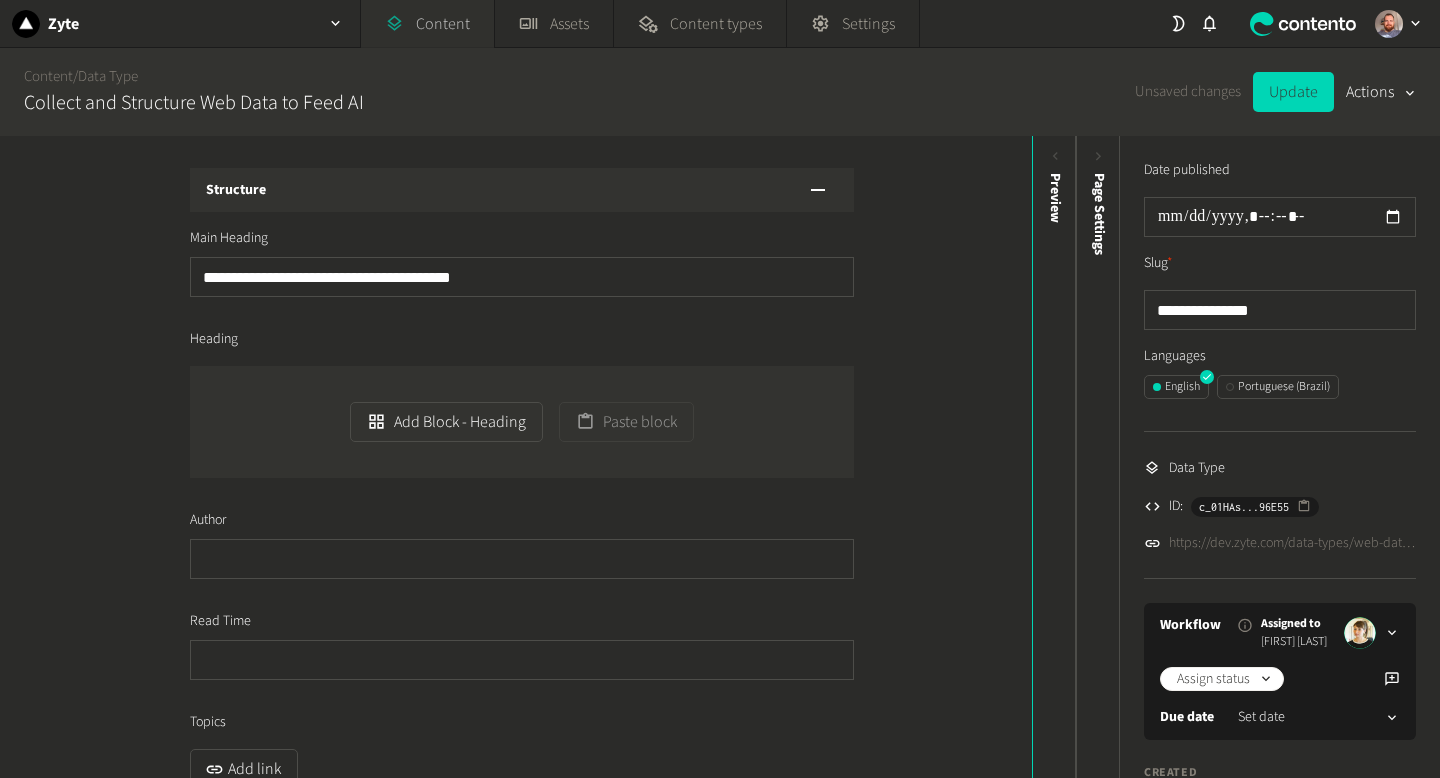 scroll, scrollTop: 0, scrollLeft: 0, axis: both 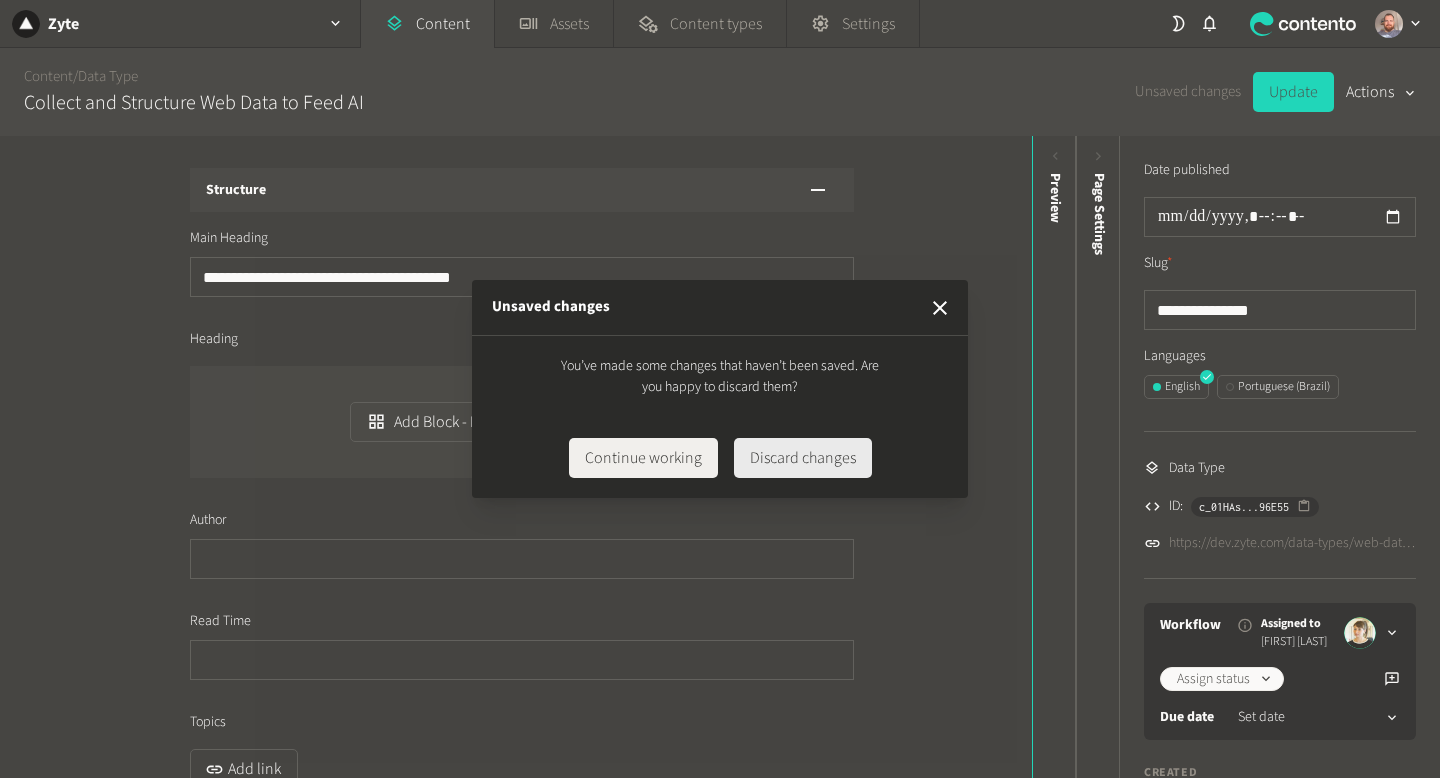click on "Discard changes" at bounding box center [803, 458] 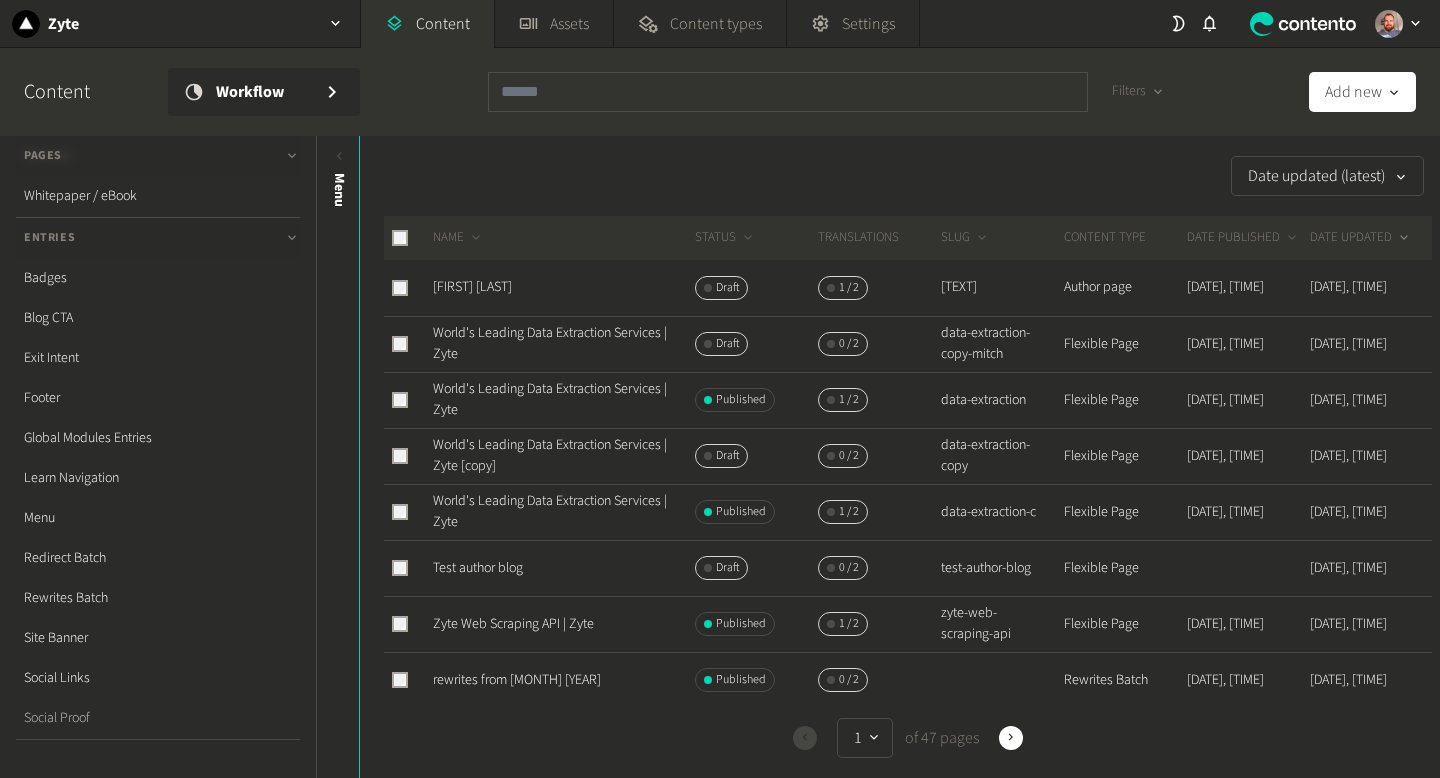 scroll, scrollTop: 502, scrollLeft: 0, axis: vertical 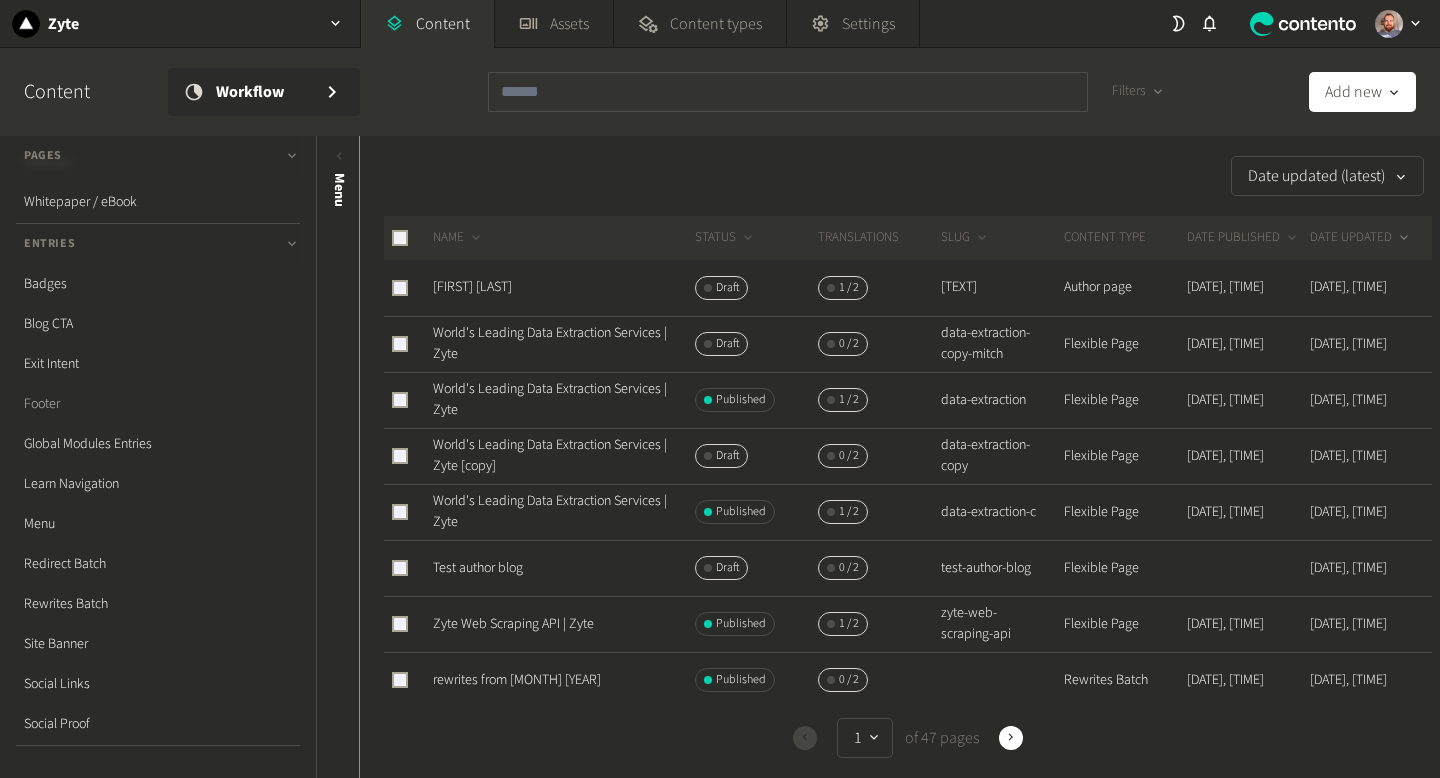 click on "Footer" 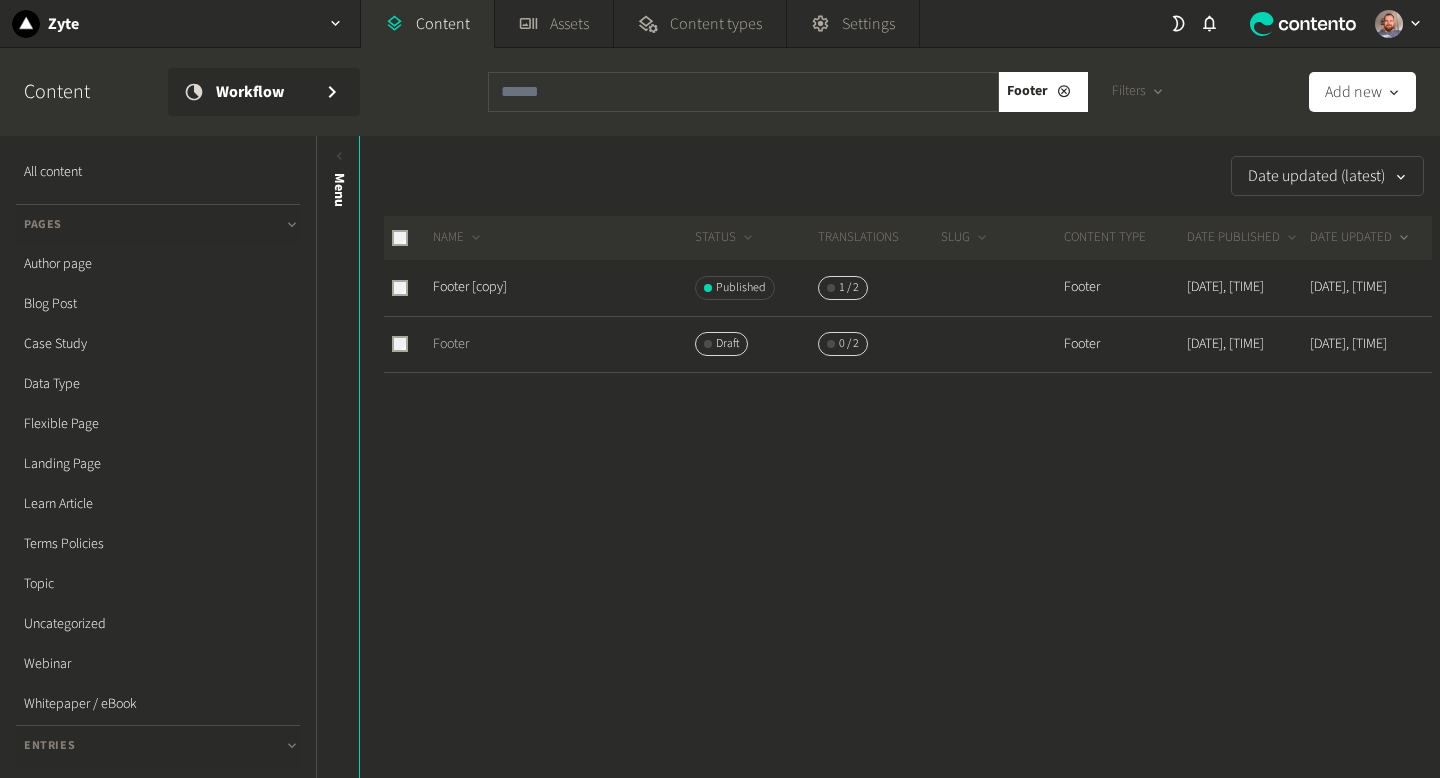click on "Footer" 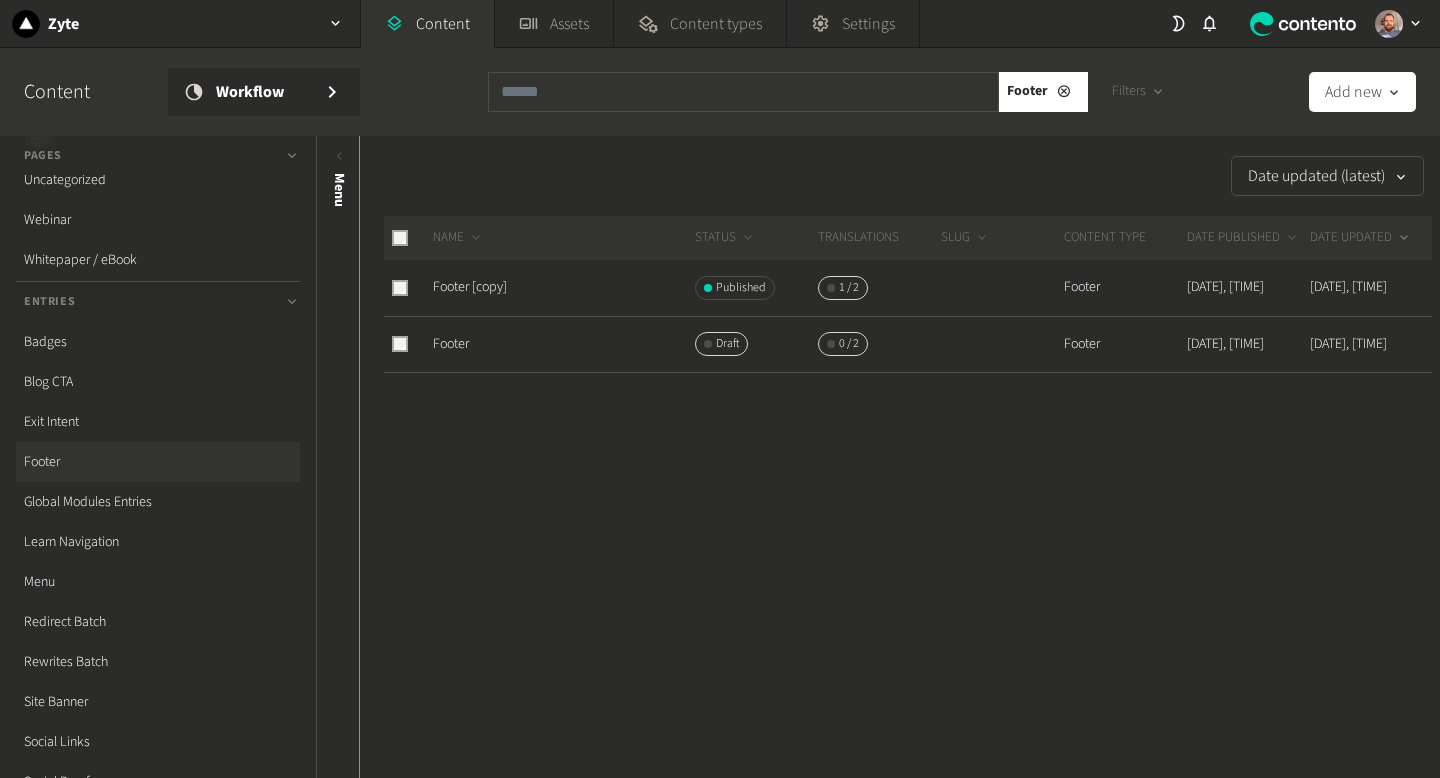scroll, scrollTop: 566, scrollLeft: 0, axis: vertical 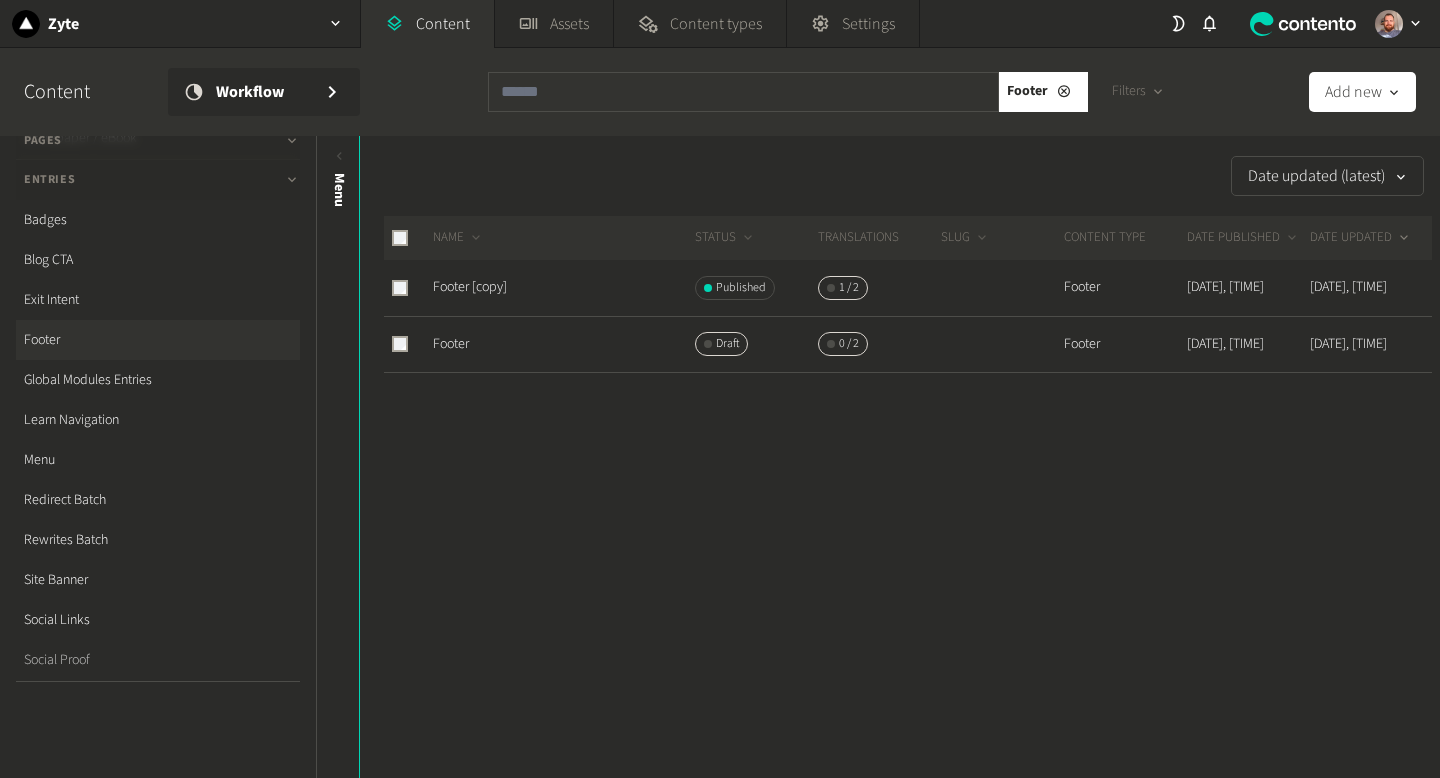 click on "Social Proof" 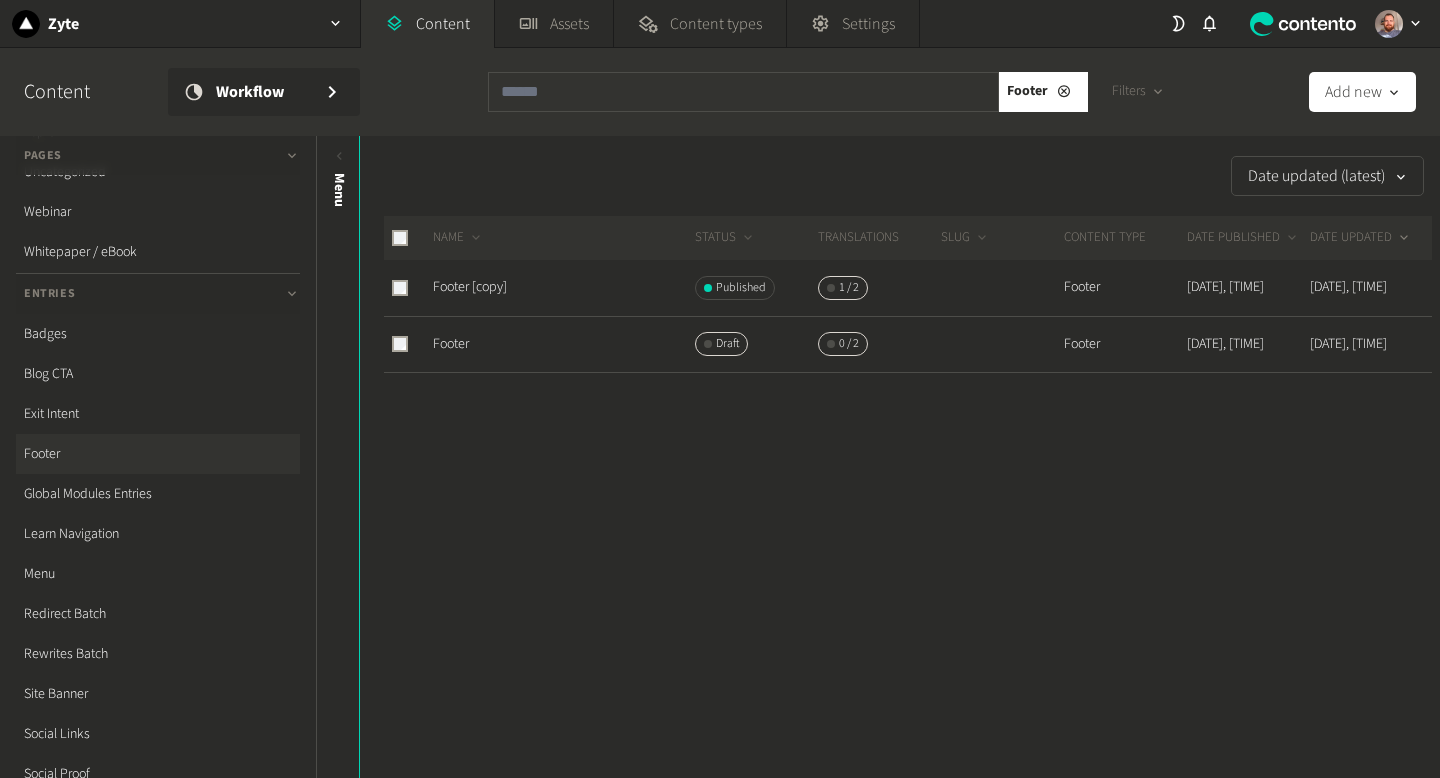 scroll, scrollTop: 566, scrollLeft: 0, axis: vertical 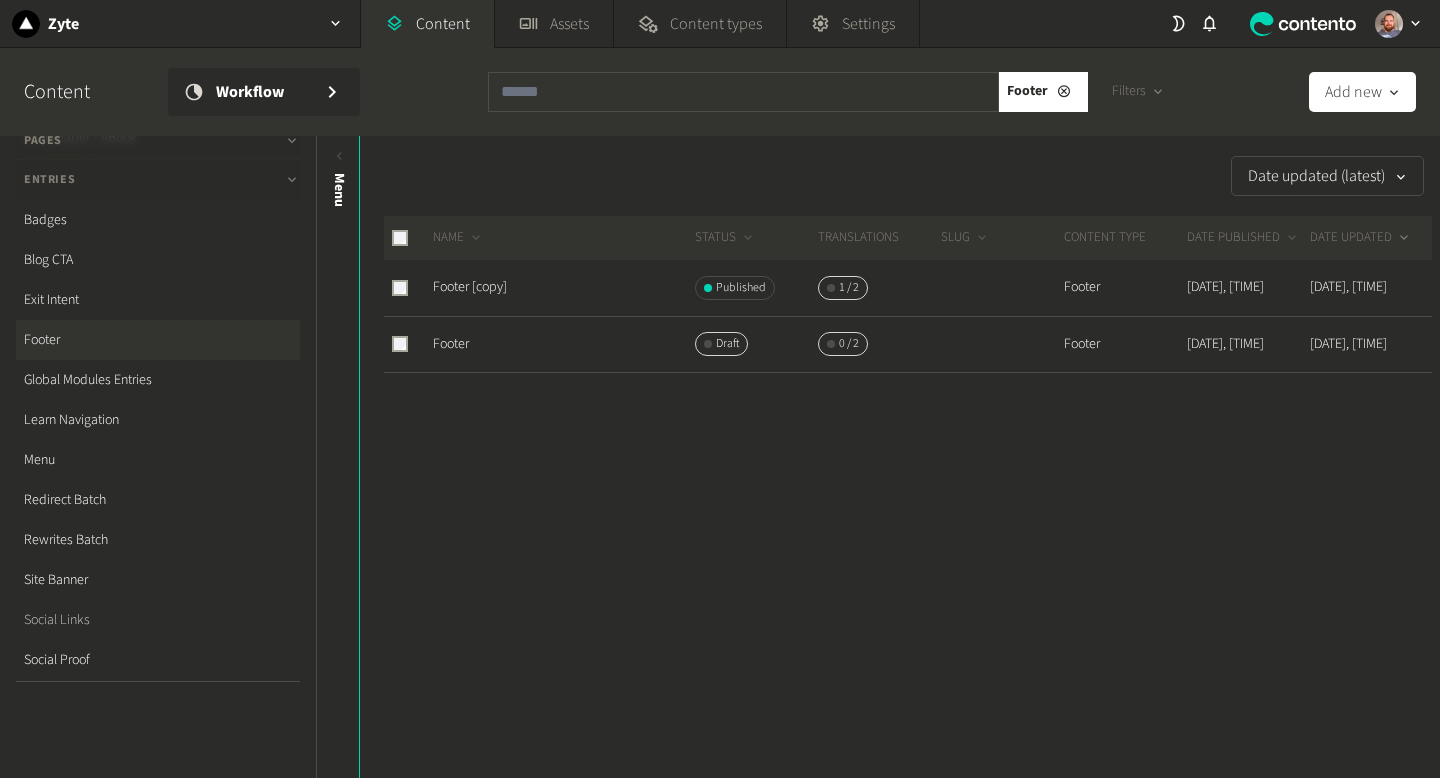 click on "Social Links" 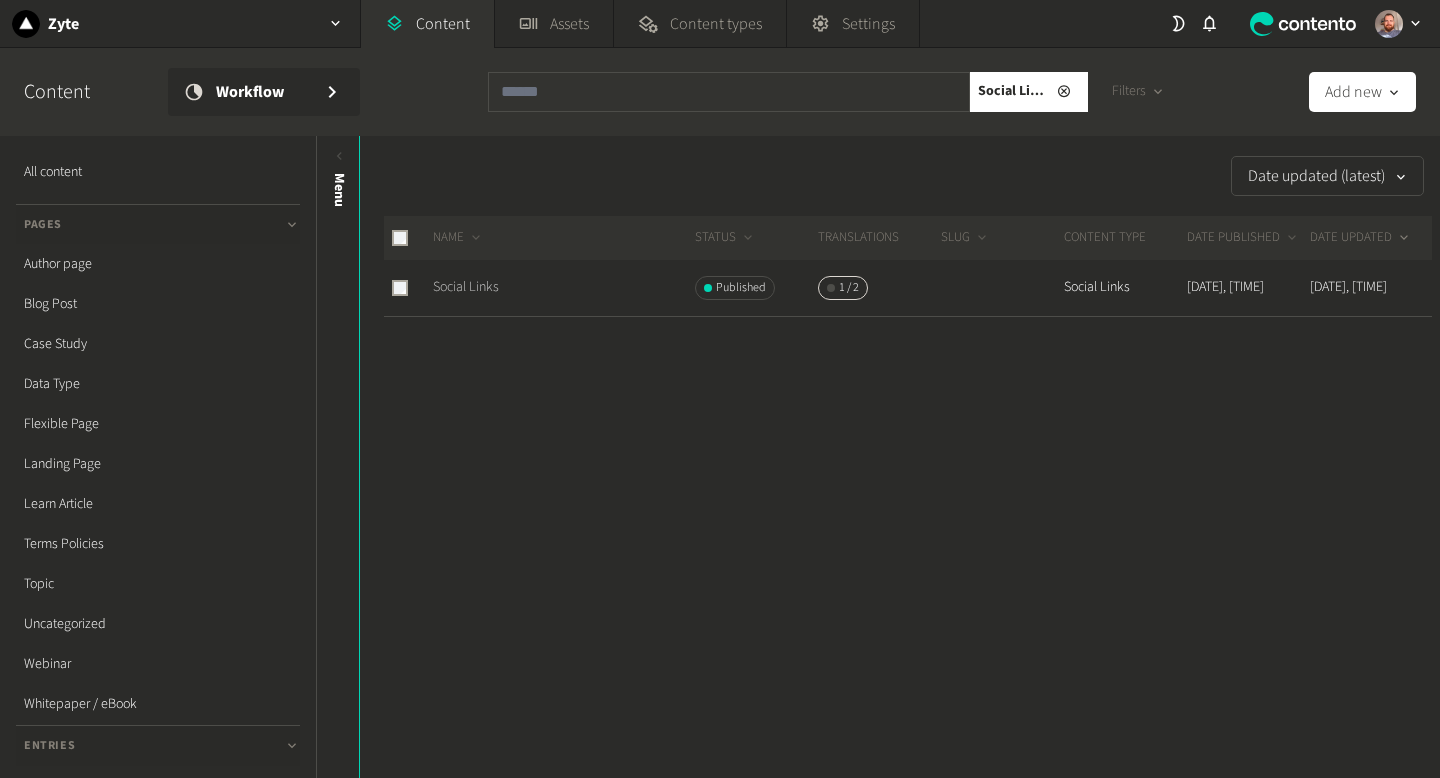 click on "Social Links" 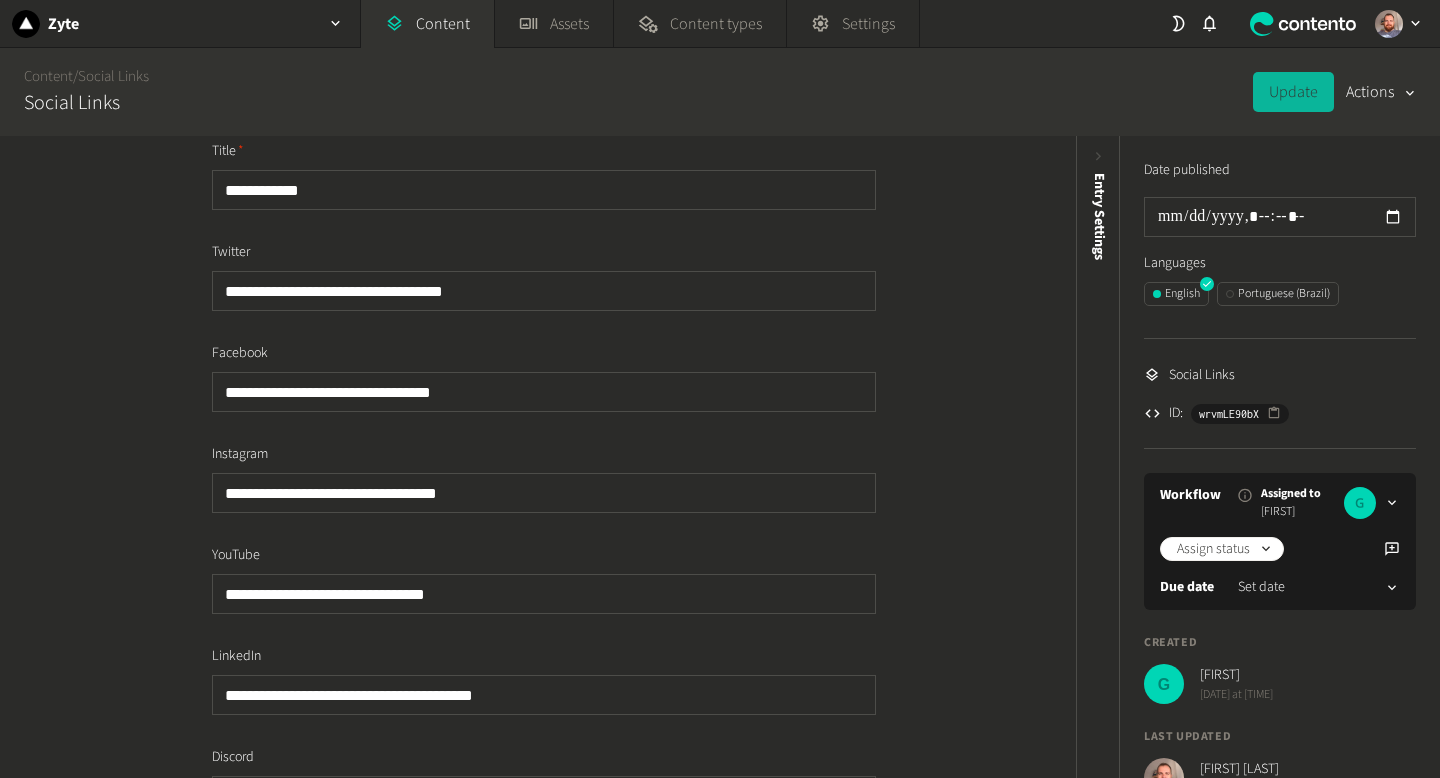scroll, scrollTop: 0, scrollLeft: 0, axis: both 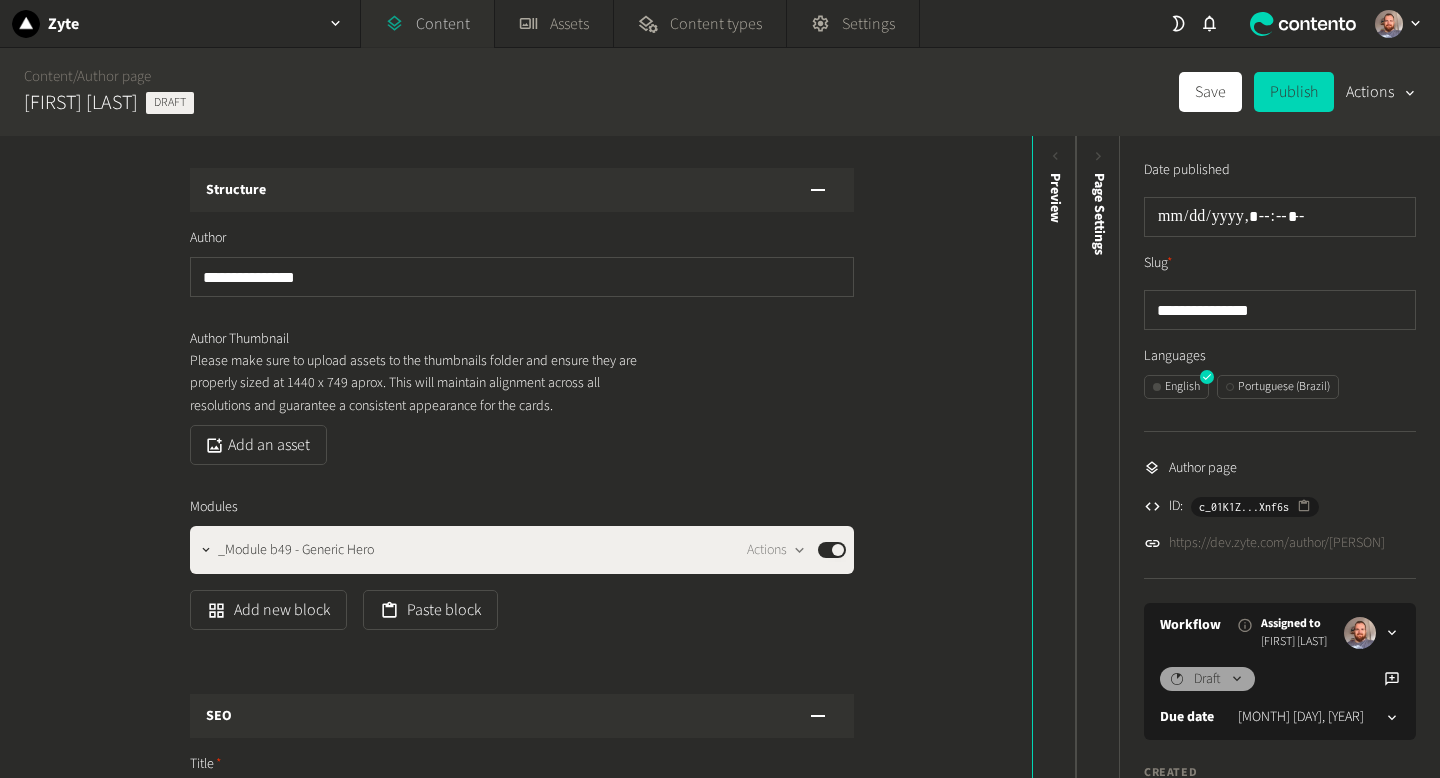 click on "Content" 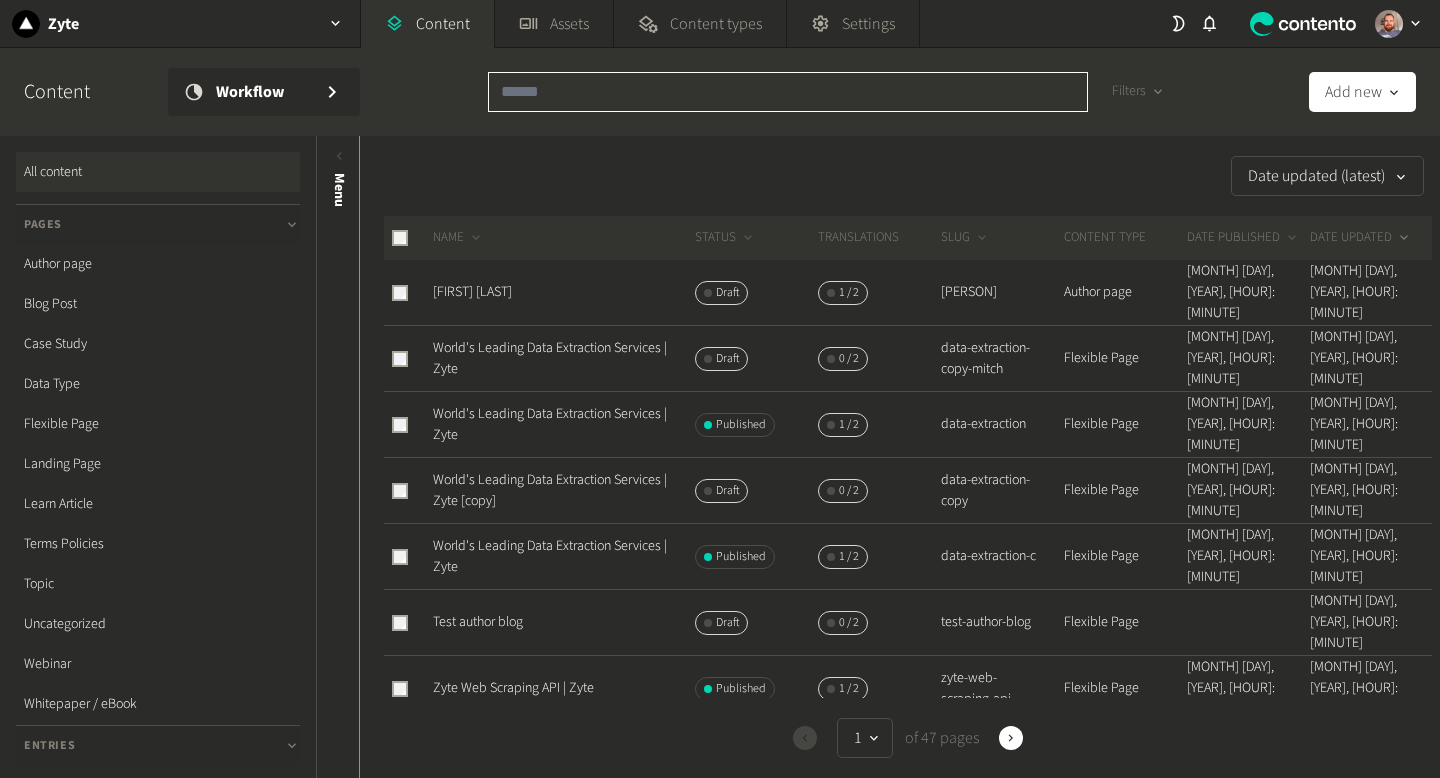 click 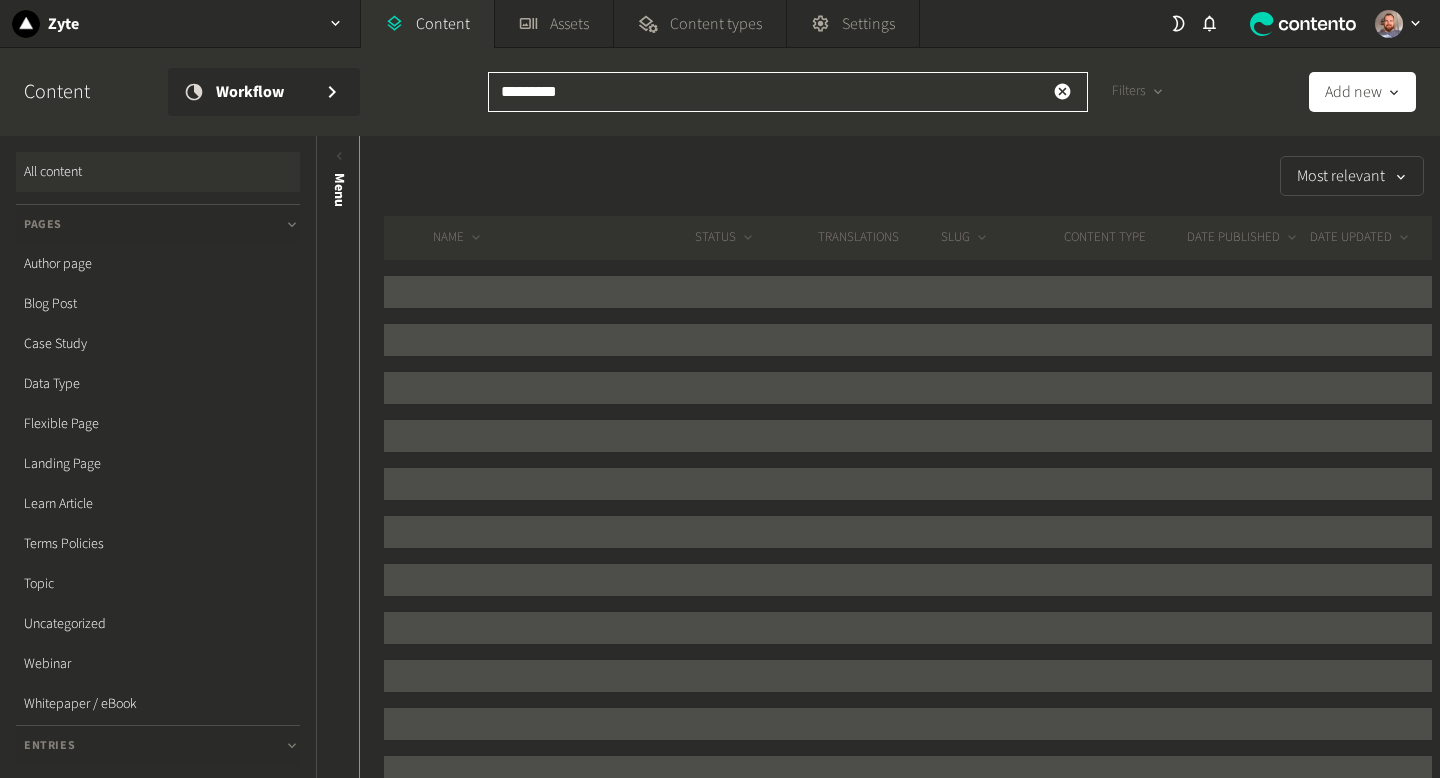 type on "*********" 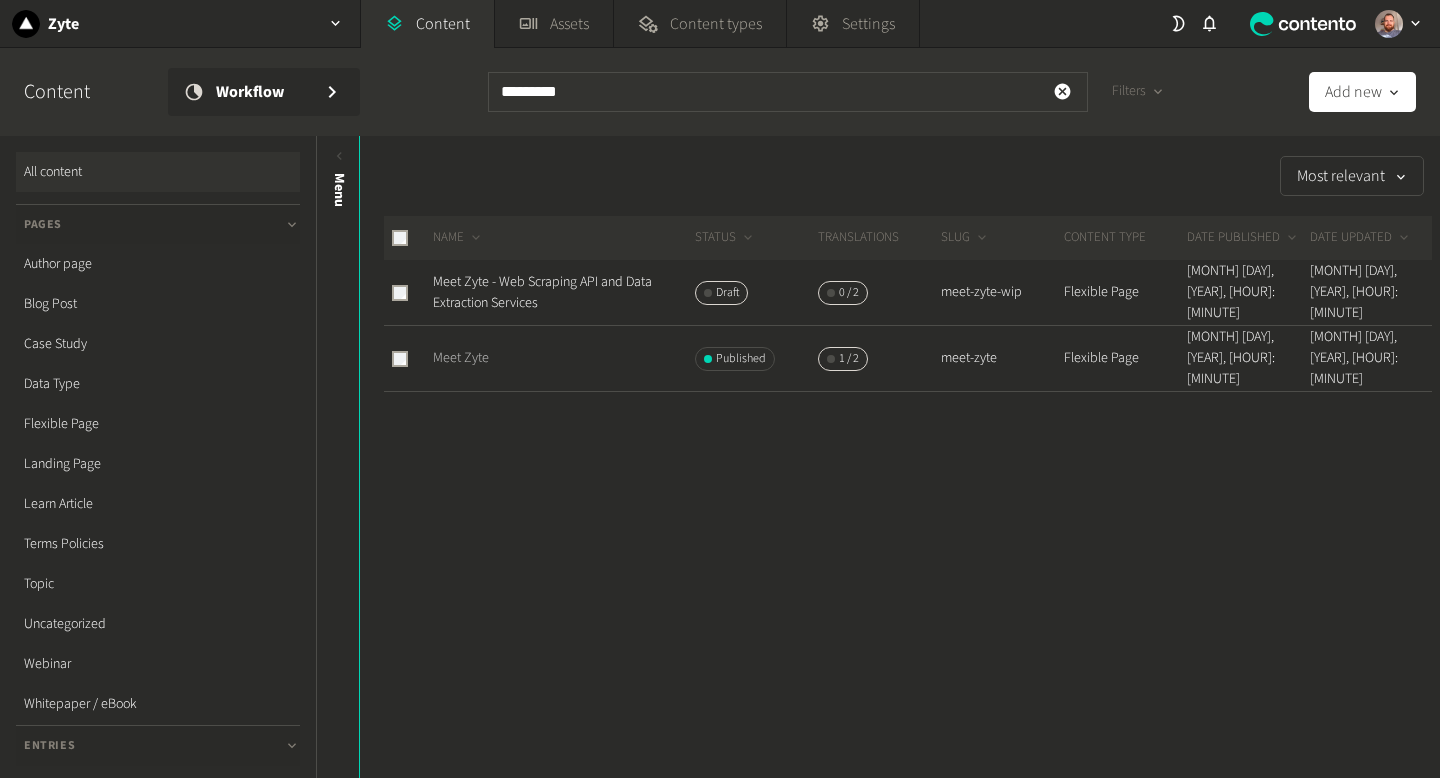 click on "Meet Zyte" 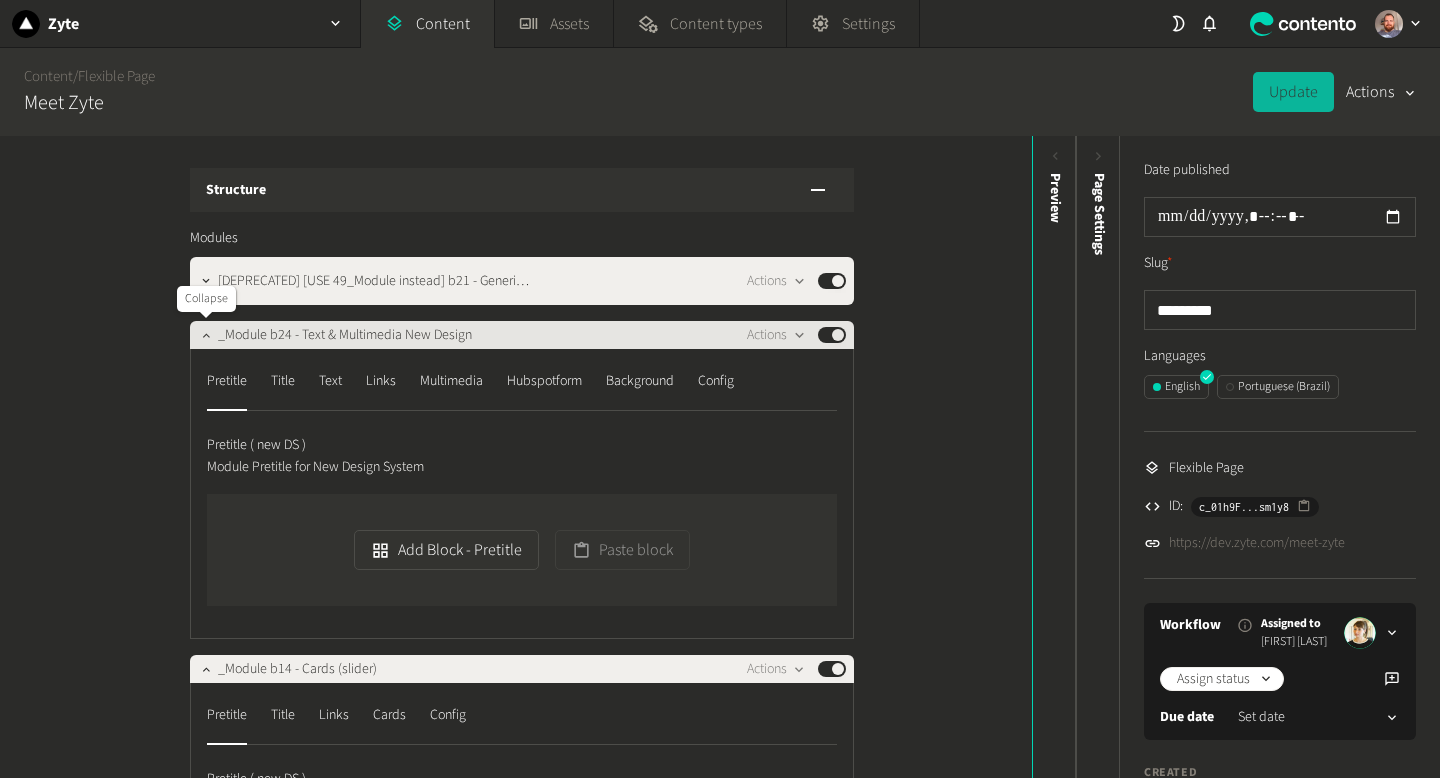 click 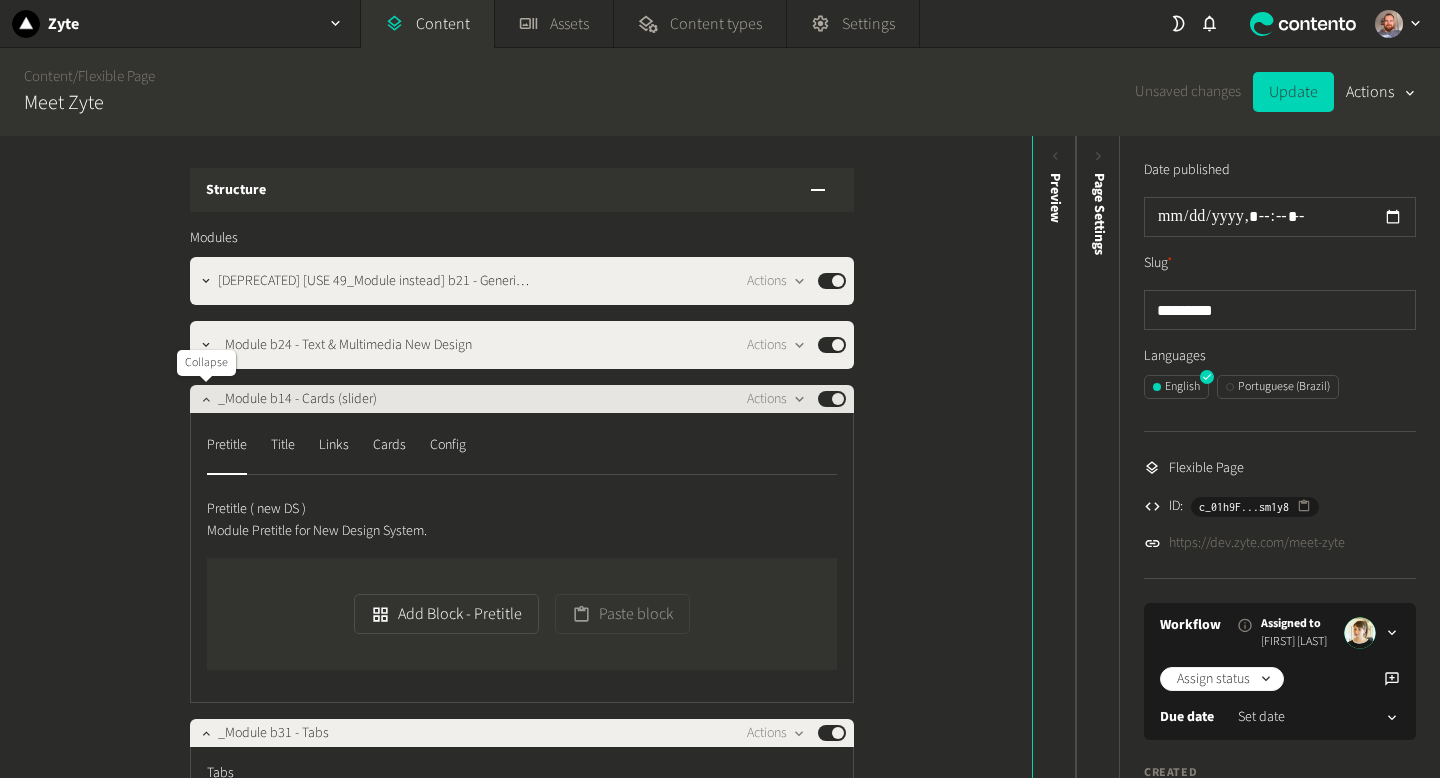 click 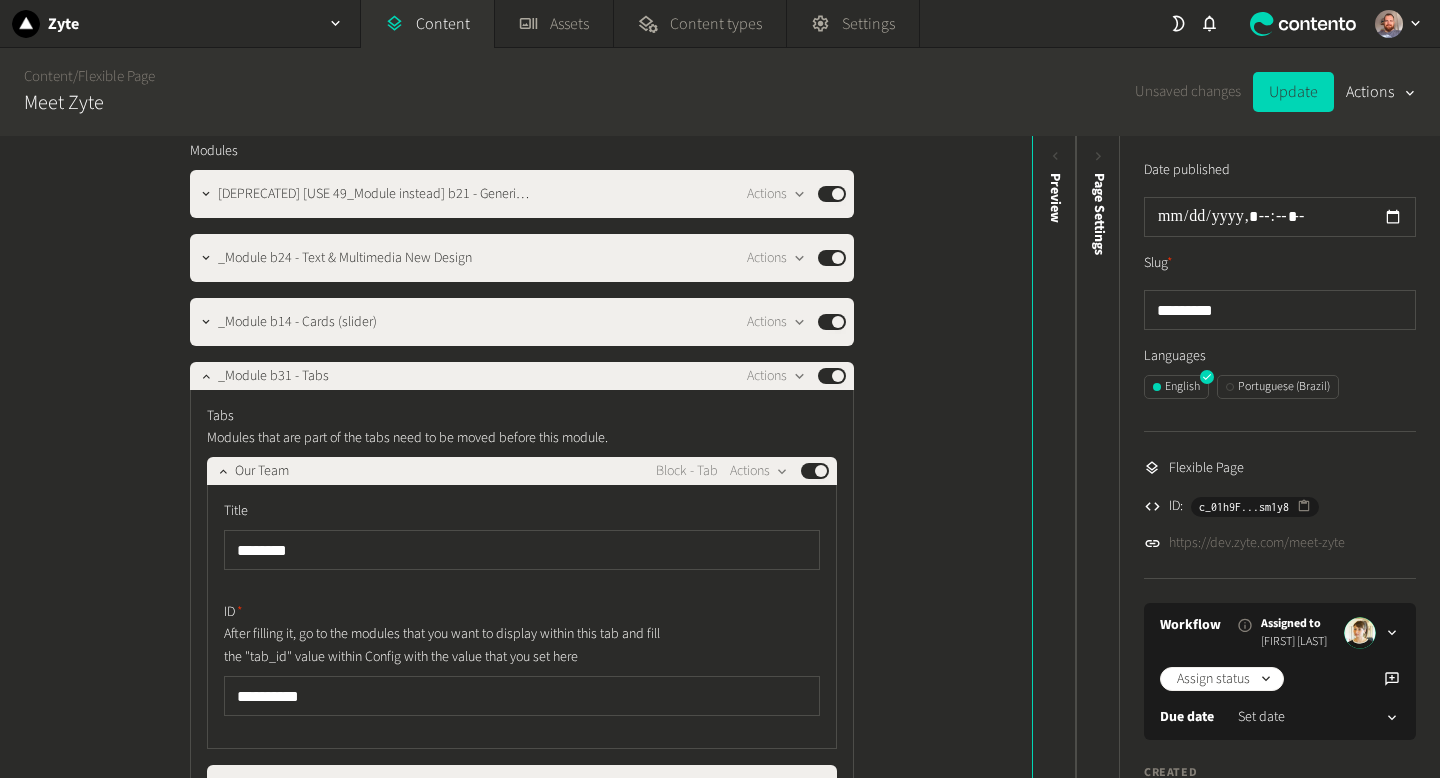 scroll, scrollTop: 76, scrollLeft: 0, axis: vertical 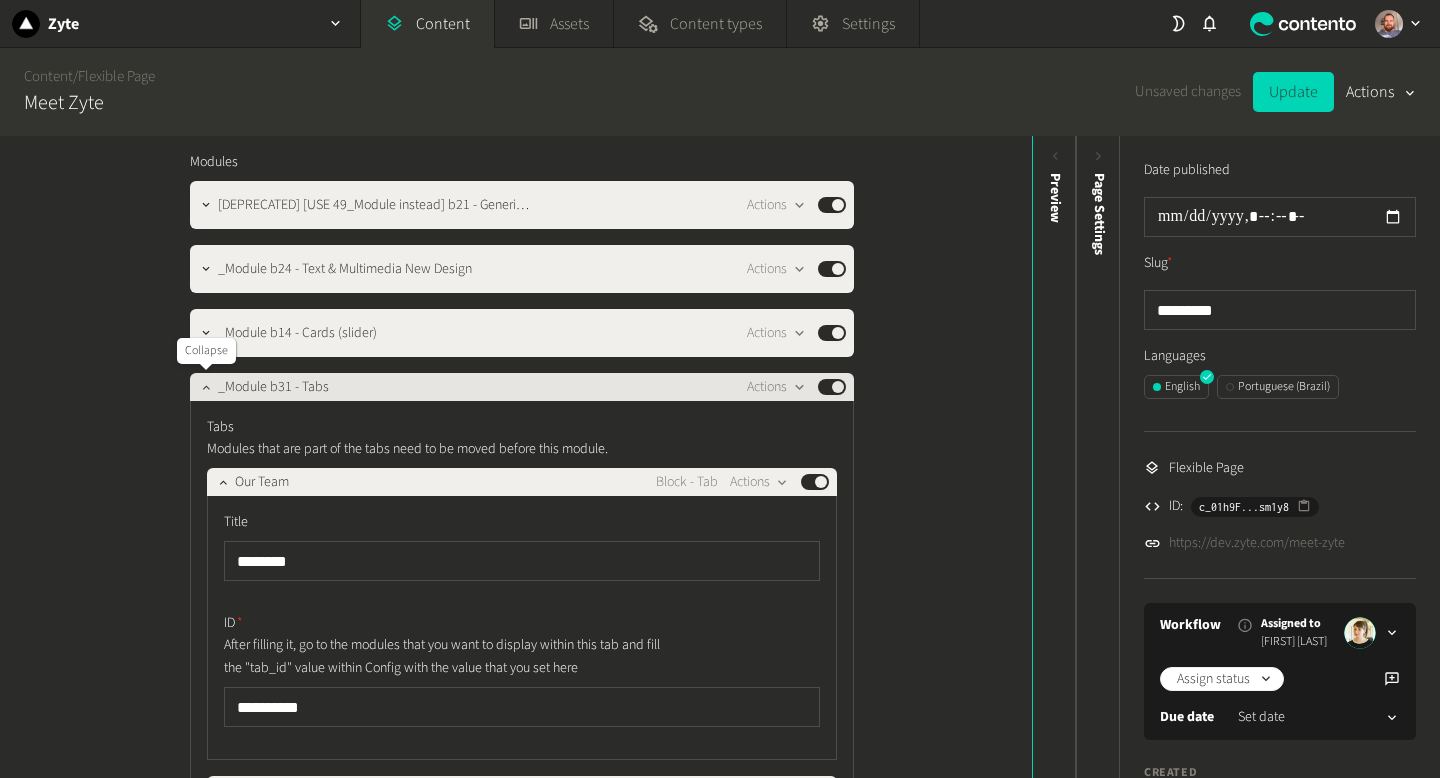click 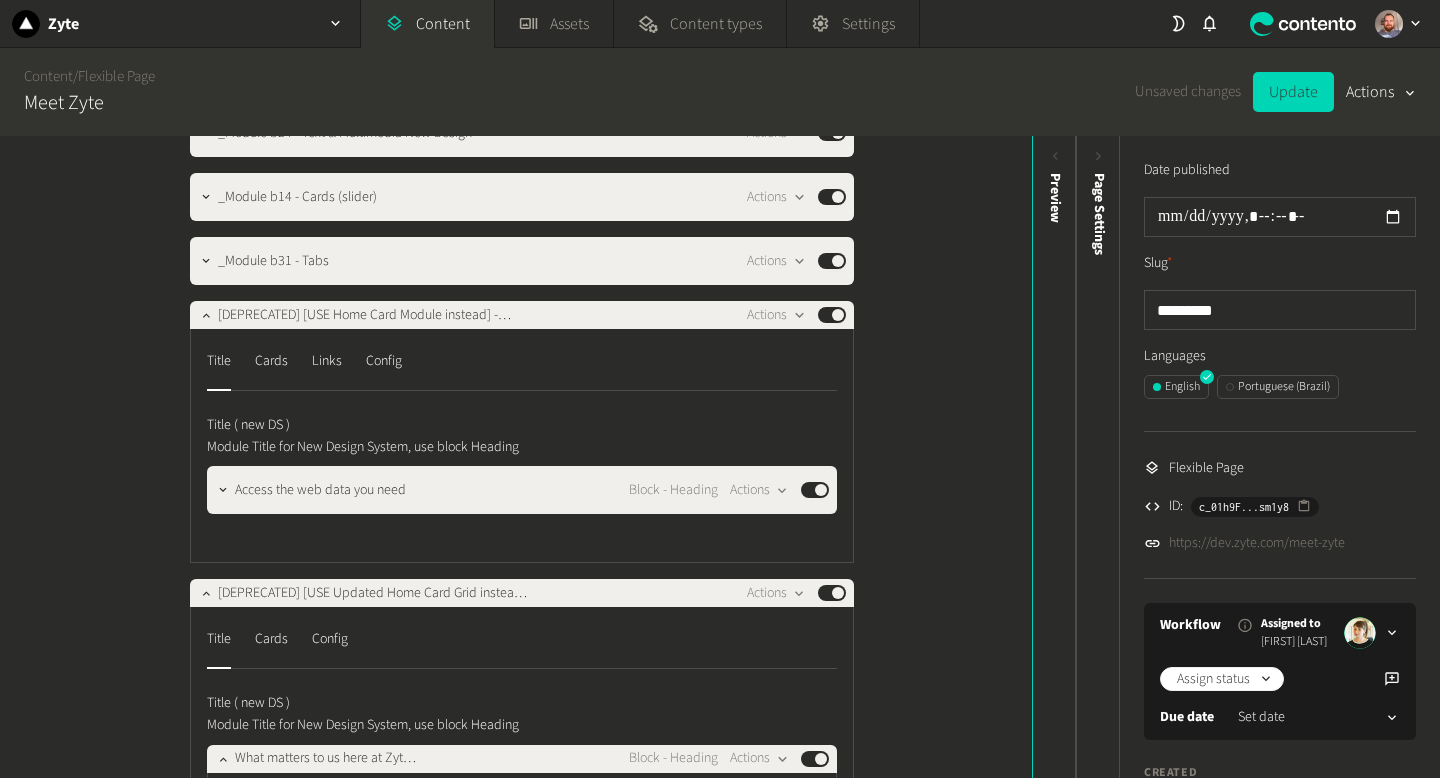 scroll, scrollTop: 236, scrollLeft: 0, axis: vertical 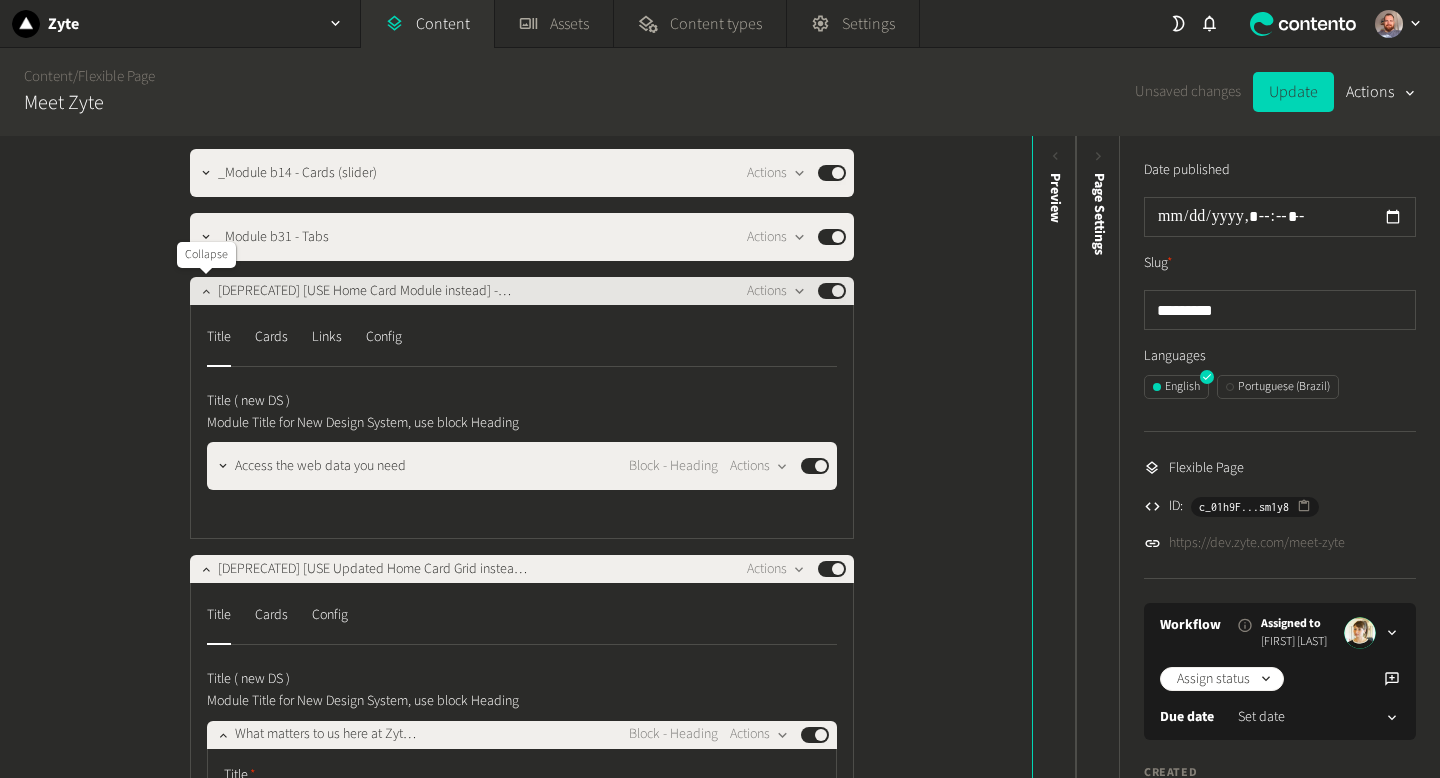 click 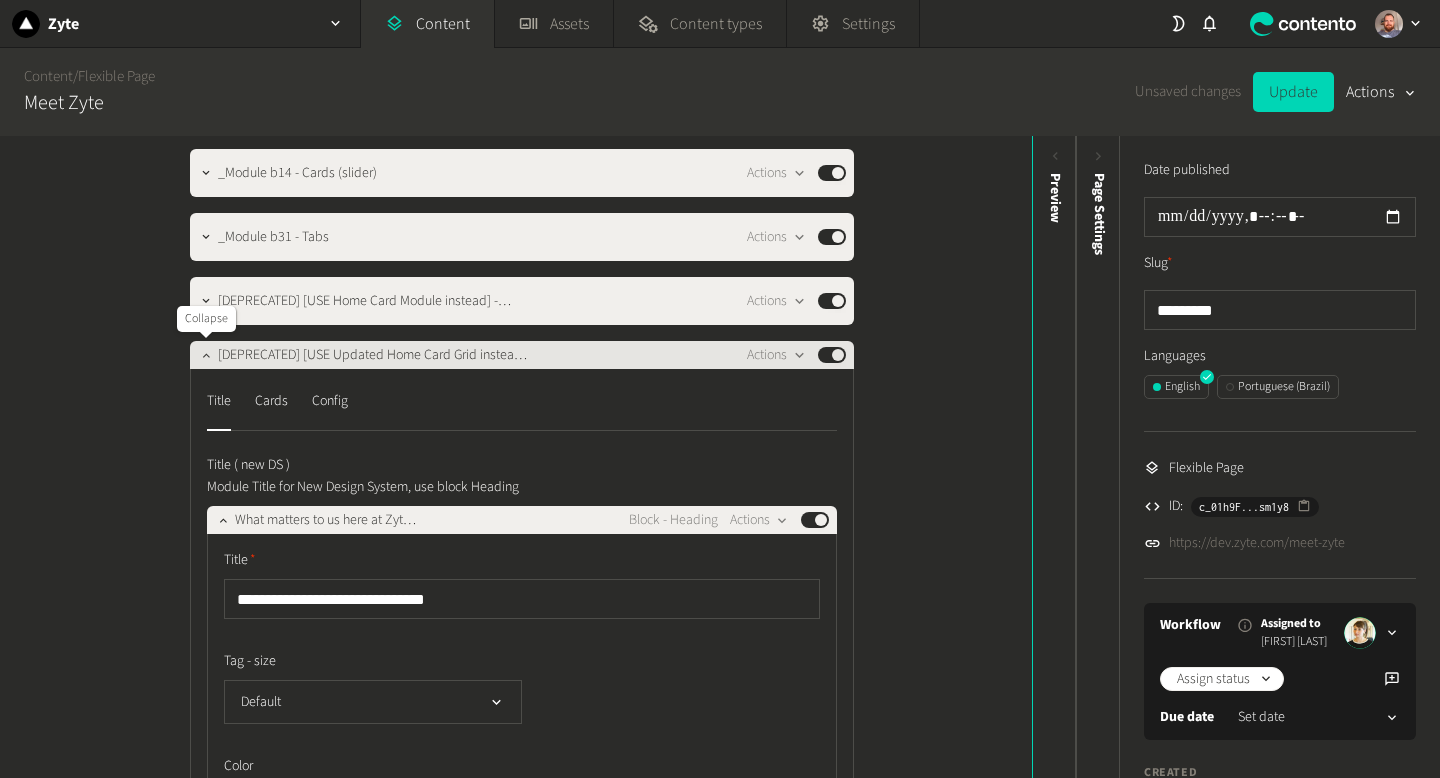 click 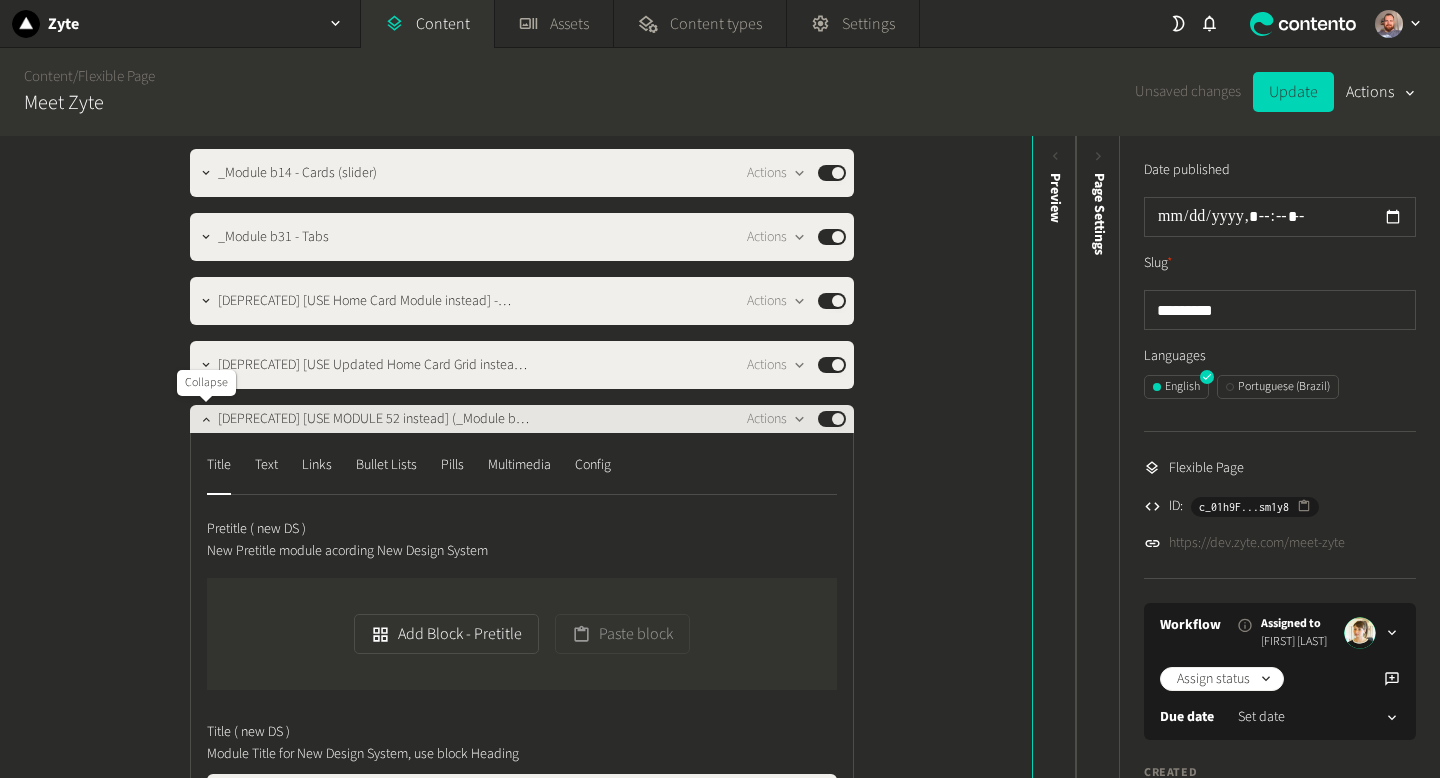 click 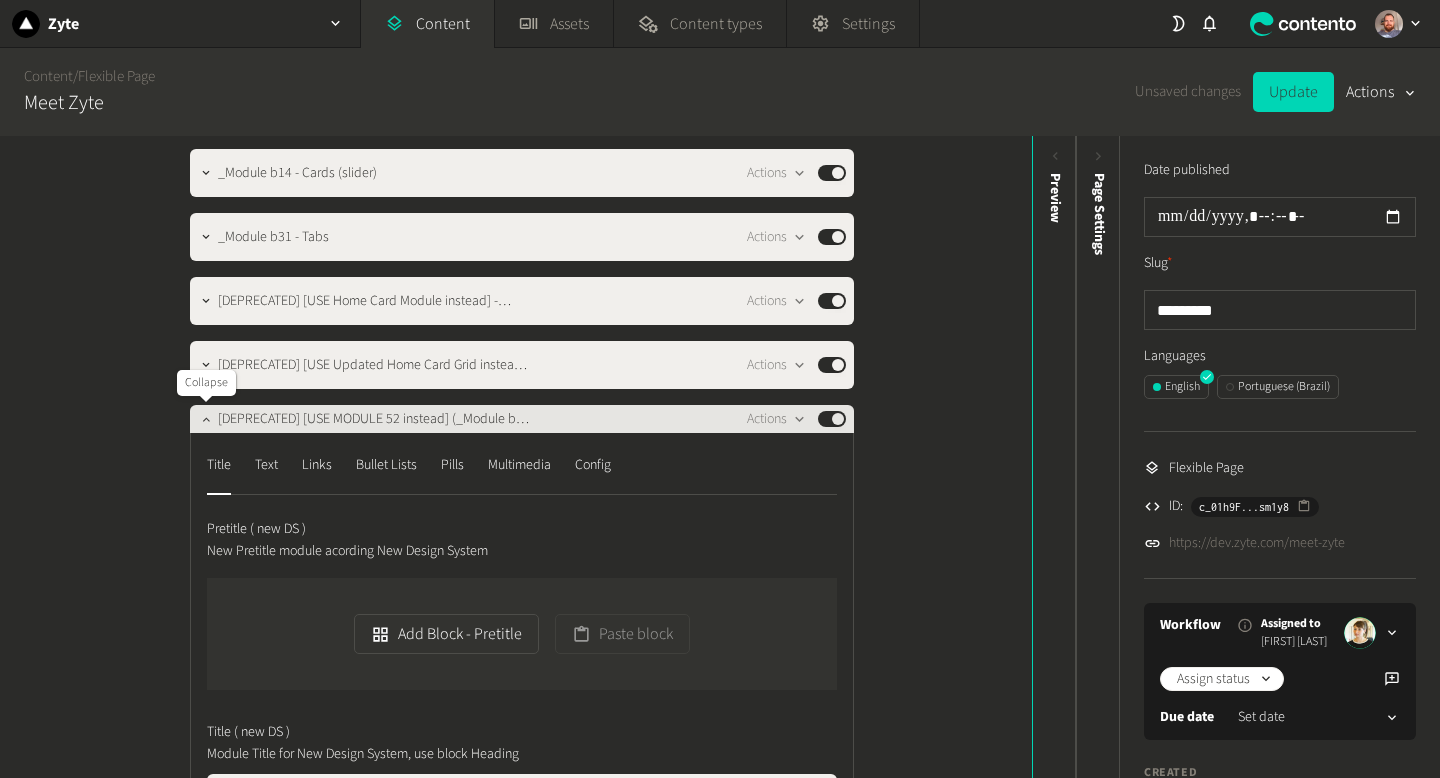 click 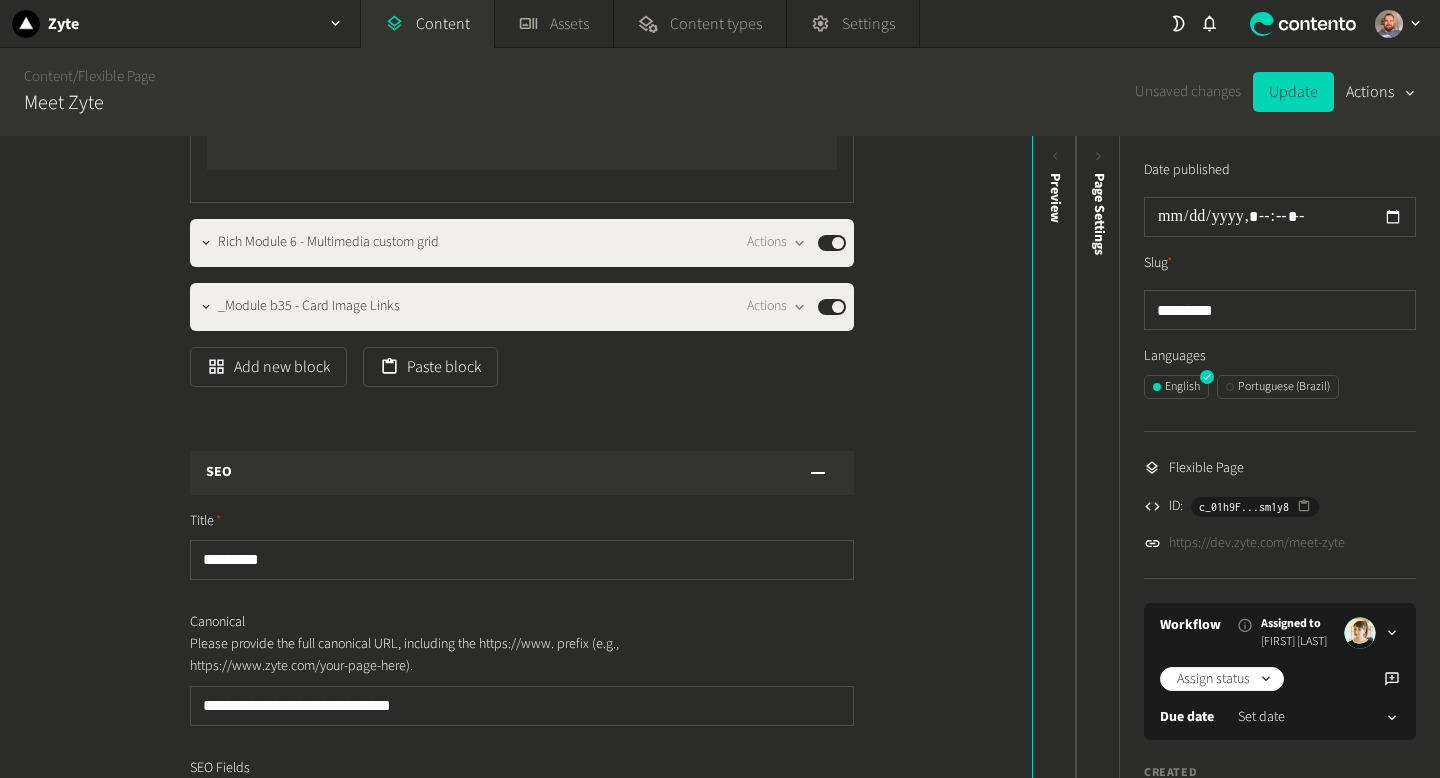 scroll, scrollTop: 1475, scrollLeft: 0, axis: vertical 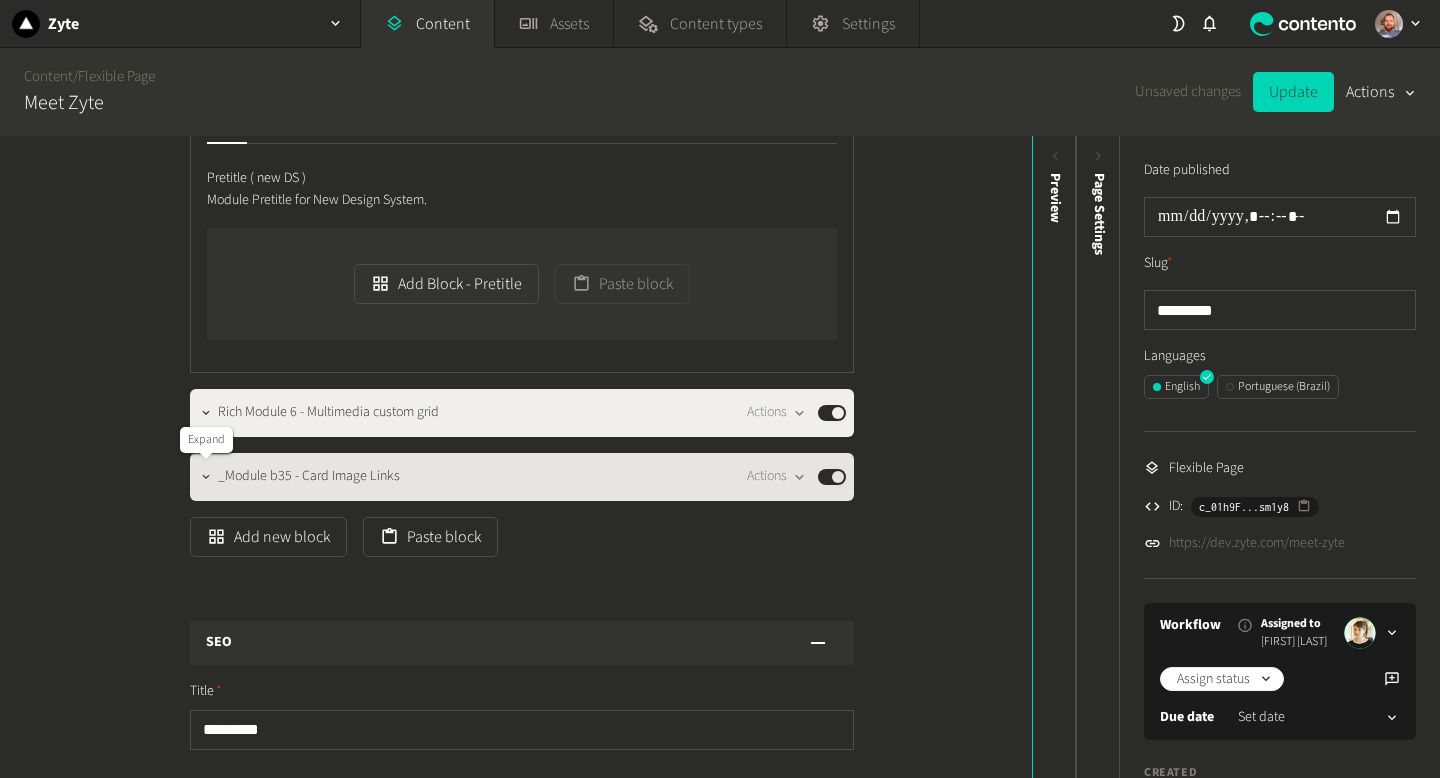 click 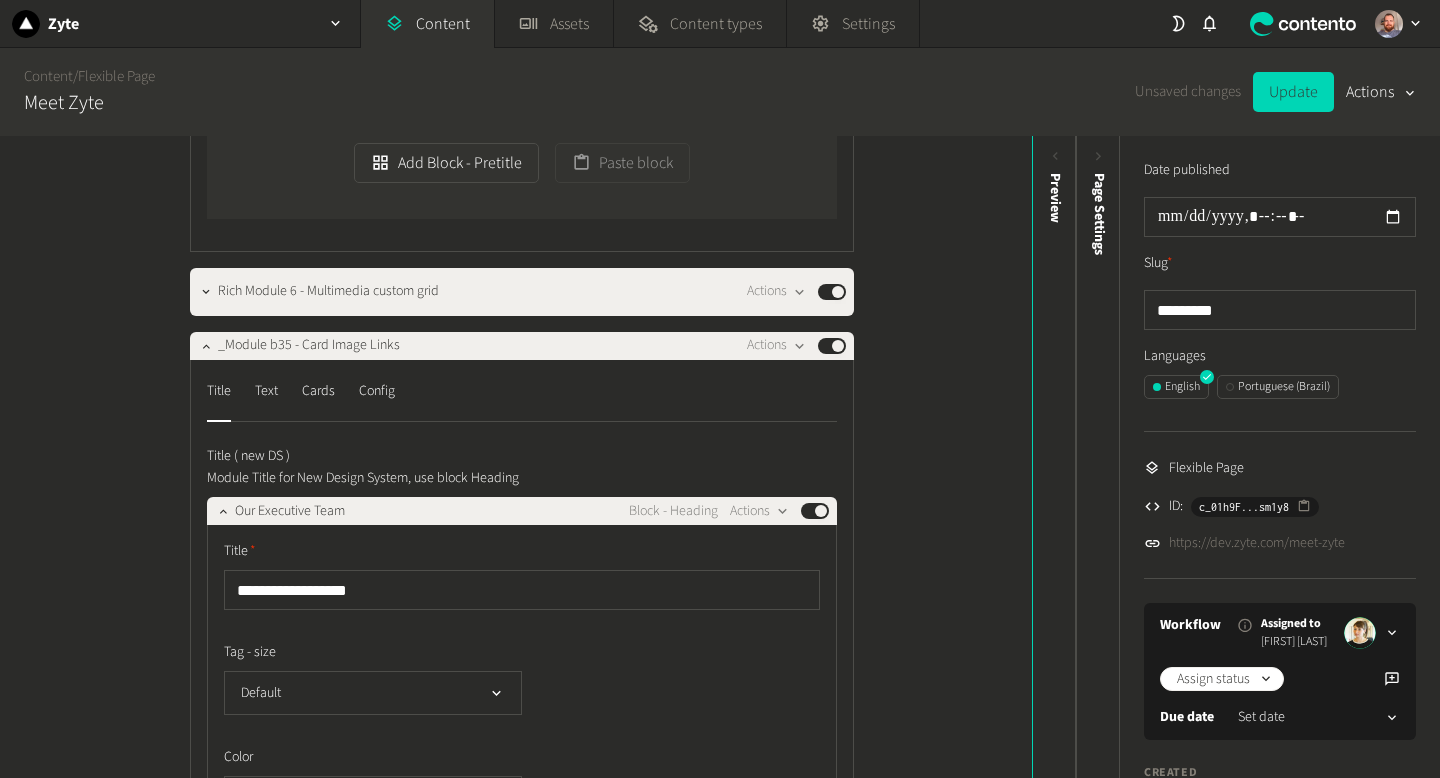 scroll, scrollTop: 1640, scrollLeft: 0, axis: vertical 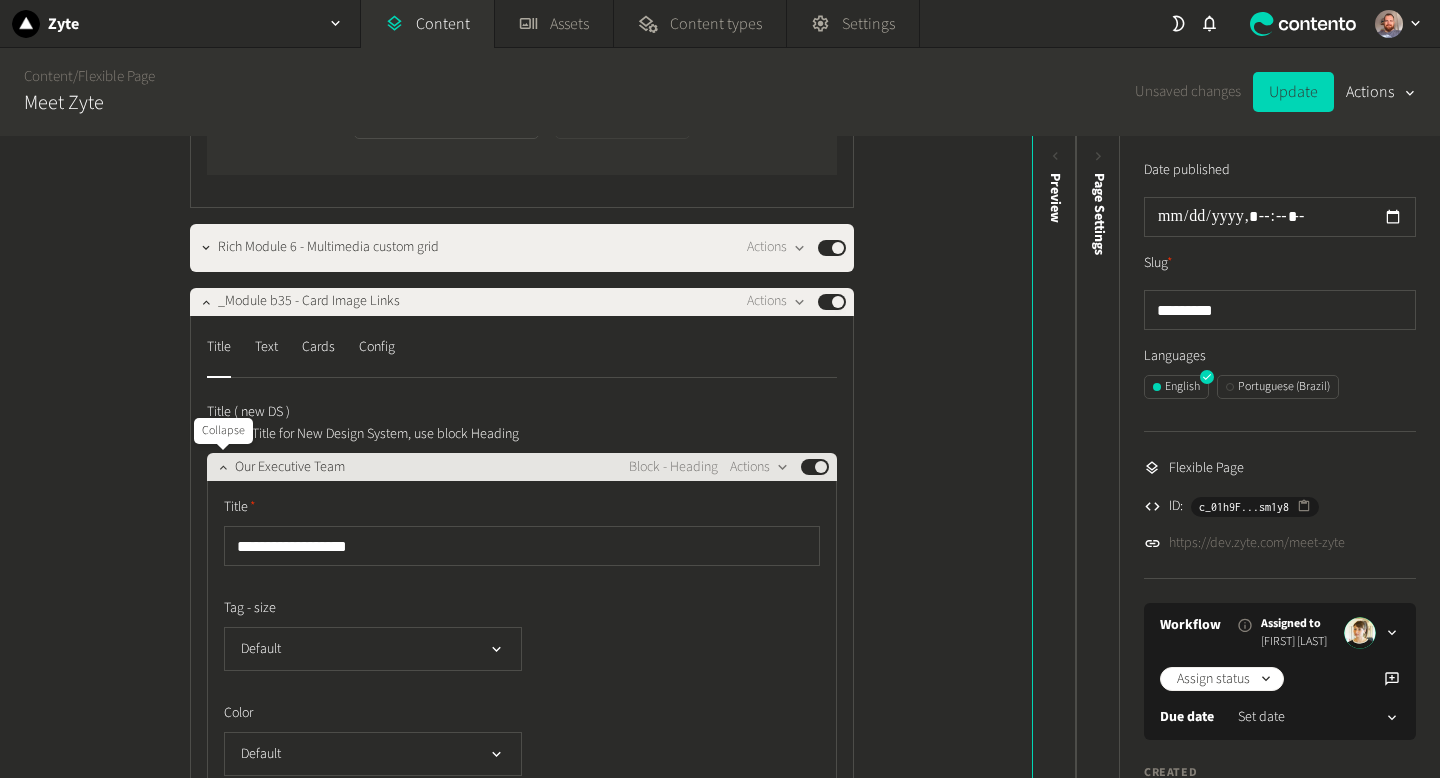 click 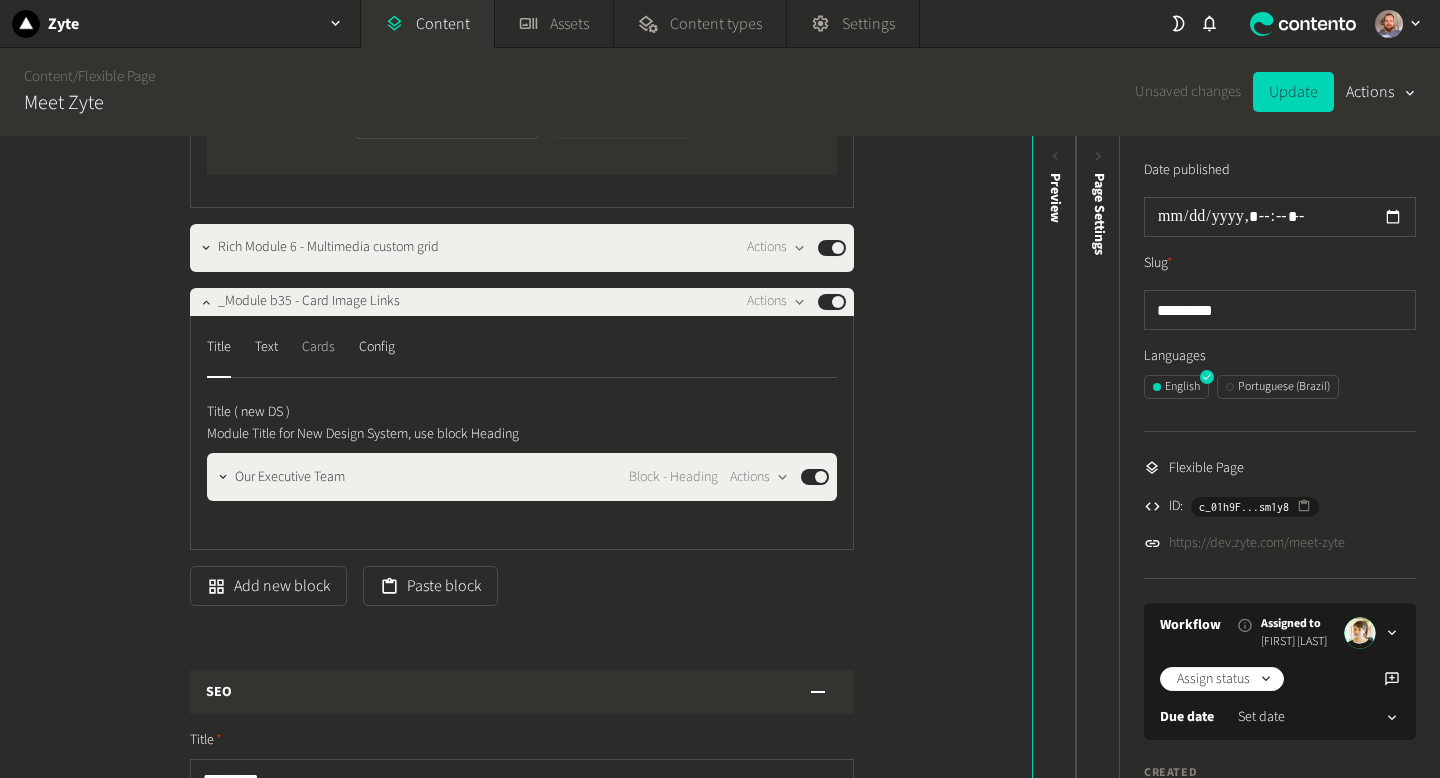 click on "Cards" 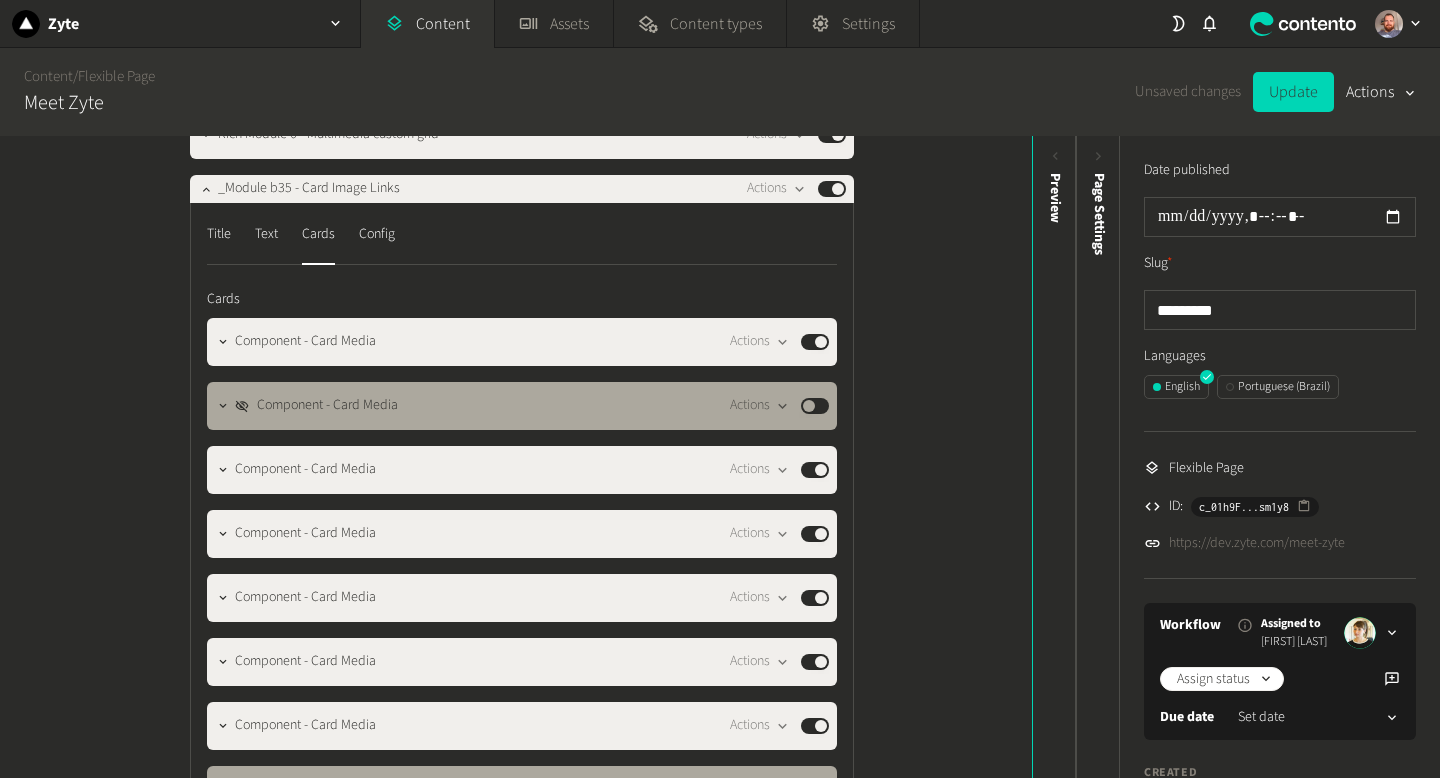 scroll, scrollTop: 1754, scrollLeft: 0, axis: vertical 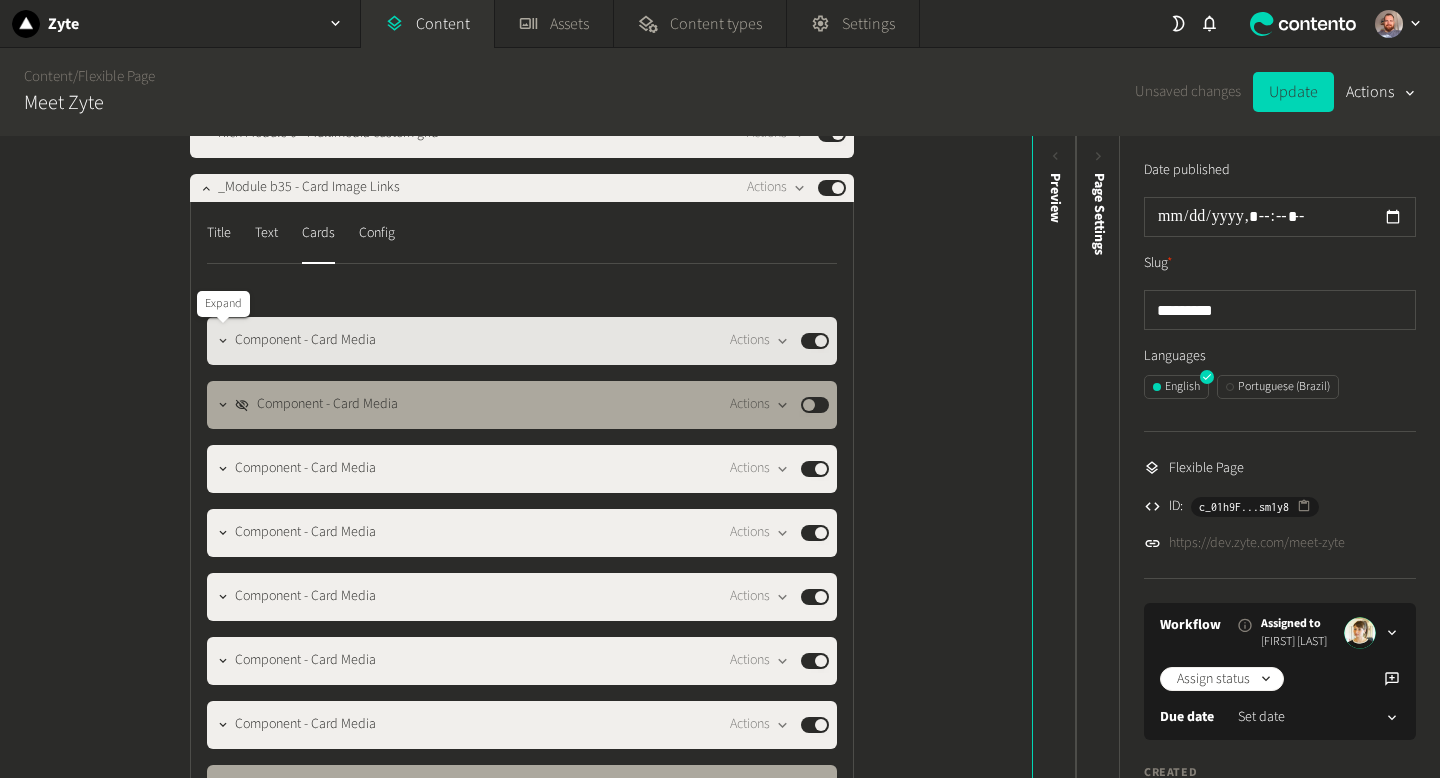 click 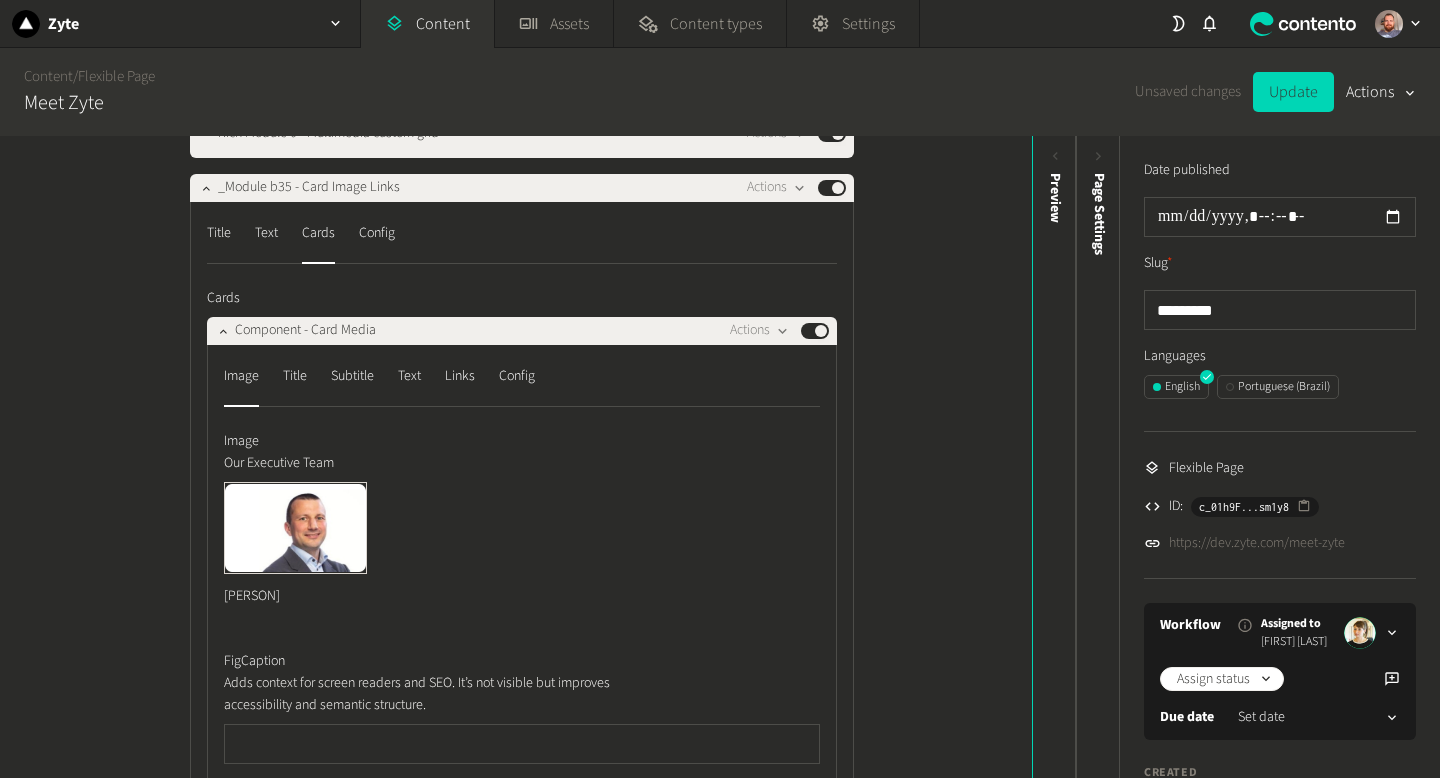 click on "Image  Title  Subtitle  Text  Links  Config" 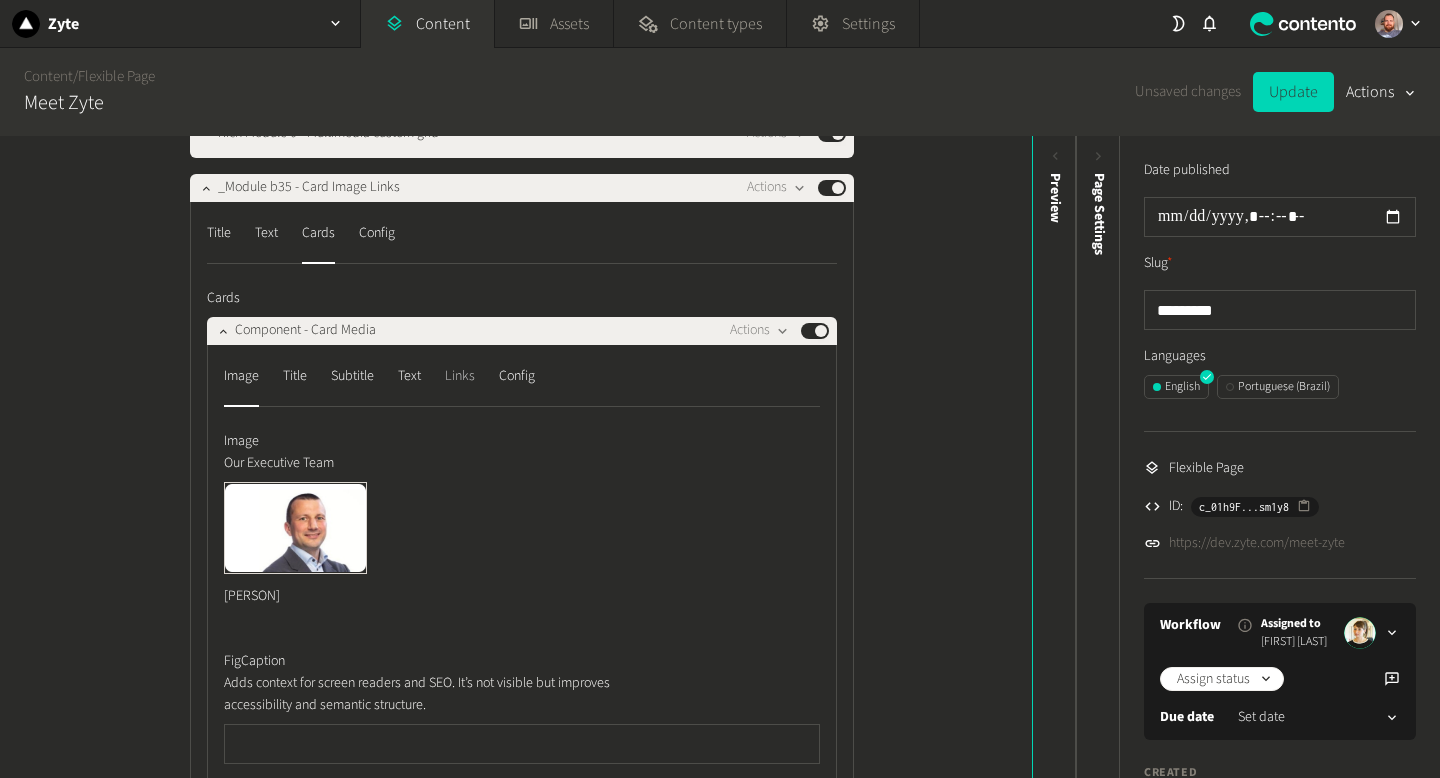 click on "Links" 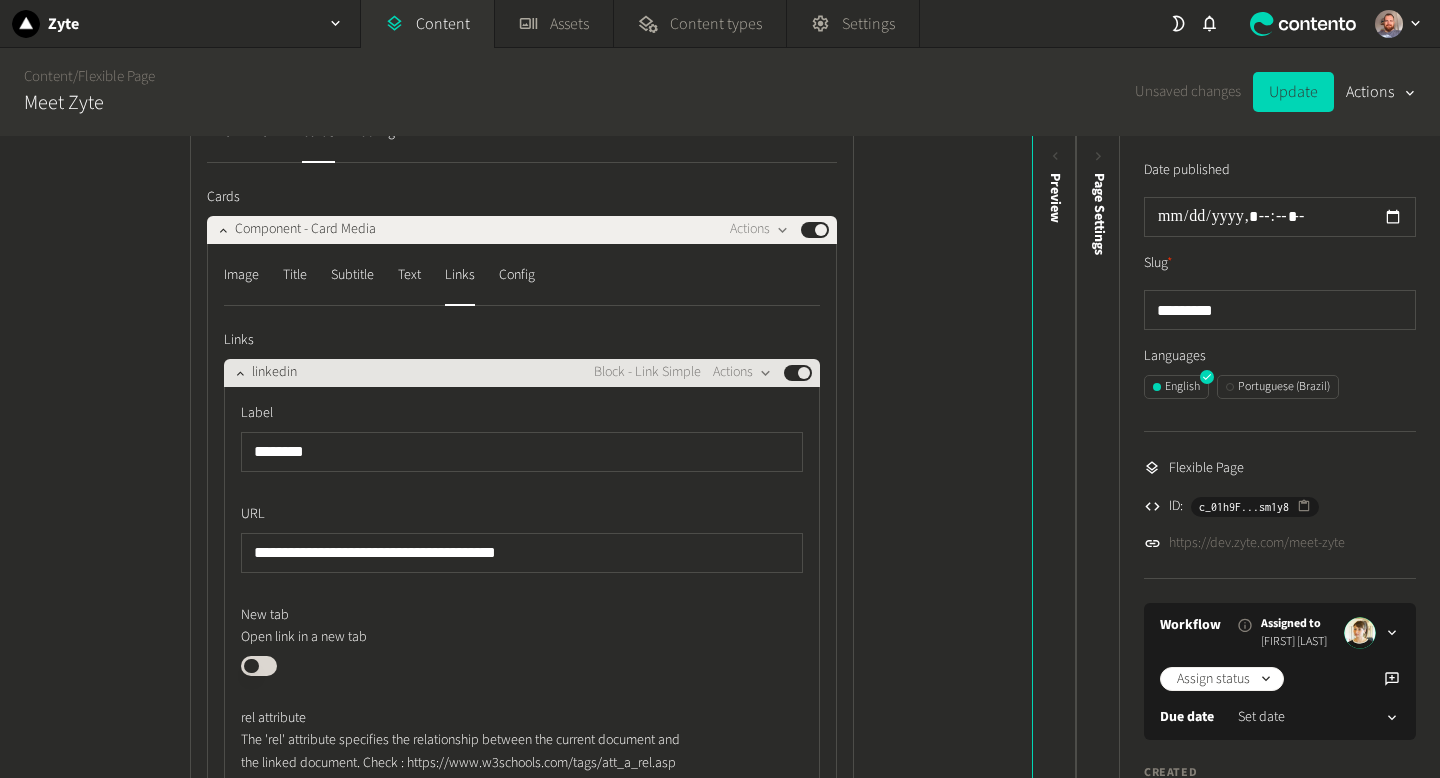 scroll, scrollTop: 1856, scrollLeft: 0, axis: vertical 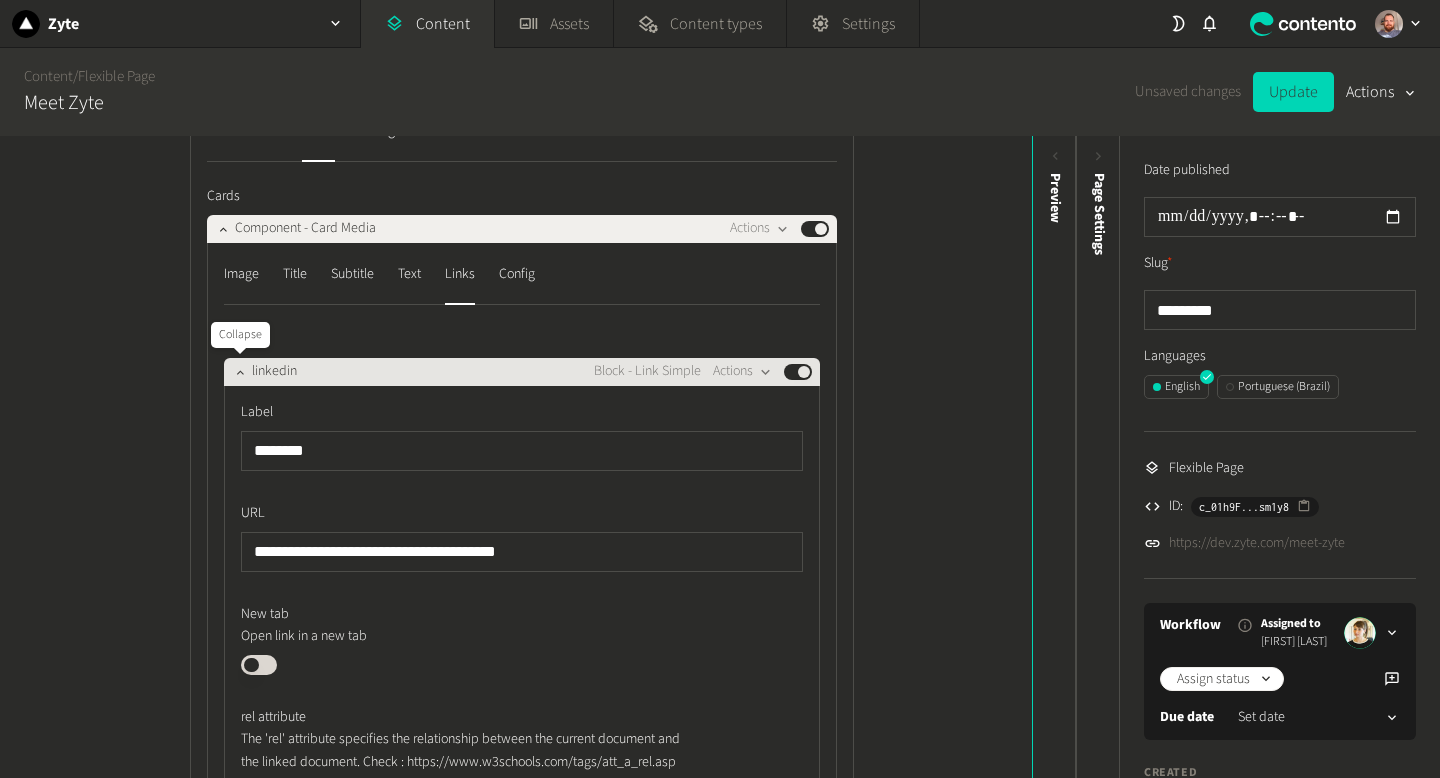 click 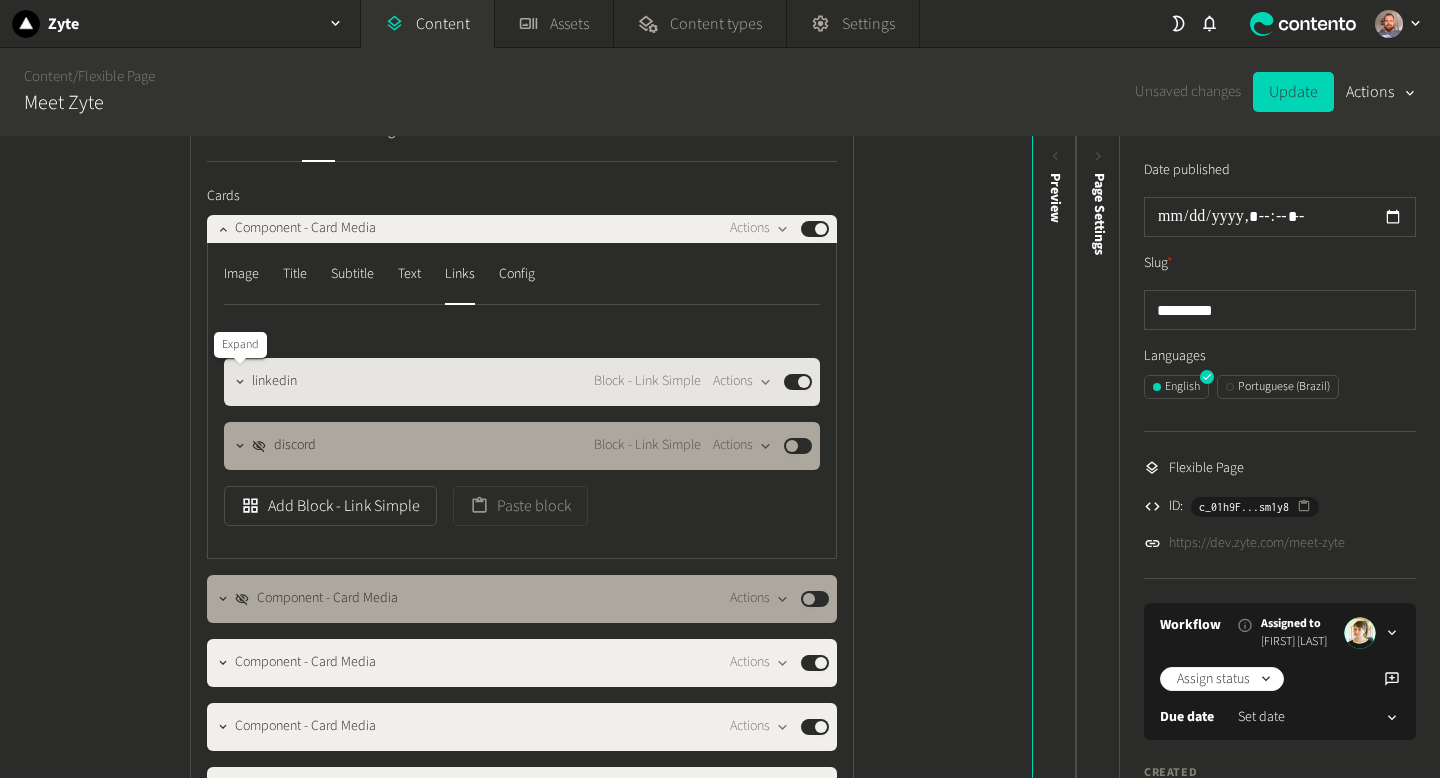 click 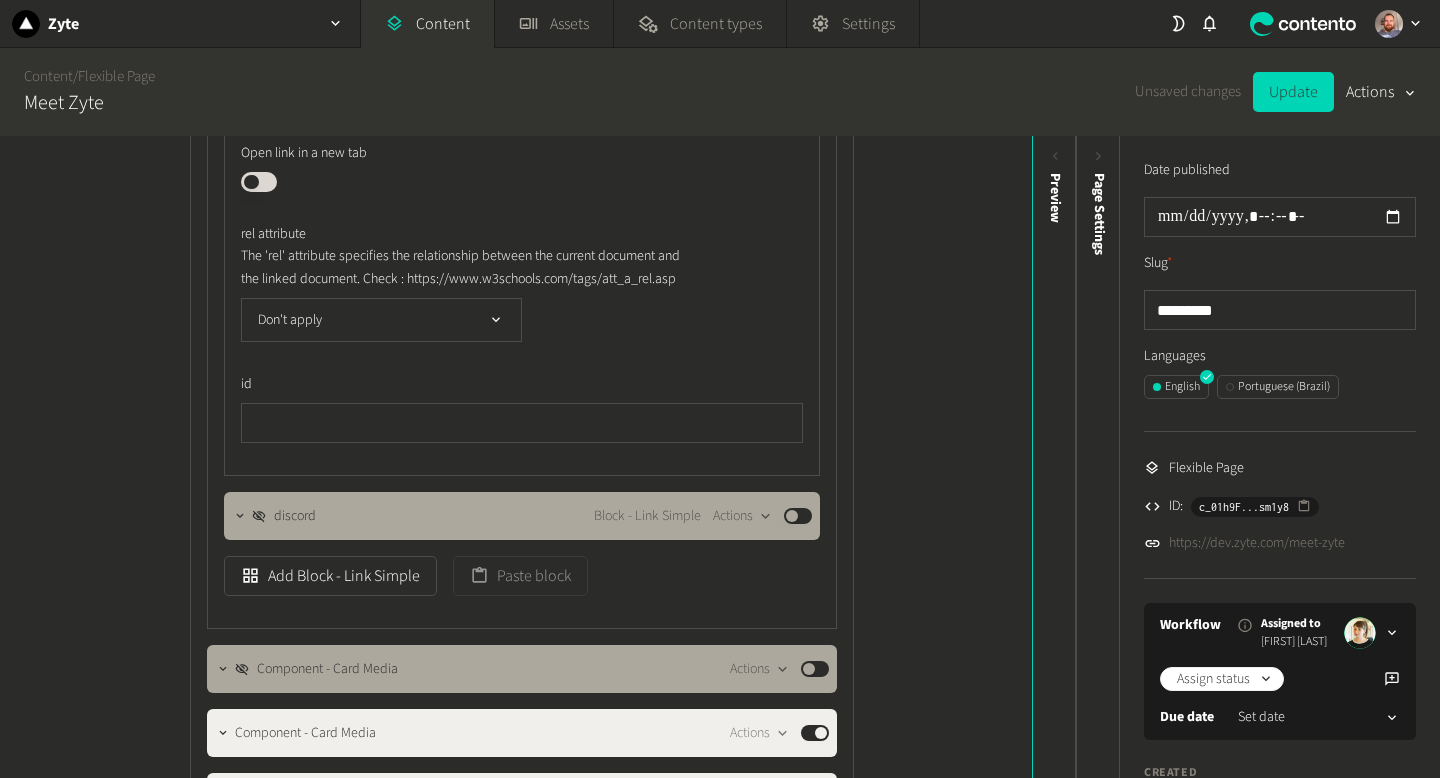 scroll, scrollTop: 2340, scrollLeft: 0, axis: vertical 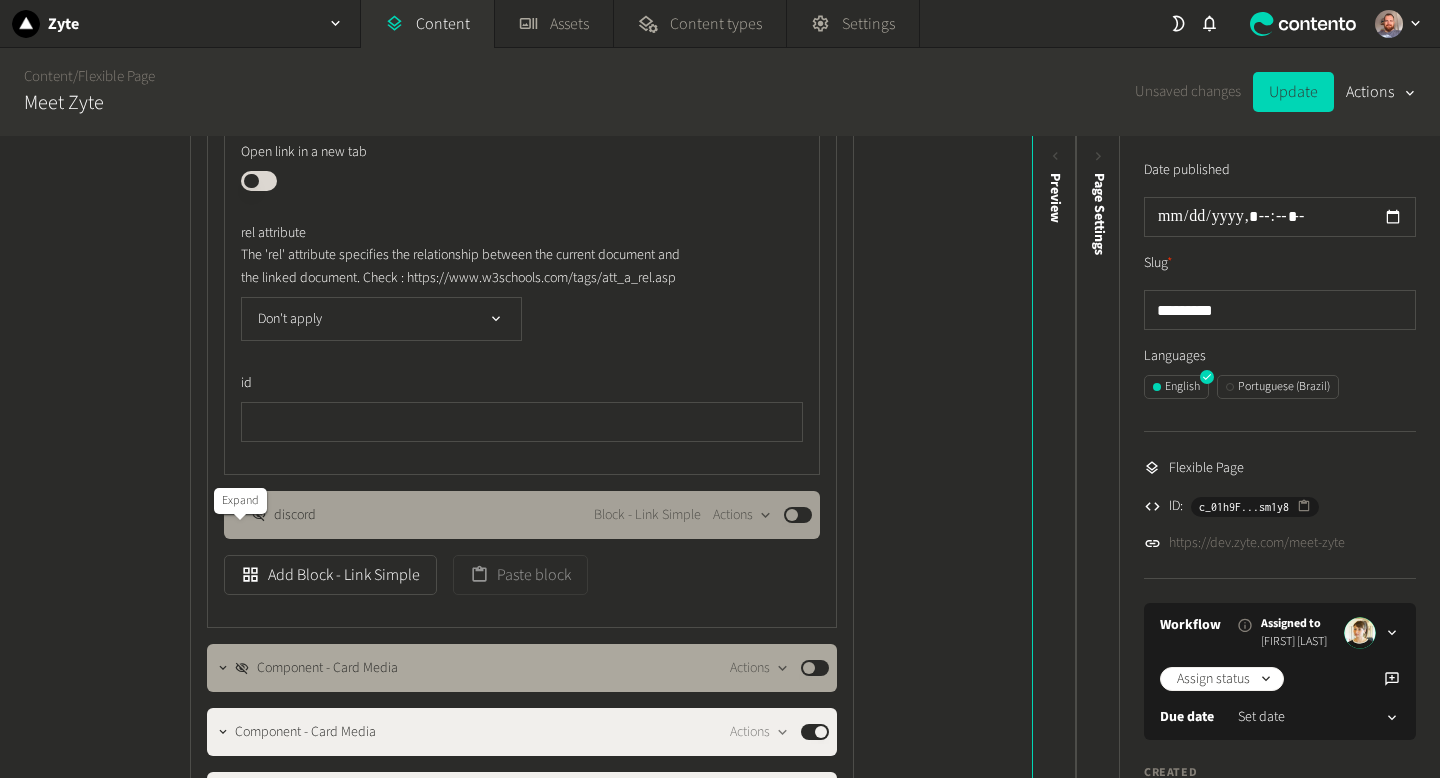 click 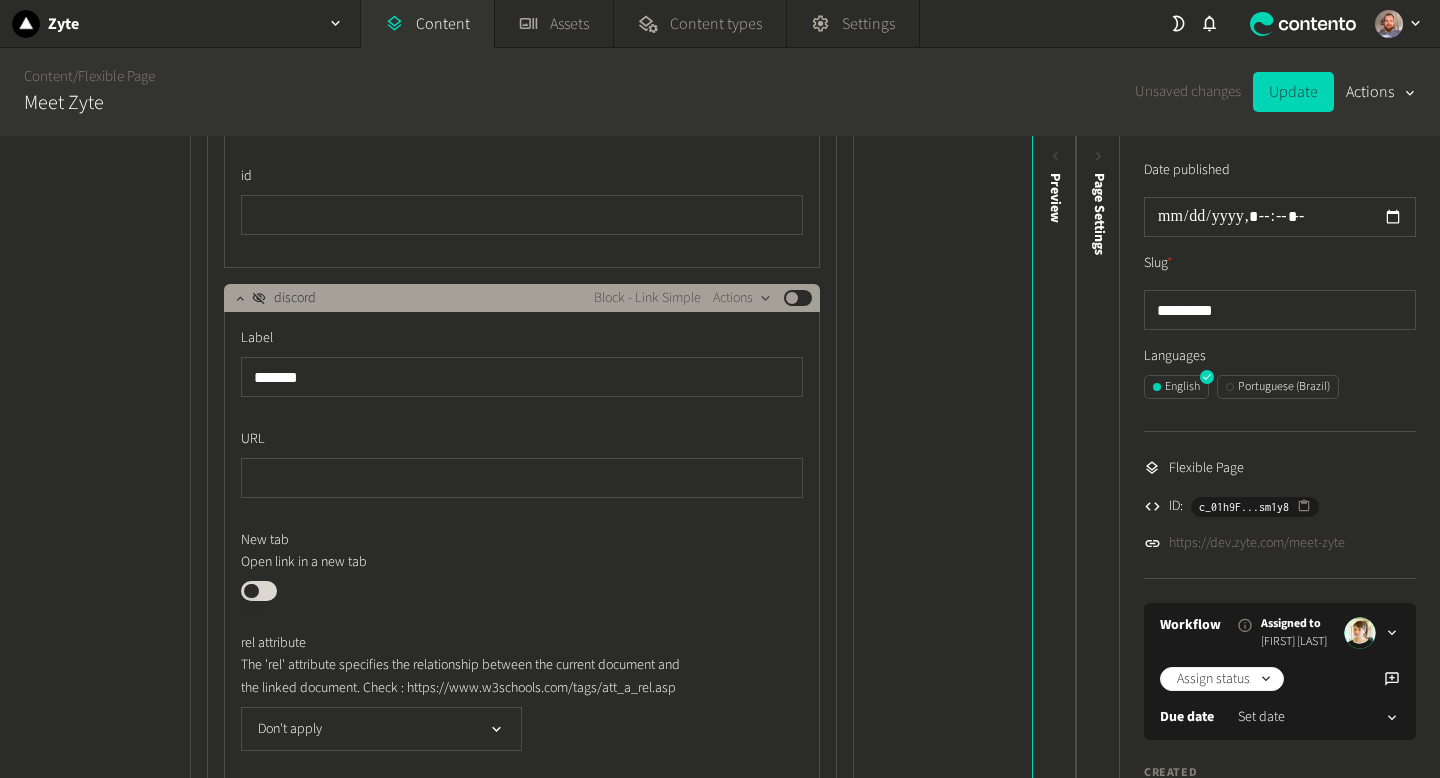 scroll, scrollTop: 2489, scrollLeft: 0, axis: vertical 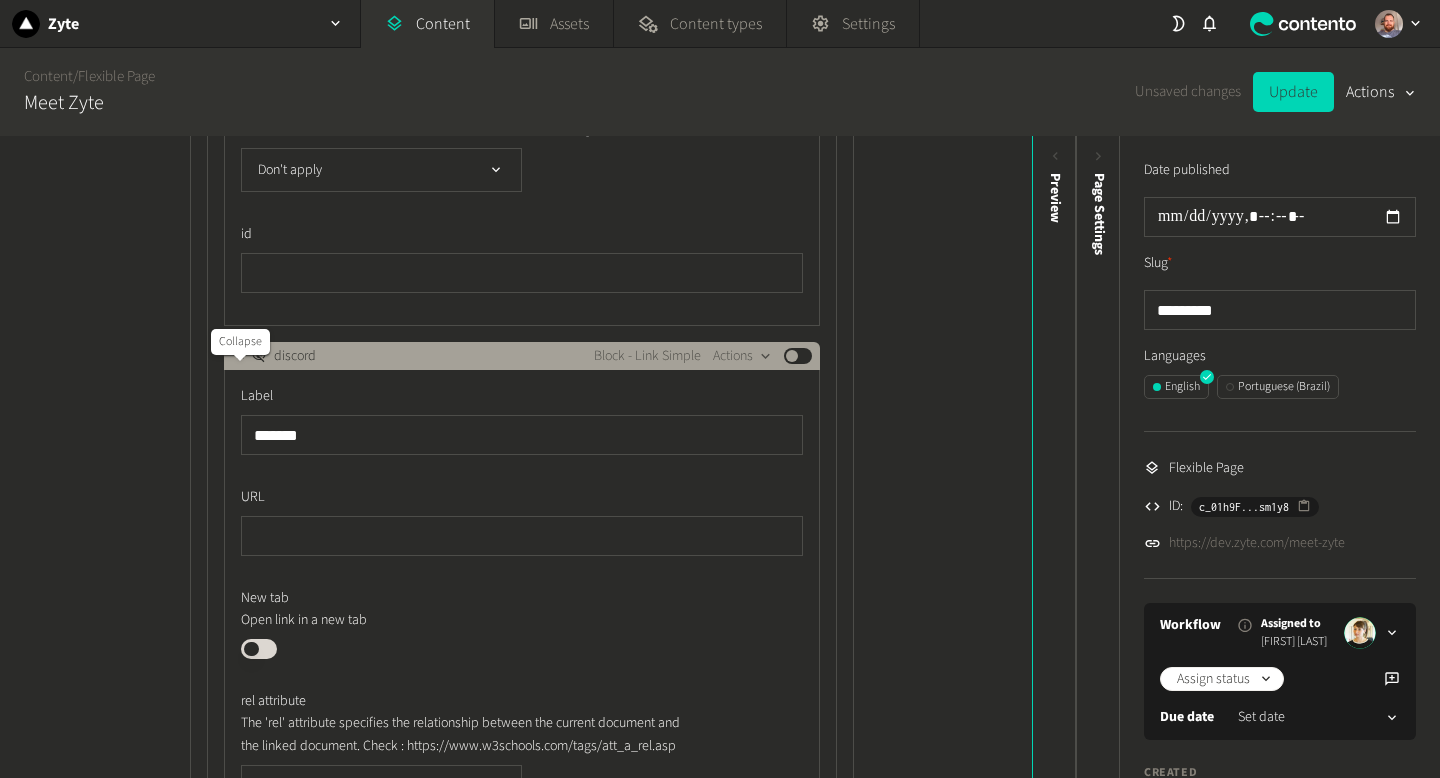 click 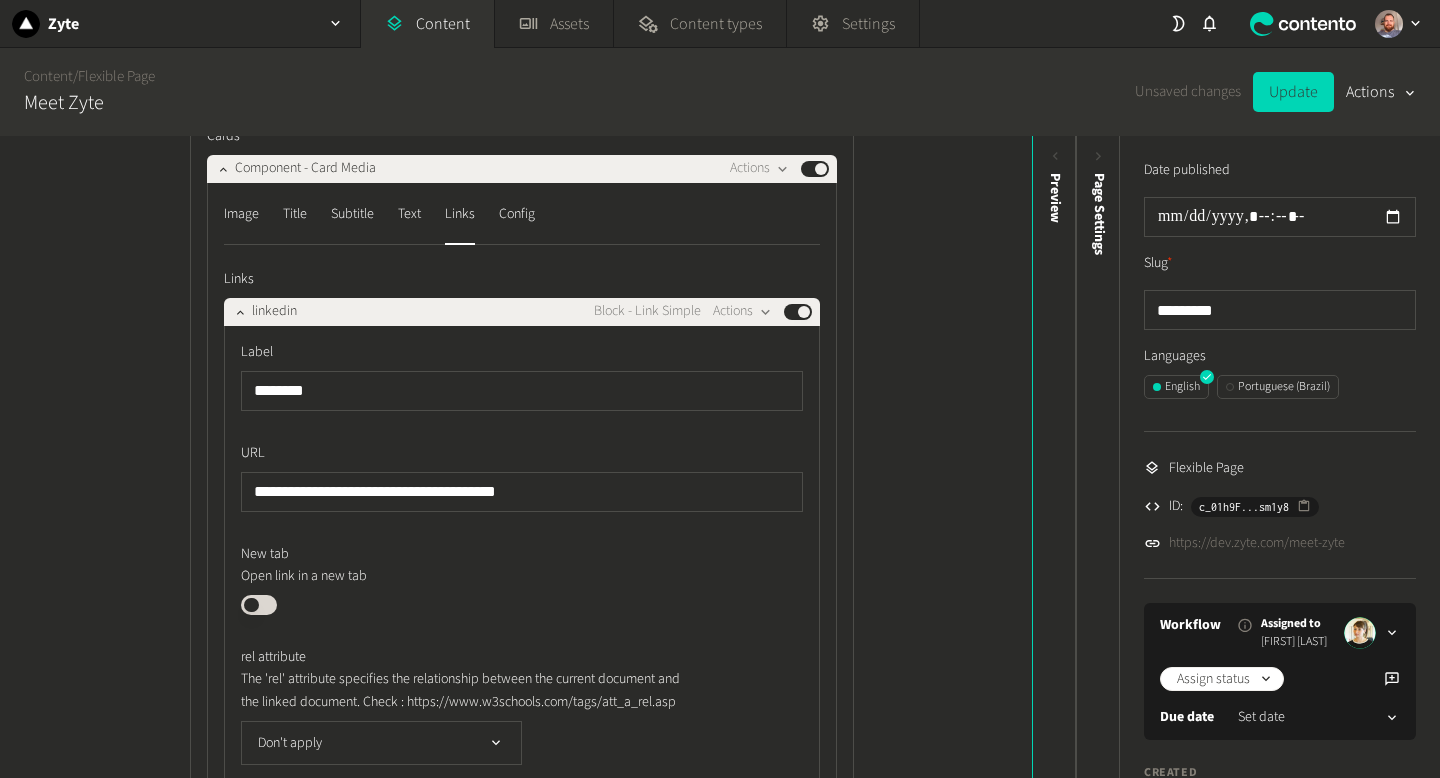 scroll, scrollTop: 1912, scrollLeft: 0, axis: vertical 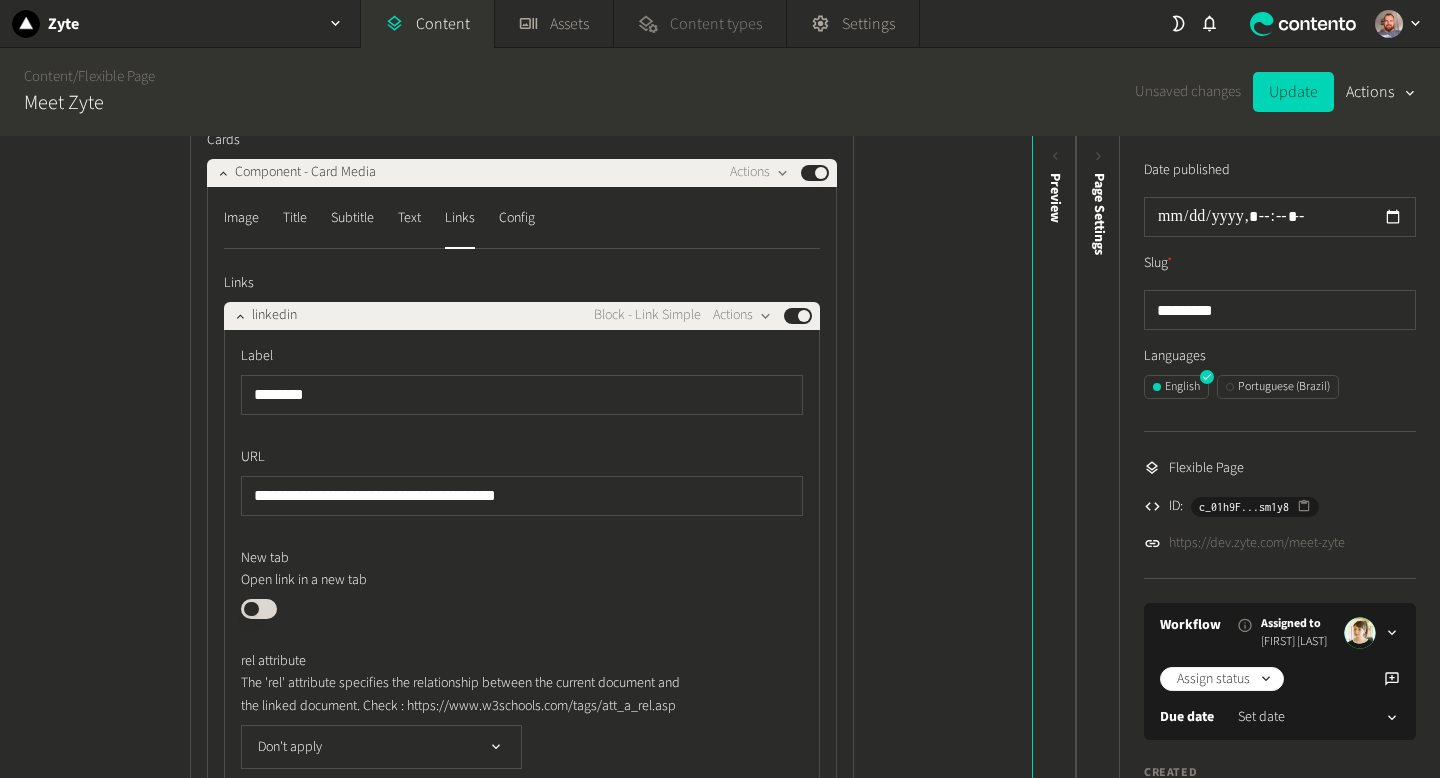click on "Content types" 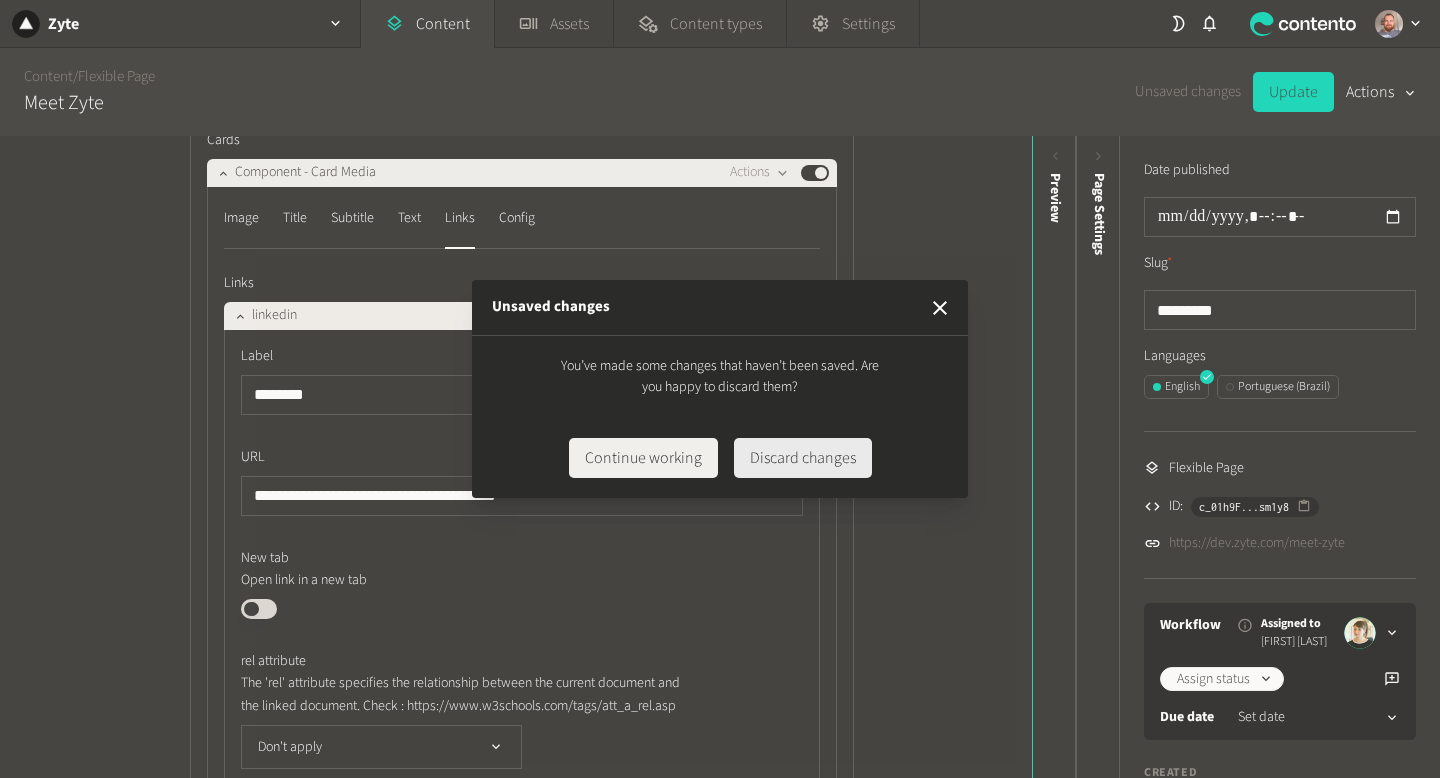 click on "Discard changes" at bounding box center (803, 458) 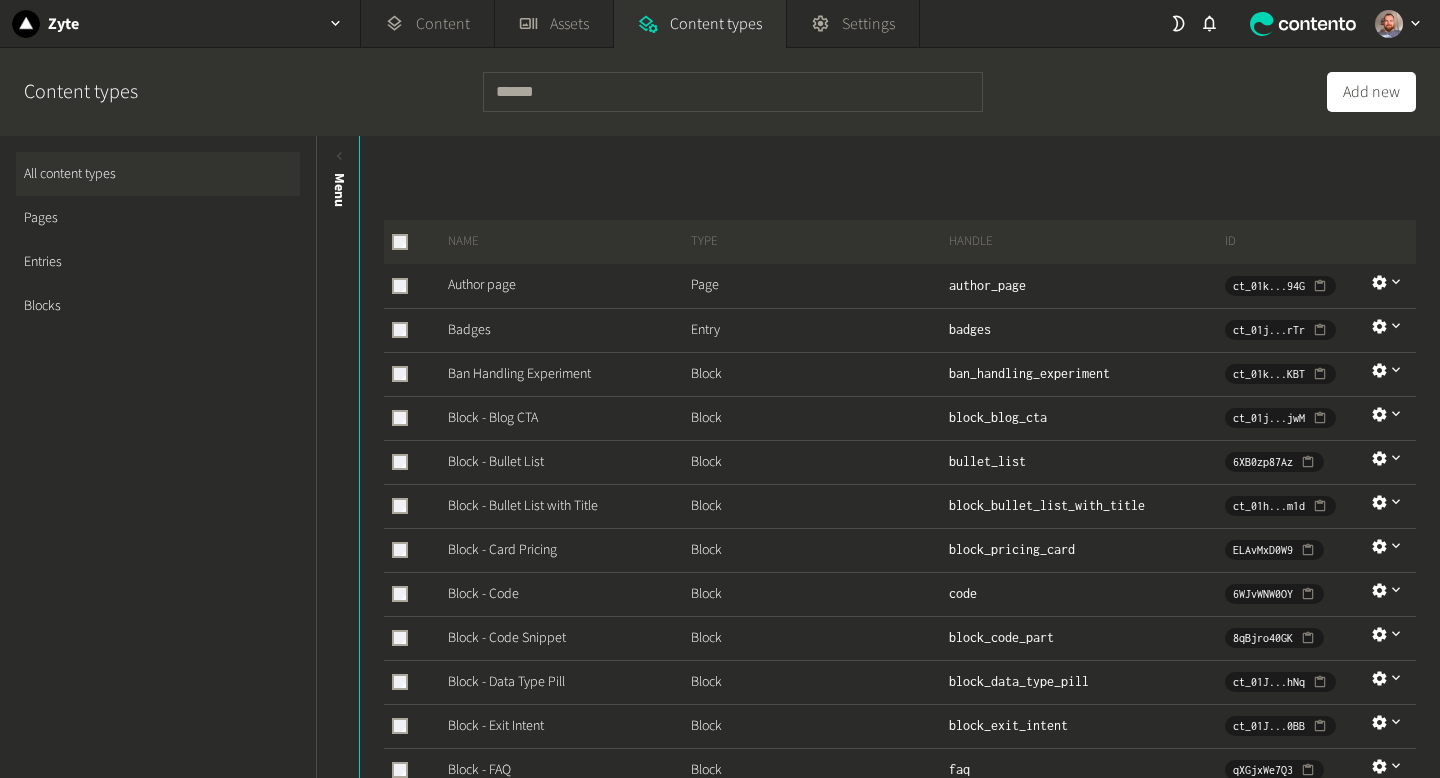 click on "Blocks" 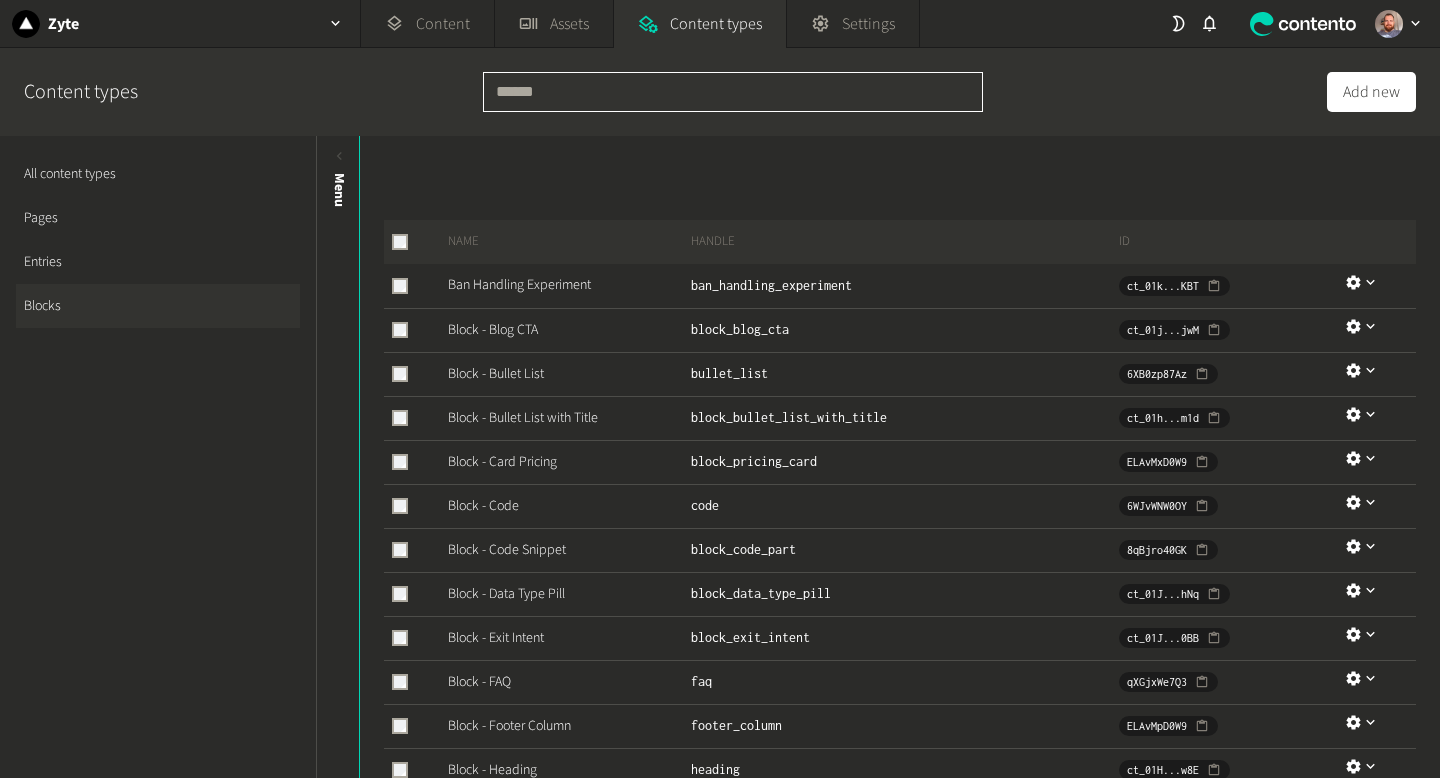 click 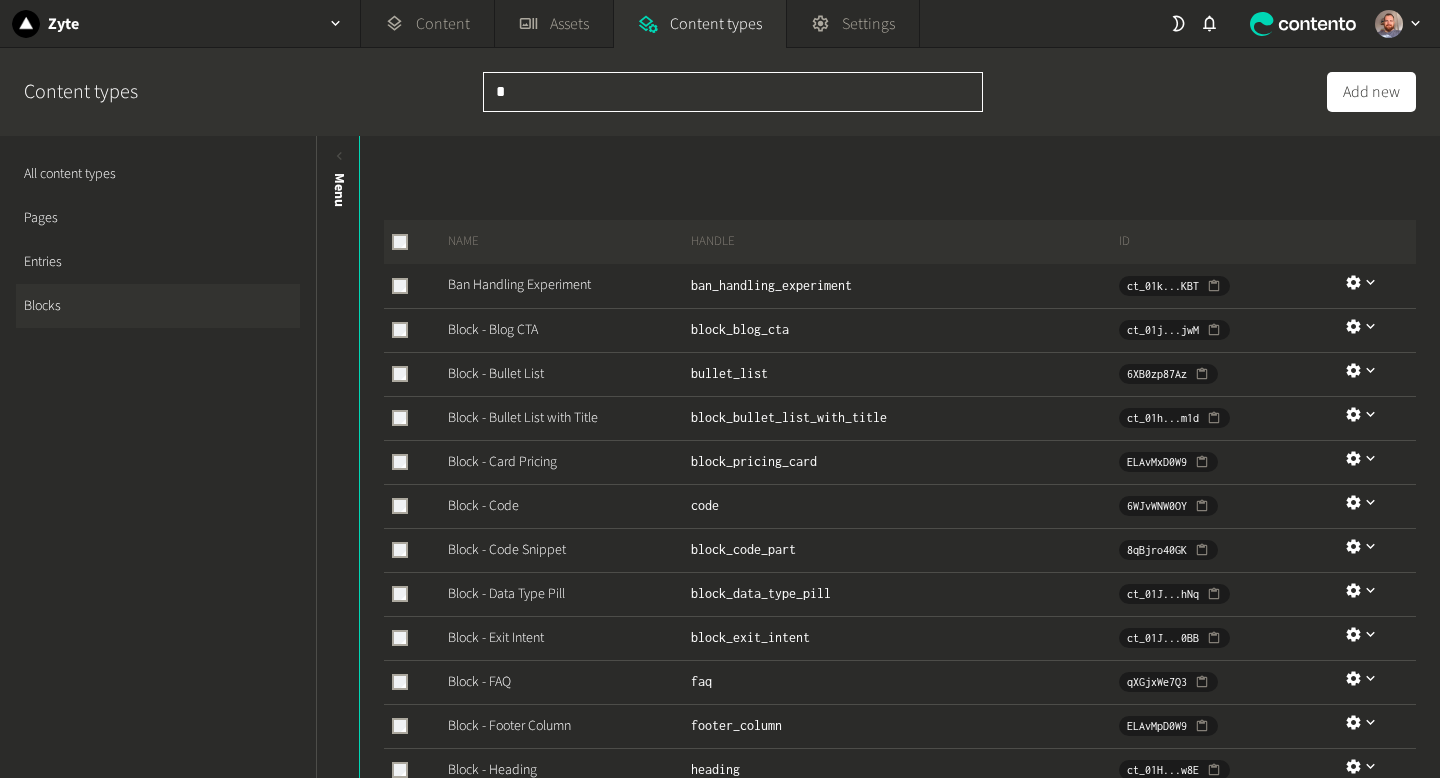 type on "**" 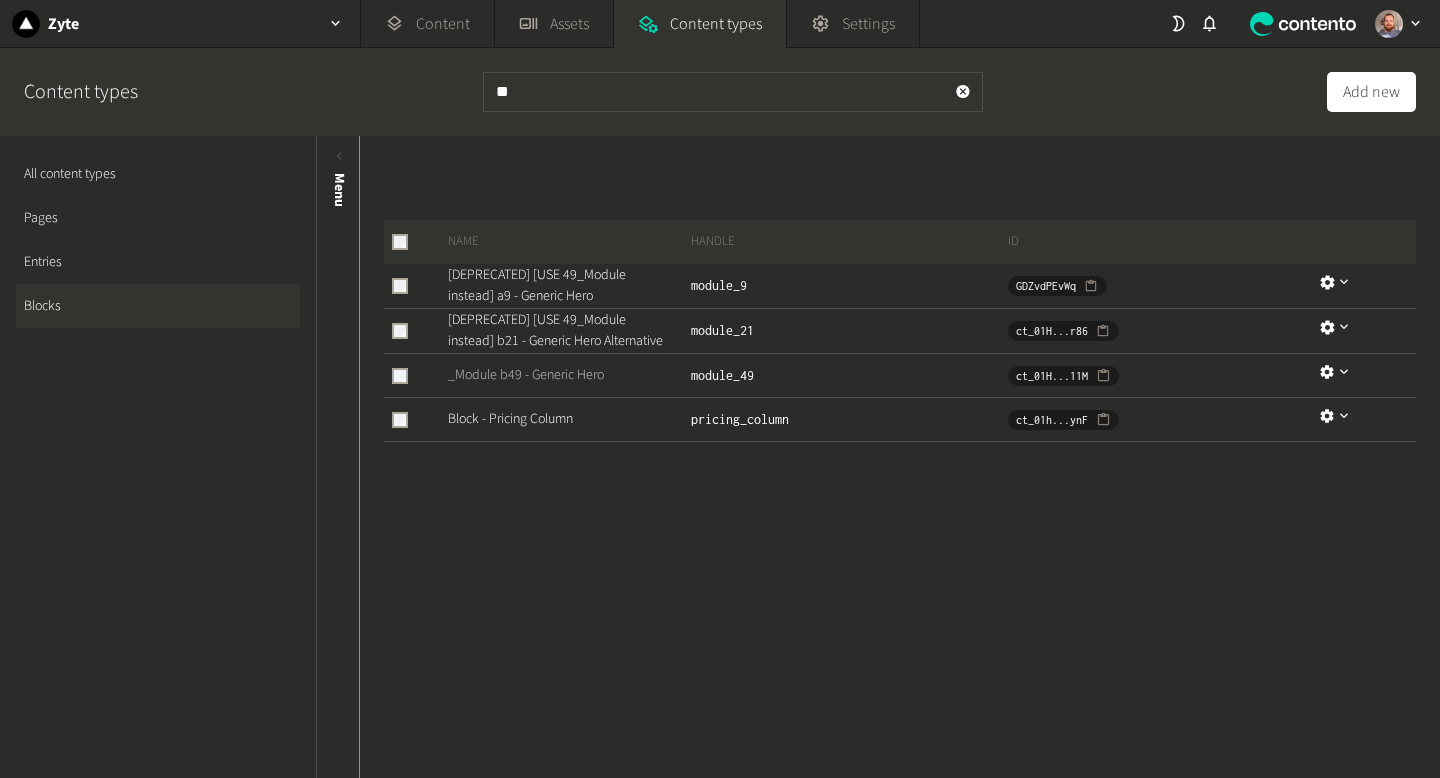 click on "_Module b49 - Generic Hero" 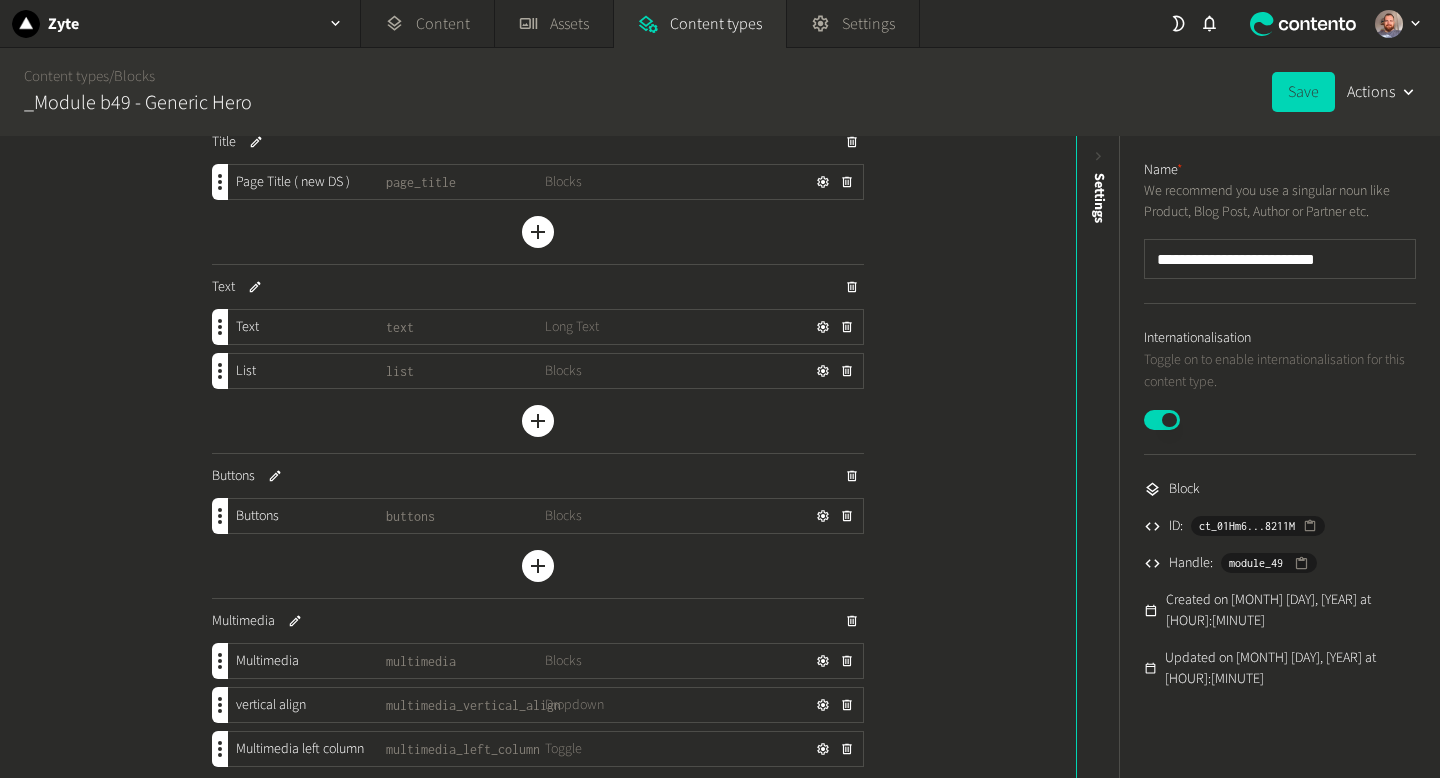 scroll, scrollTop: 388, scrollLeft: 0, axis: vertical 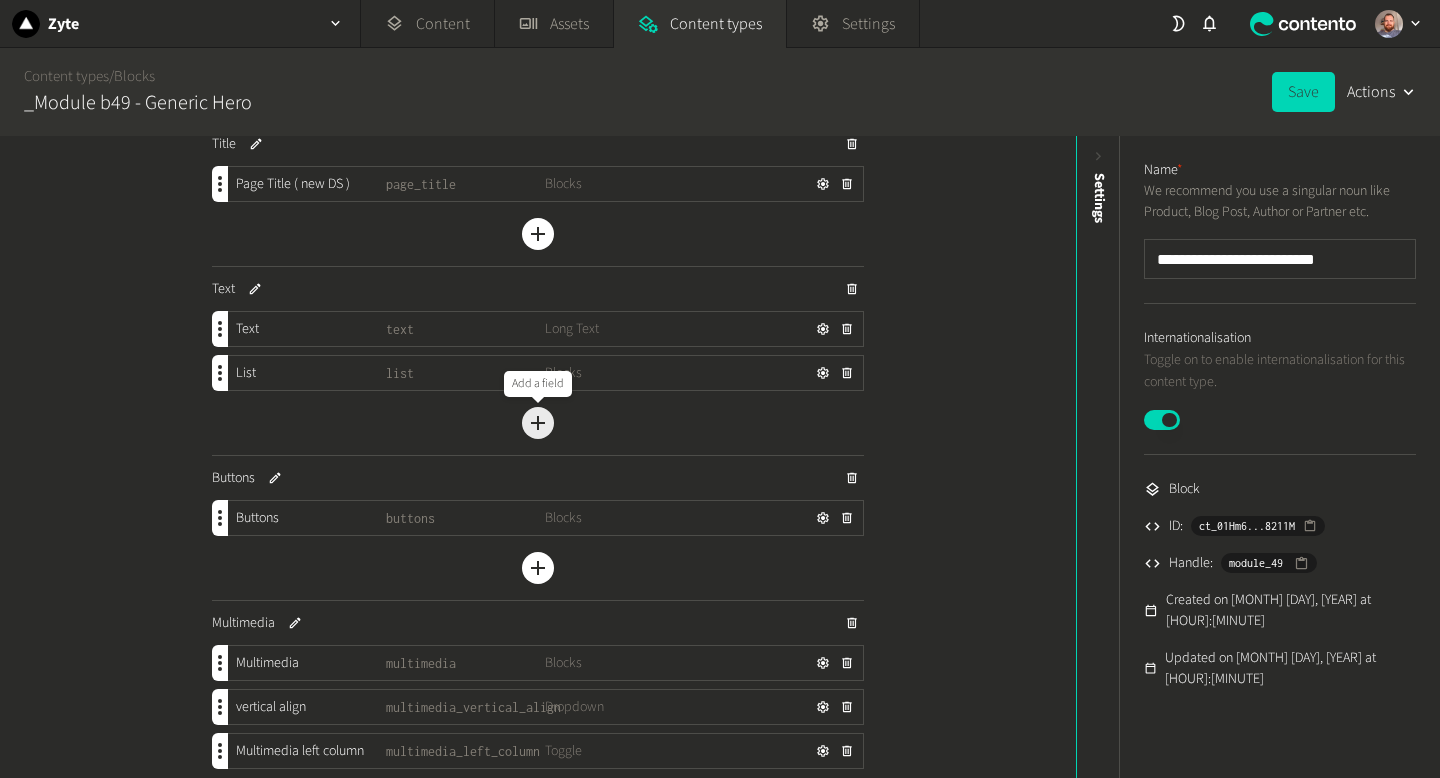click 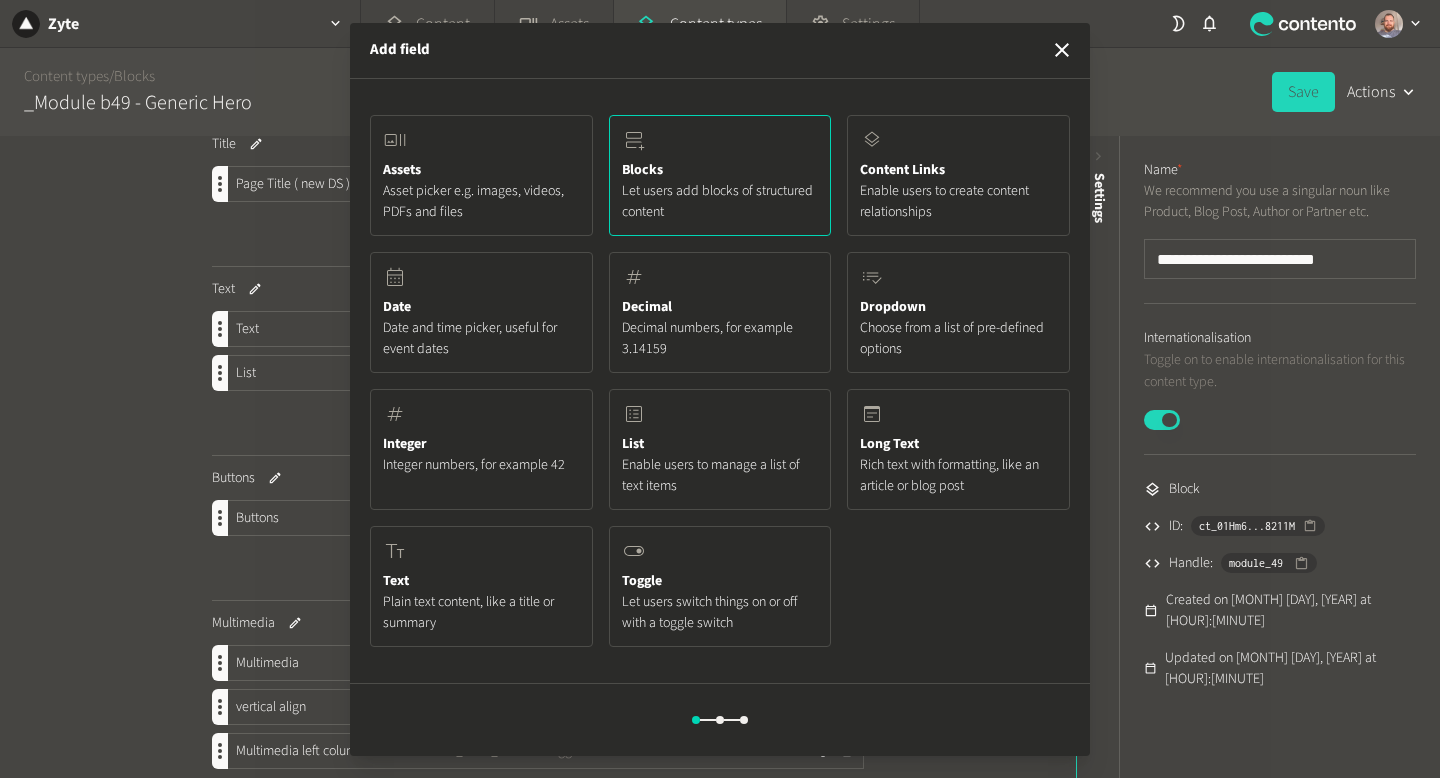 click on "Blocks Let users add blocks of structured content" 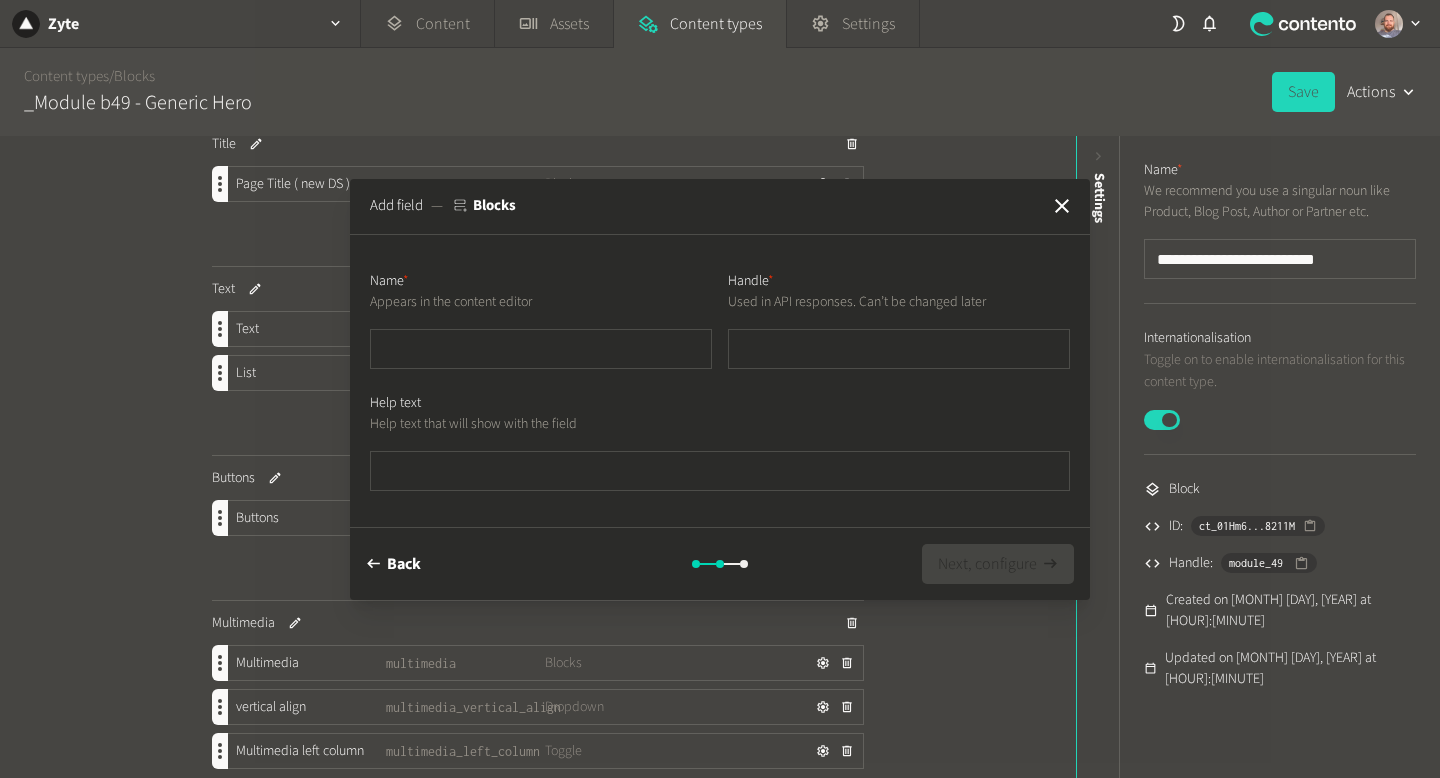 type on "*" 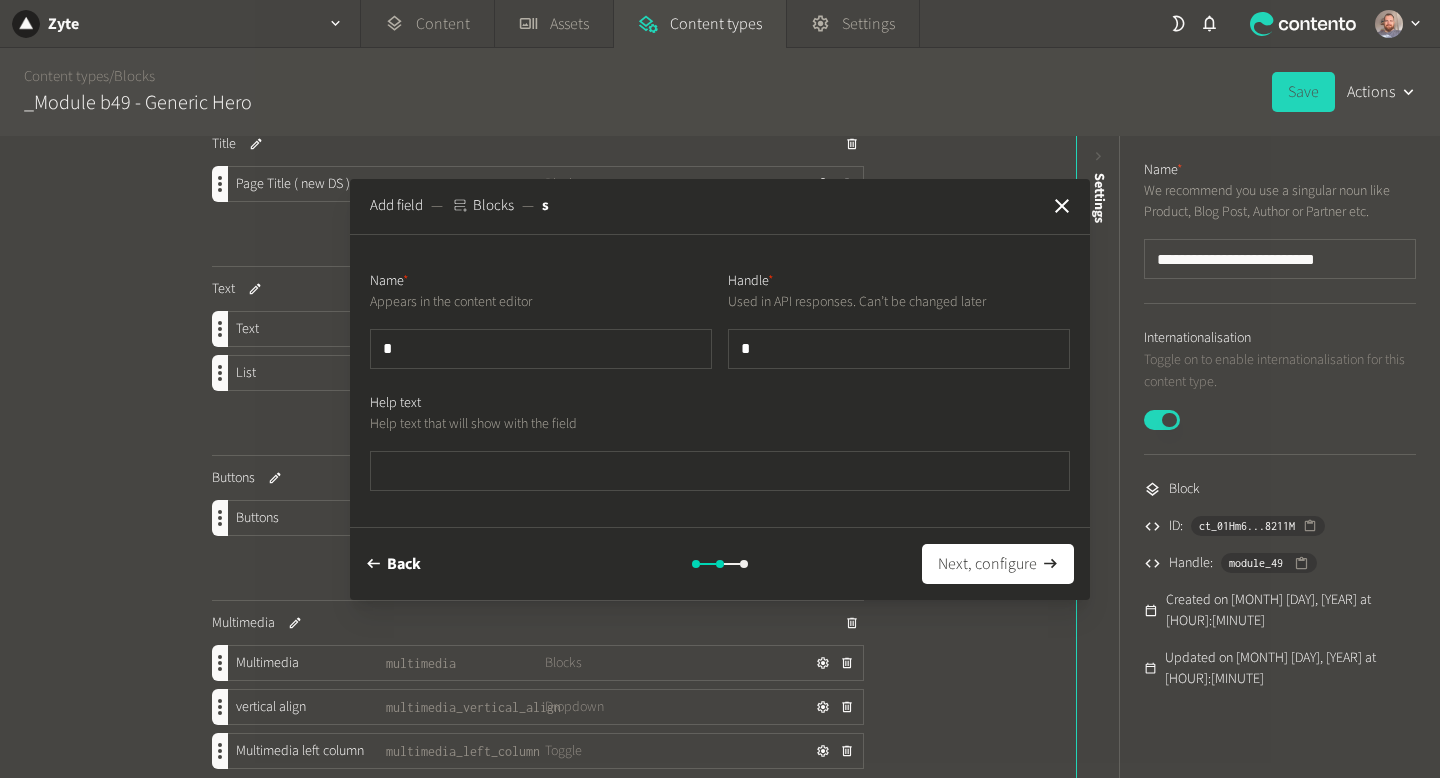 type on "**" 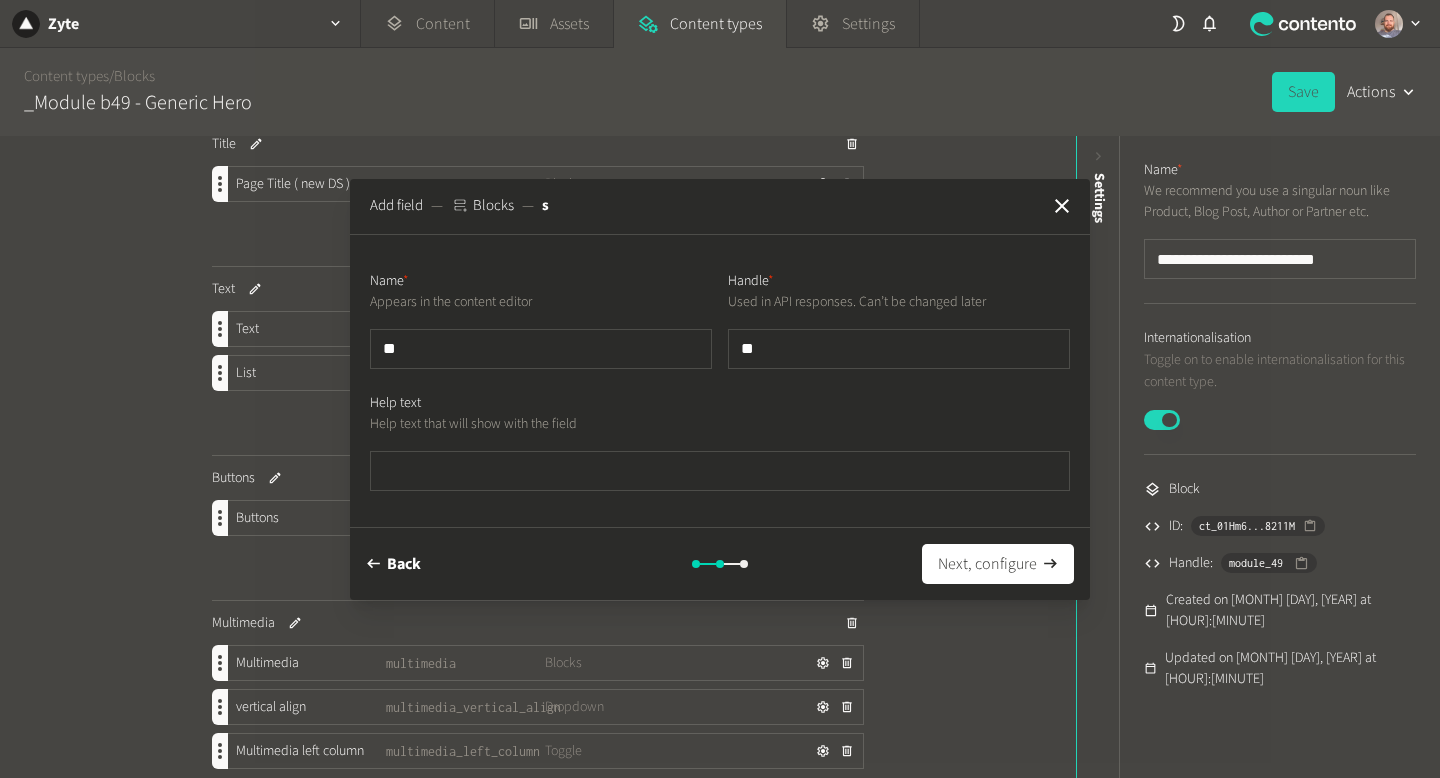 type on "***" 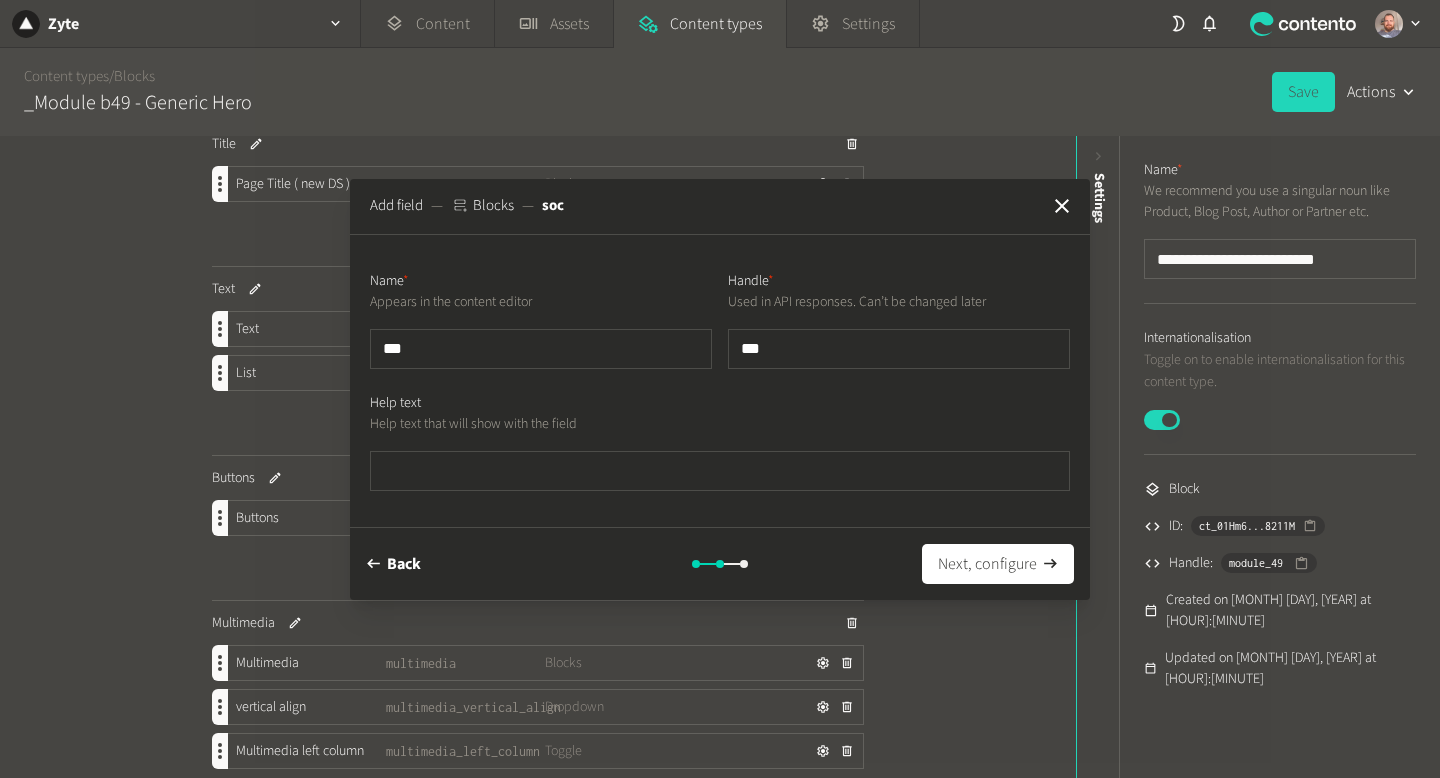 type on "****" 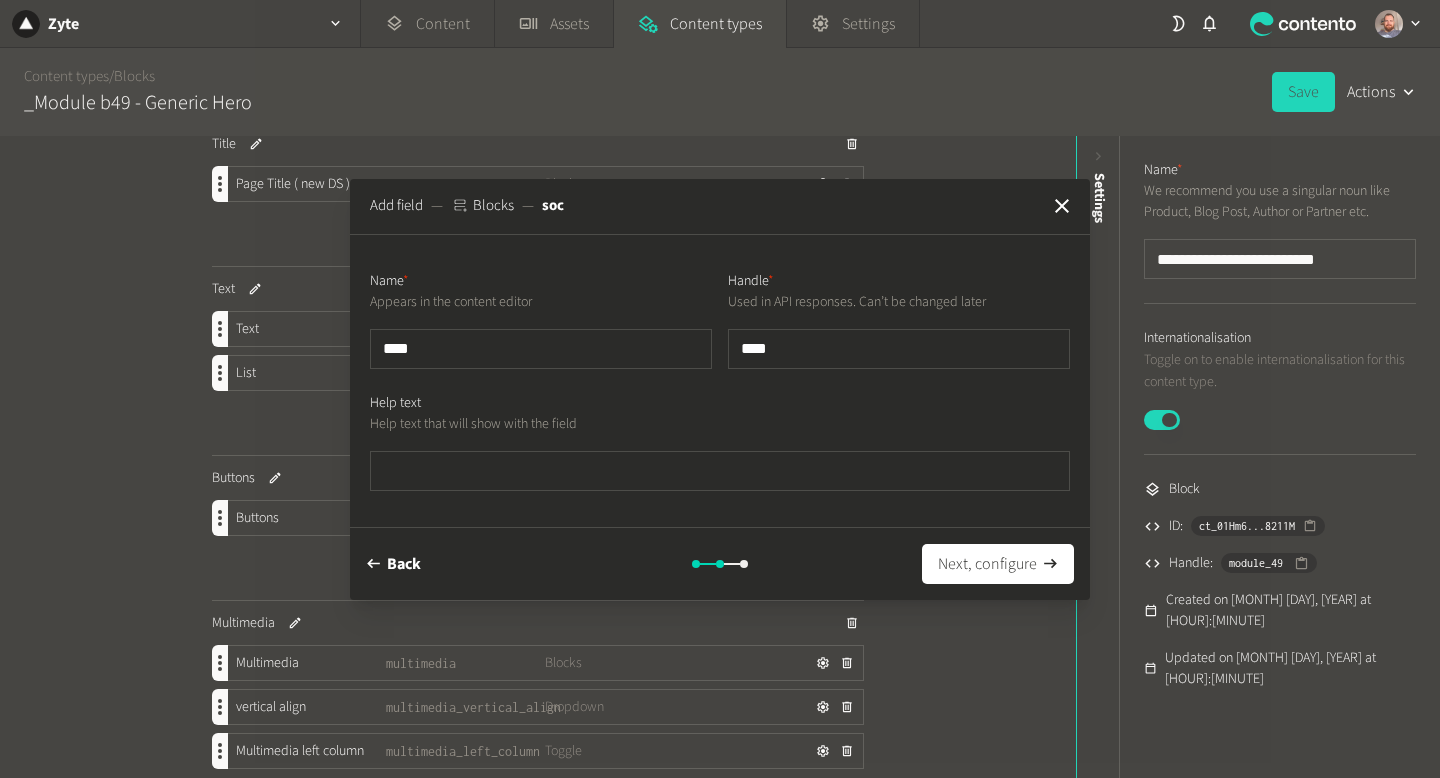 type on "*****" 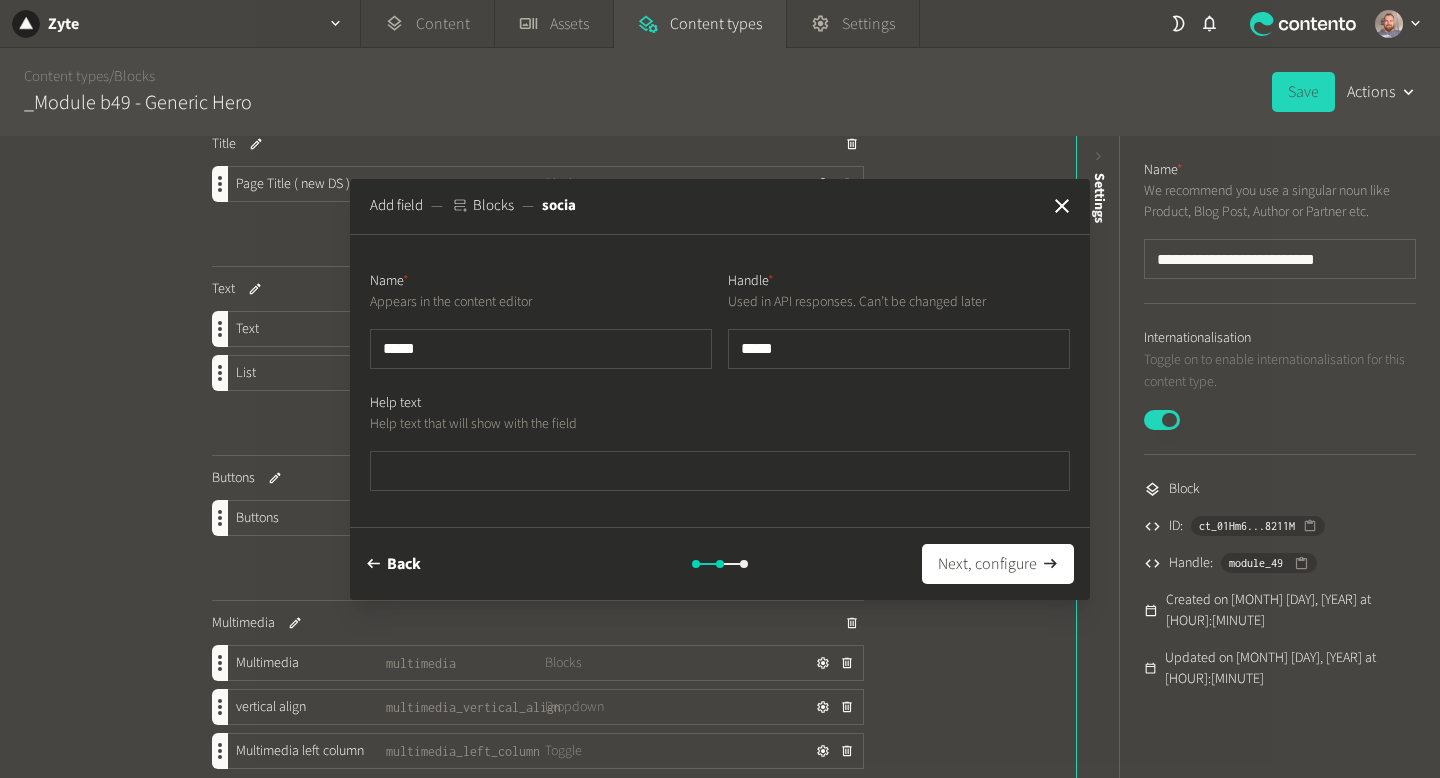 type on "******" 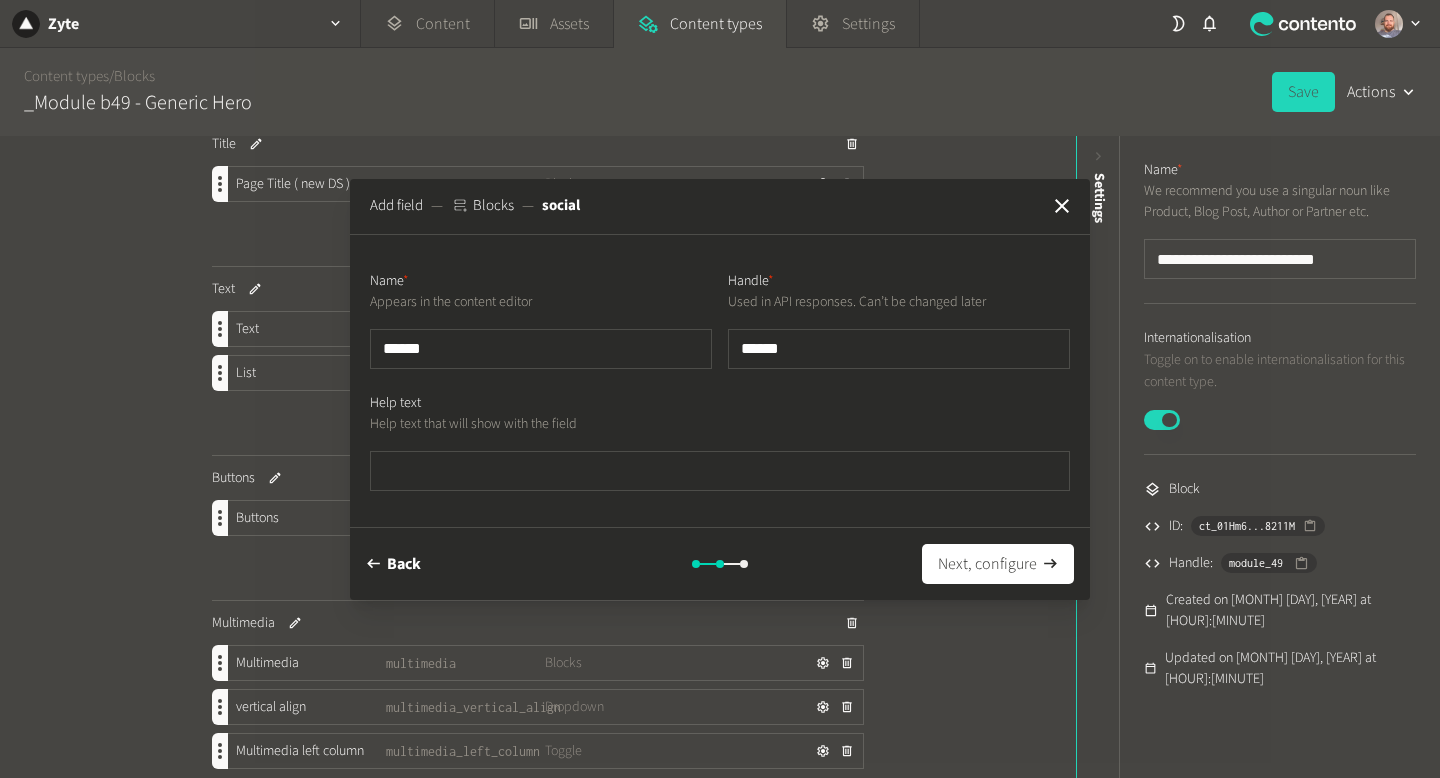 type on "******" 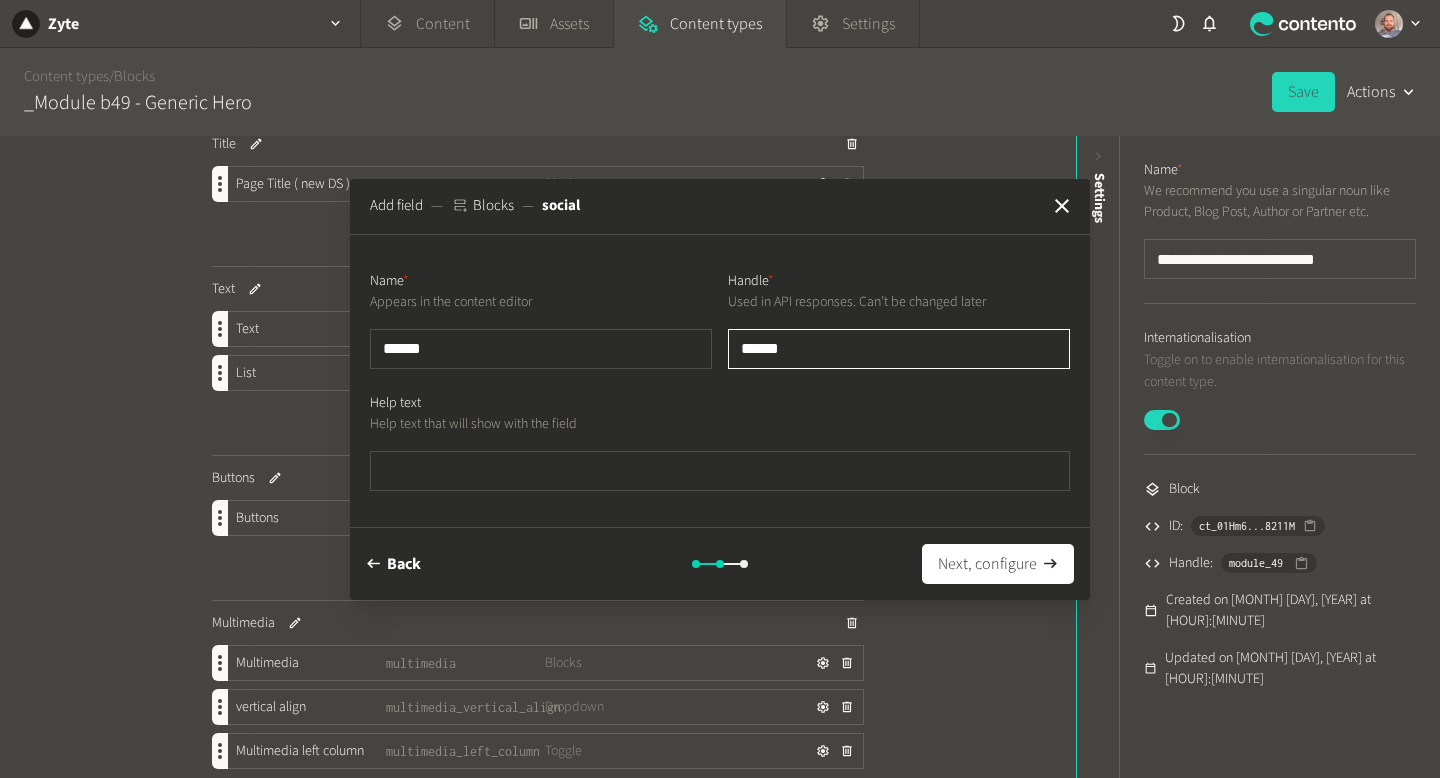 click on "******" at bounding box center (899, 349) 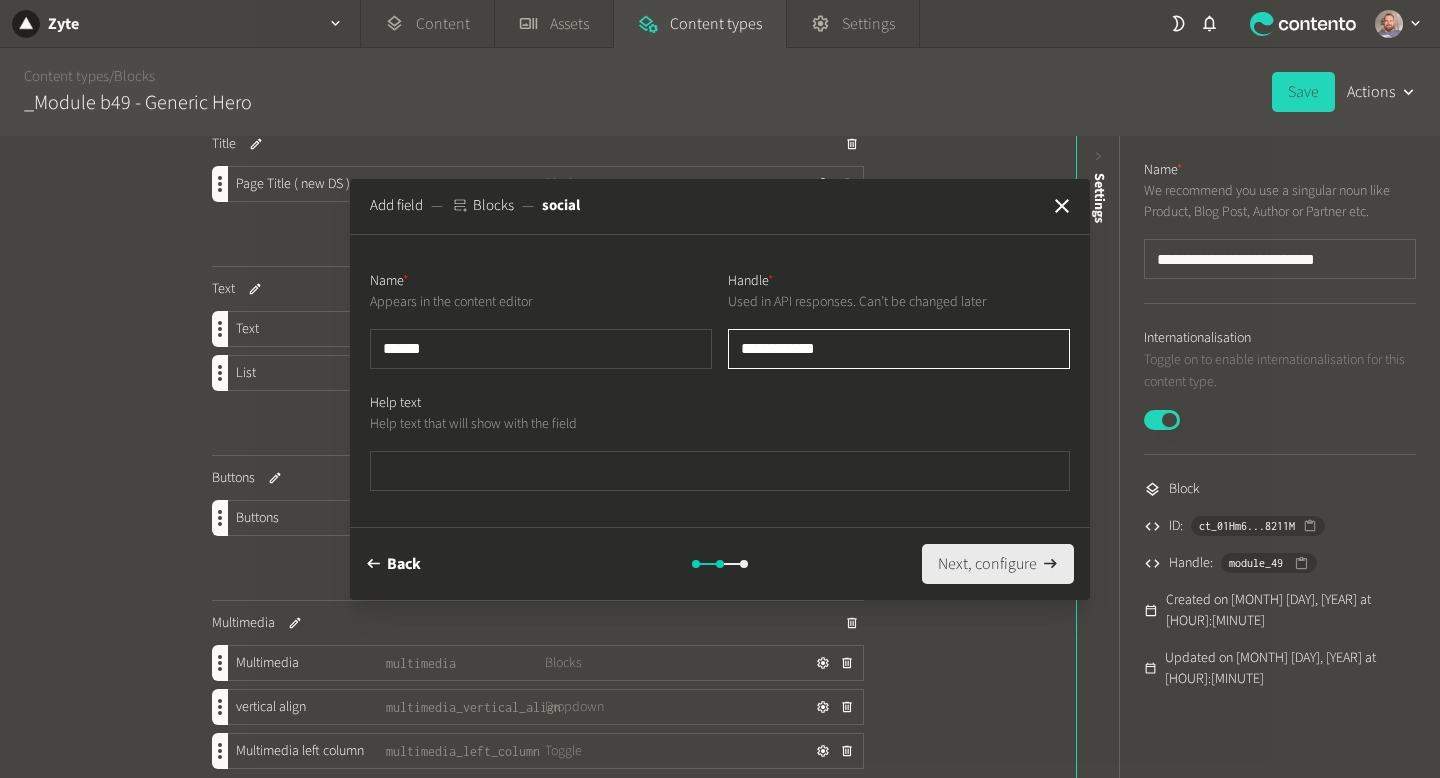 type on "**********" 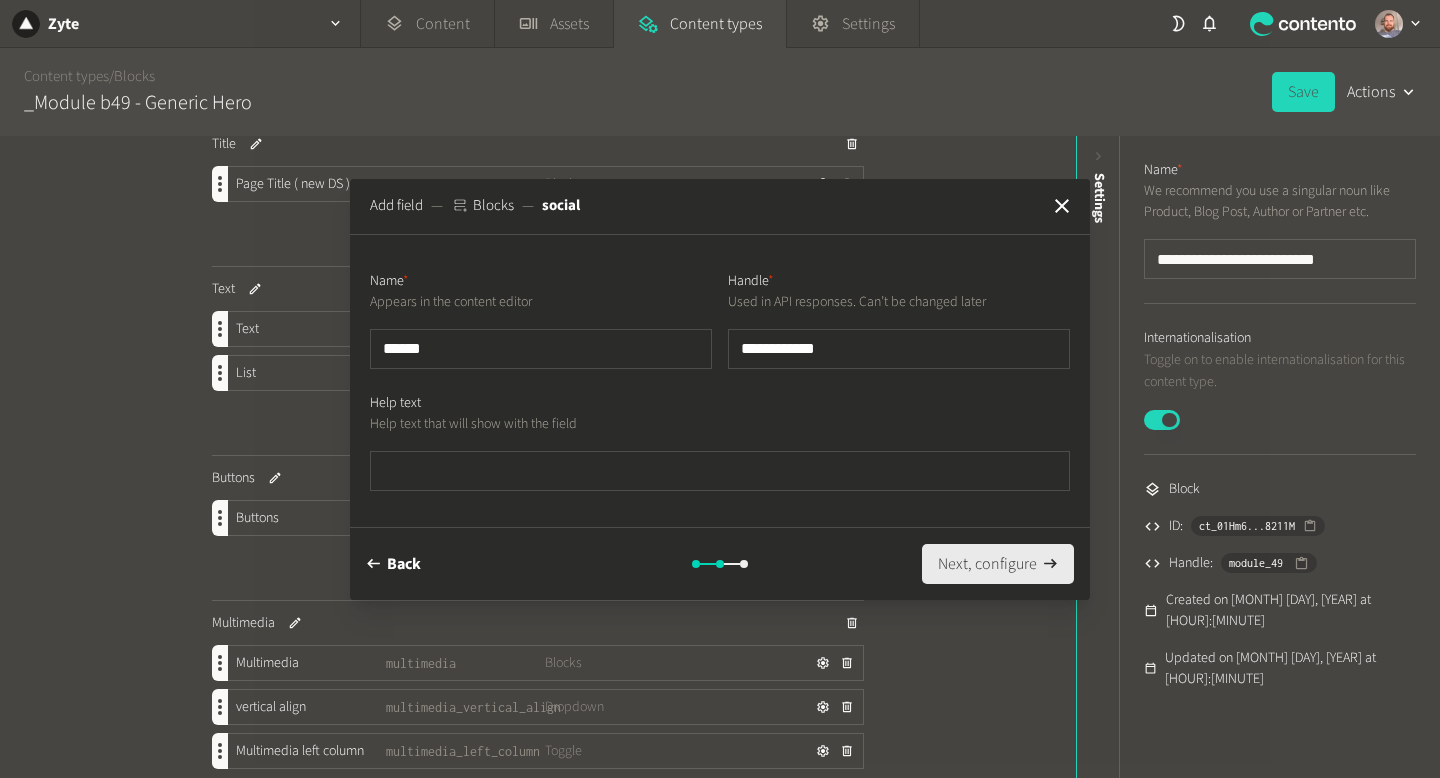 click on "Next, configure" at bounding box center (998, 564) 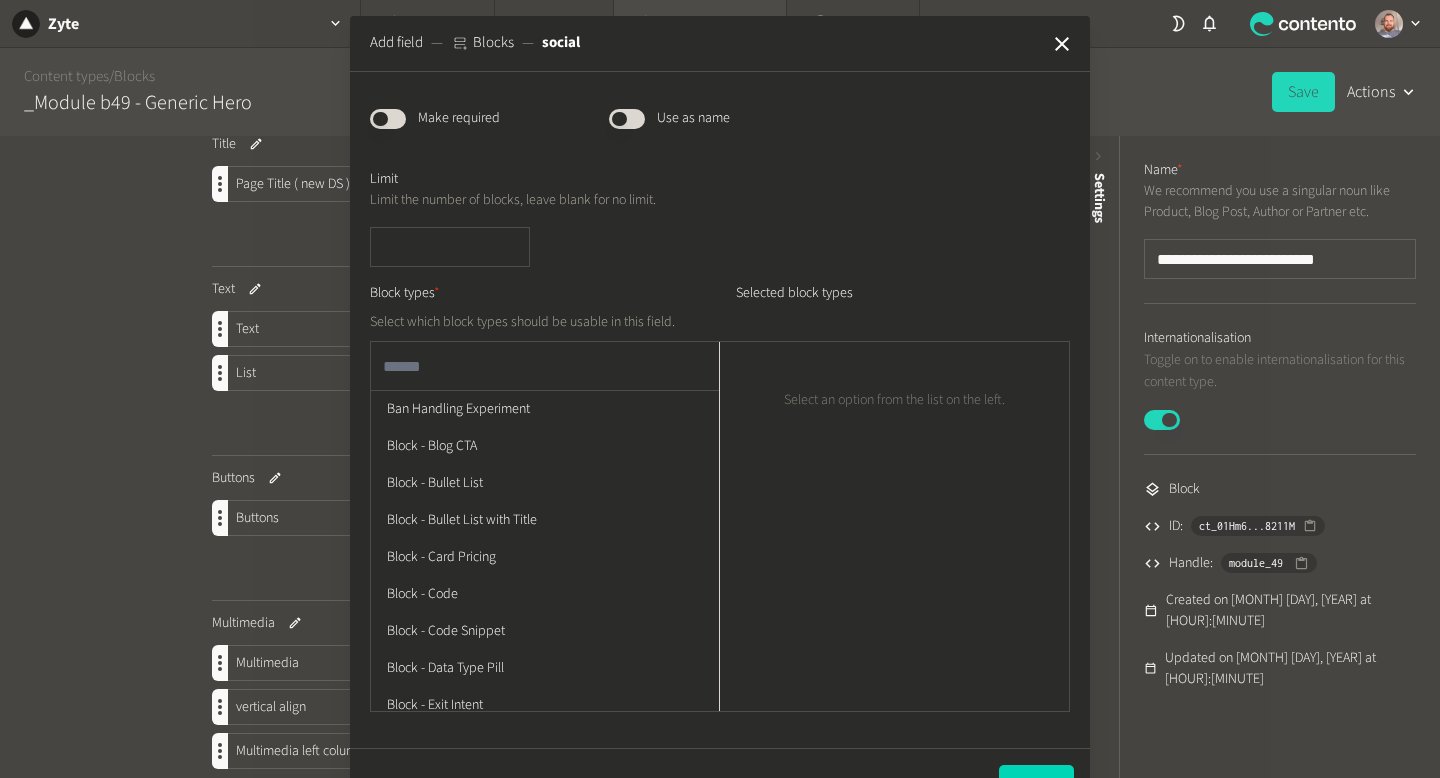 click at bounding box center [545, 366] 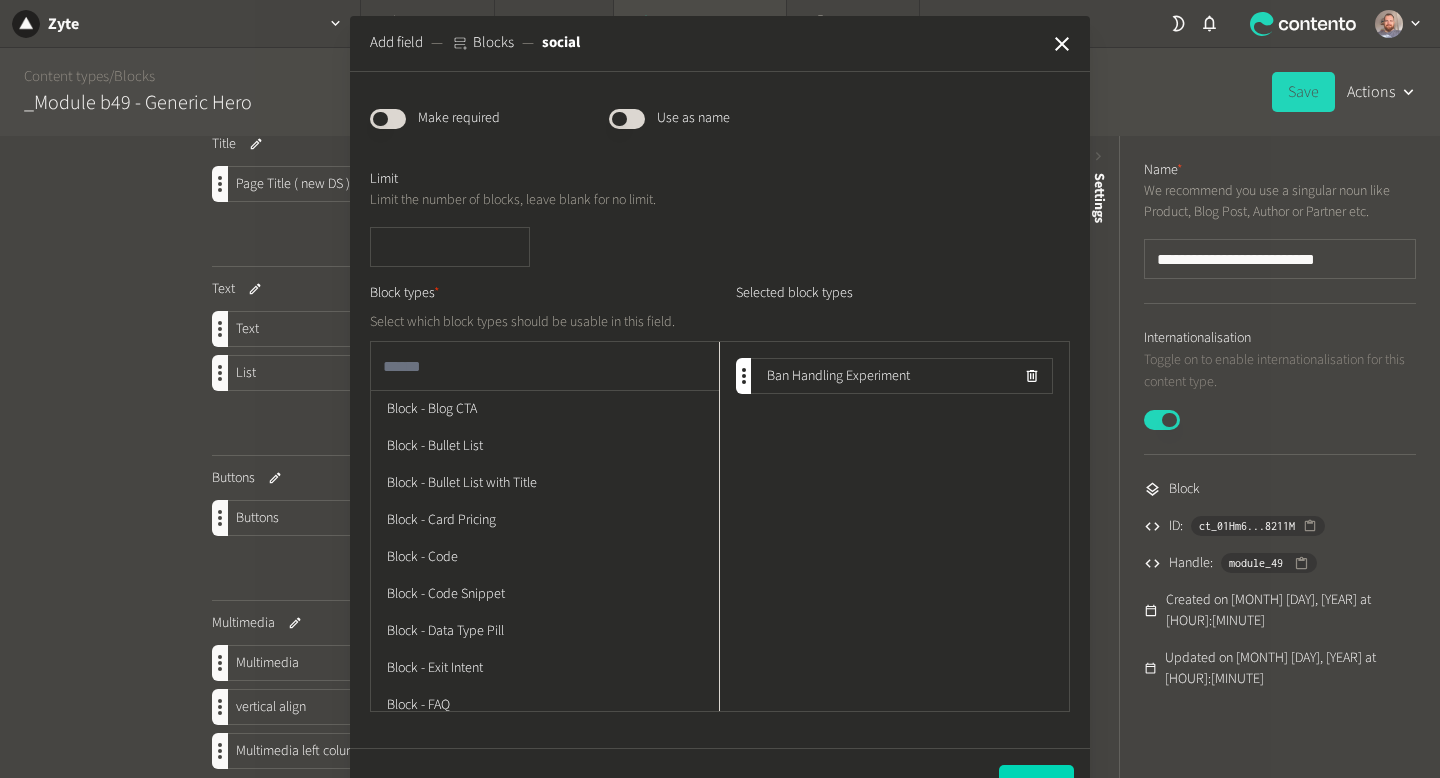 click at bounding box center [545, 366] 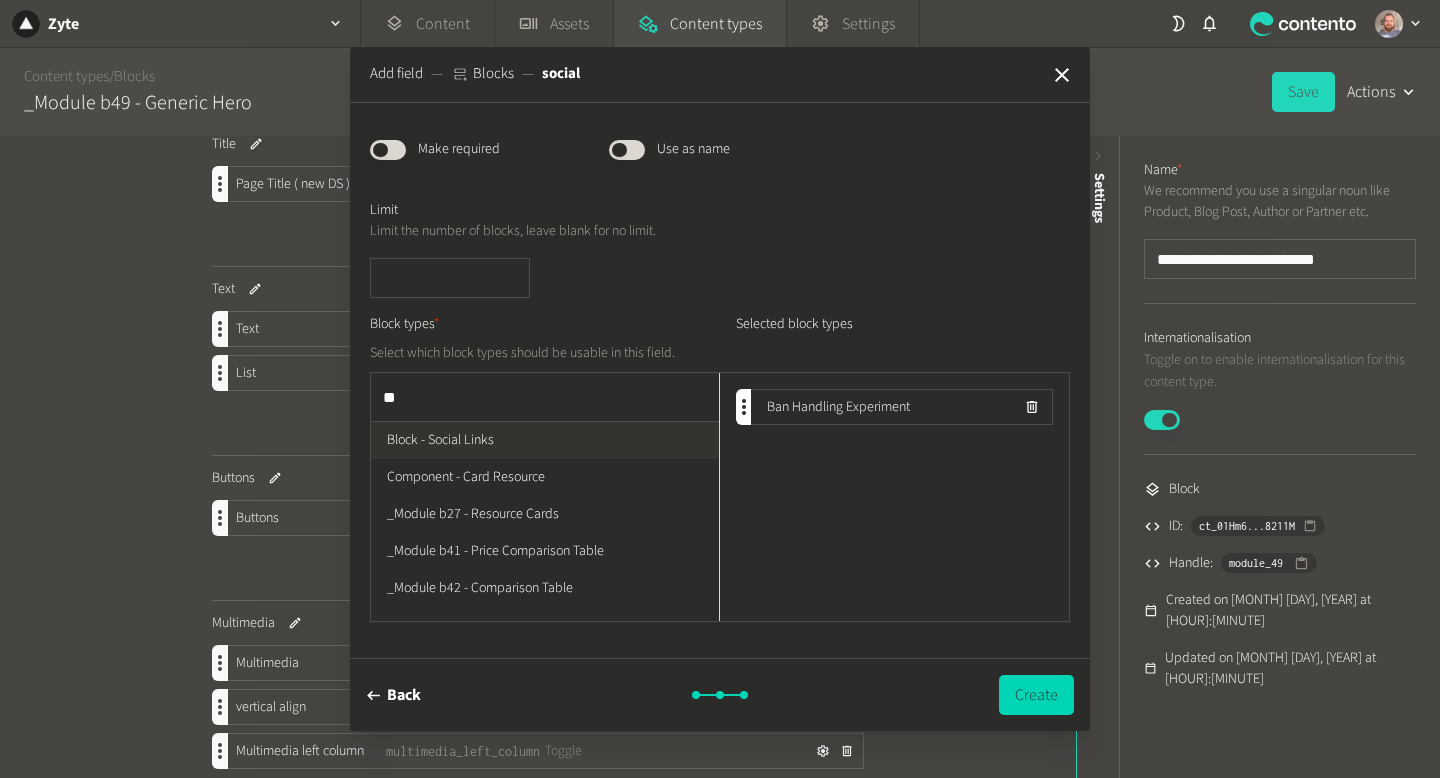 type on "***" 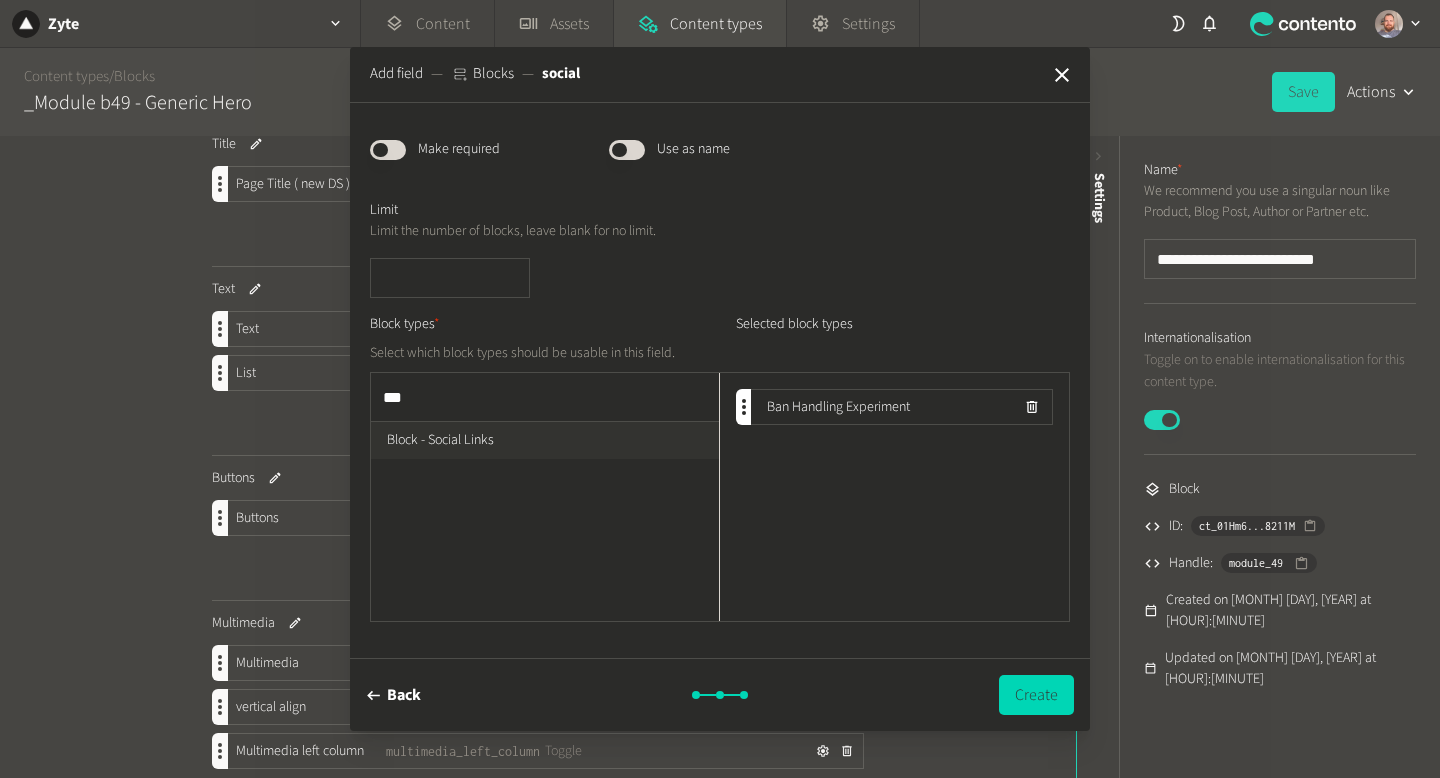 type 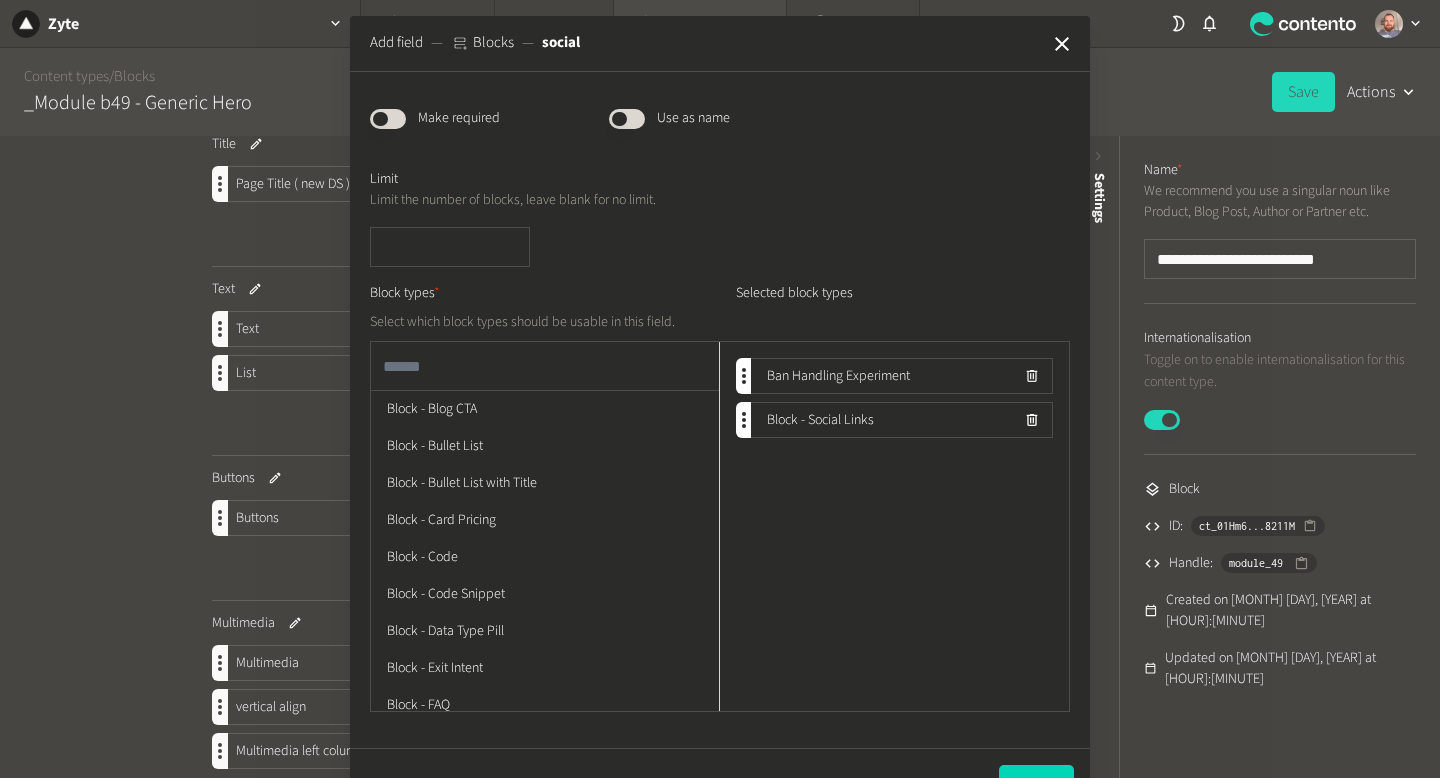 click 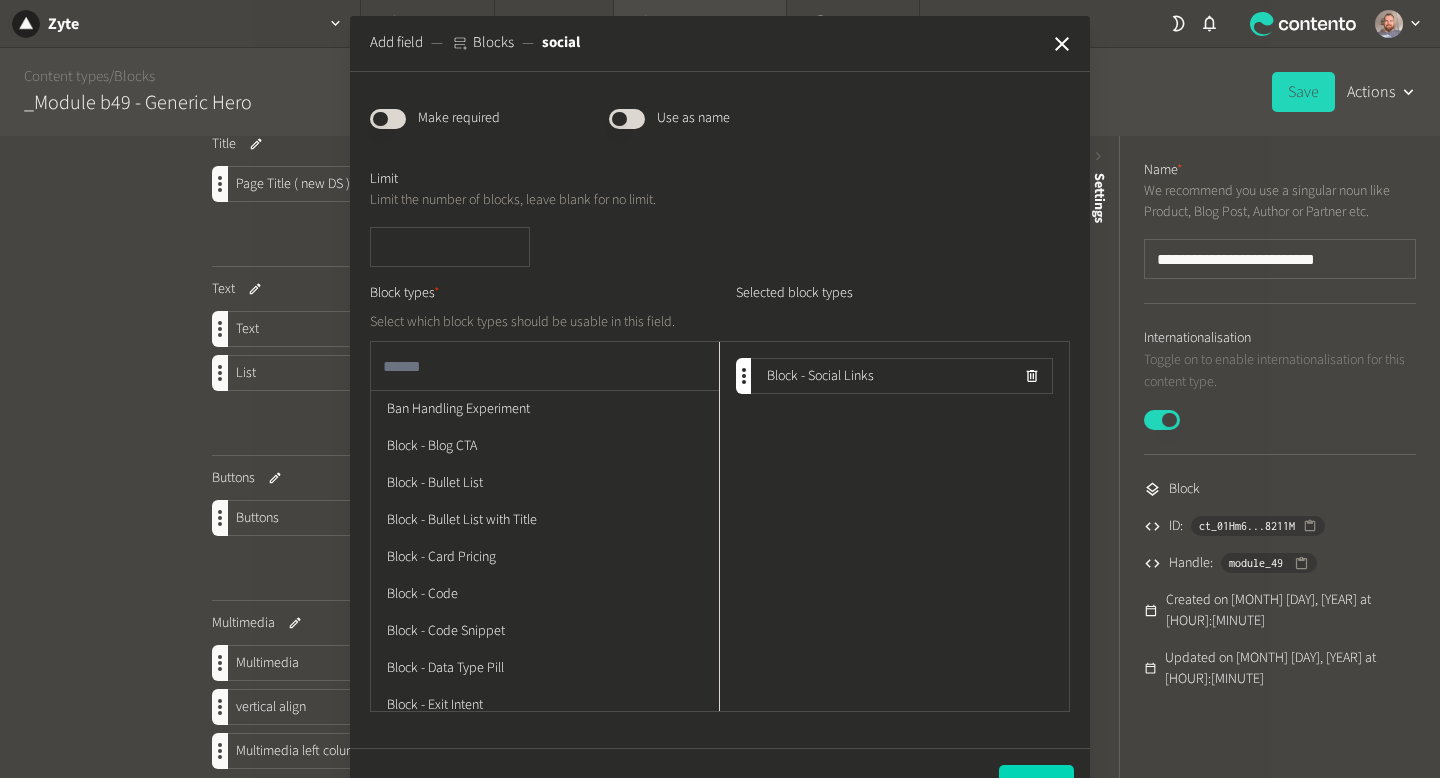 scroll, scrollTop: 59, scrollLeft: 0, axis: vertical 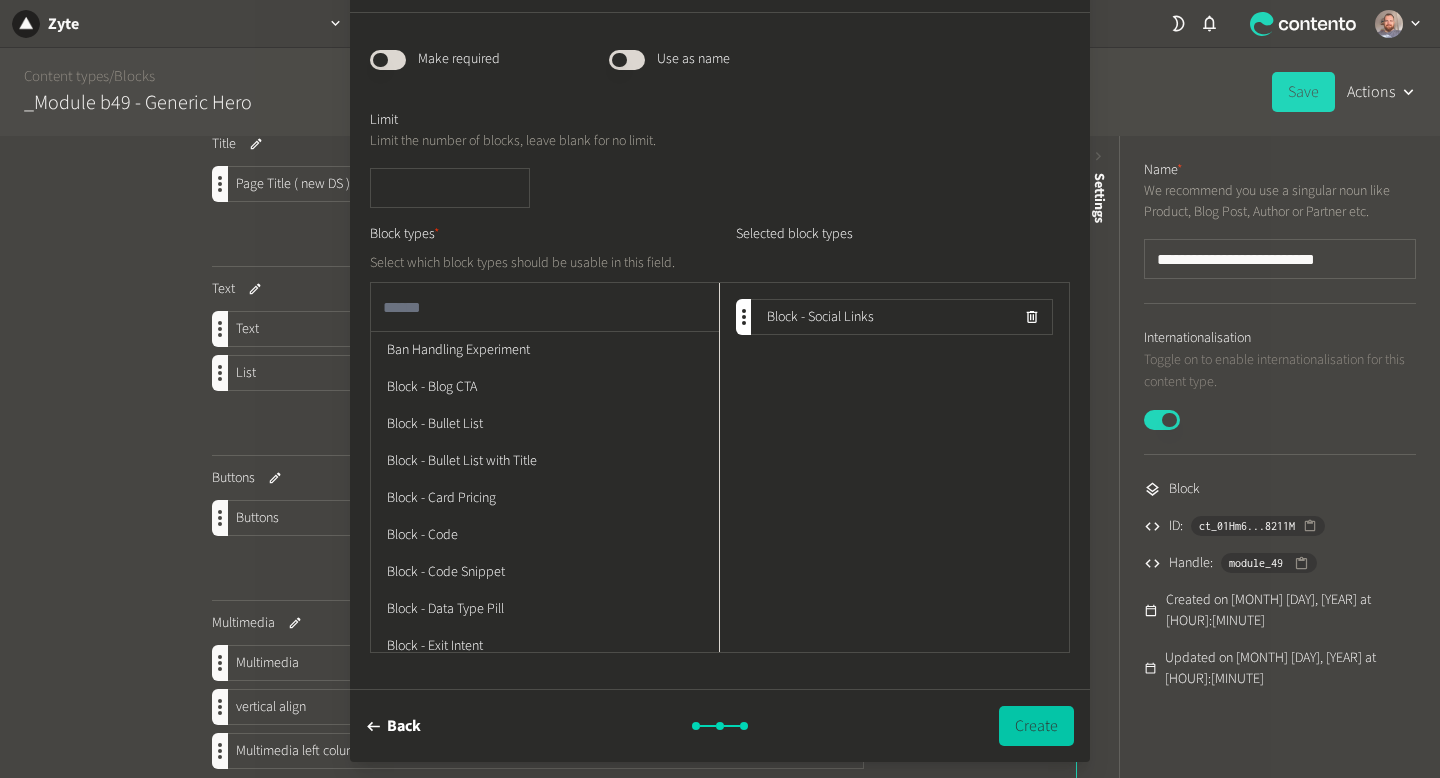 click on "Create" at bounding box center (1036, 726) 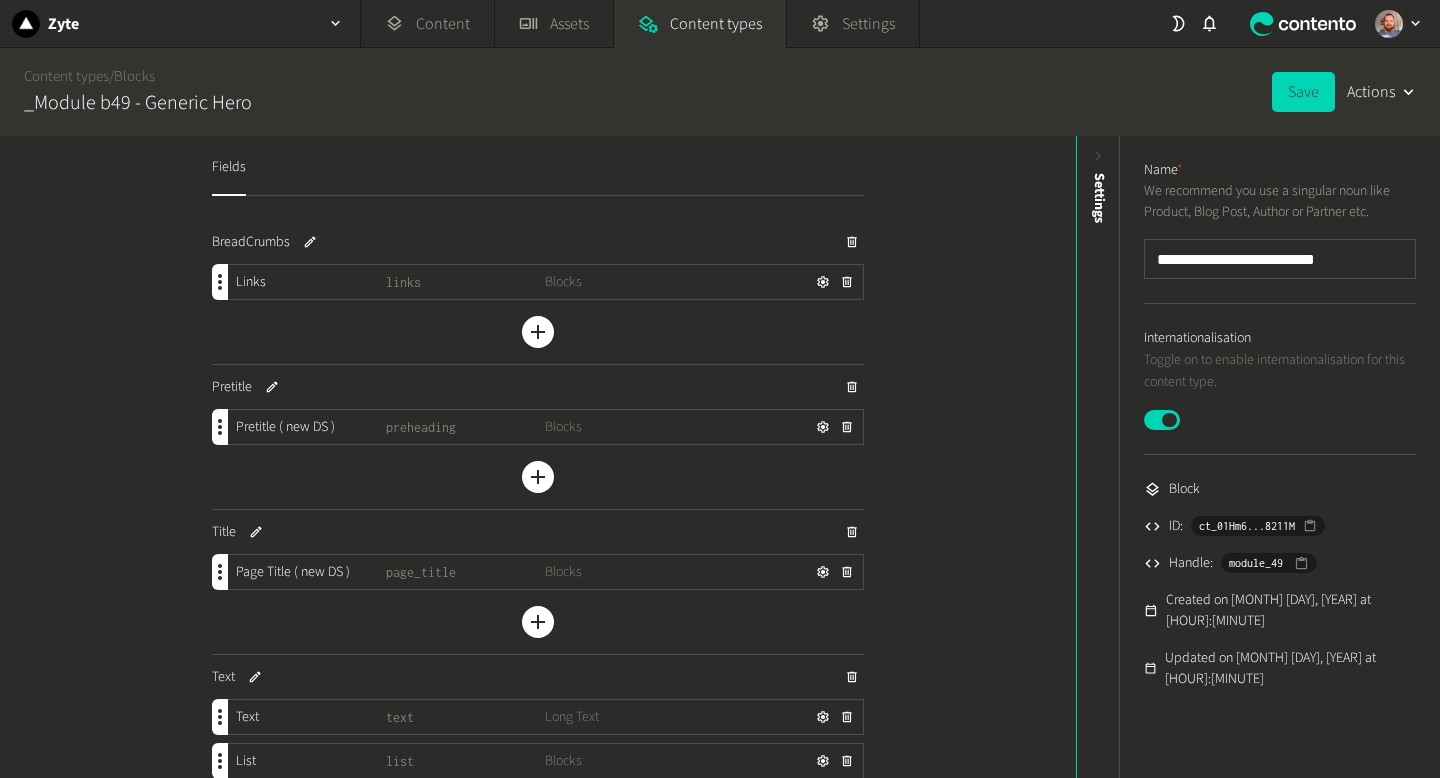 scroll, scrollTop: 78, scrollLeft: 0, axis: vertical 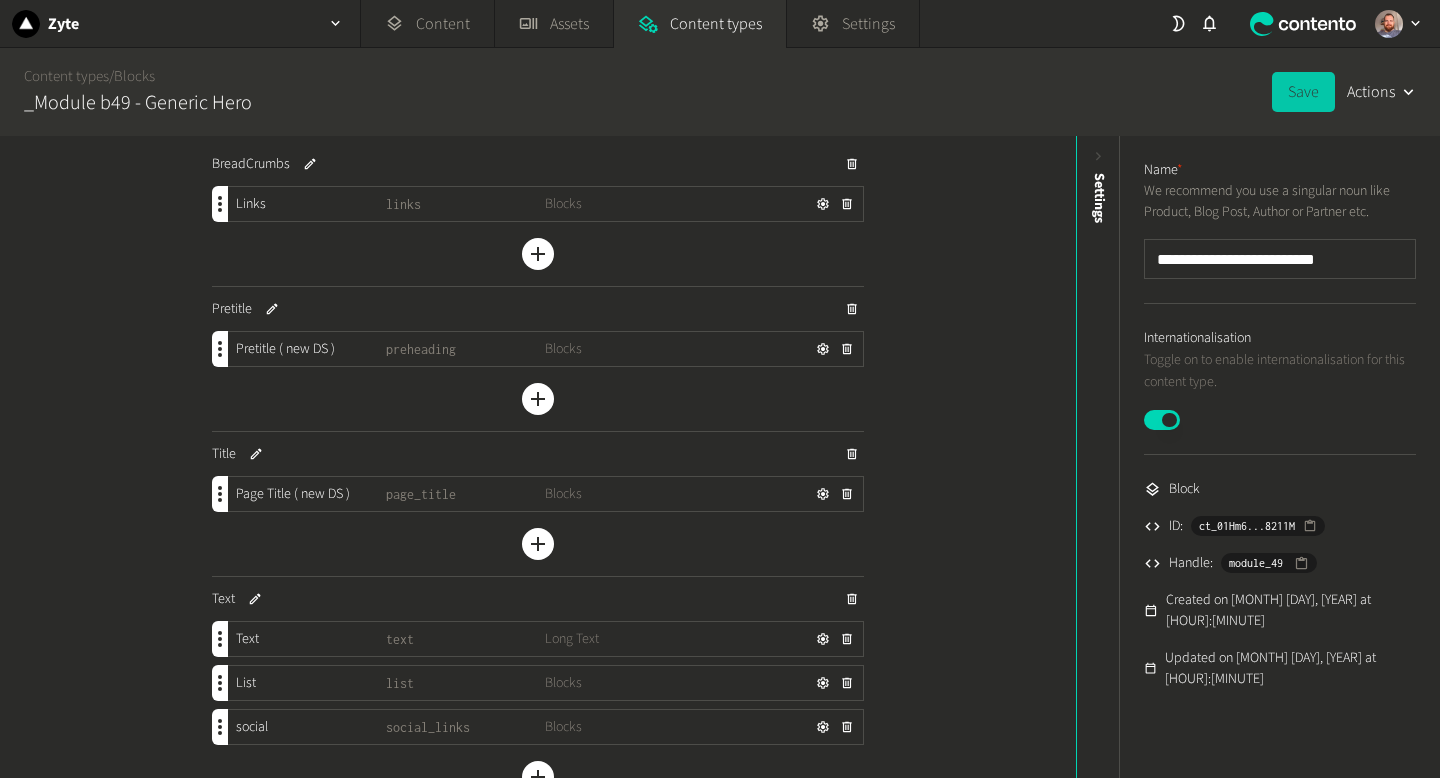 click on "Save" 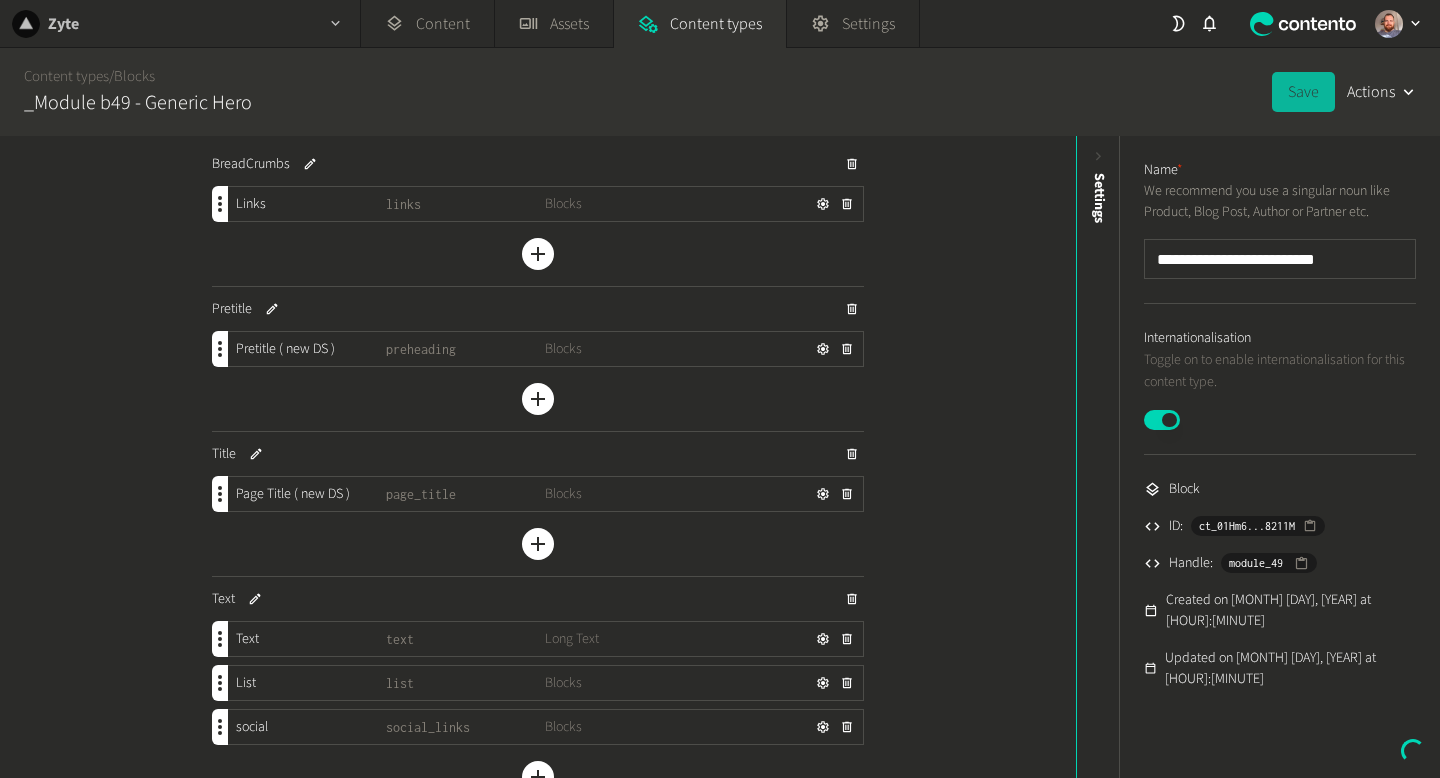 click 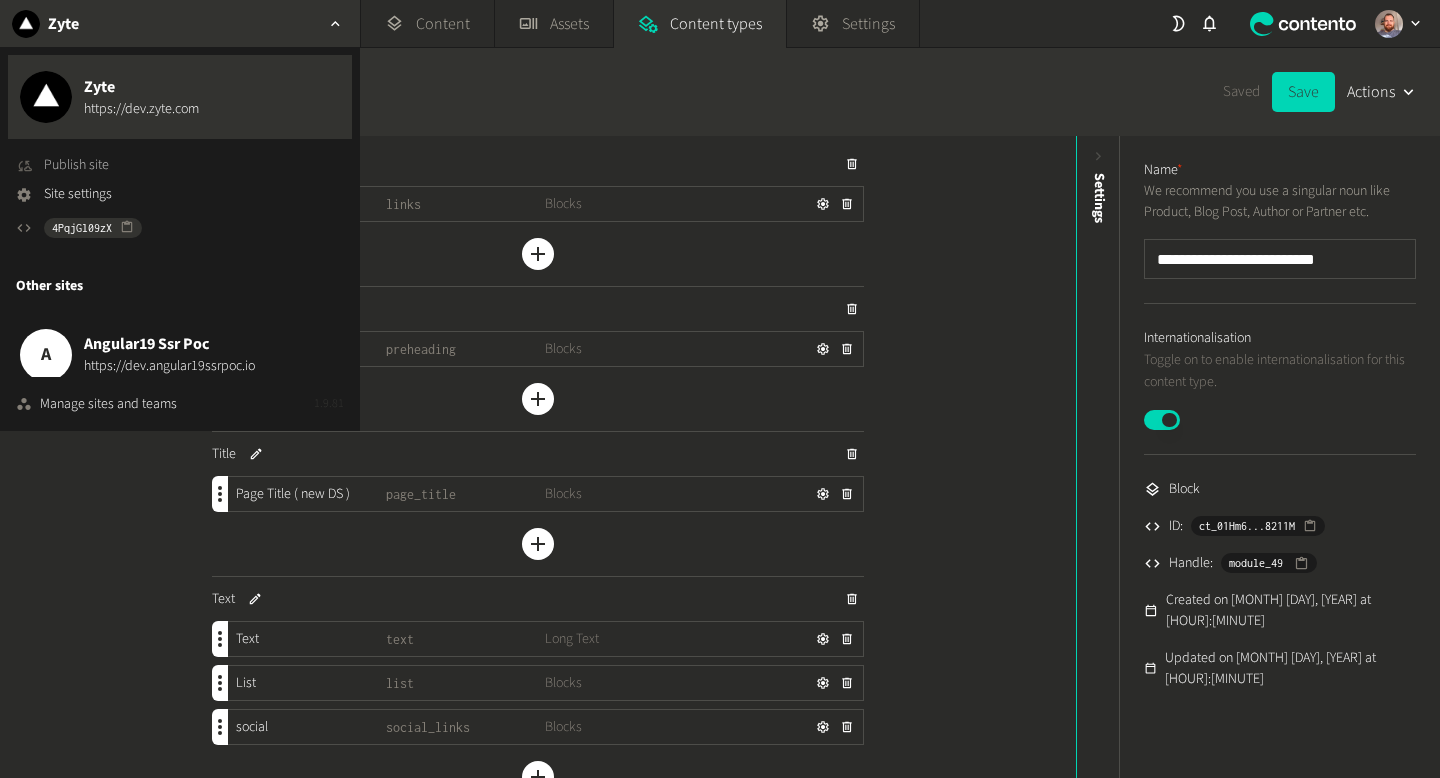 click on "Publish site" 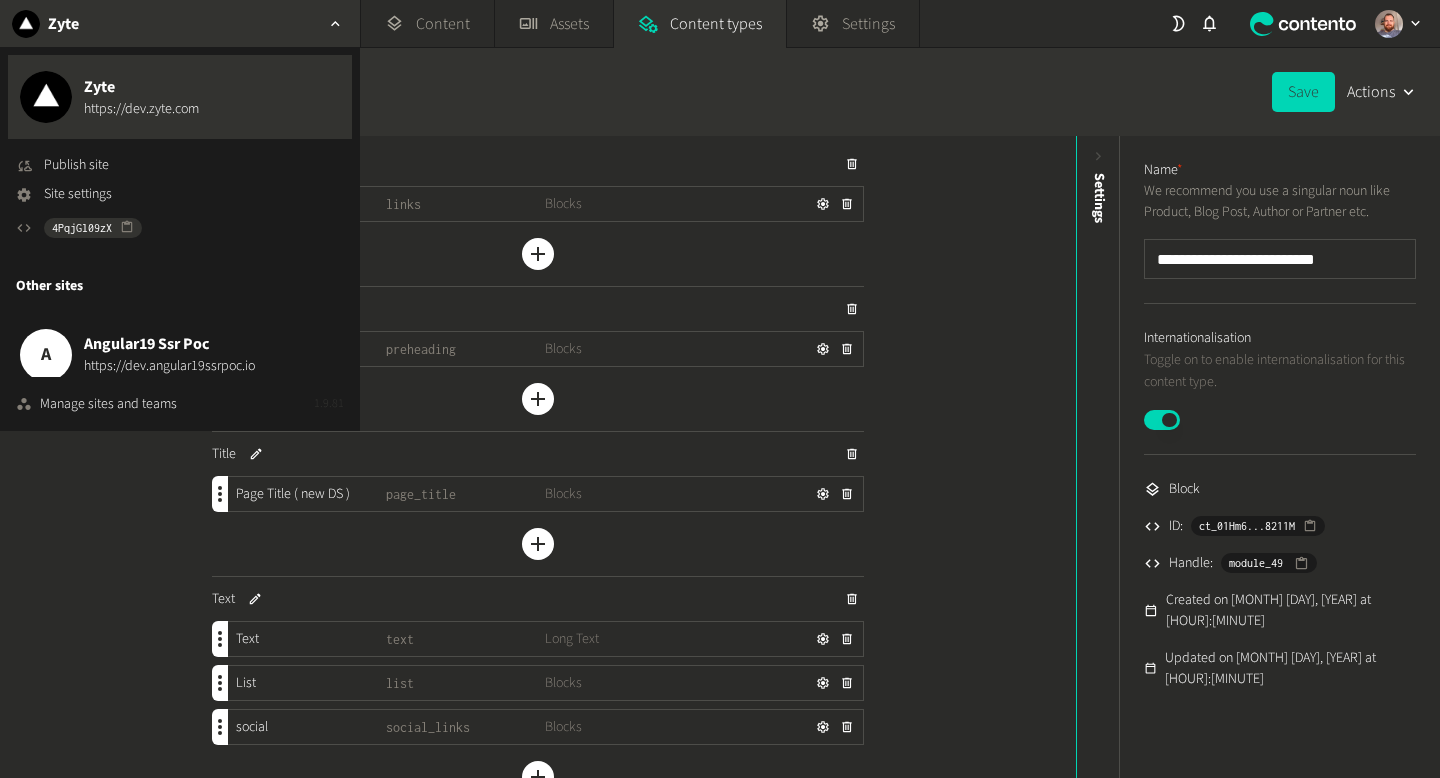 click on "Fields BreadCrumbs Links  links Blocks Add a field Pretitle Pretitle ( new DS )  preheading Blocks Add a field Title Page Title ( new DS )  page_title Blocks Add a field Text Text  text Long Text List  list Blocks social  social_links Blocks Add a field Buttons Buttons  buttons Blocks Add a field Multimedia Multimedia  multimedia Blocks vertical align  multimedia_vertical_align Dropdown Multimedia left column  multimedia_left_column Toggle Add a field Background Background shape  shape Blocks Image  image Assets background_position  background_position Dropdown background color  background_color Blocks Add a field Padding & Width herobanner large  herobanner_large Toggle Disable Vertical Padding  disable_vertical_padding Toggle Add a field Right Column Image Right Column Image  bottom_image Assets Add a field Config Config  config Blocks itemType  item_type Text itemProp  item_prop Text Add a field Reviews reviews  reviews Blocks Add a field  Add group" 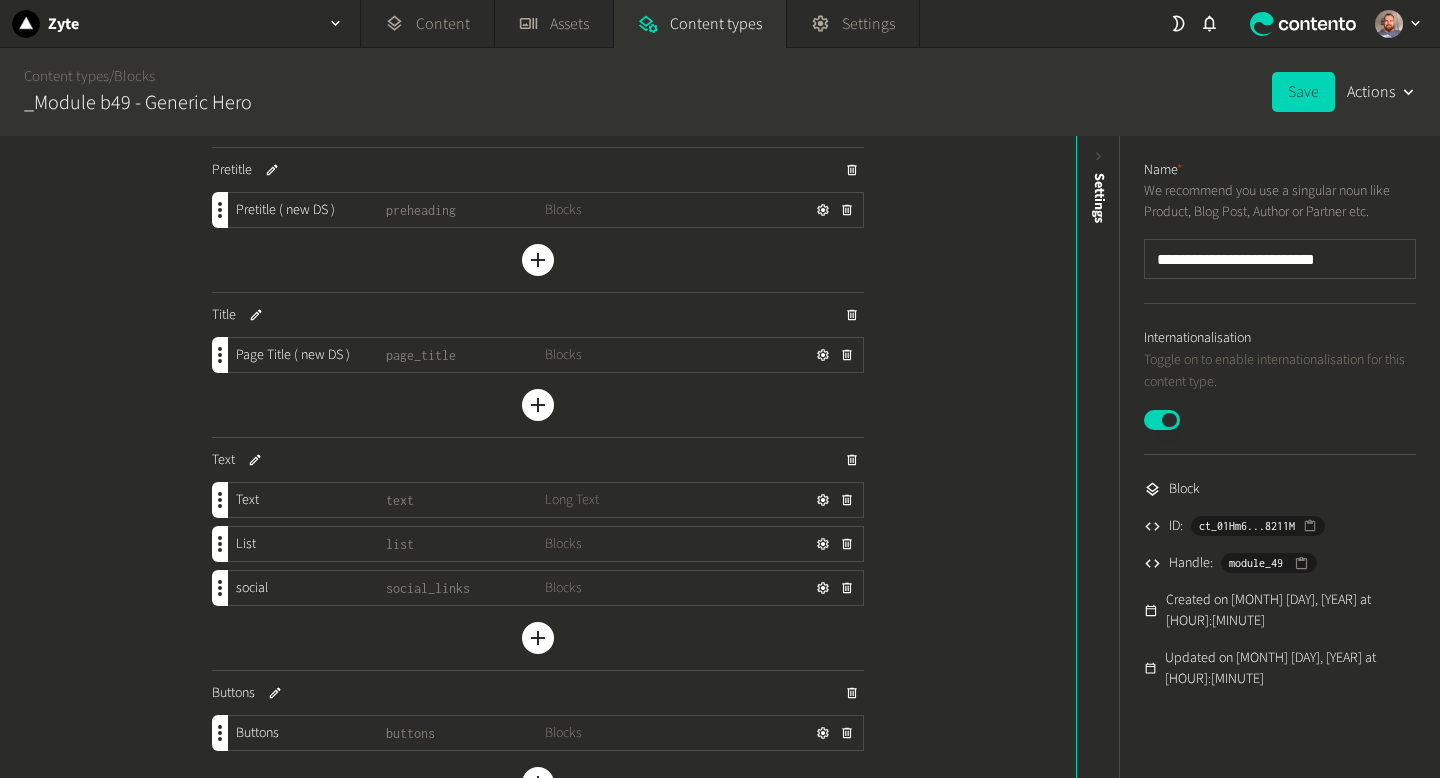 scroll, scrollTop: 270, scrollLeft: 0, axis: vertical 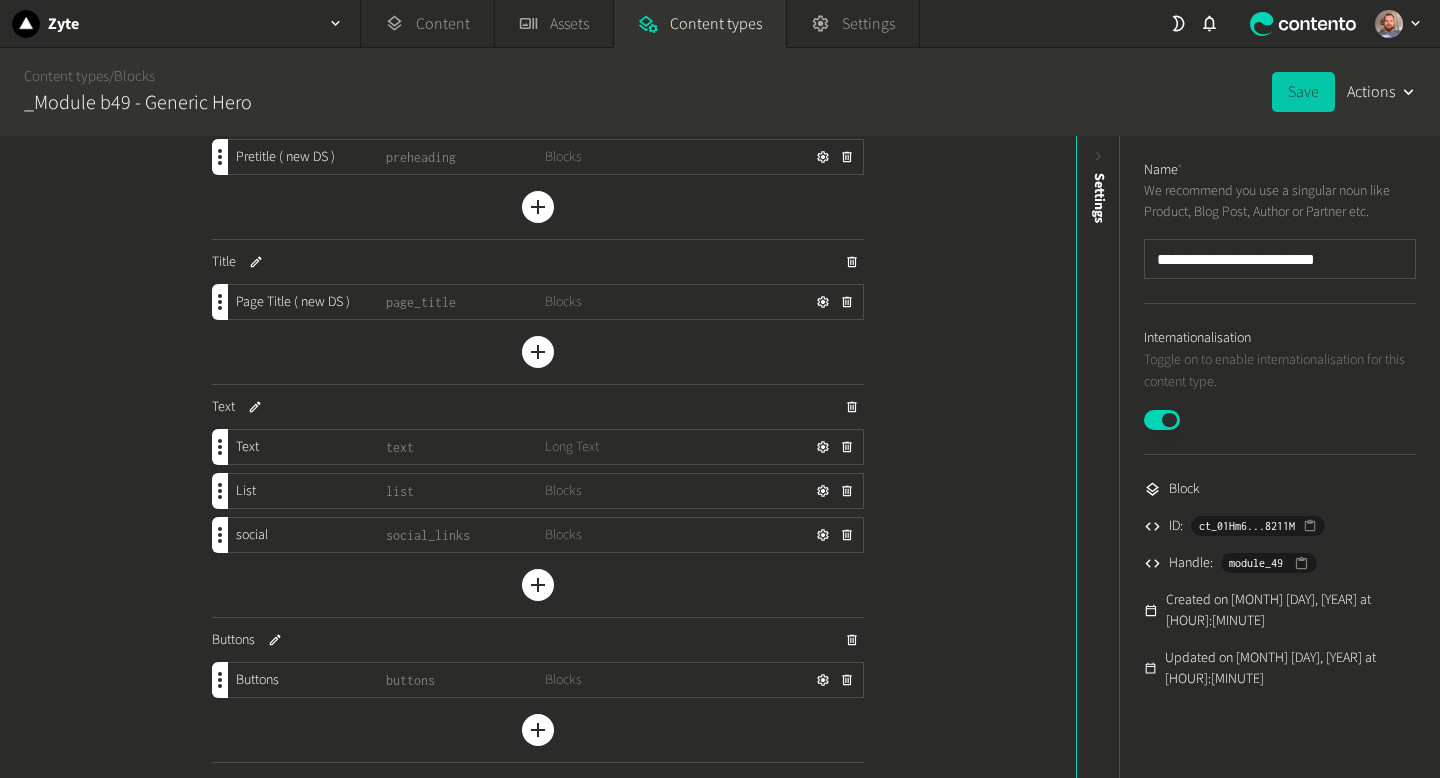 click on "Save" 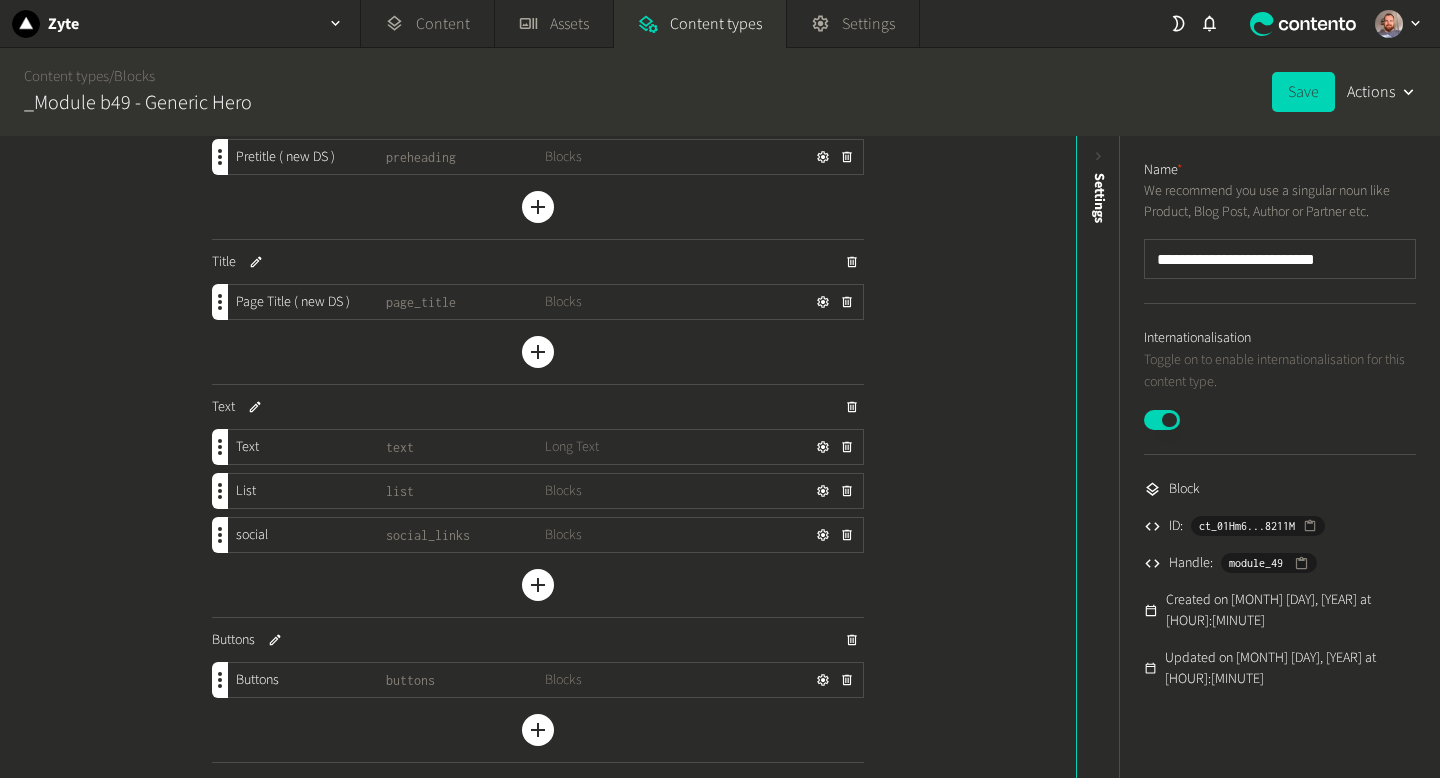 drag, startPoint x: 469, startPoint y: 537, endPoint x: 384, endPoint y: 538, distance: 85.00588 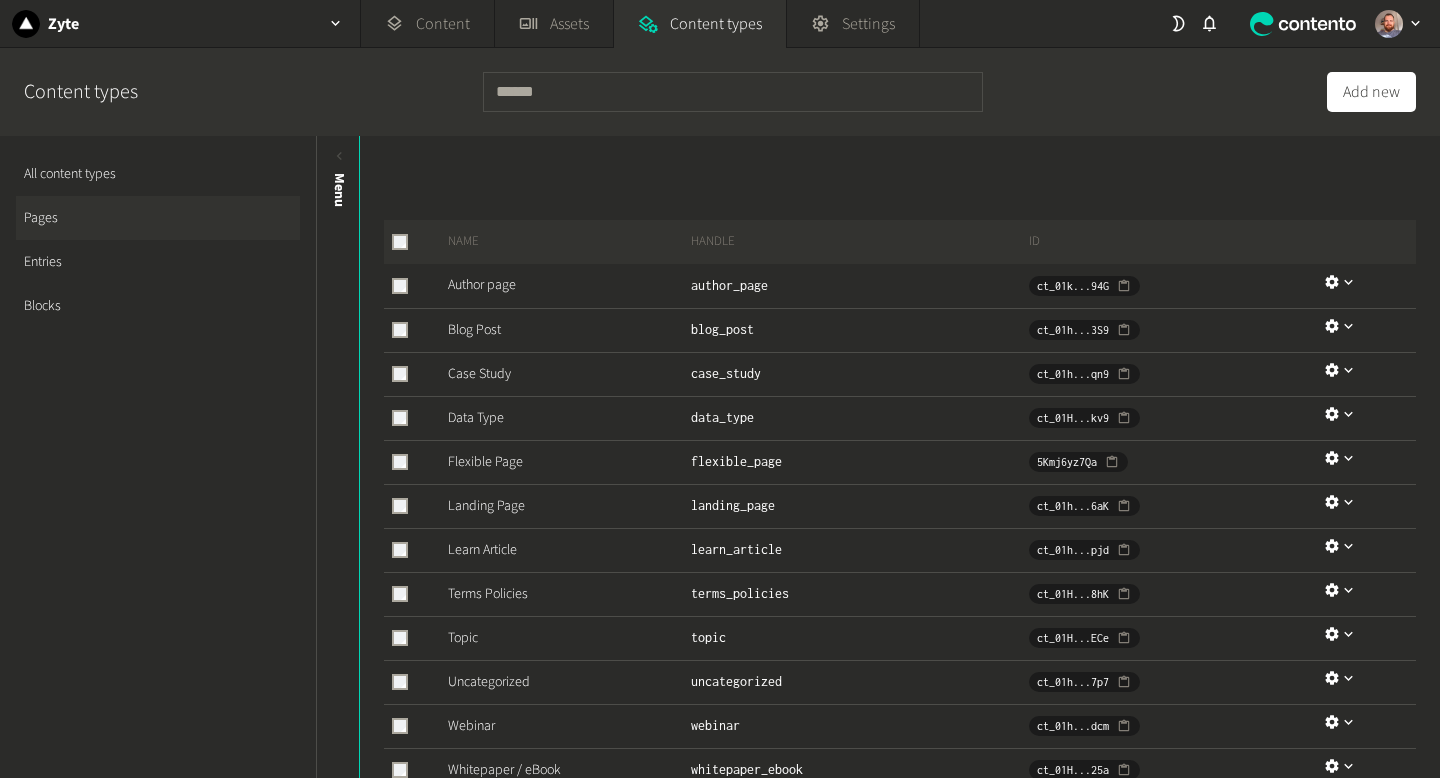 scroll, scrollTop: 0, scrollLeft: 0, axis: both 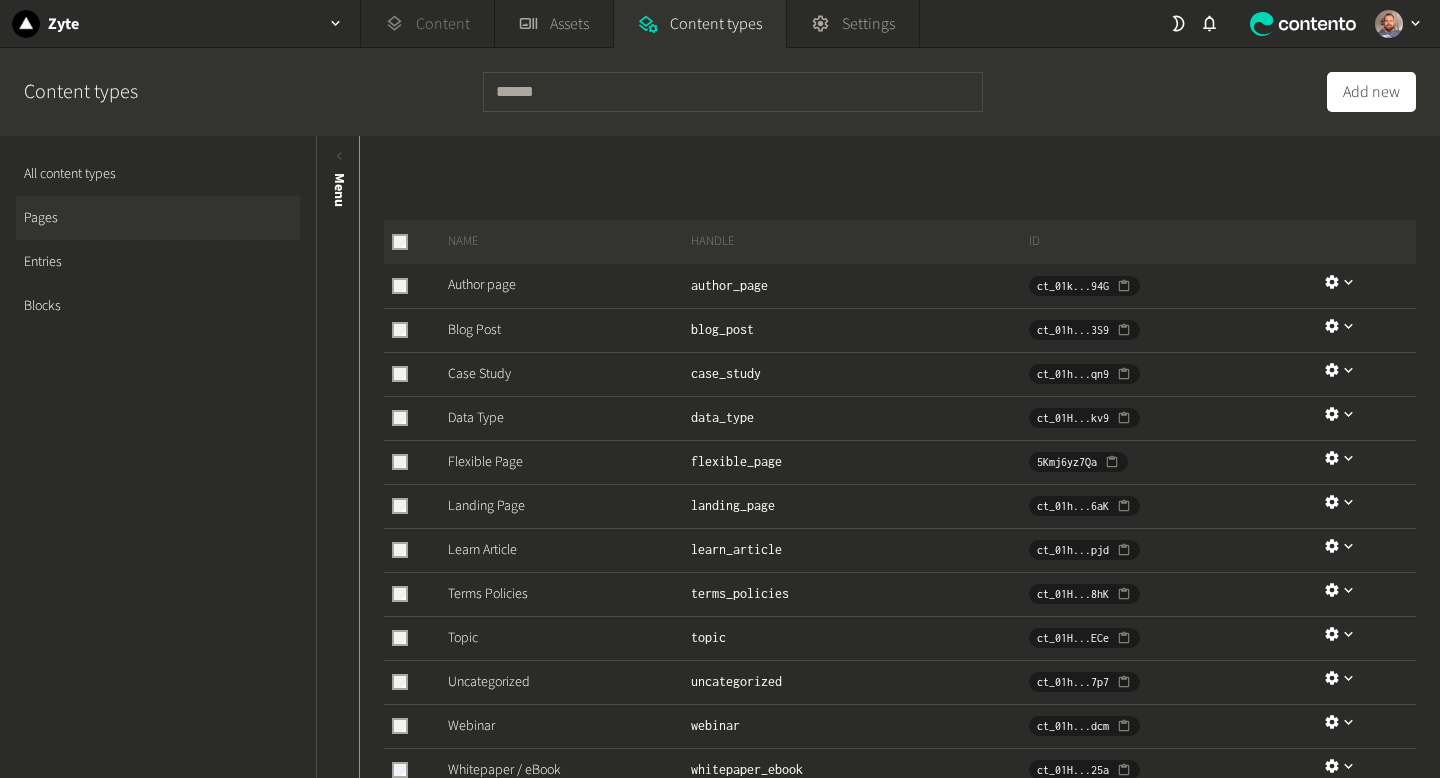 click on "Content" 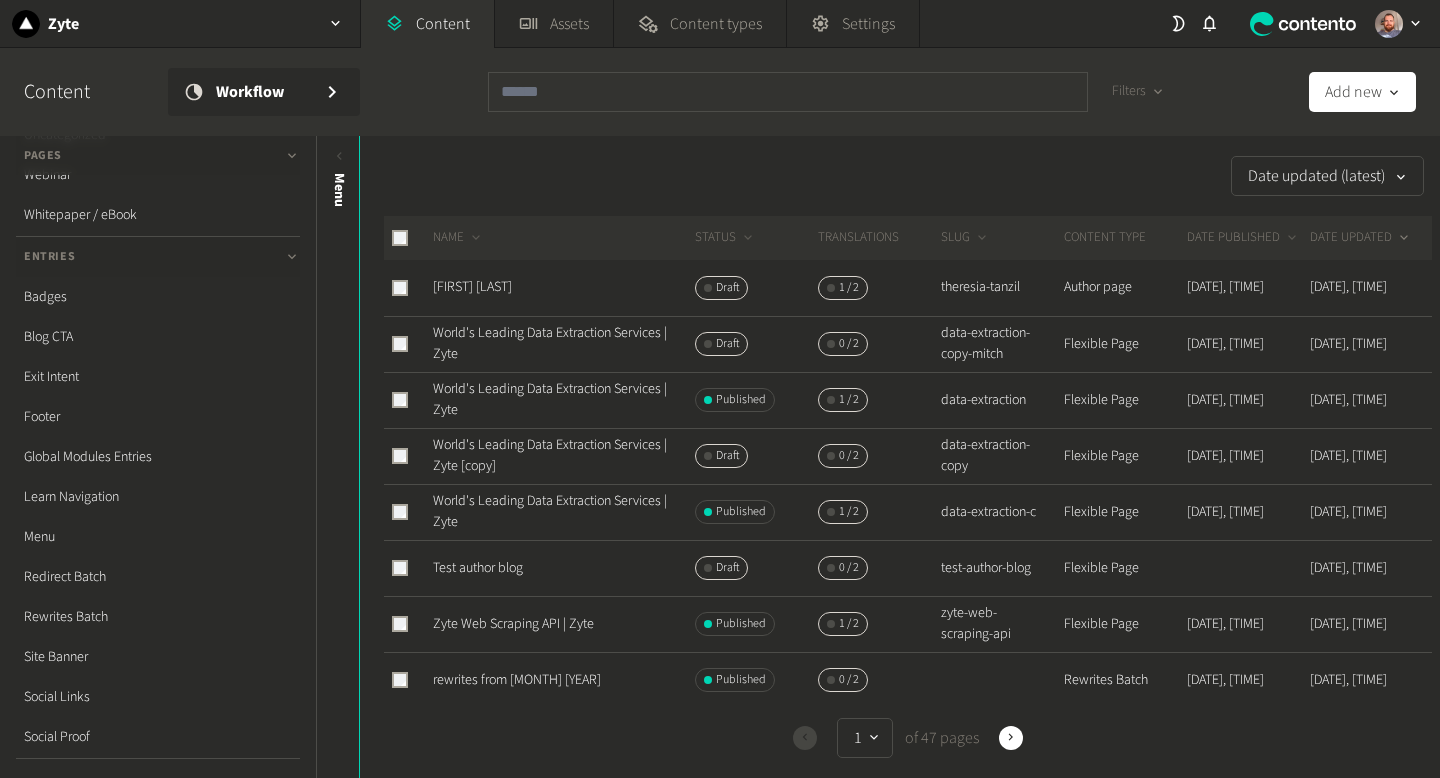 scroll, scrollTop: 566, scrollLeft: 0, axis: vertical 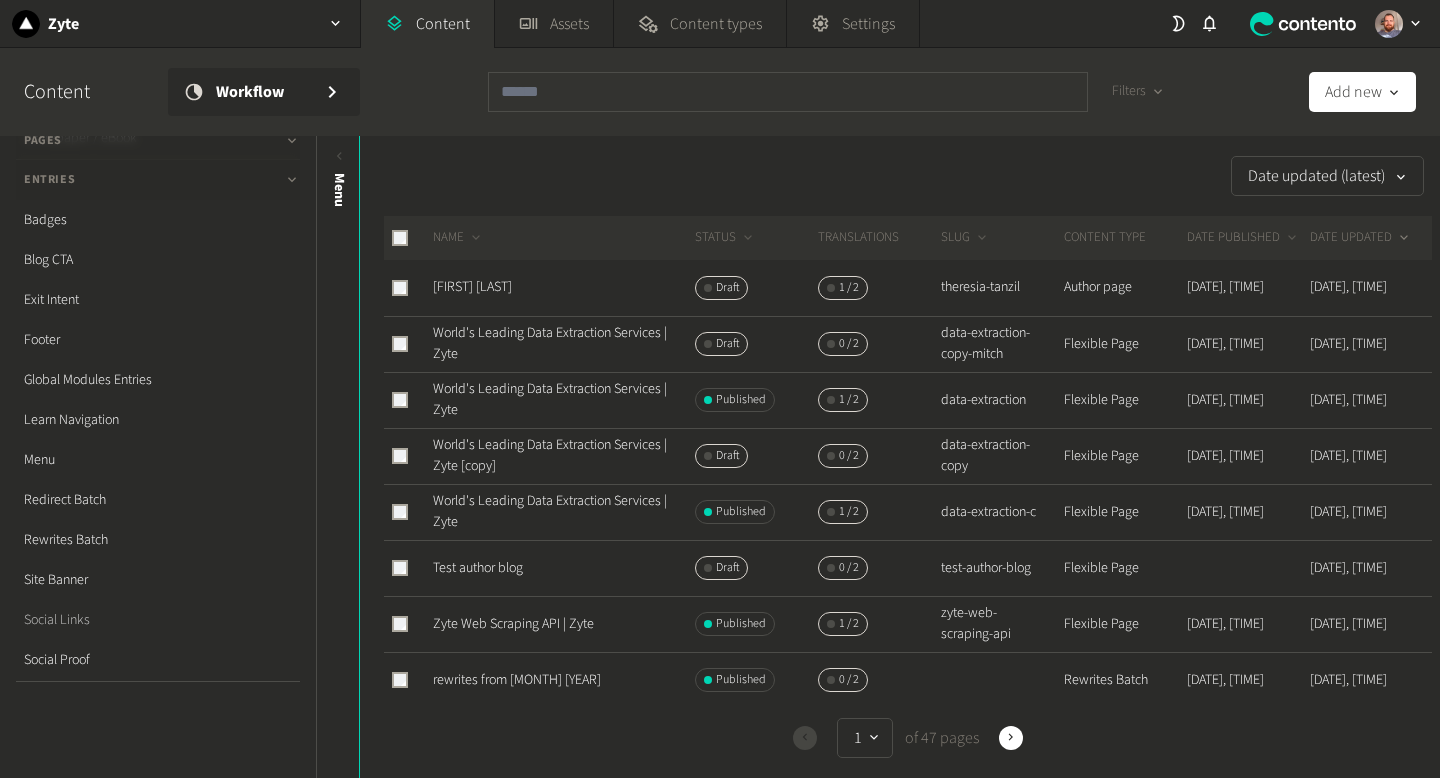 click on "Social Links" 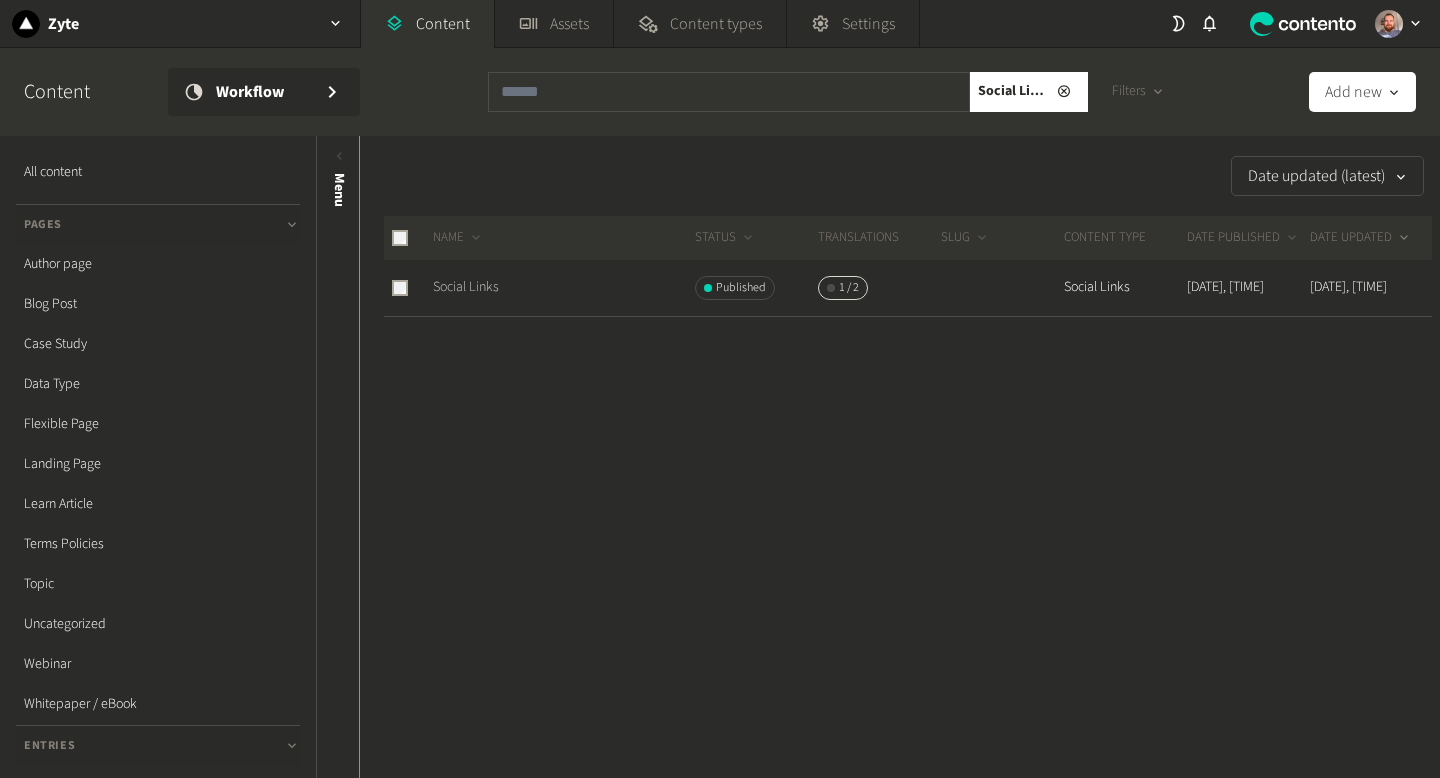 click on "Social Links" 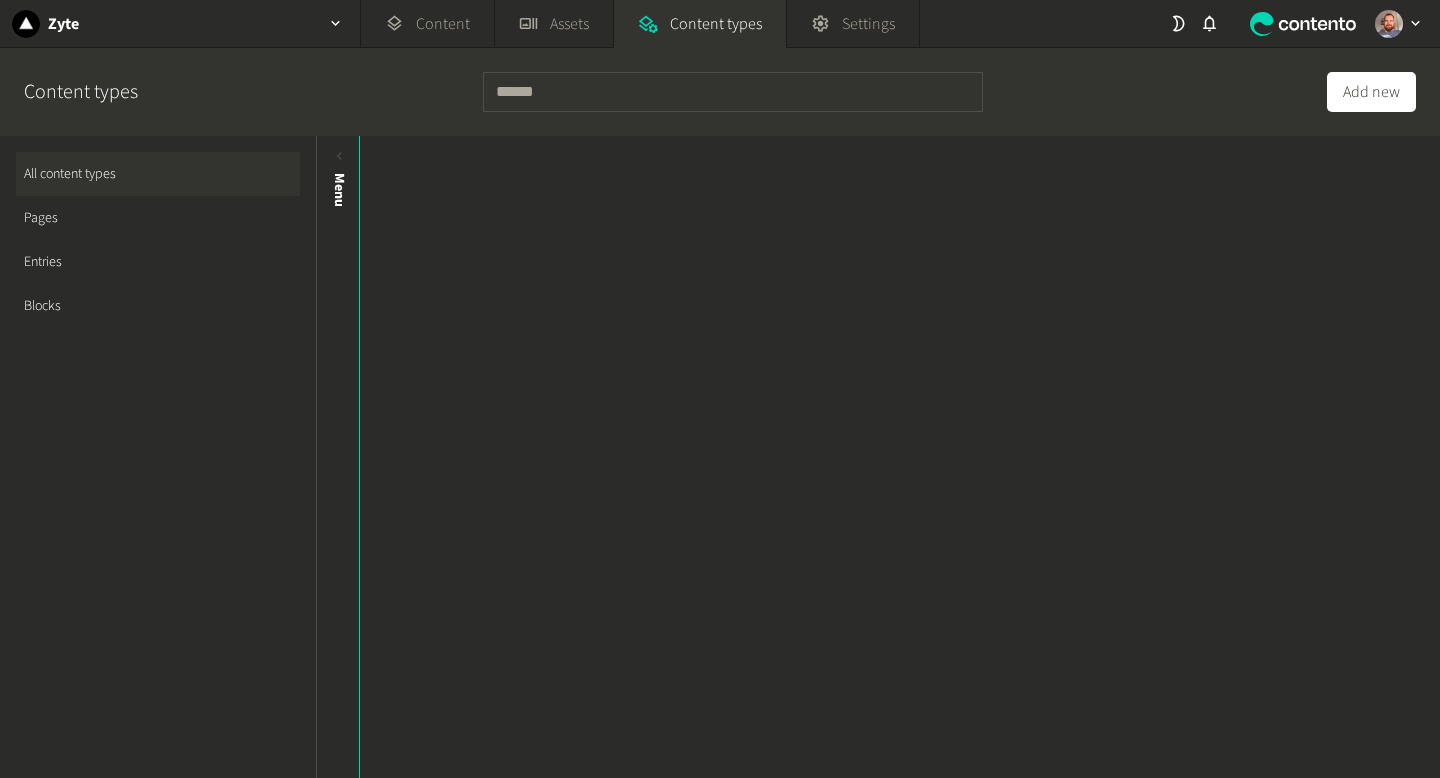 scroll, scrollTop: 0, scrollLeft: 0, axis: both 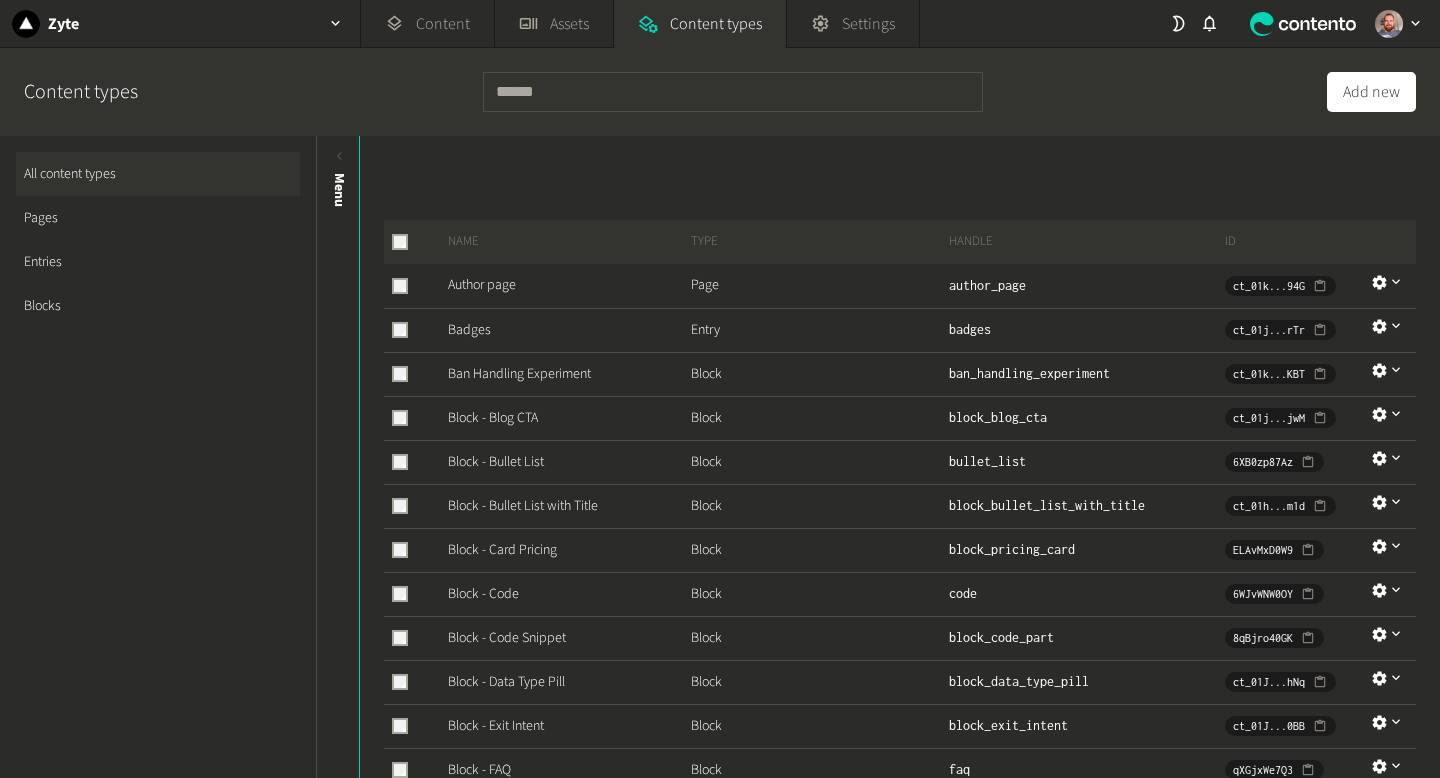 click on "Entries" 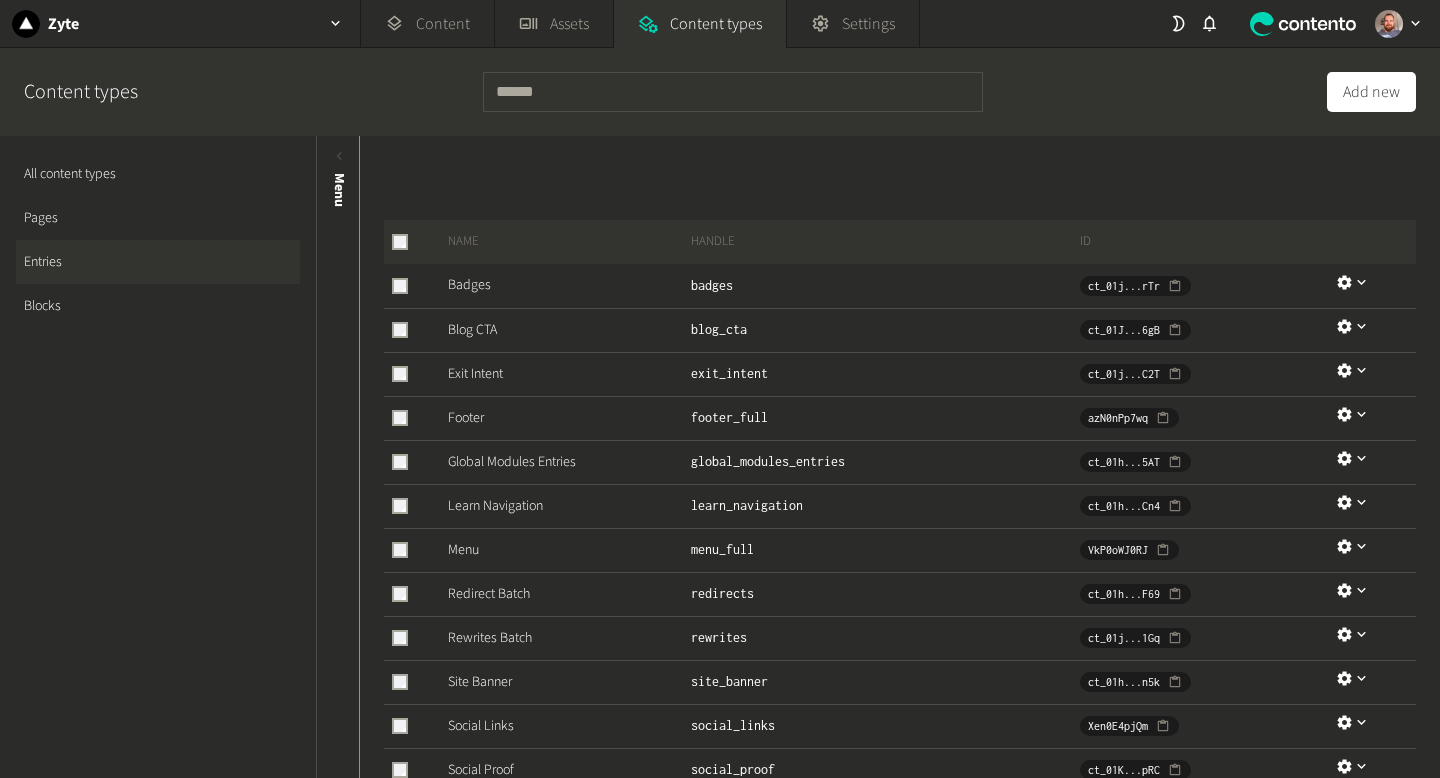 scroll, scrollTop: 14, scrollLeft: 0, axis: vertical 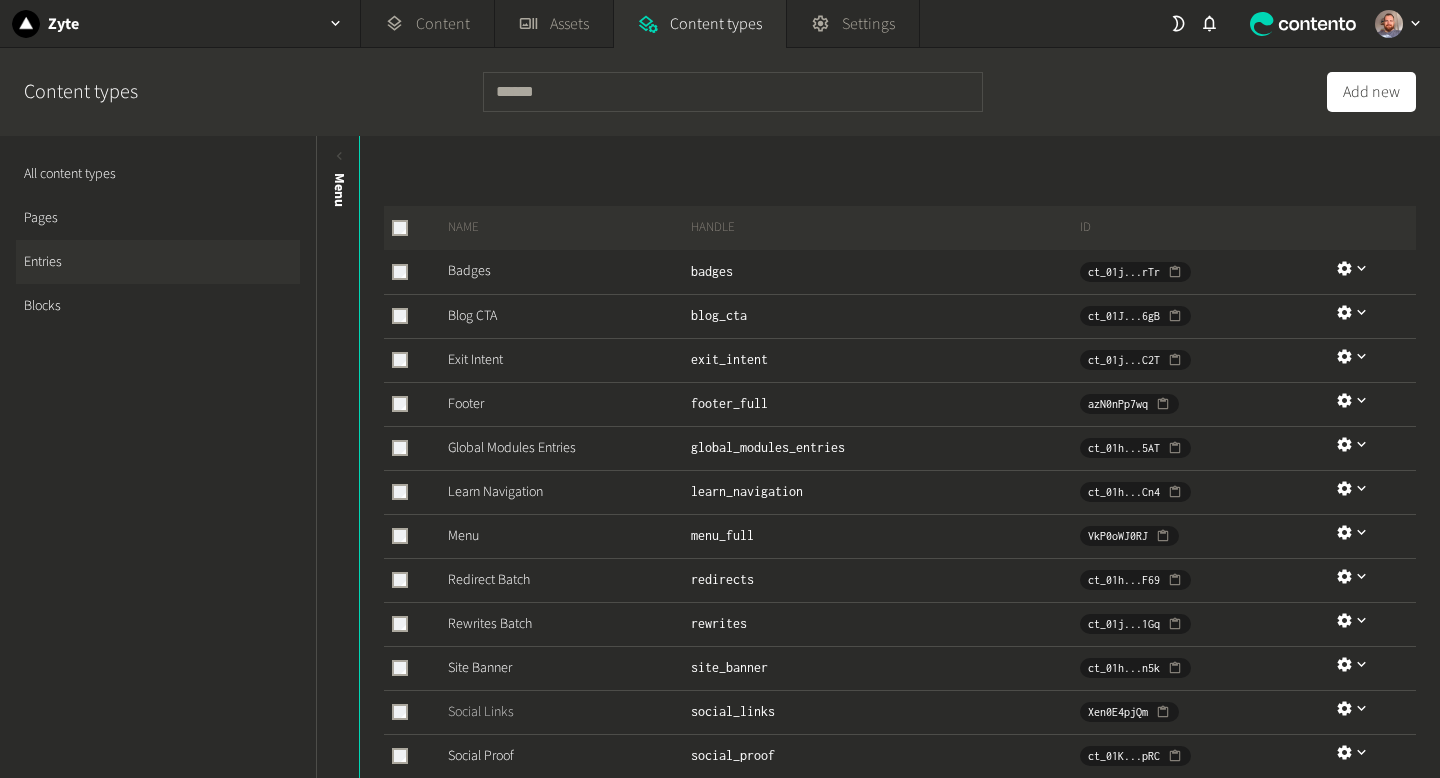 click on "Social Links" 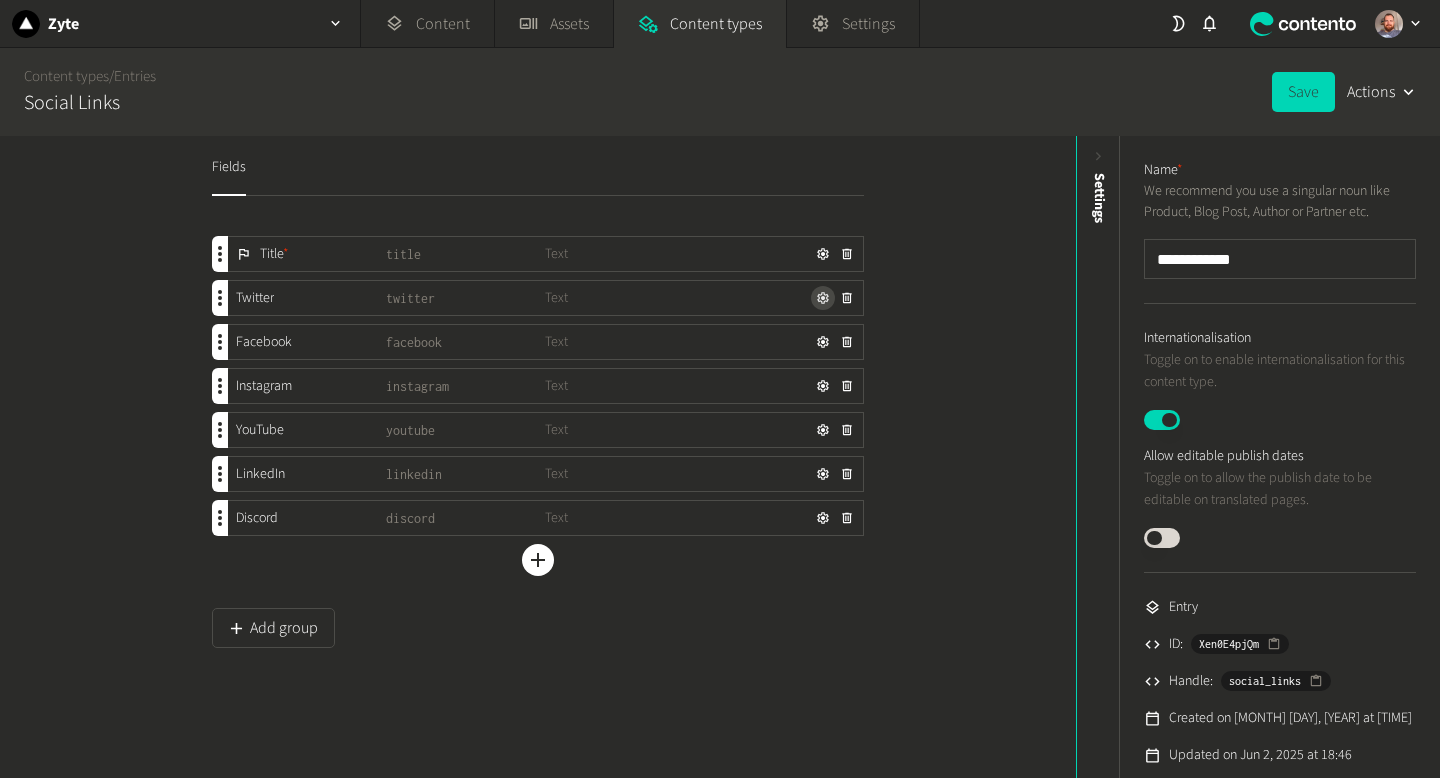 click 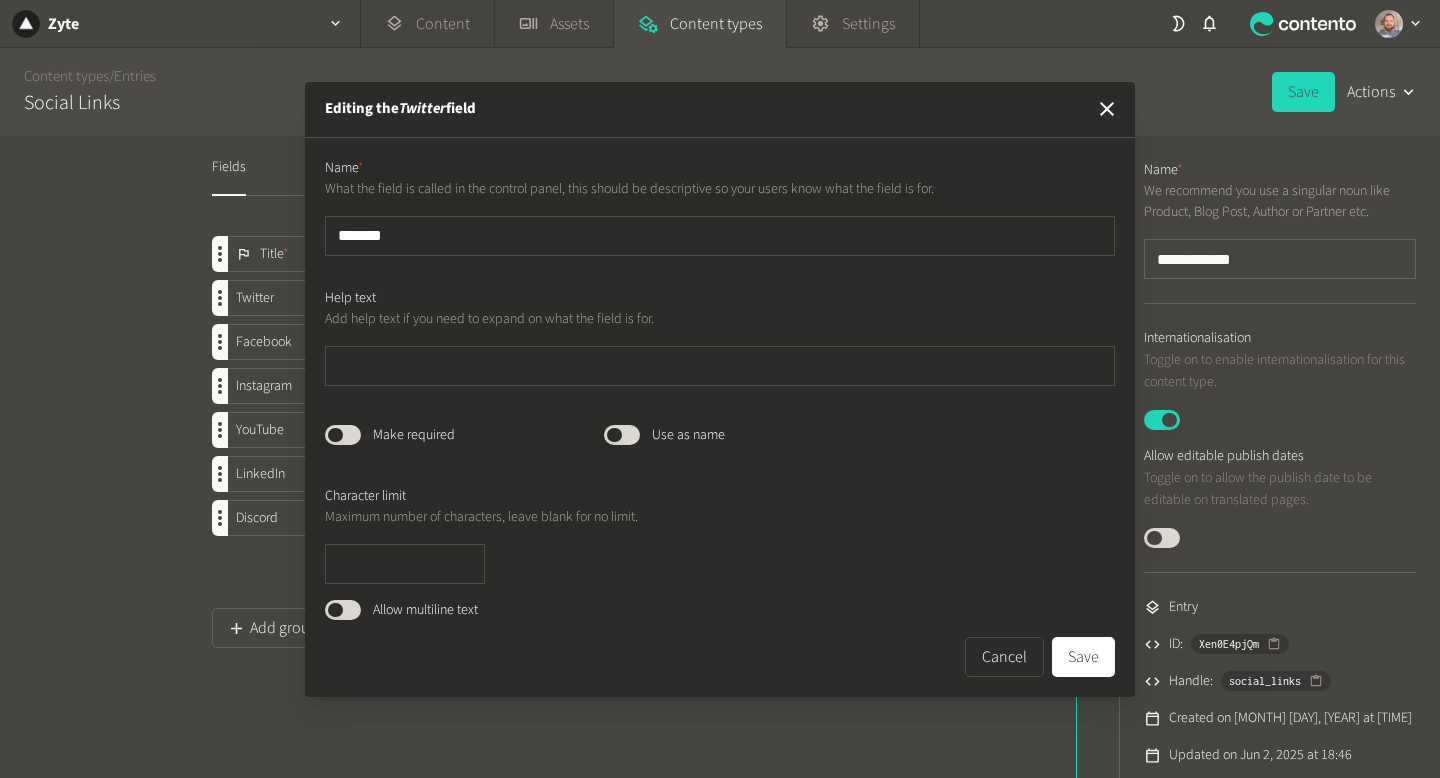 drag, startPoint x: 408, startPoint y: 235, endPoint x: 288, endPoint y: 243, distance: 120.26637 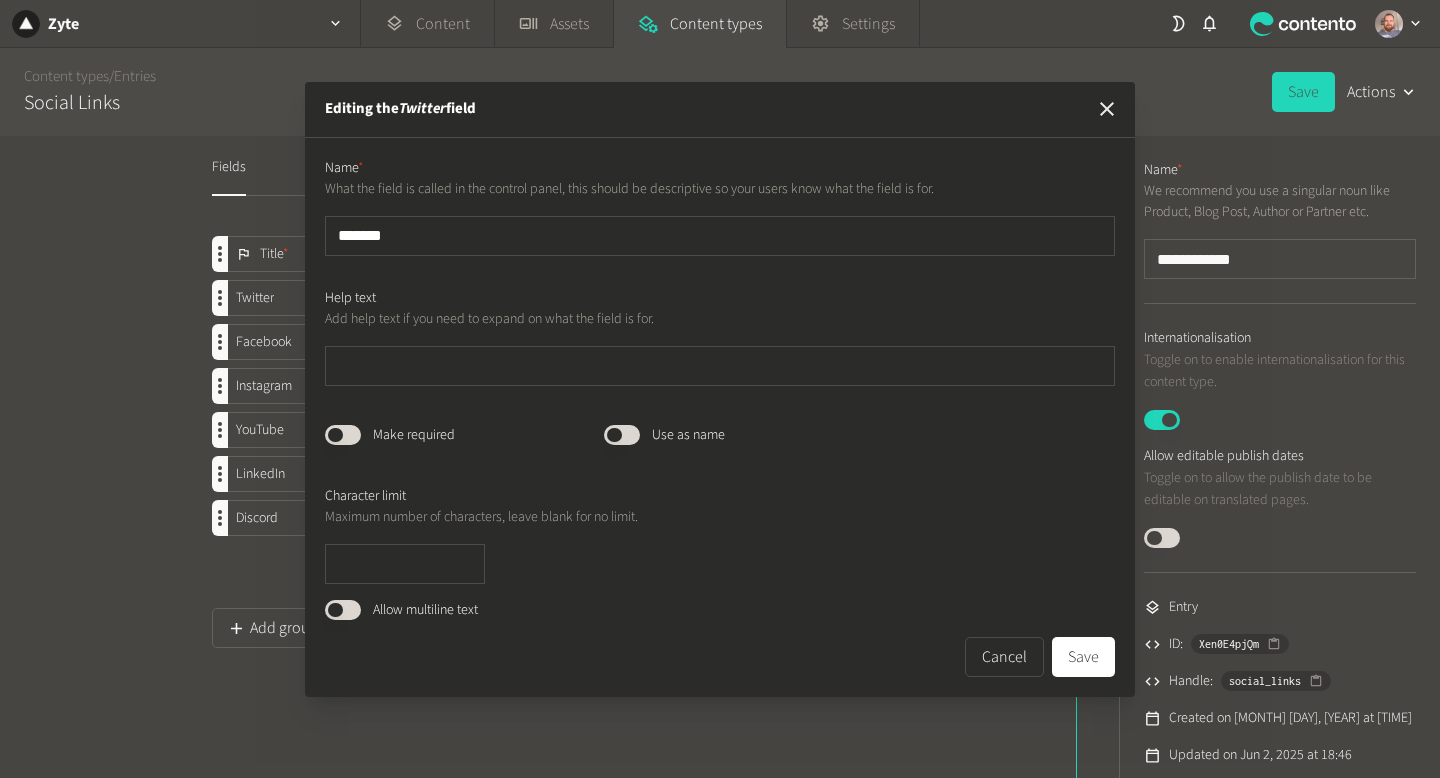 click 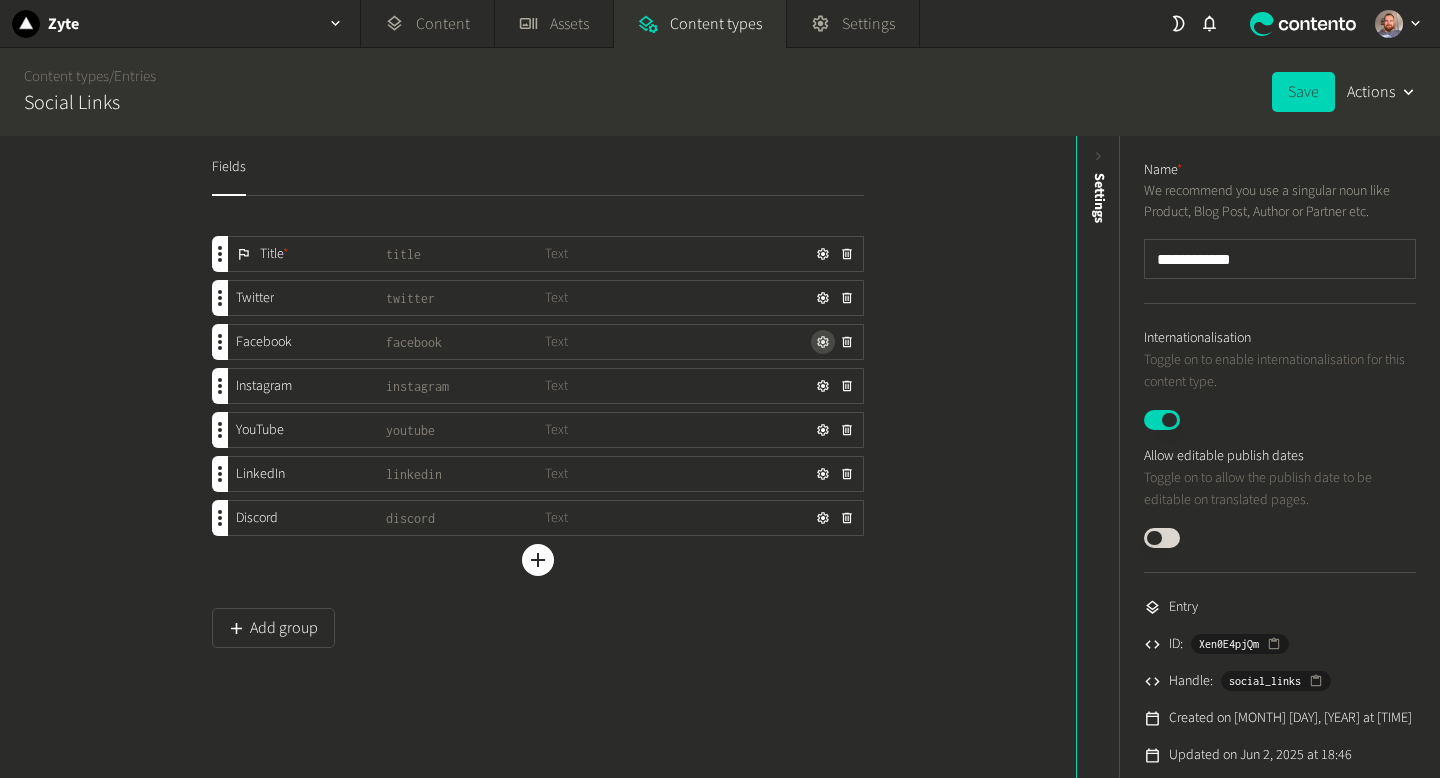 click 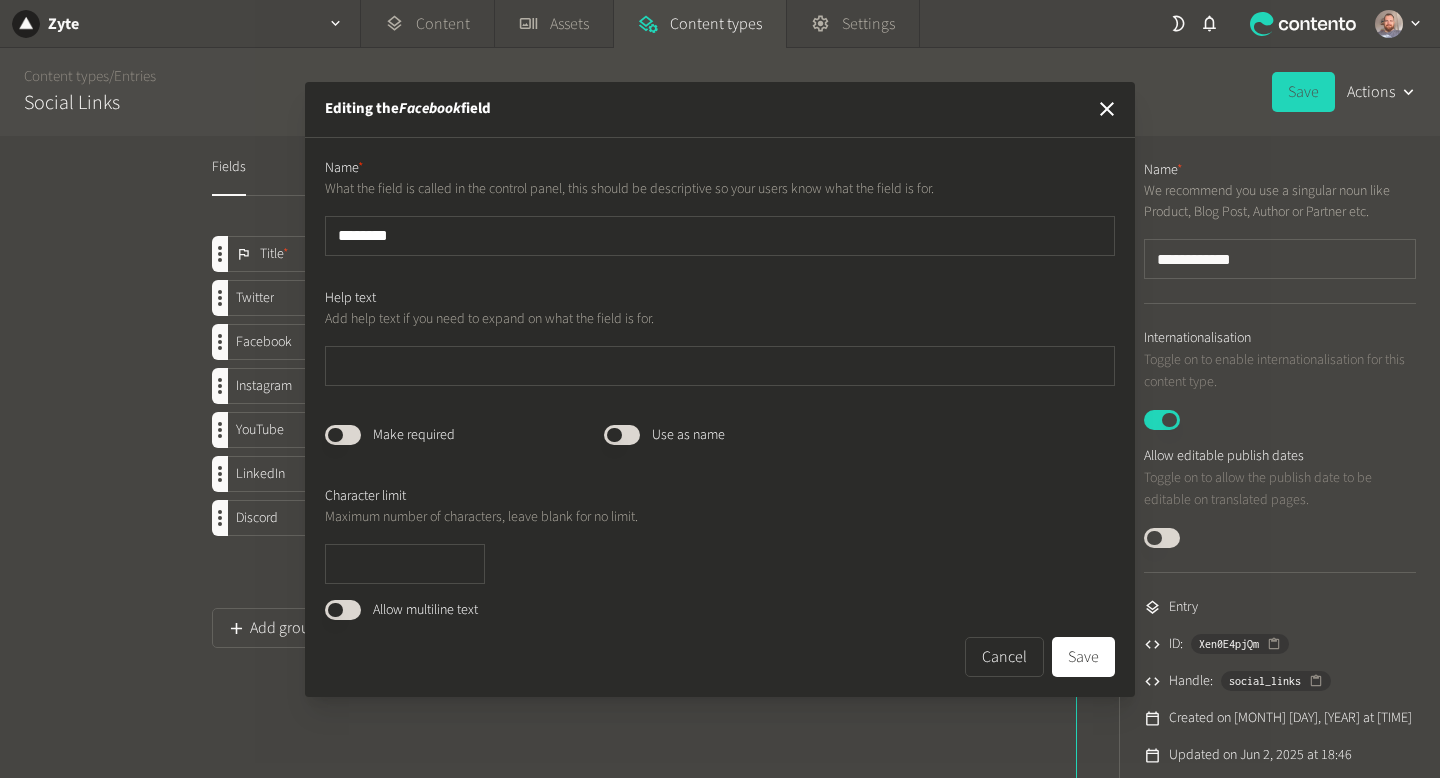 drag, startPoint x: 416, startPoint y: 235, endPoint x: 268, endPoint y: 240, distance: 148.08444 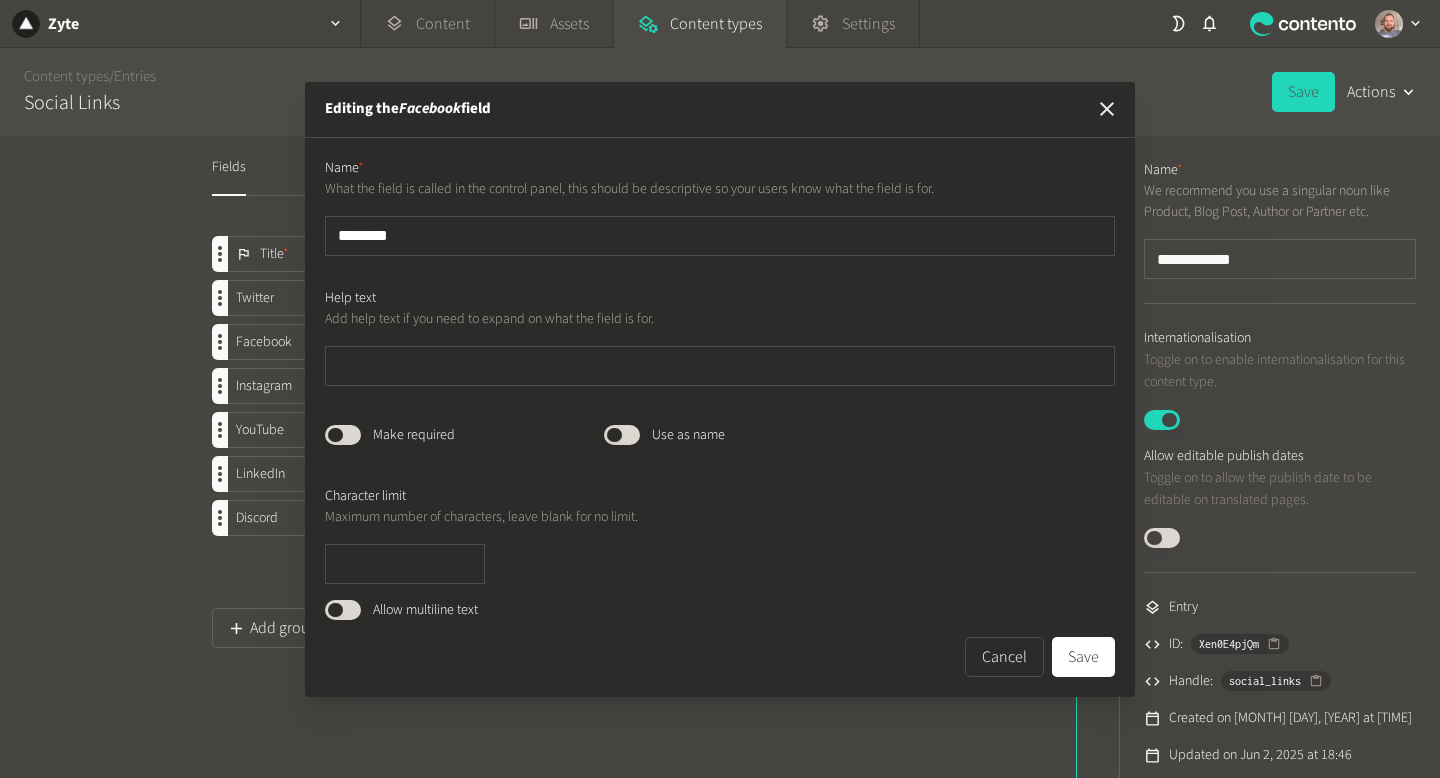 click 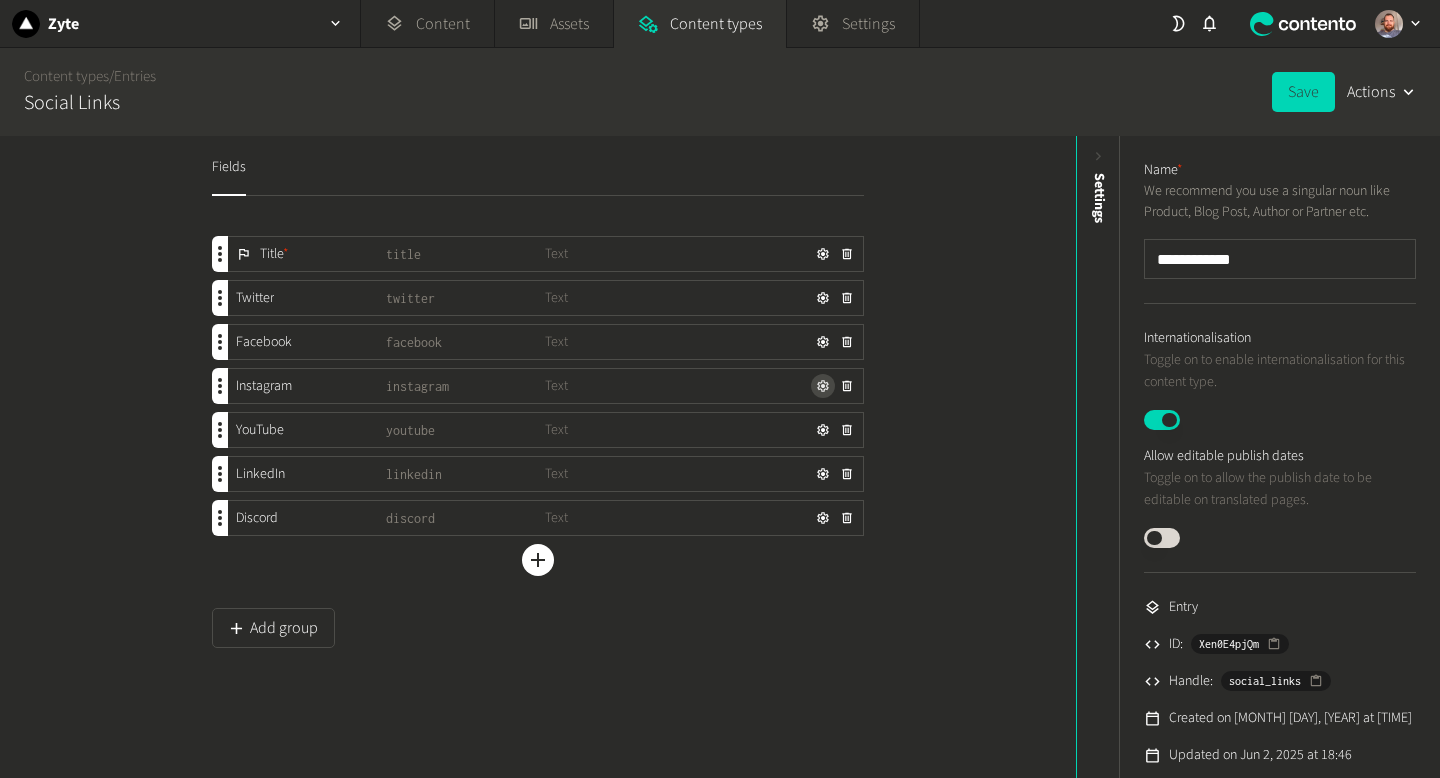 click 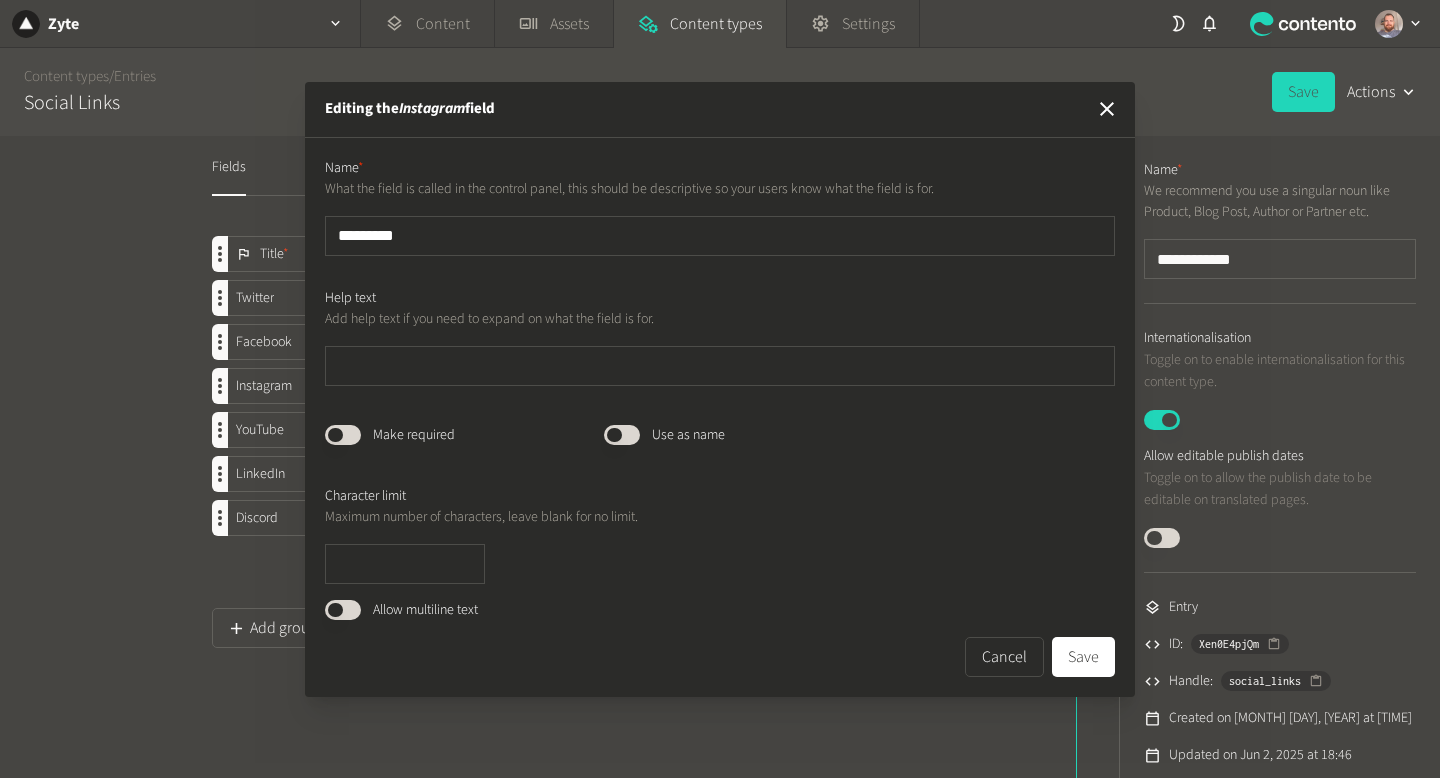 drag, startPoint x: 417, startPoint y: 235, endPoint x: 302, endPoint y: 235, distance: 115 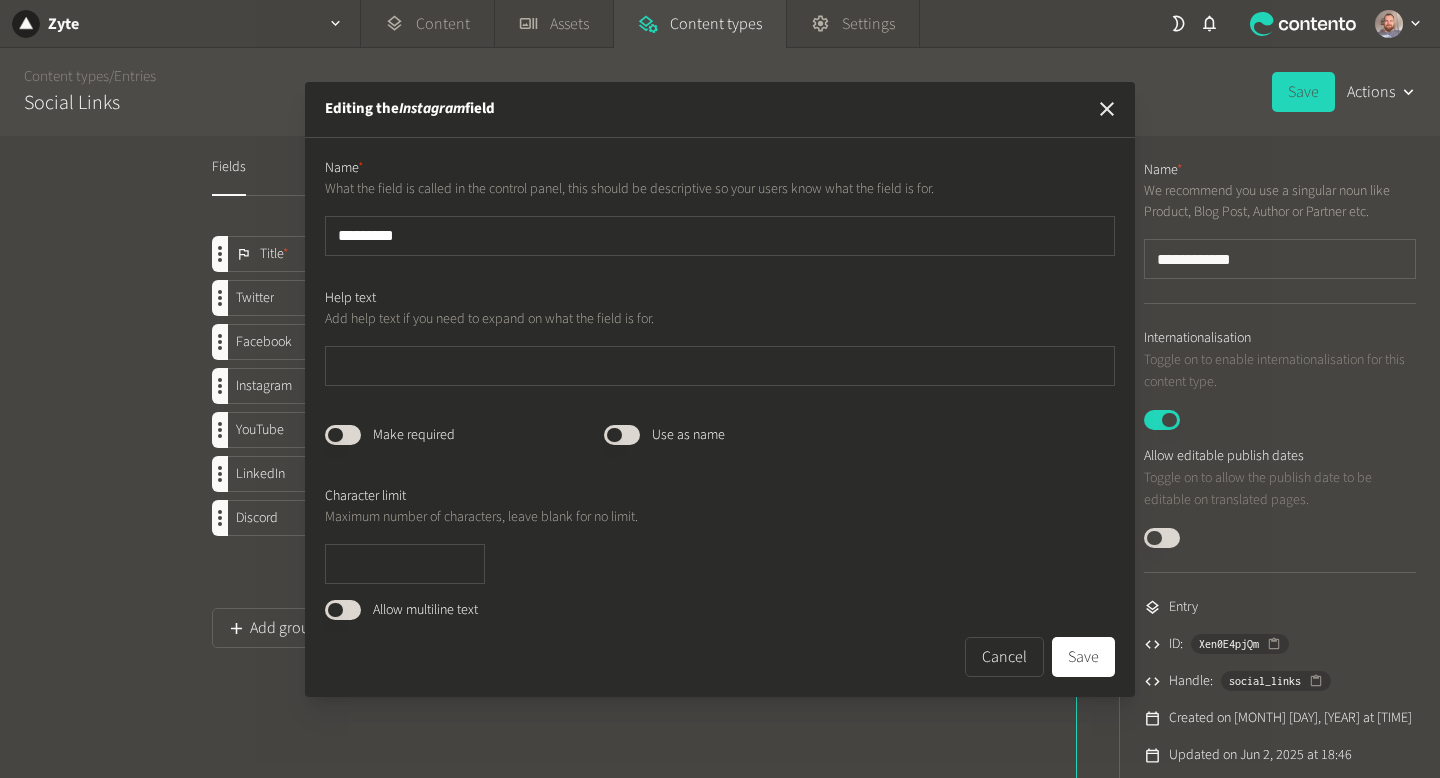 click 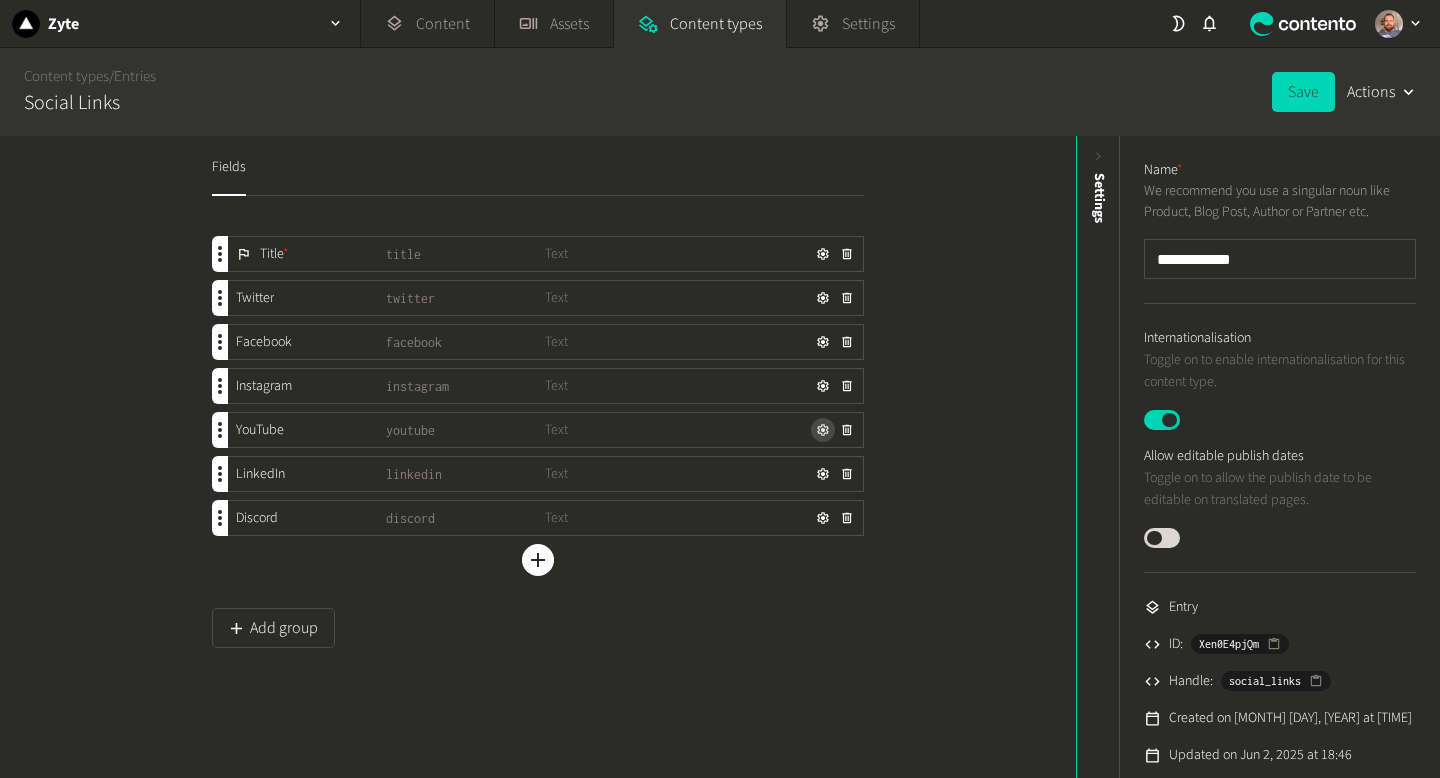 click 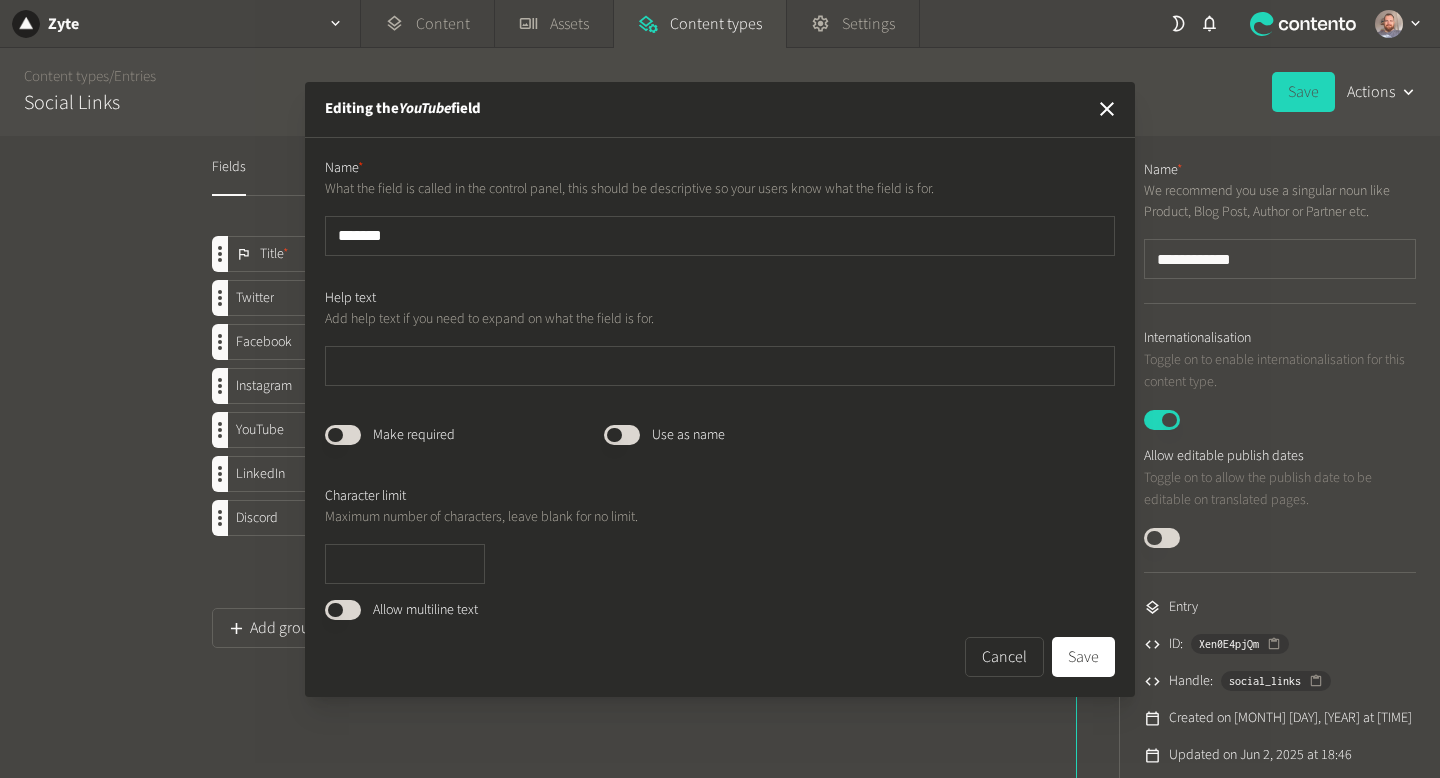 drag, startPoint x: 412, startPoint y: 229, endPoint x: 292, endPoint y: 233, distance: 120.06665 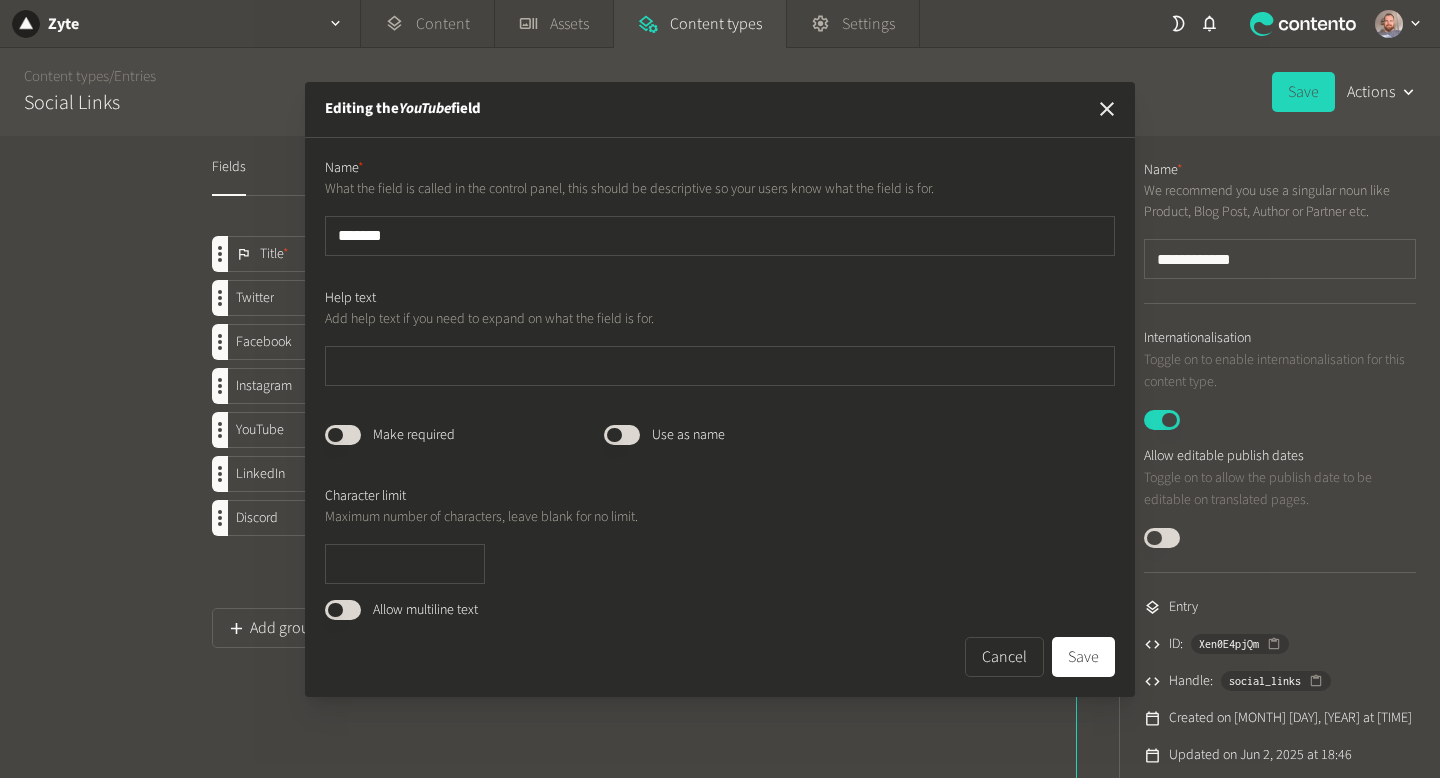 click 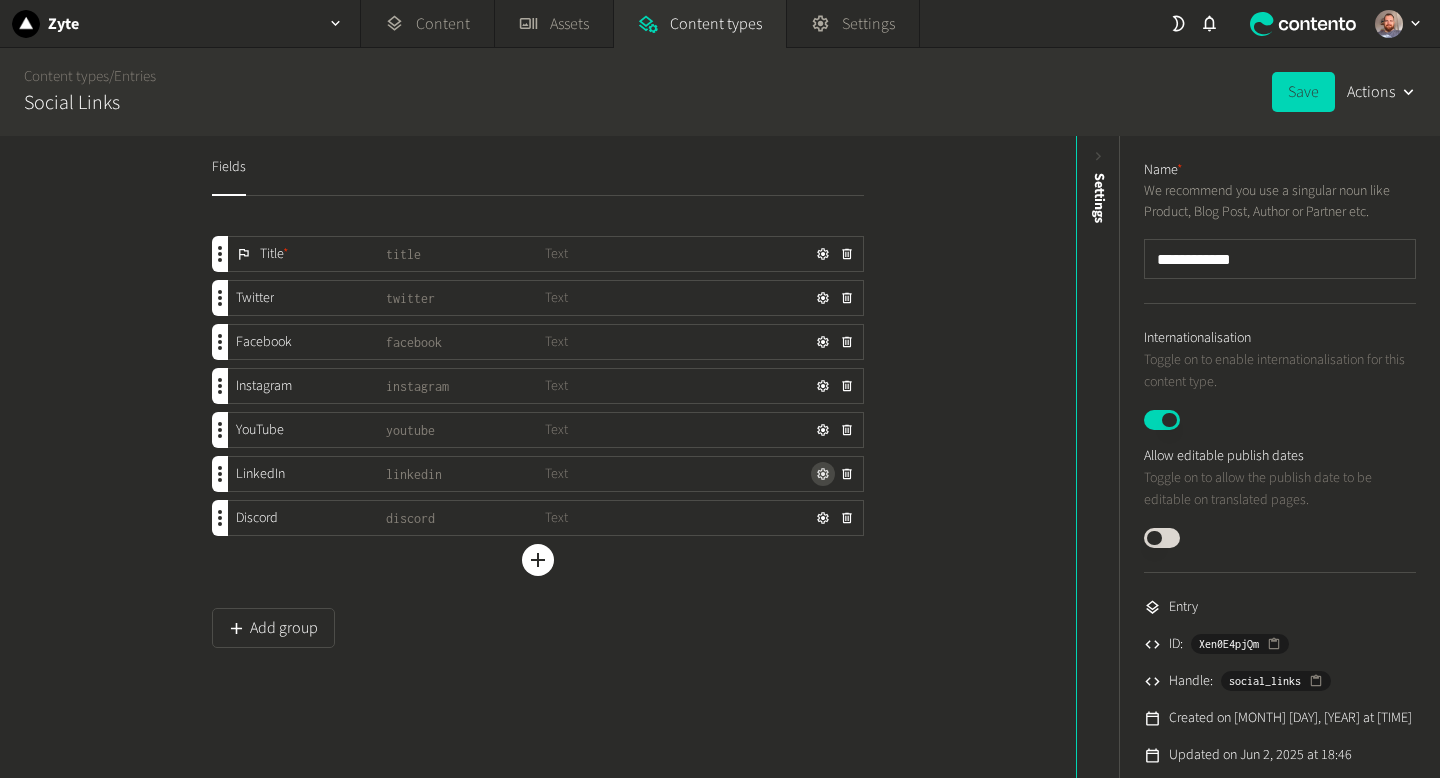 click 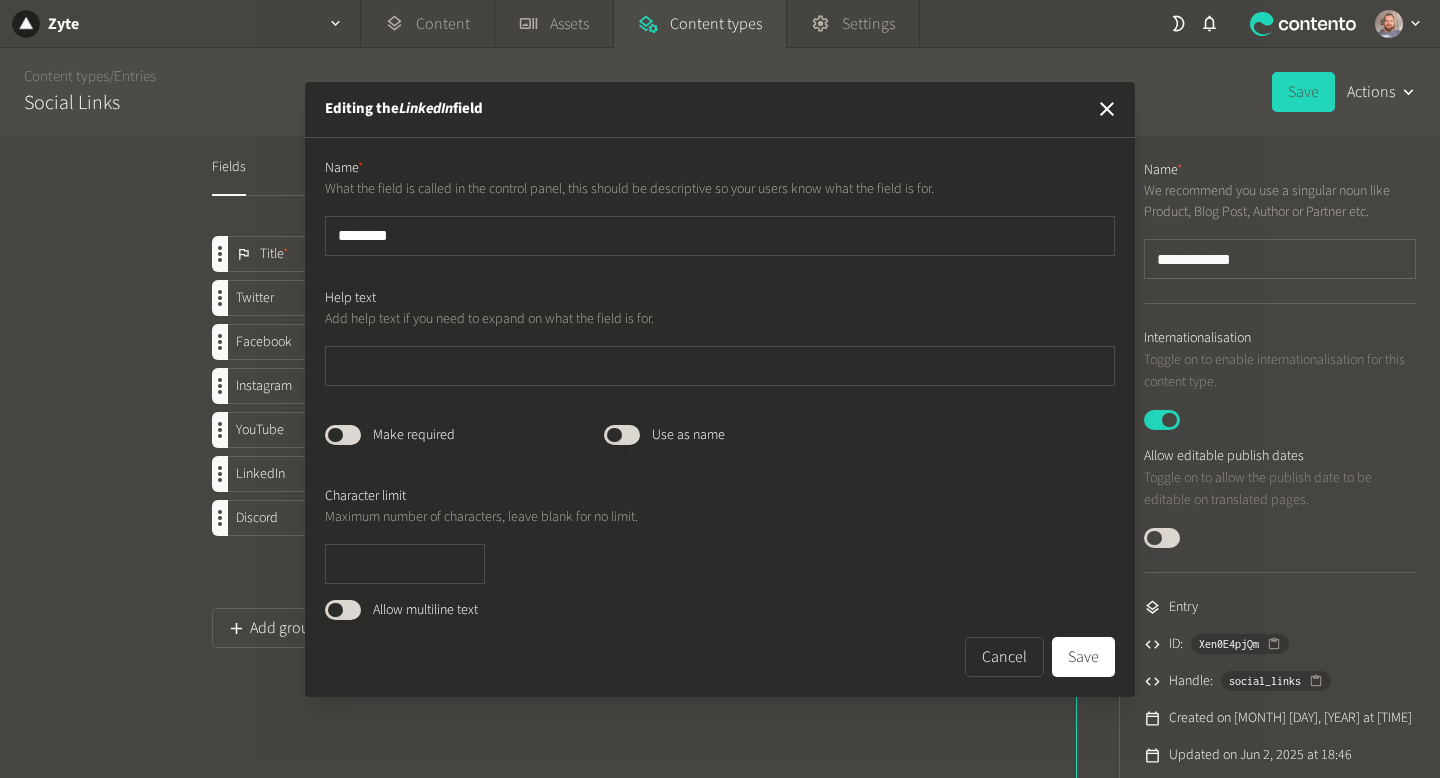 drag, startPoint x: 405, startPoint y: 232, endPoint x: 290, endPoint y: 233, distance: 115.00435 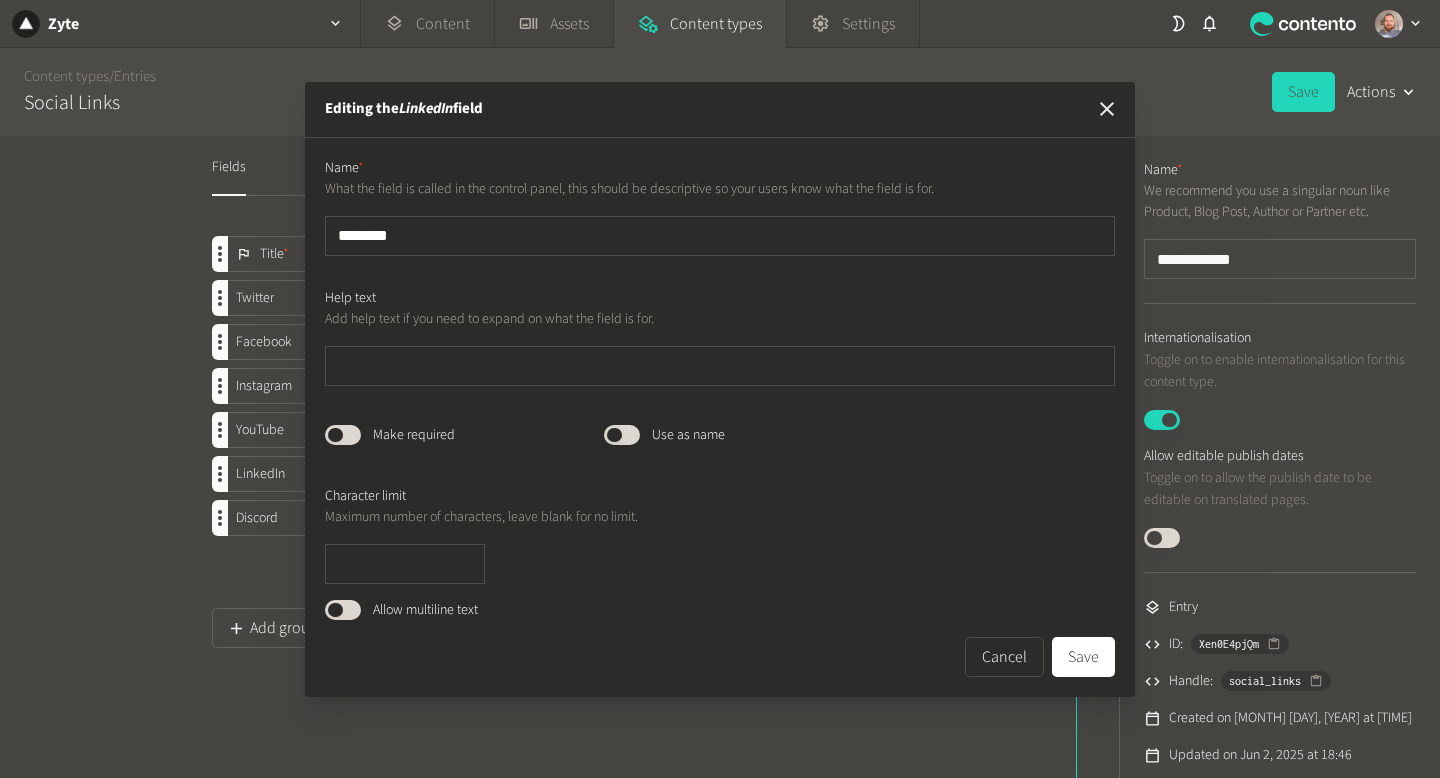 click 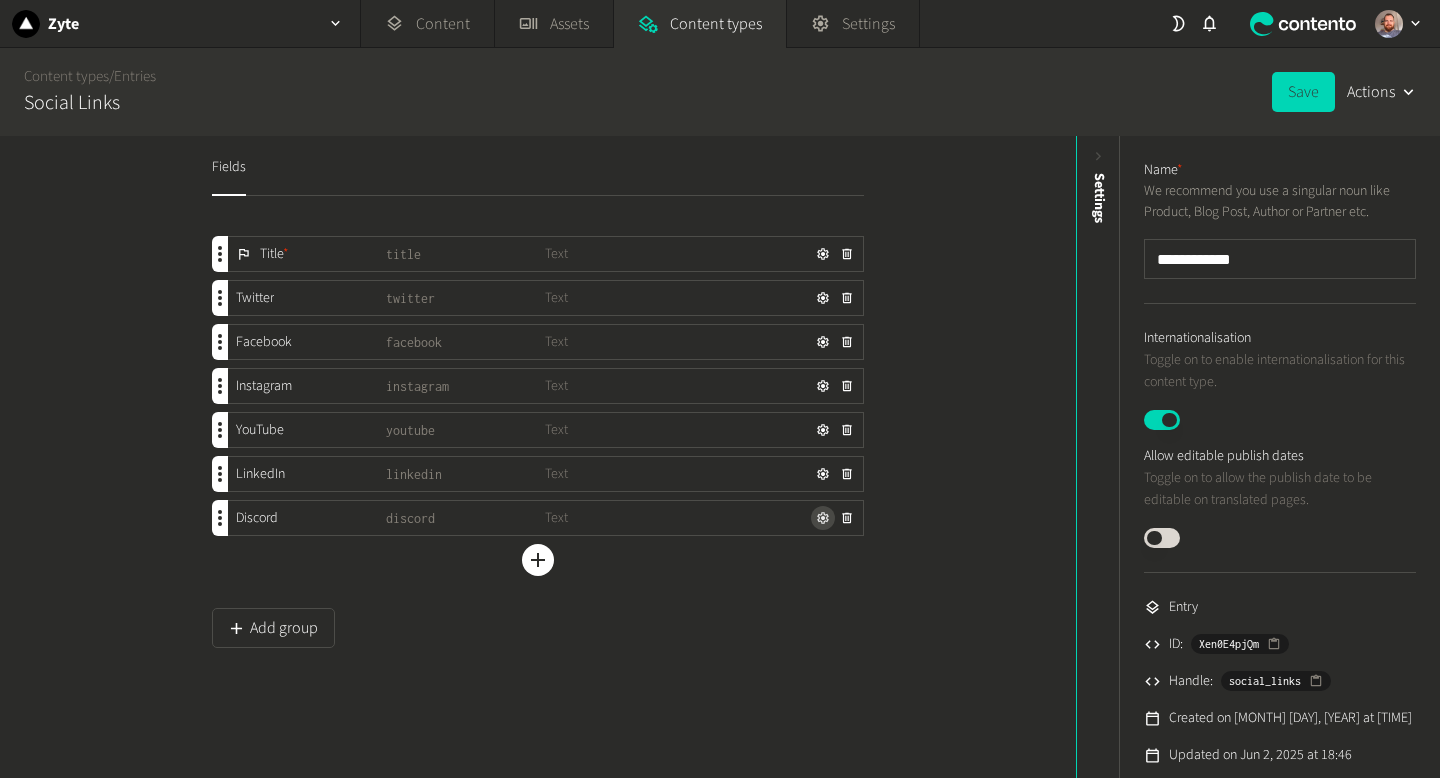 click 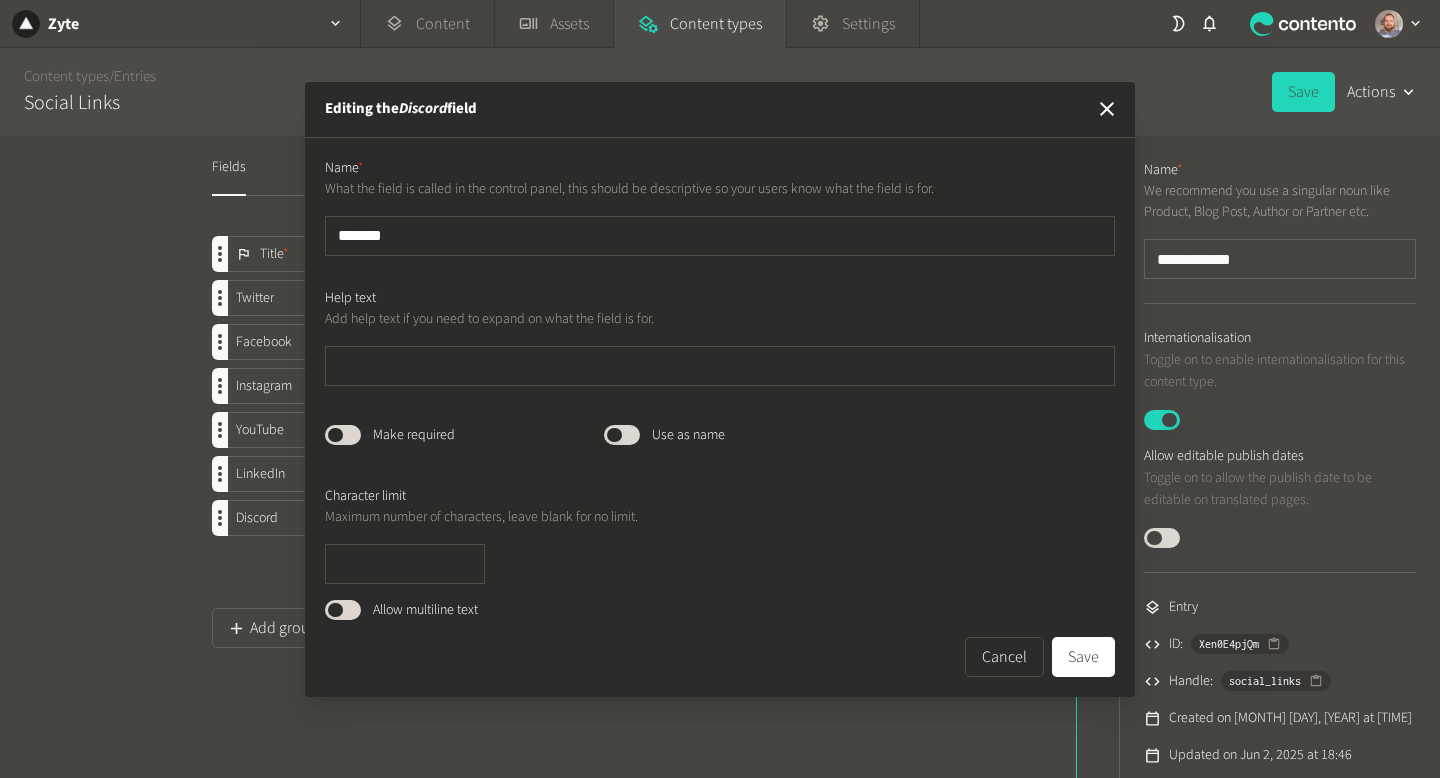 drag, startPoint x: 395, startPoint y: 240, endPoint x: 279, endPoint y: 232, distance: 116.275536 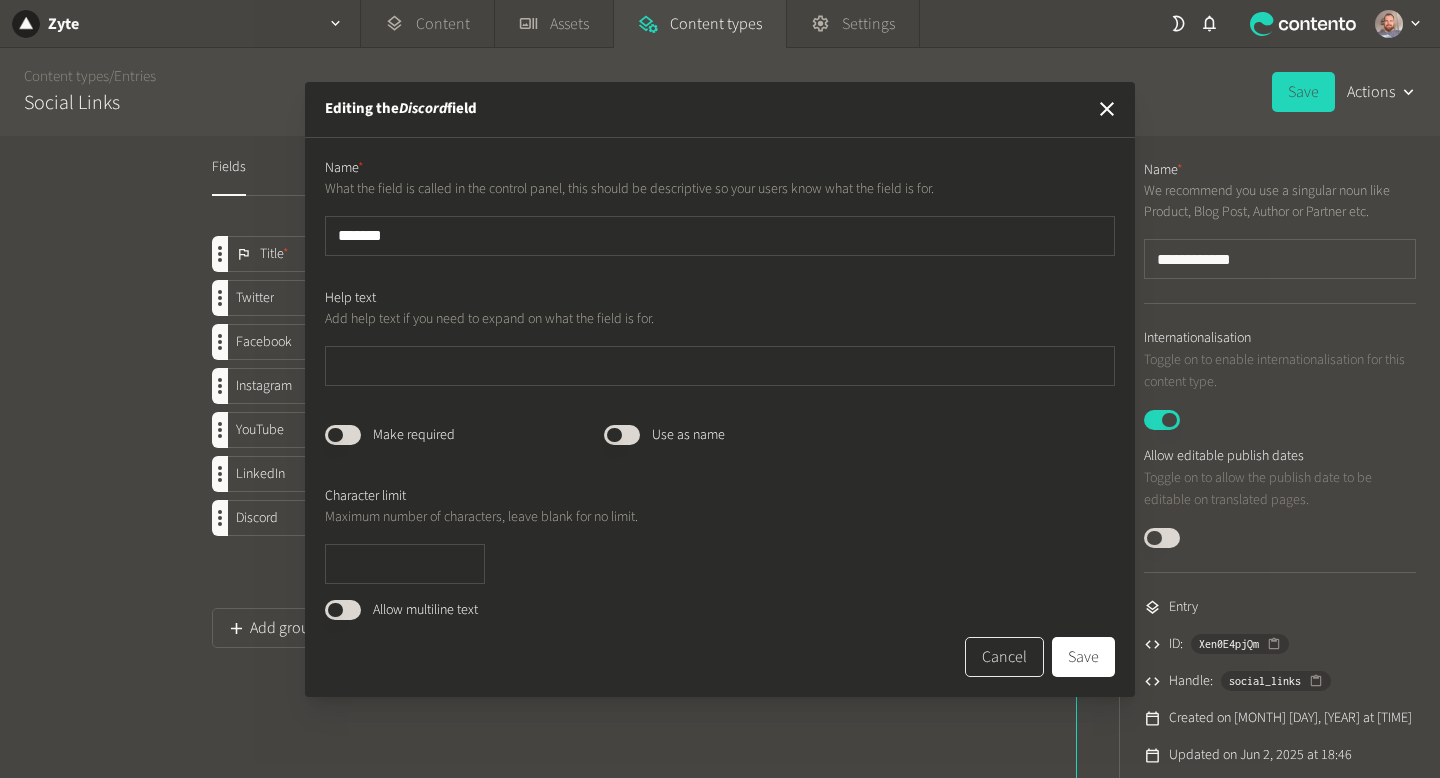 click on "Cancel" at bounding box center [1004, 657] 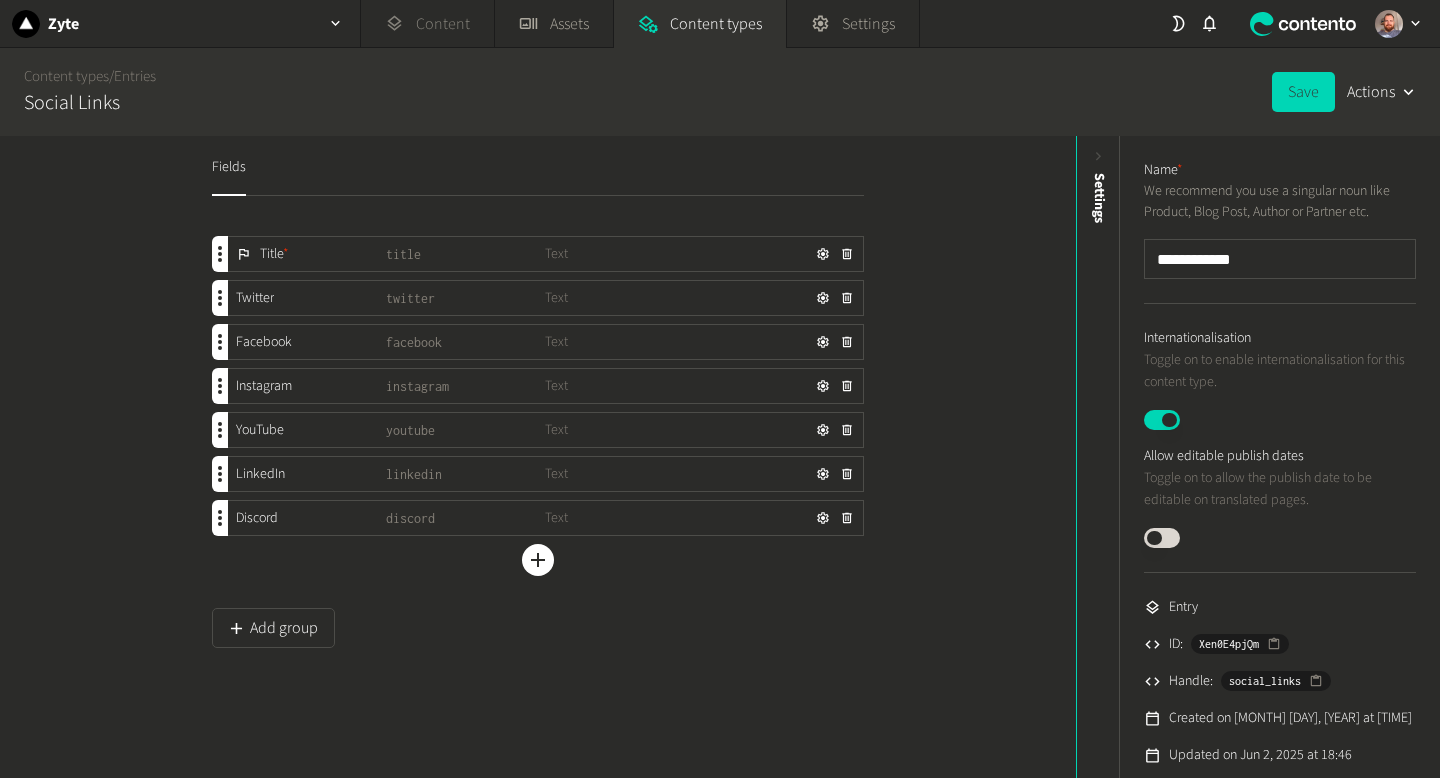 click on "Content" 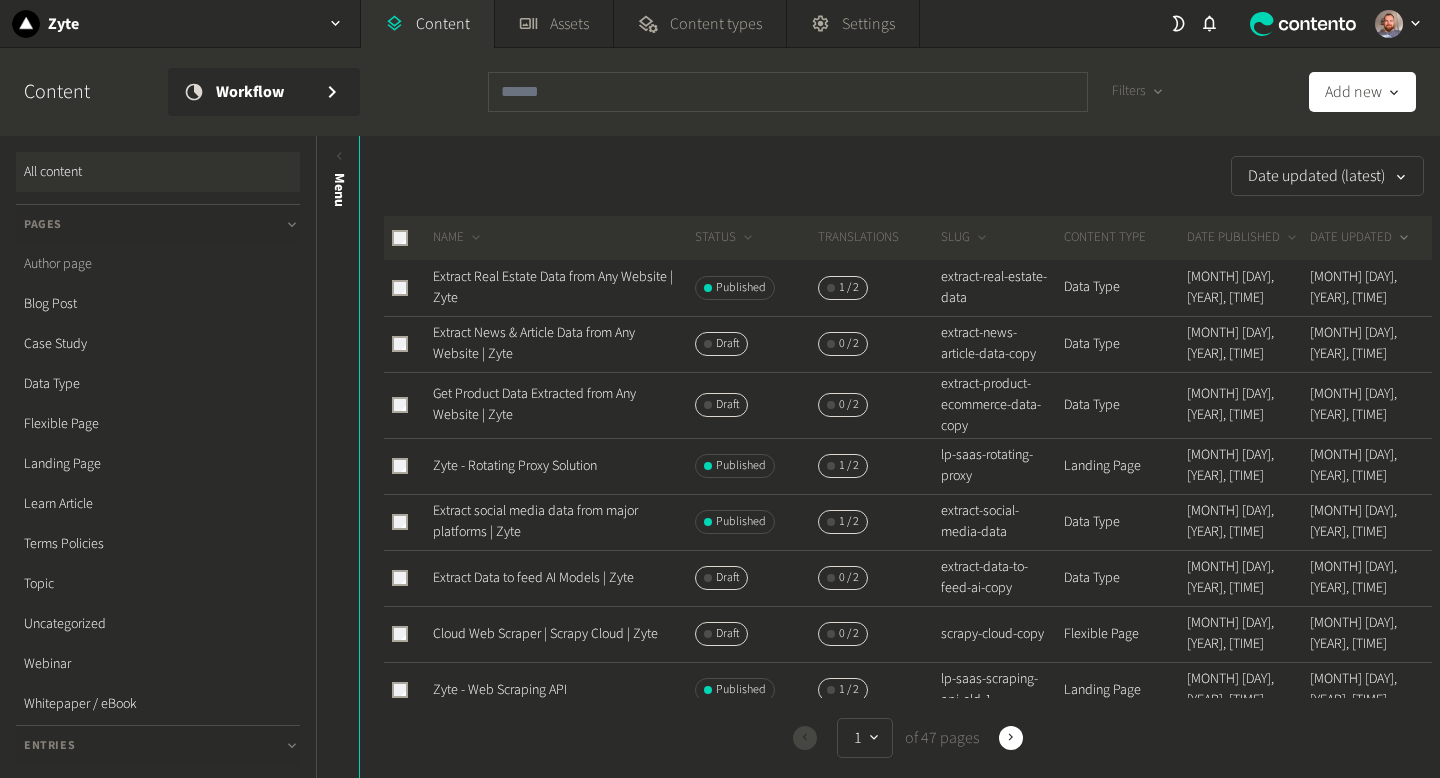 click on "Author page" 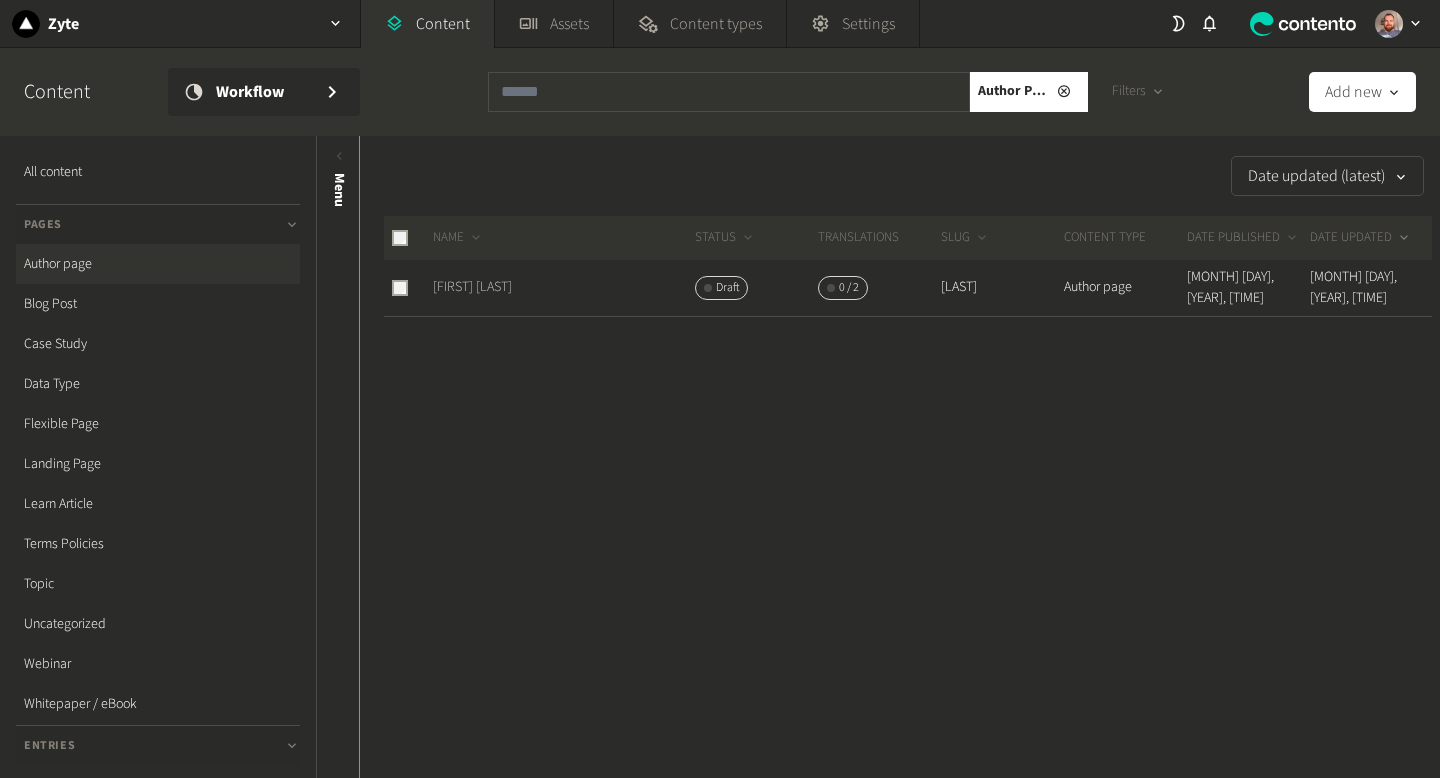 click on "Theresia Tanzil" 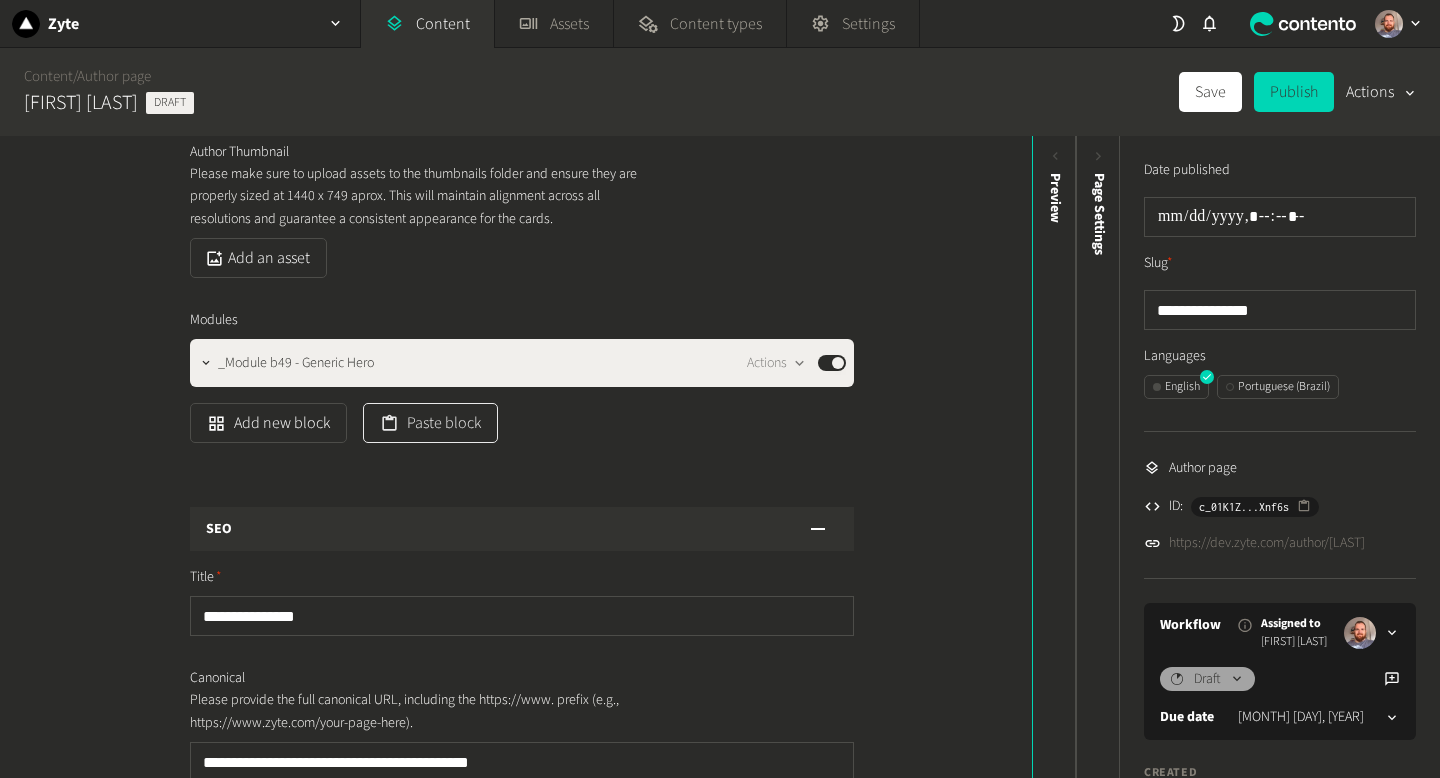 scroll, scrollTop: 197, scrollLeft: 0, axis: vertical 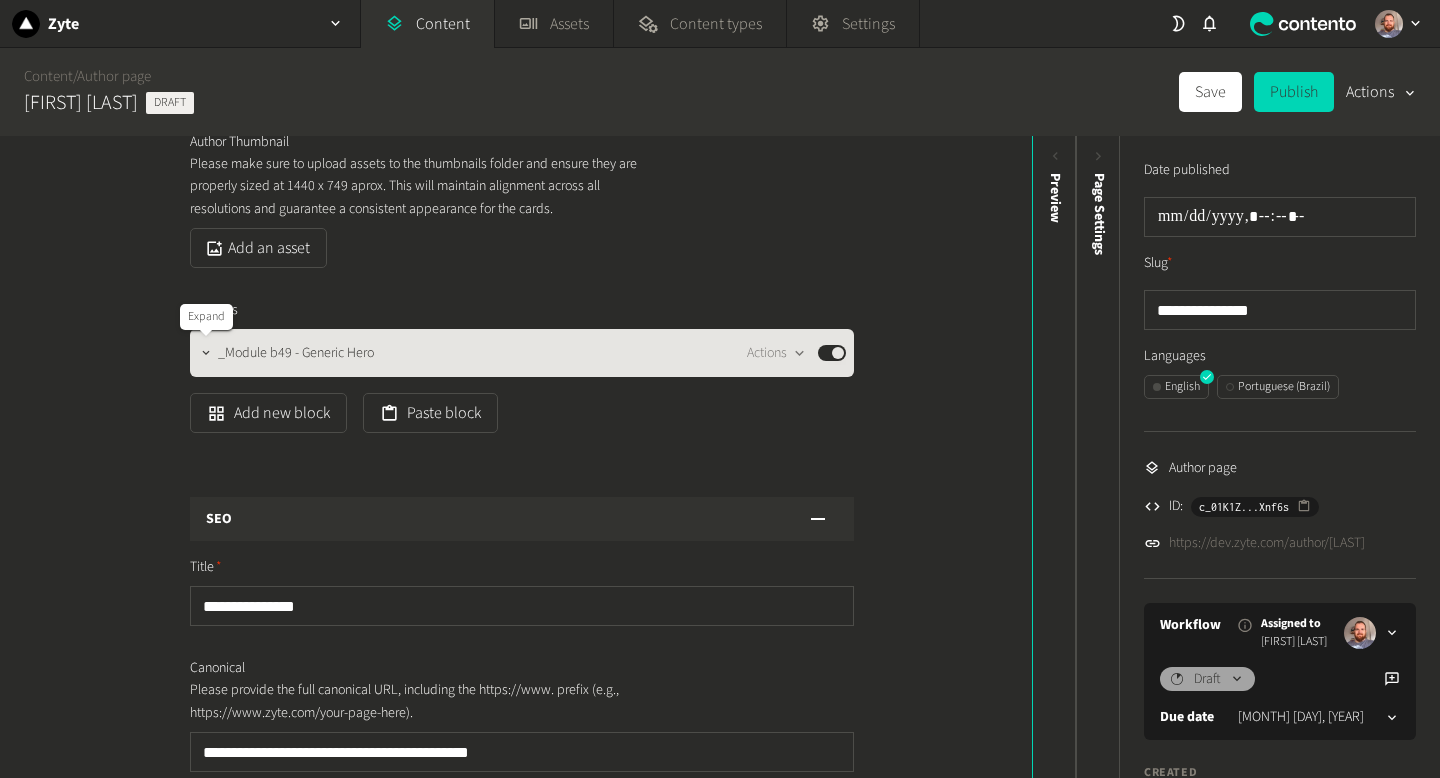 click 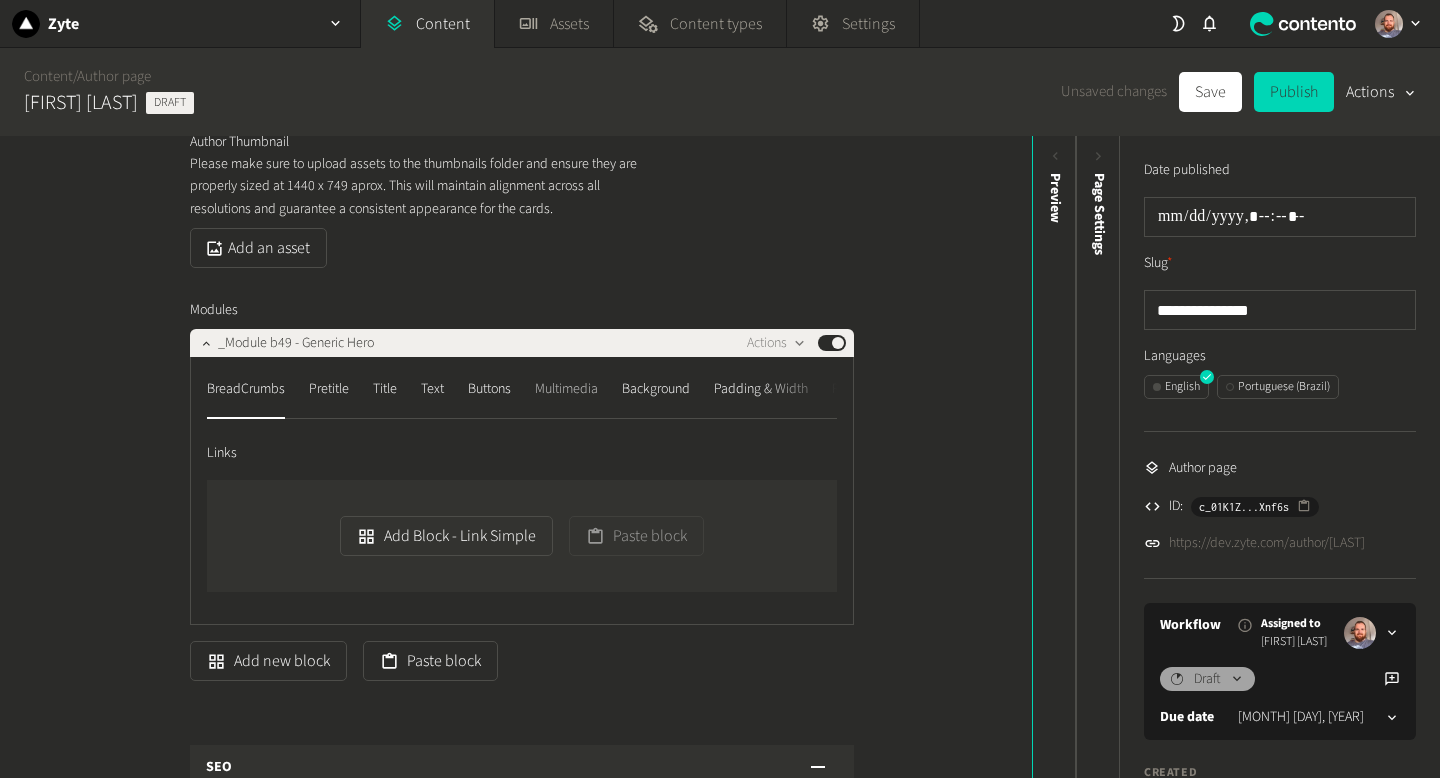 scroll, scrollTop: 199, scrollLeft: 0, axis: vertical 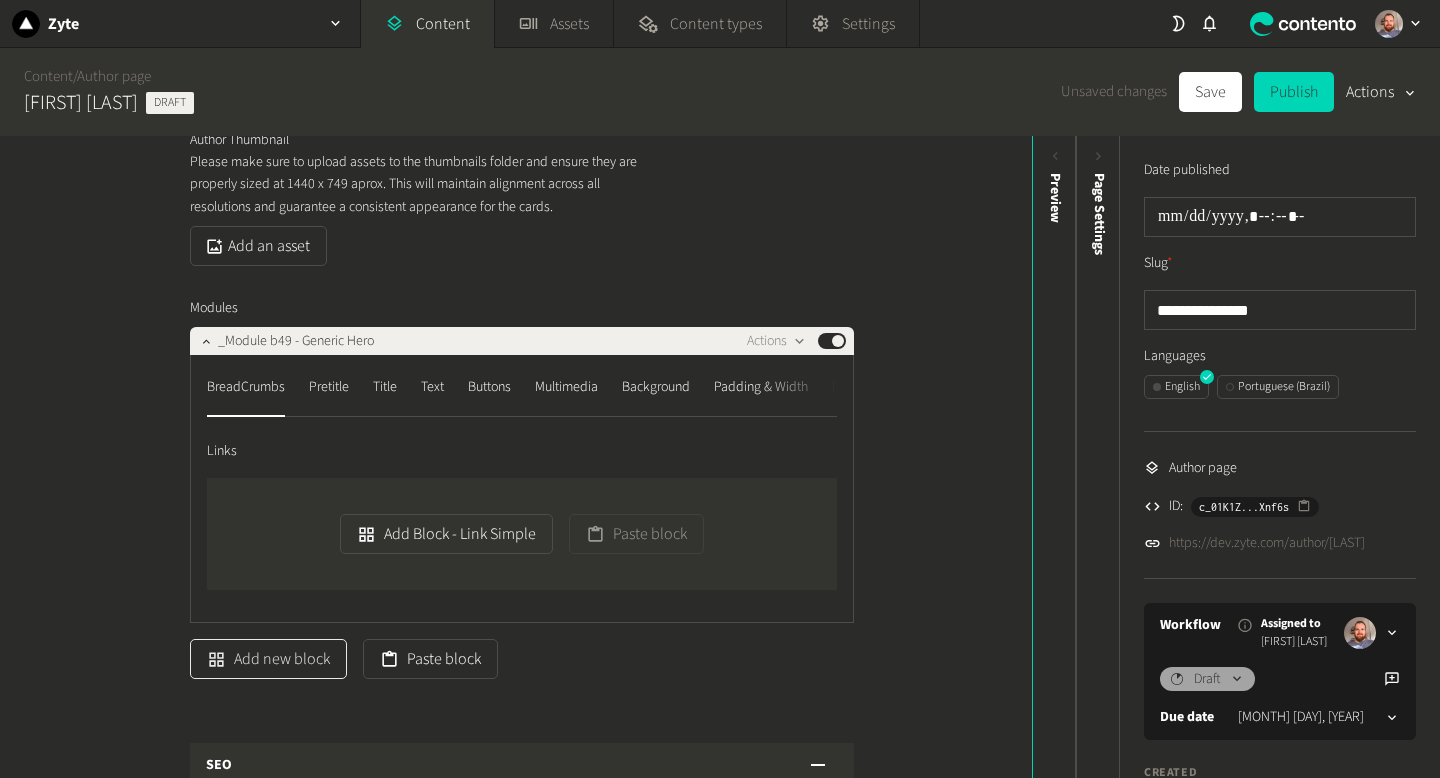 click on "Add new block" 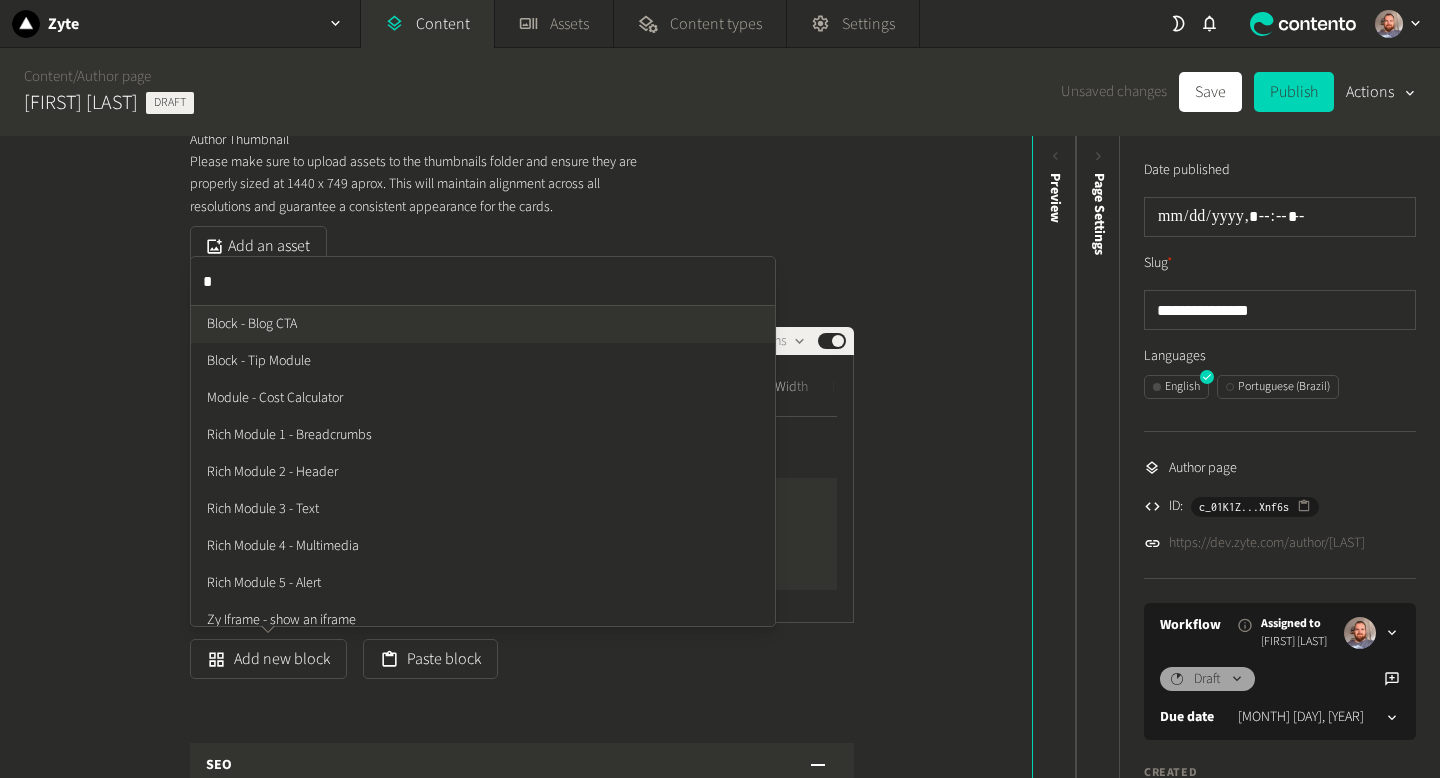 type on "**" 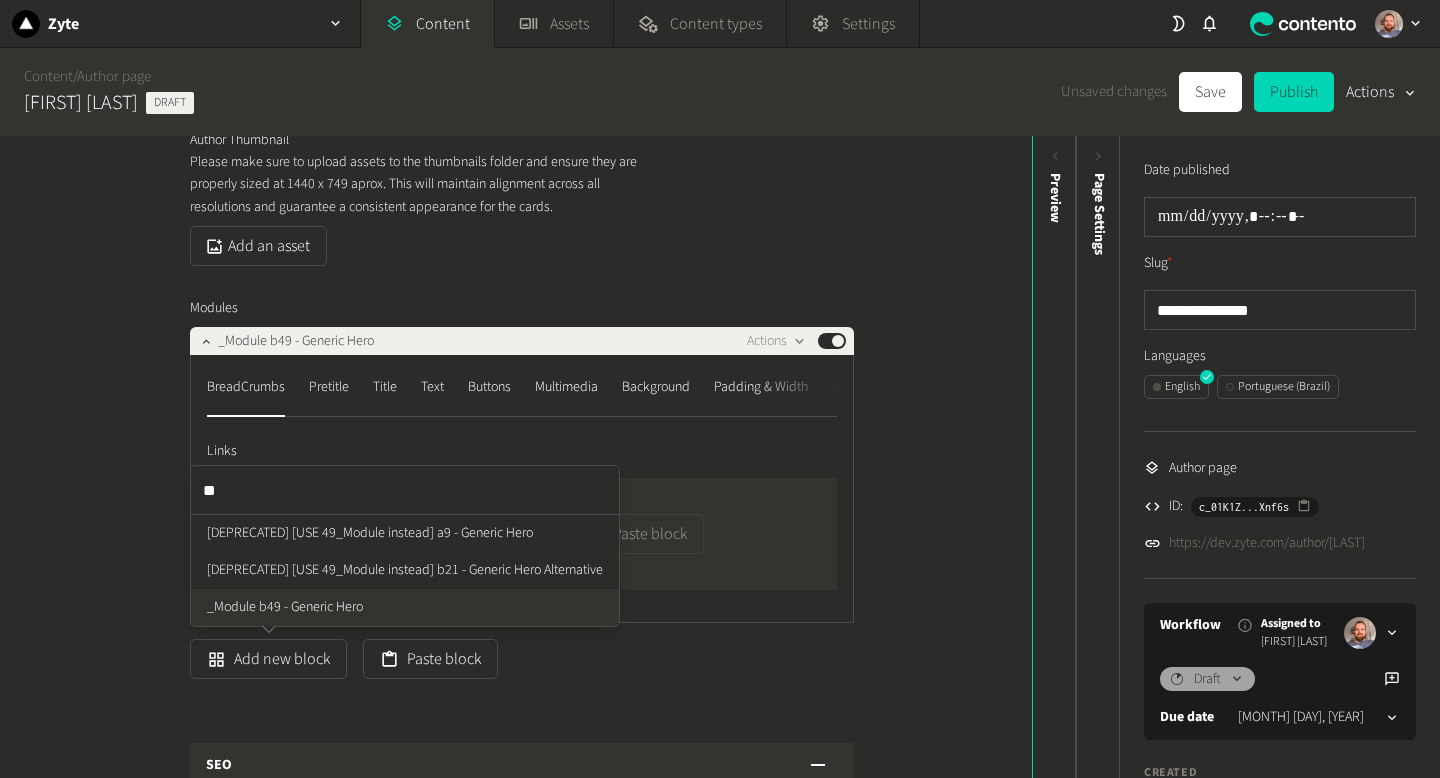 type 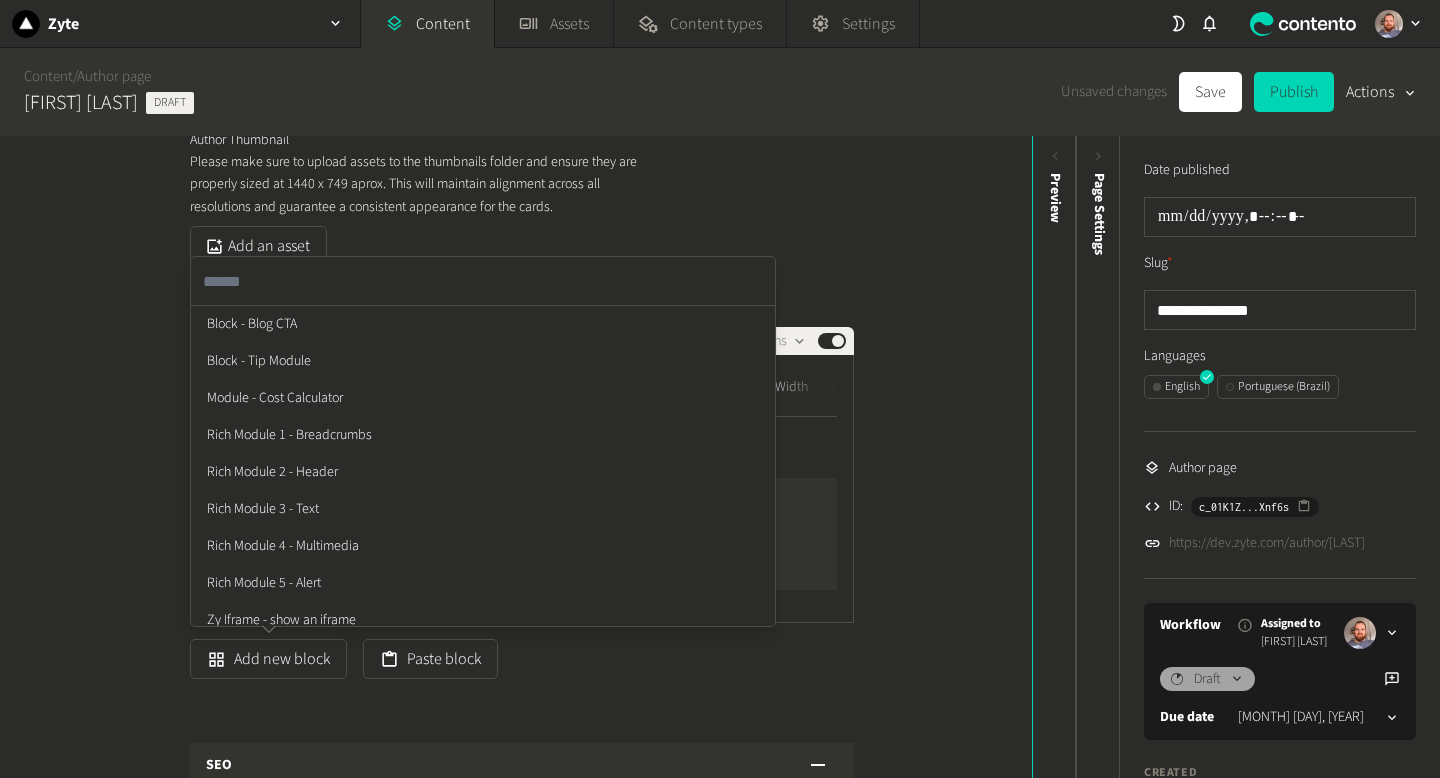 click on "Block - Blog CTA Block - Tip Module Module - Cost Calculator Rich Module 1 - Breadcrumbs Rich Module 2 - Header Rich Module 3 - Text Rich Module 4 - Multimedia Rich Module 5 - Alert Zy Iframe - show an iframe [DEPRECATED] [USE 49_Module instead] a9 - Generic Hero [DEPRECATED] [USE 49_Module instead] b21 - Generic Hero Alternative [DEPRECATED] [USE Home Card Module instead] -_Module a3 - Home Cards [DEPRECATED] [USE MODULE 45 instead] (_Module b25 - Testimonial (single)) [DEPRECATED] [USE MODULE 47_Module instead] b11 - 3 Cards (animated) [DEPRECATED] [USE MODULE 52 instead] (_Module b17 - Text & Multimedia (with pills and/or lists)) [DEPRECATED] [USE MODULE 54 instead] (_Module b19 - Table) [DEPRECATED] [USE MODULE A45 instead] (_Module a7 - Testimonials (Slider)) [DEPRECATED] [USE PRICING CARDS MODULE instead] (_Module b18 - Pricing Cards ) [DEPRECATED] [USE Updated Home Card Grid instead] (_Module a4 - Home Card Grid) _Module a5 - Stats _Module a6 - Logos _Module a8 - Blue Card (animated) _Module b31 - Tabs" 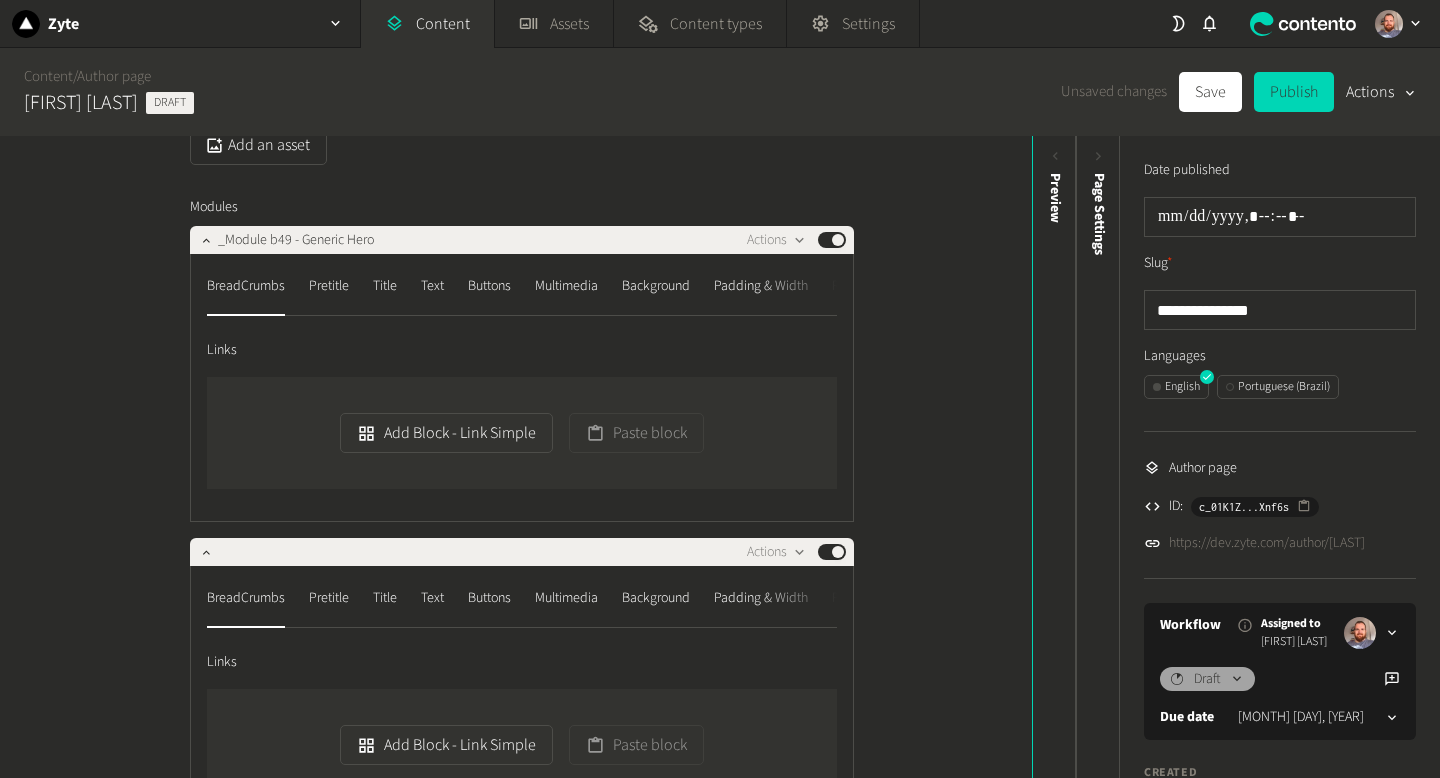 scroll, scrollTop: 306, scrollLeft: 0, axis: vertical 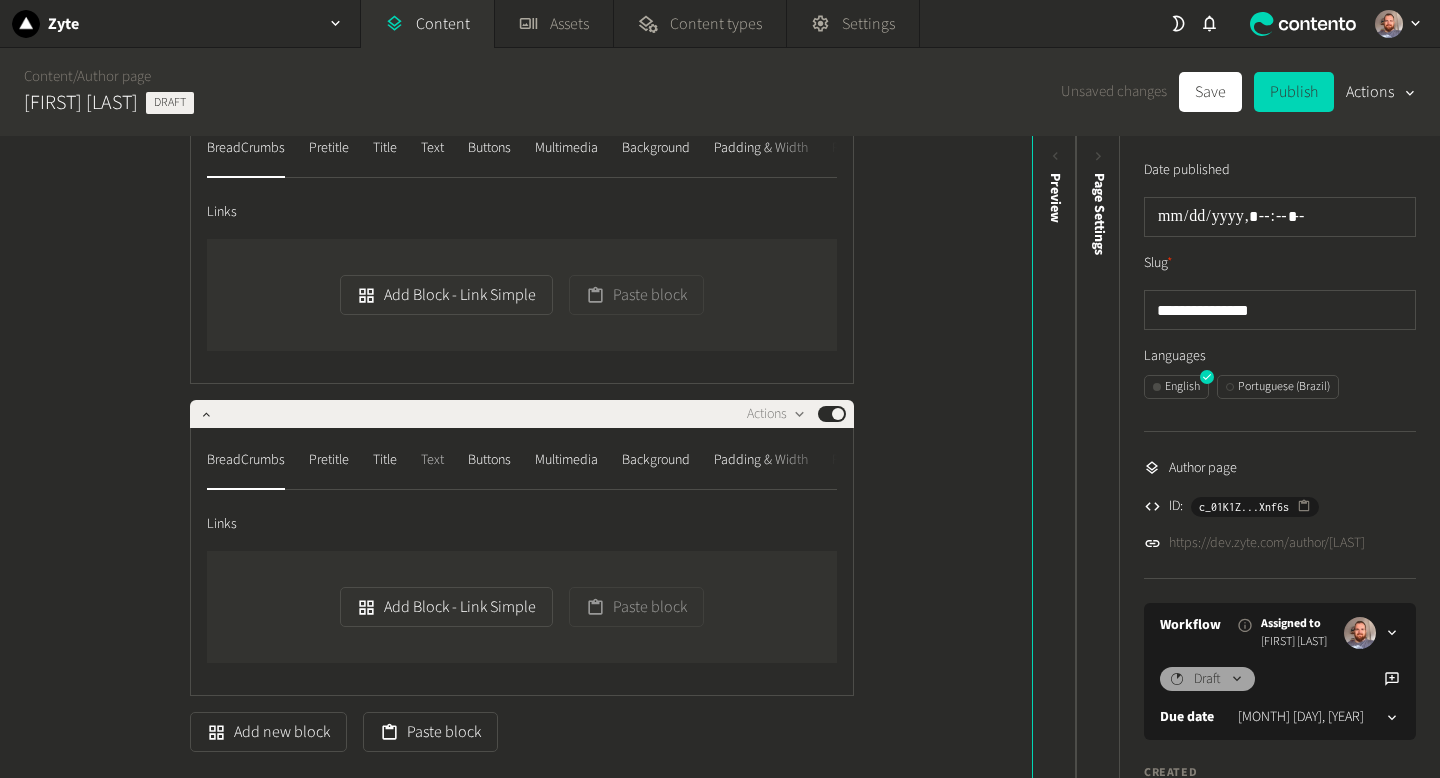 click on "Text" 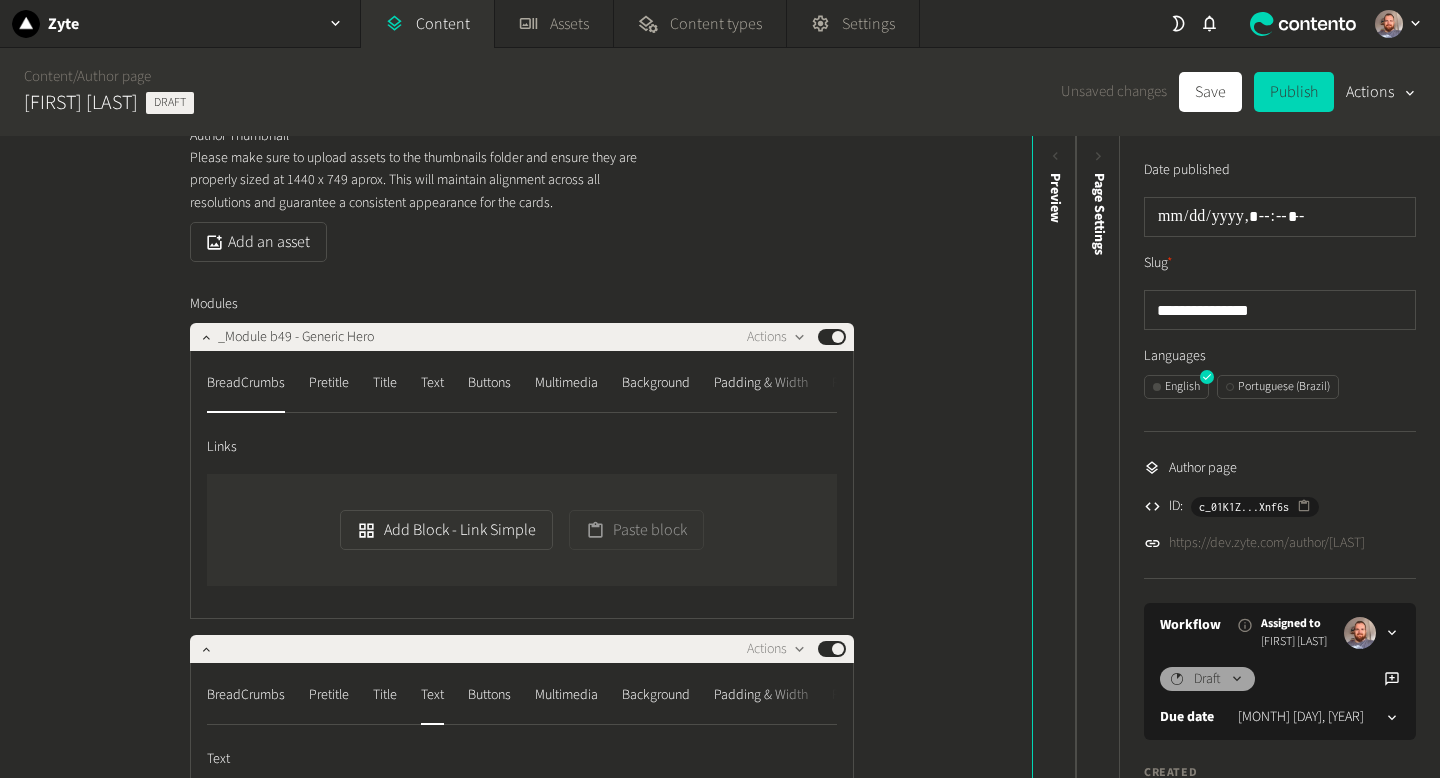 scroll, scrollTop: 168, scrollLeft: 0, axis: vertical 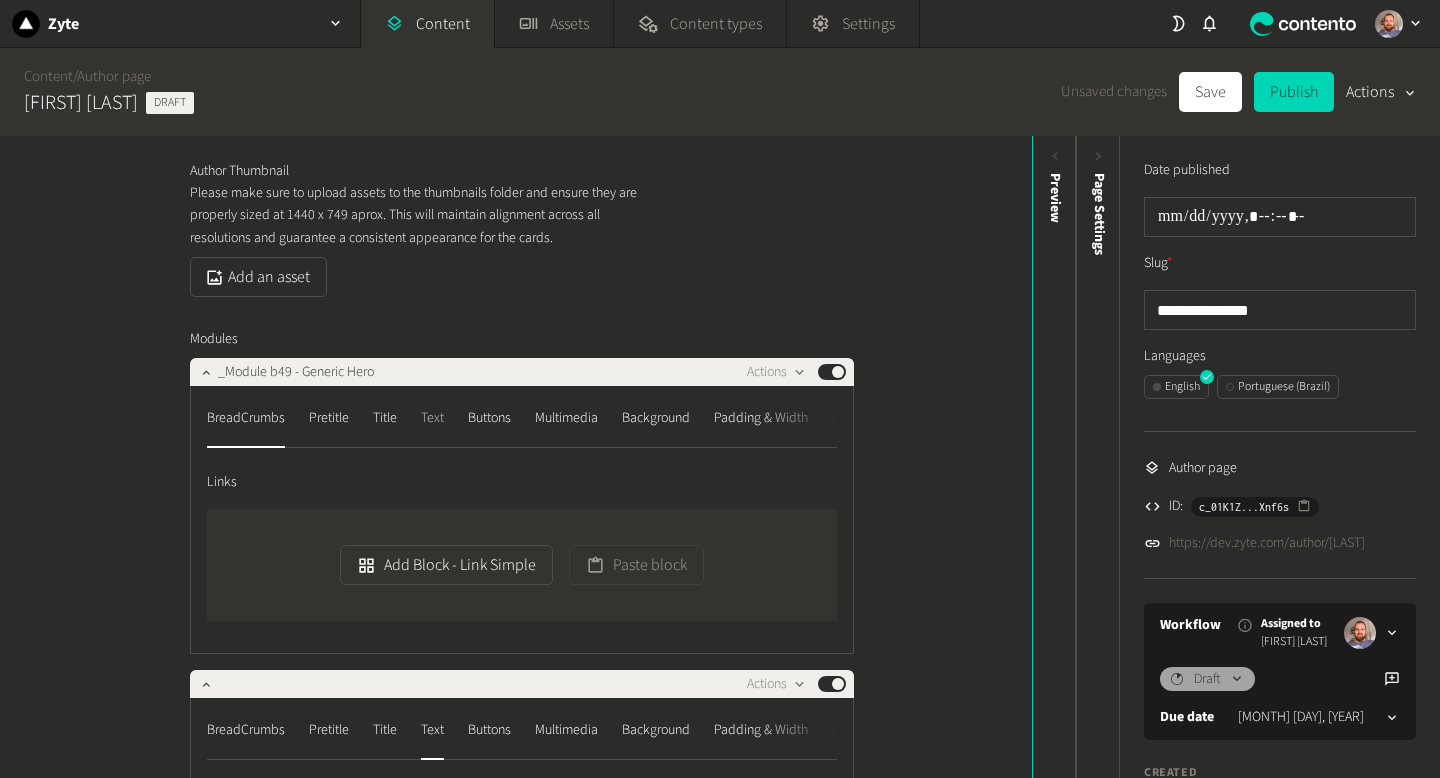 click on "Text" 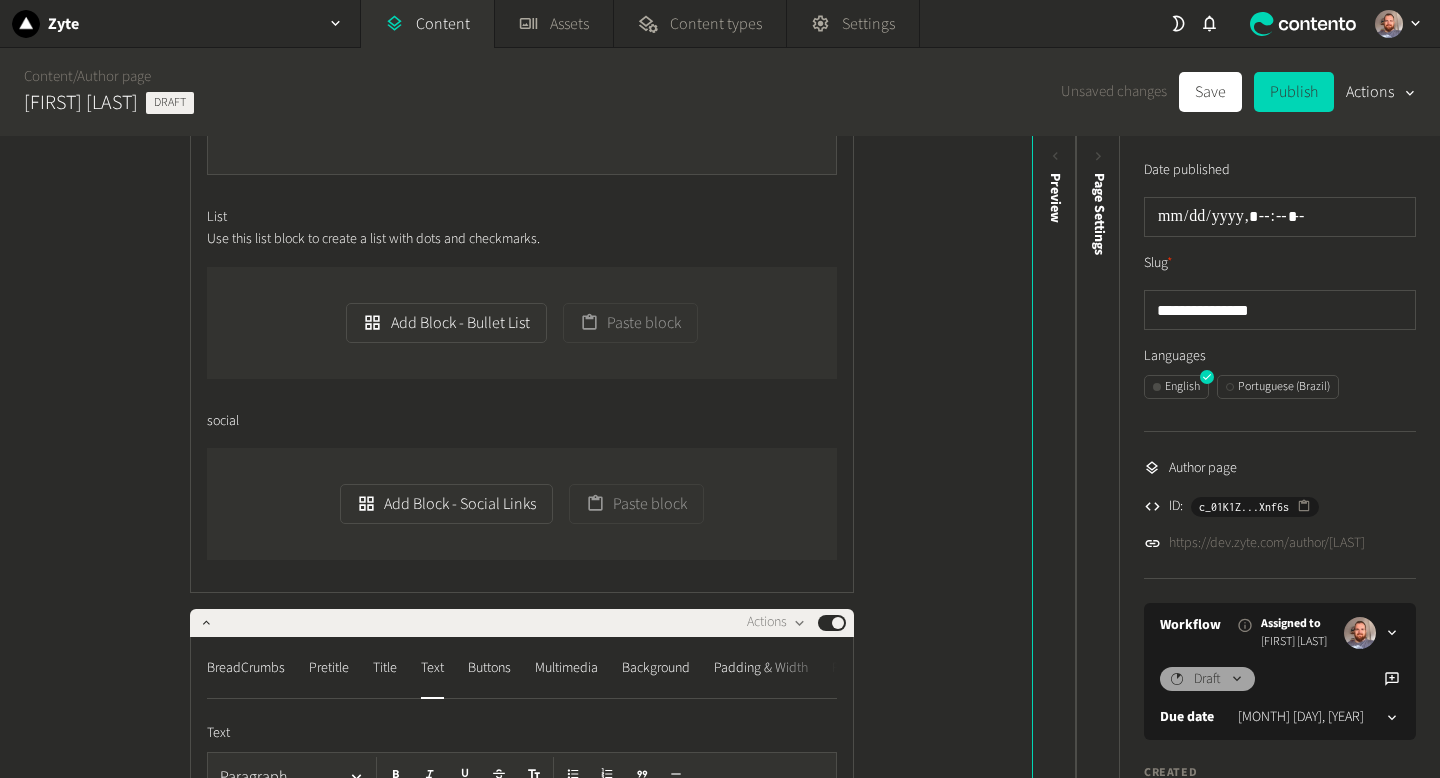 scroll, scrollTop: 768, scrollLeft: 0, axis: vertical 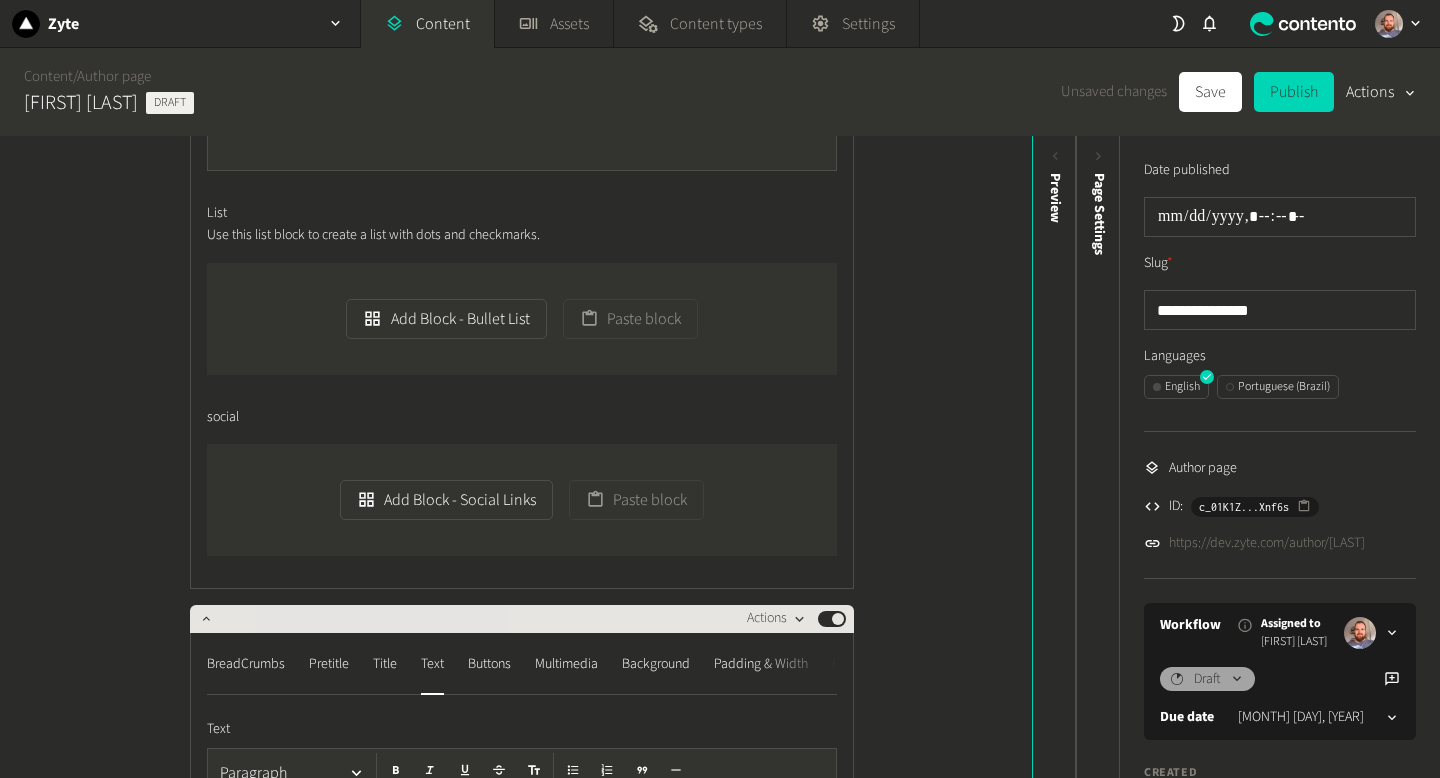 click 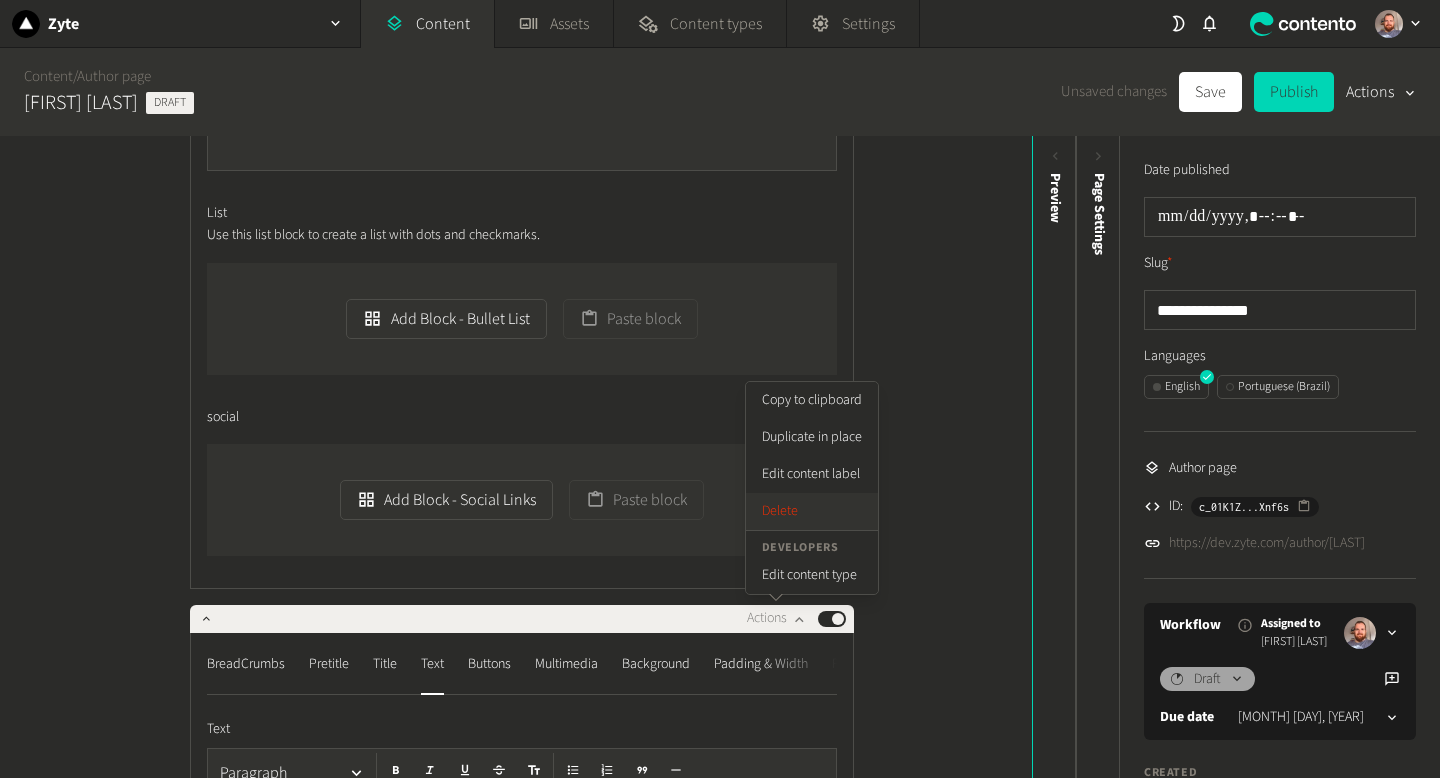 click on "Delete" 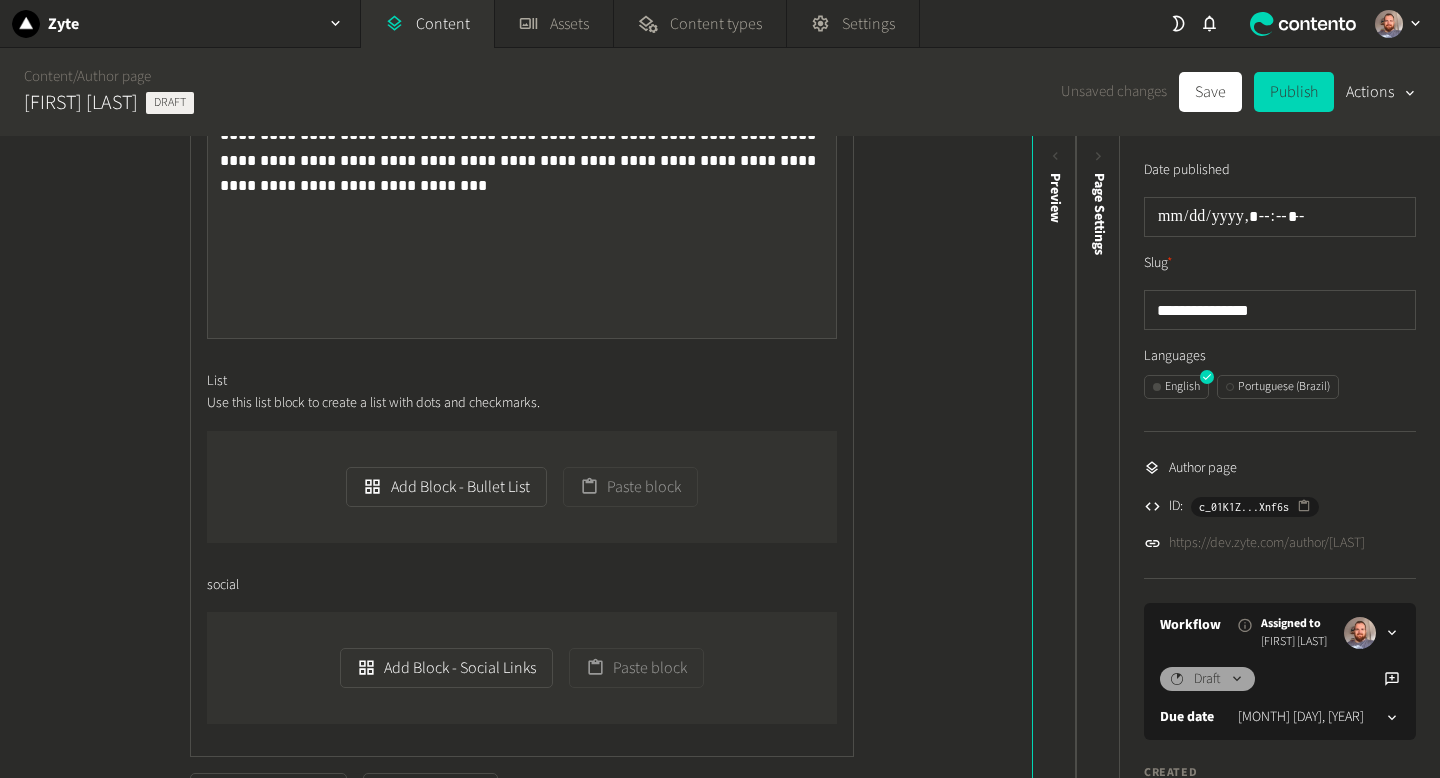 scroll, scrollTop: 628, scrollLeft: 0, axis: vertical 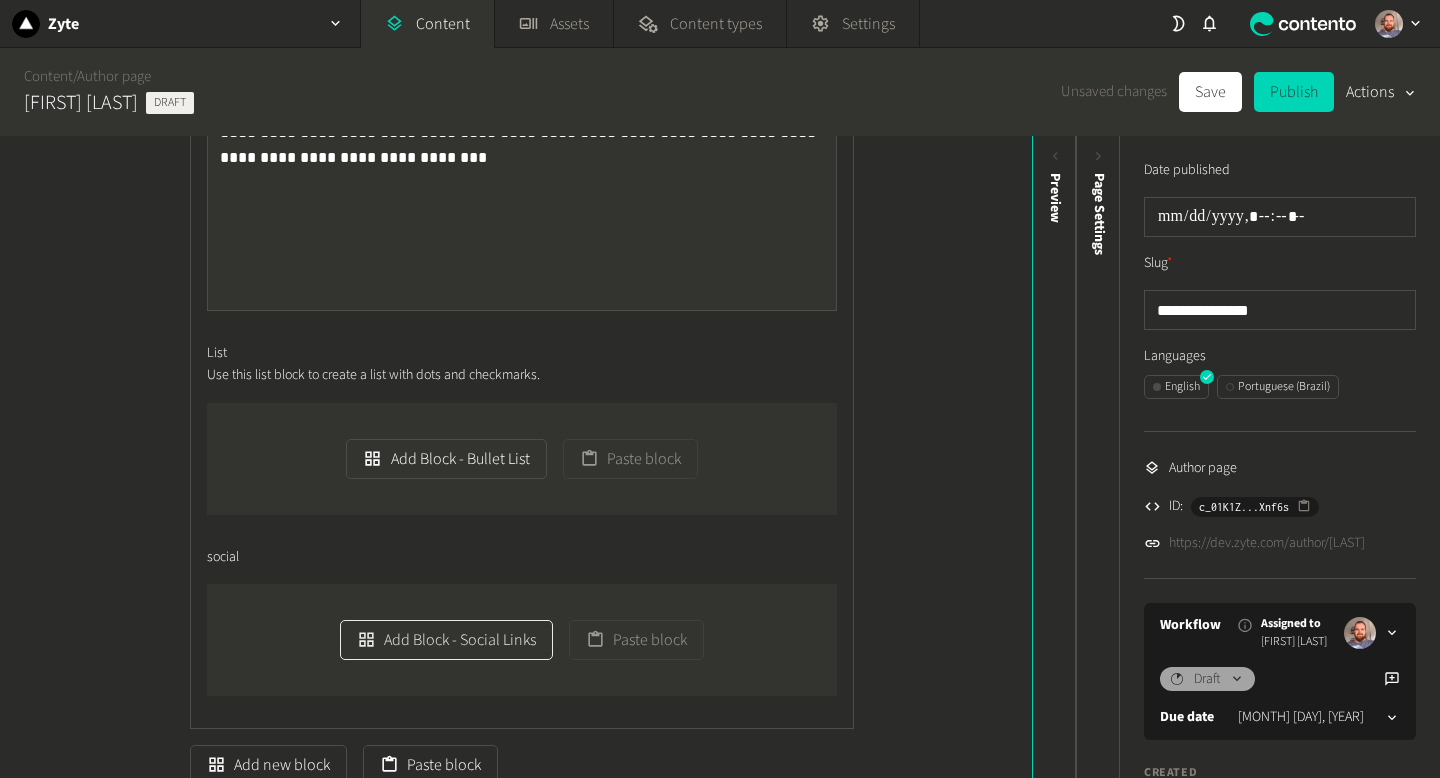 click on "Add Block - Social Links" 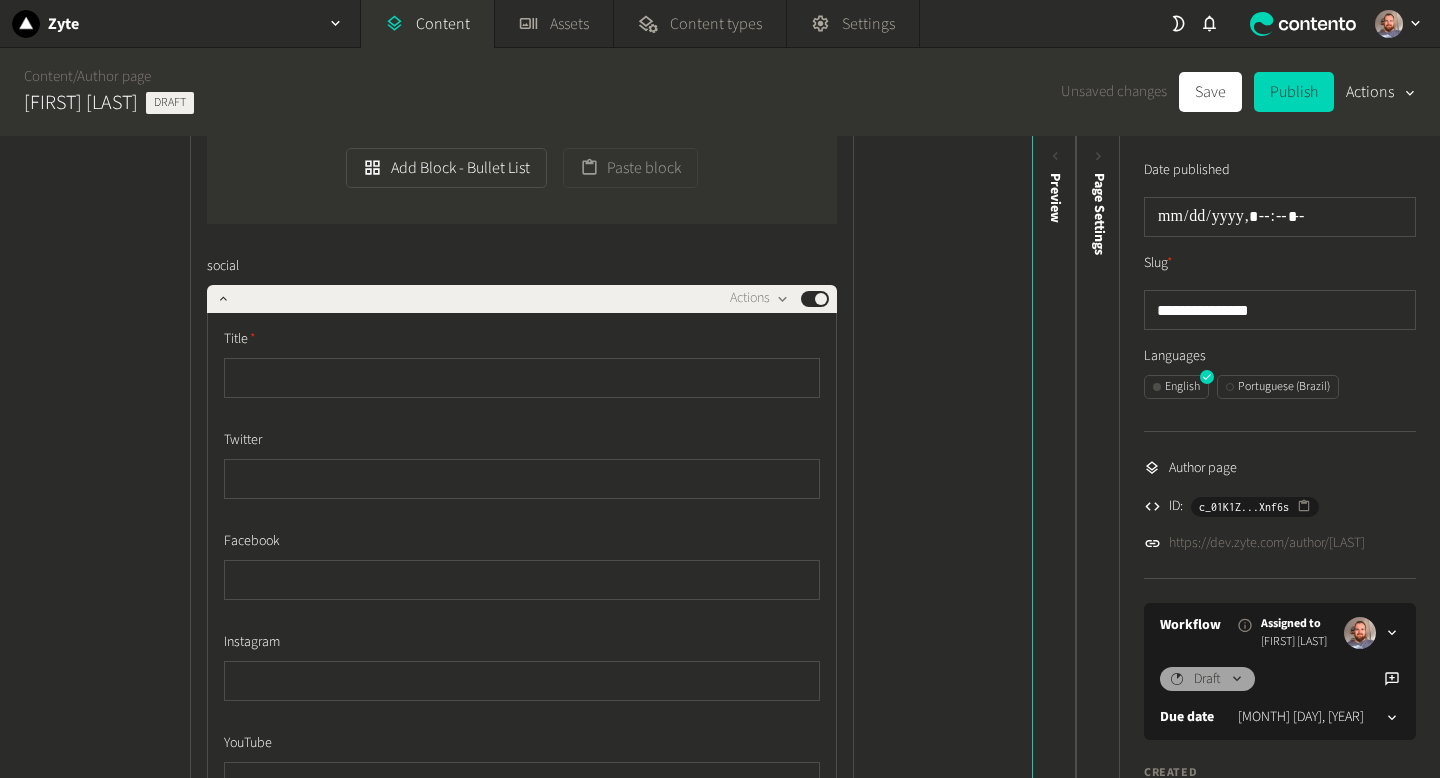 scroll, scrollTop: 952, scrollLeft: 0, axis: vertical 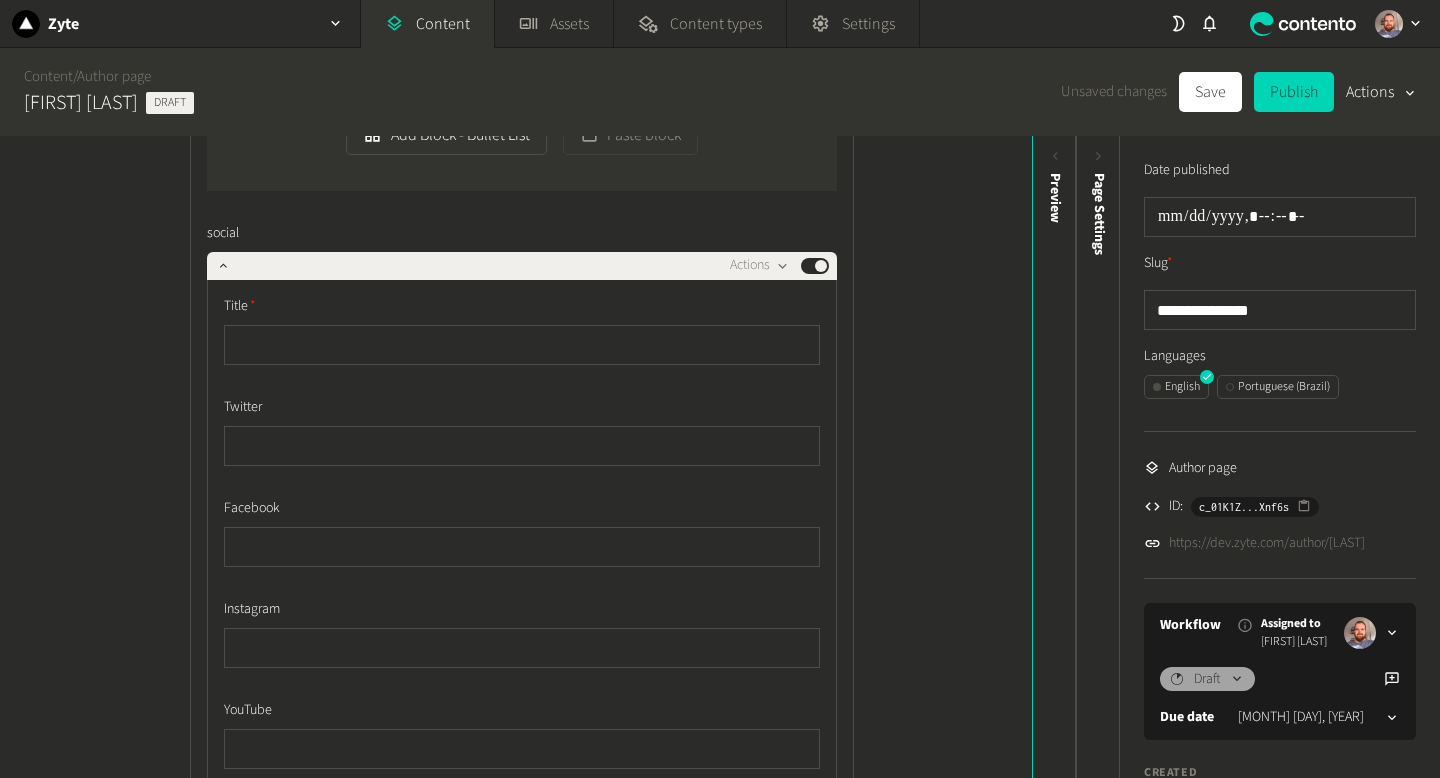 click 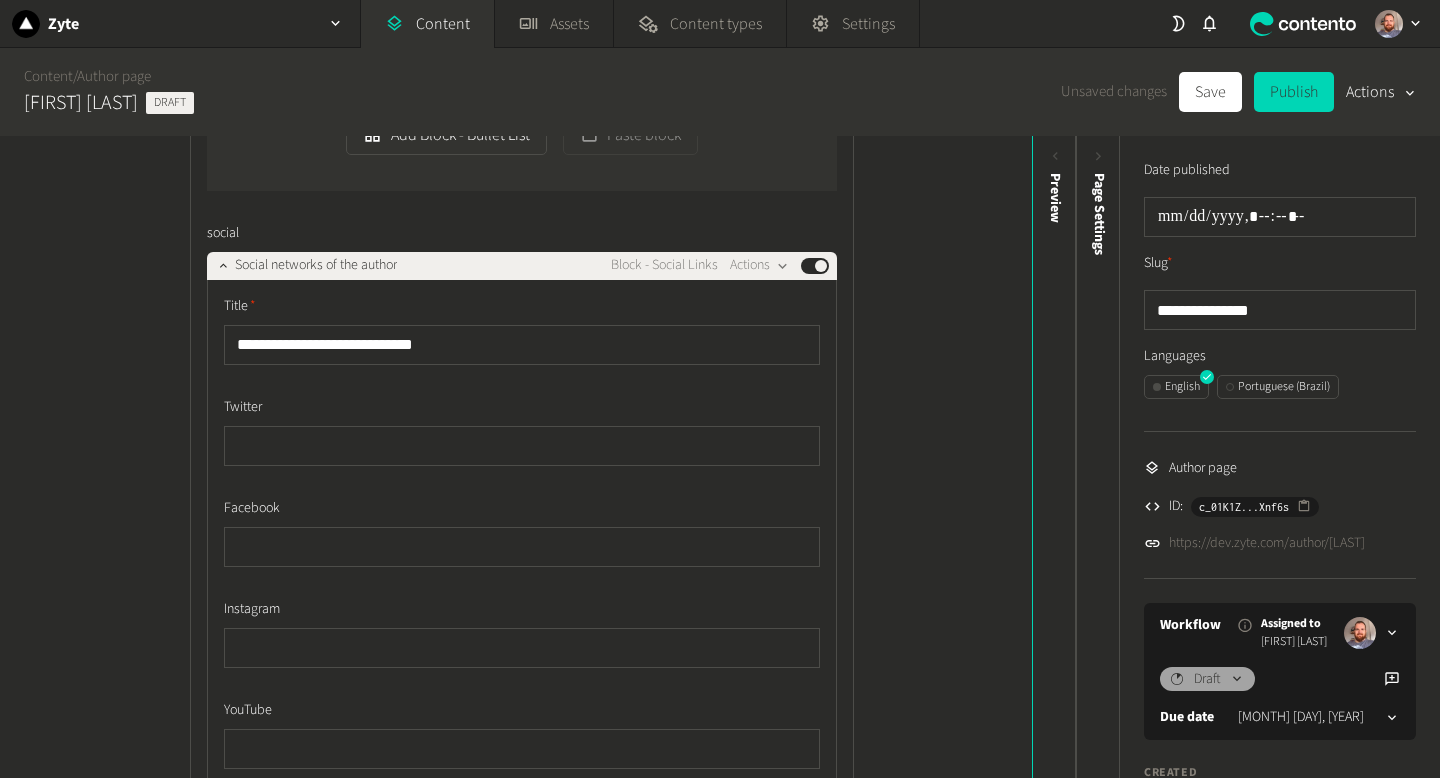 type on "**********" 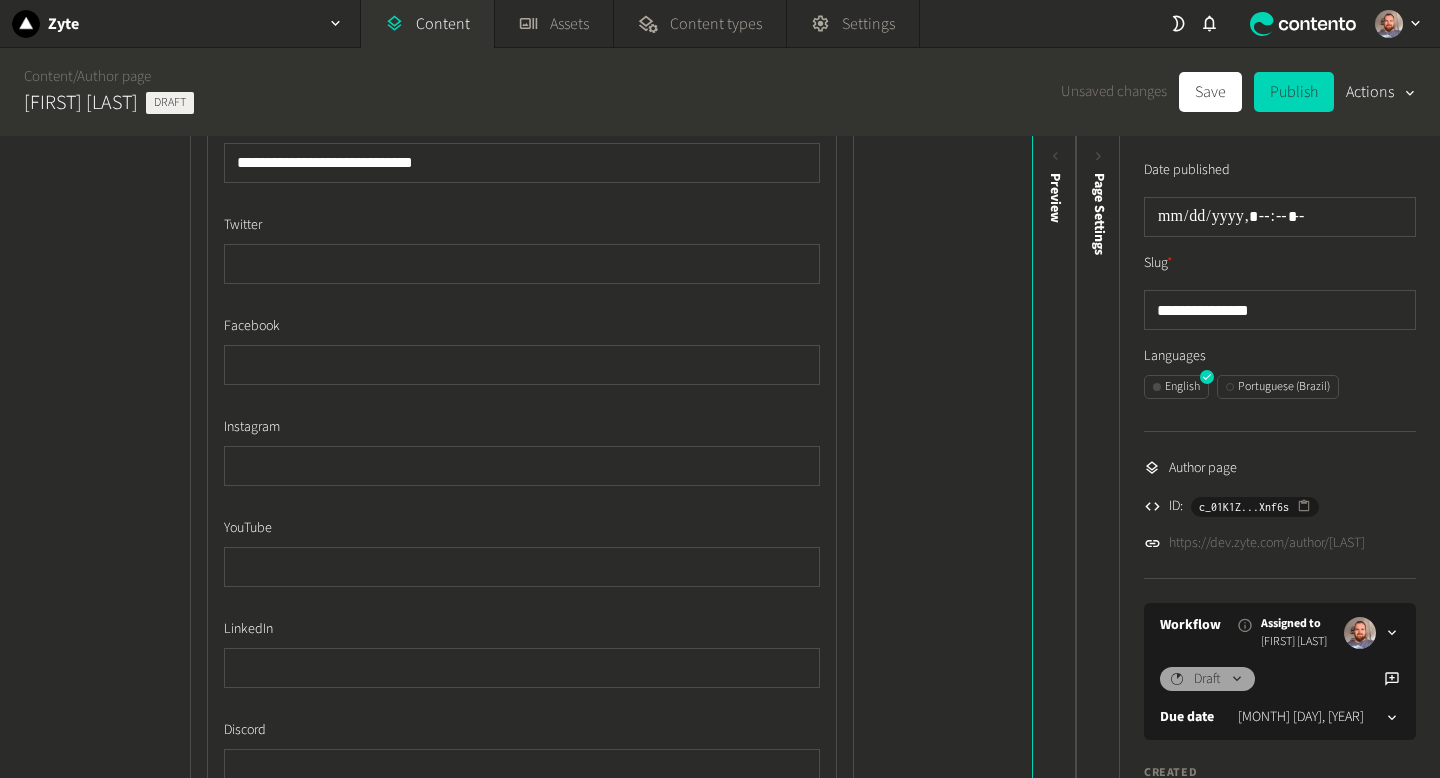 scroll, scrollTop: 1133, scrollLeft: 0, axis: vertical 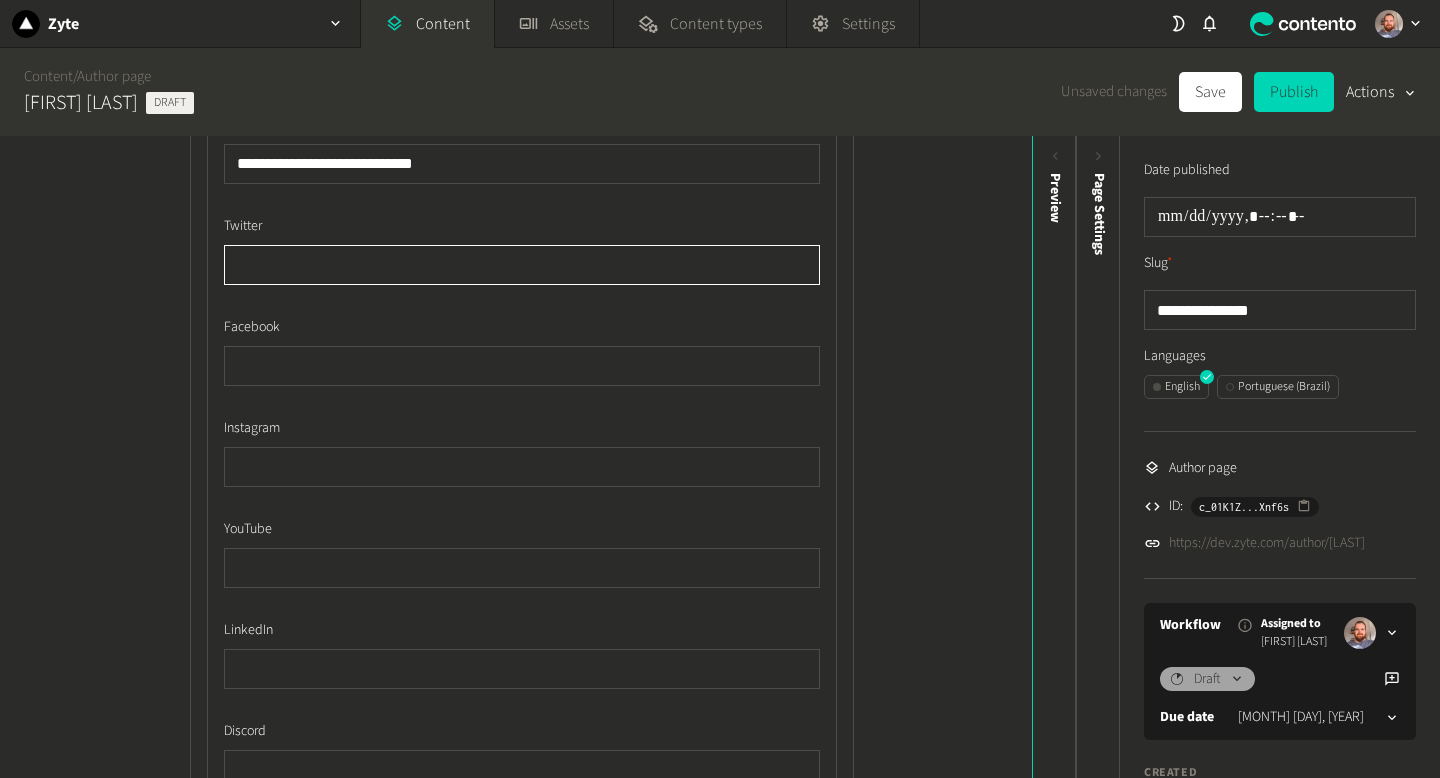 click 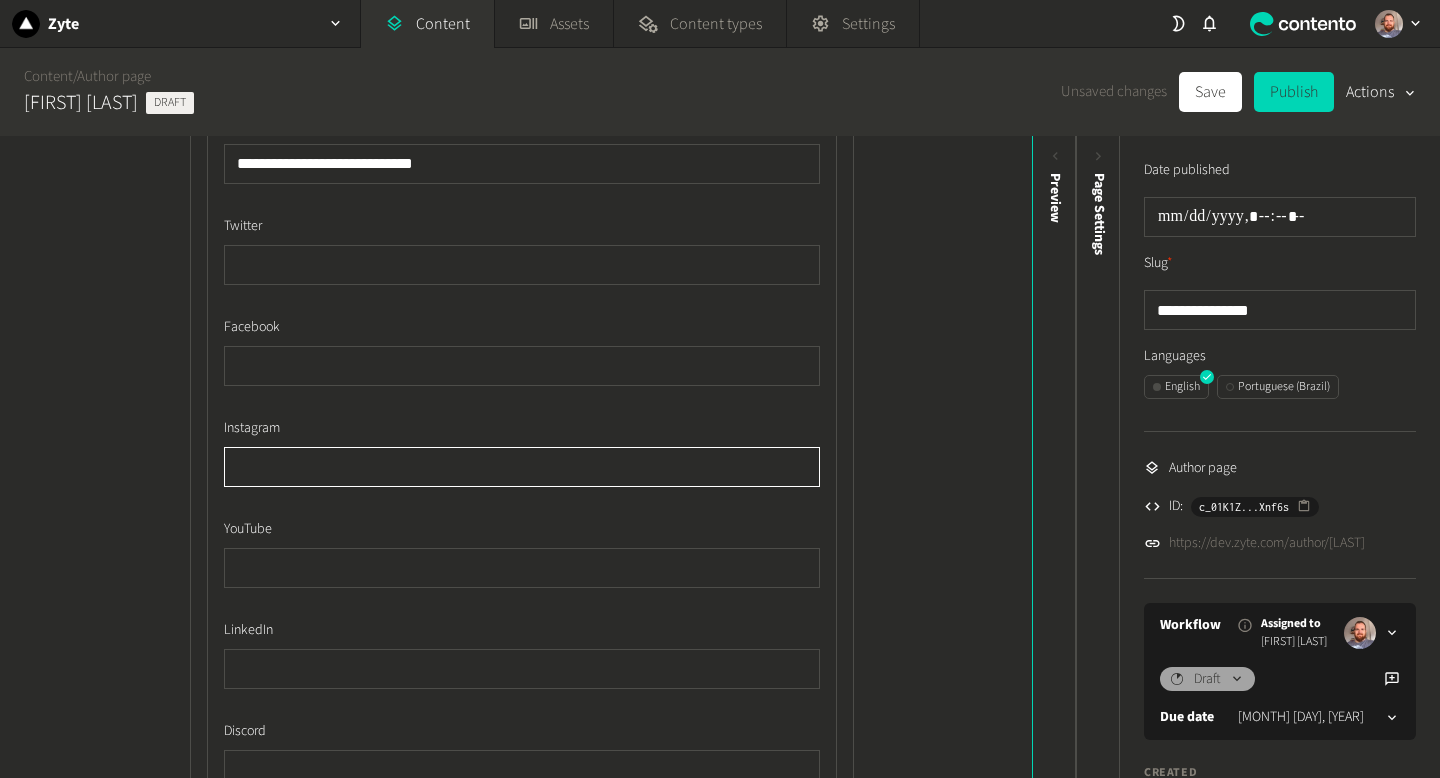 click 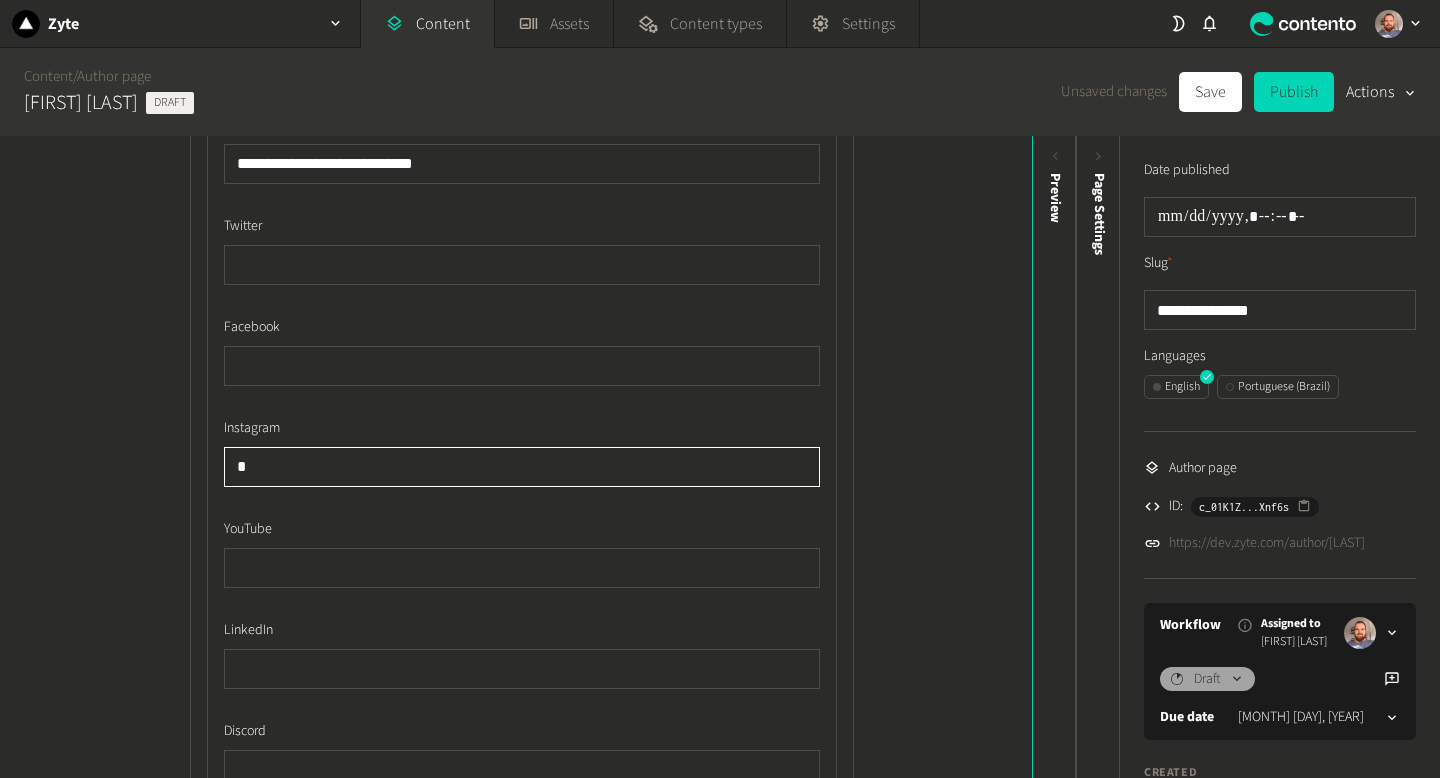 type on "*" 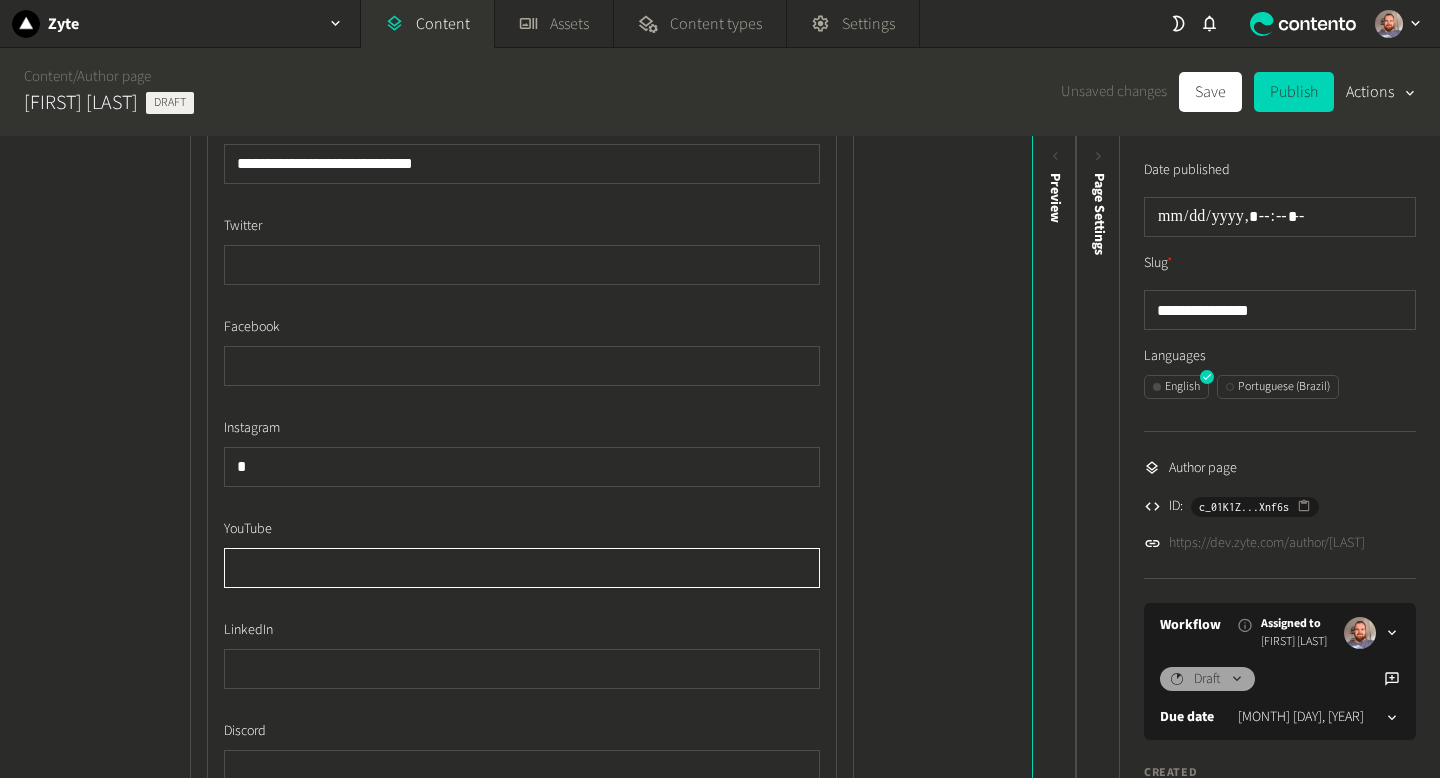 click 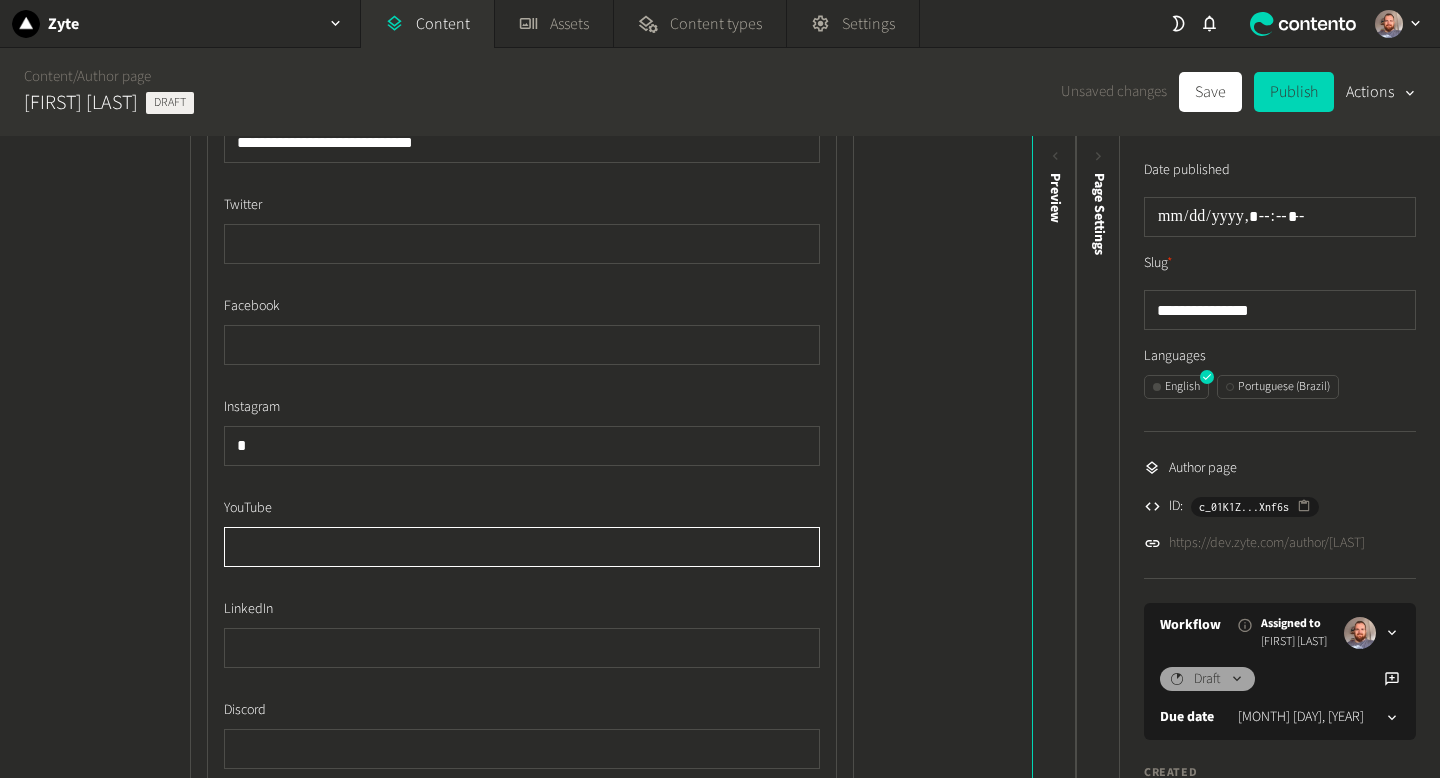 scroll, scrollTop: 1169, scrollLeft: 0, axis: vertical 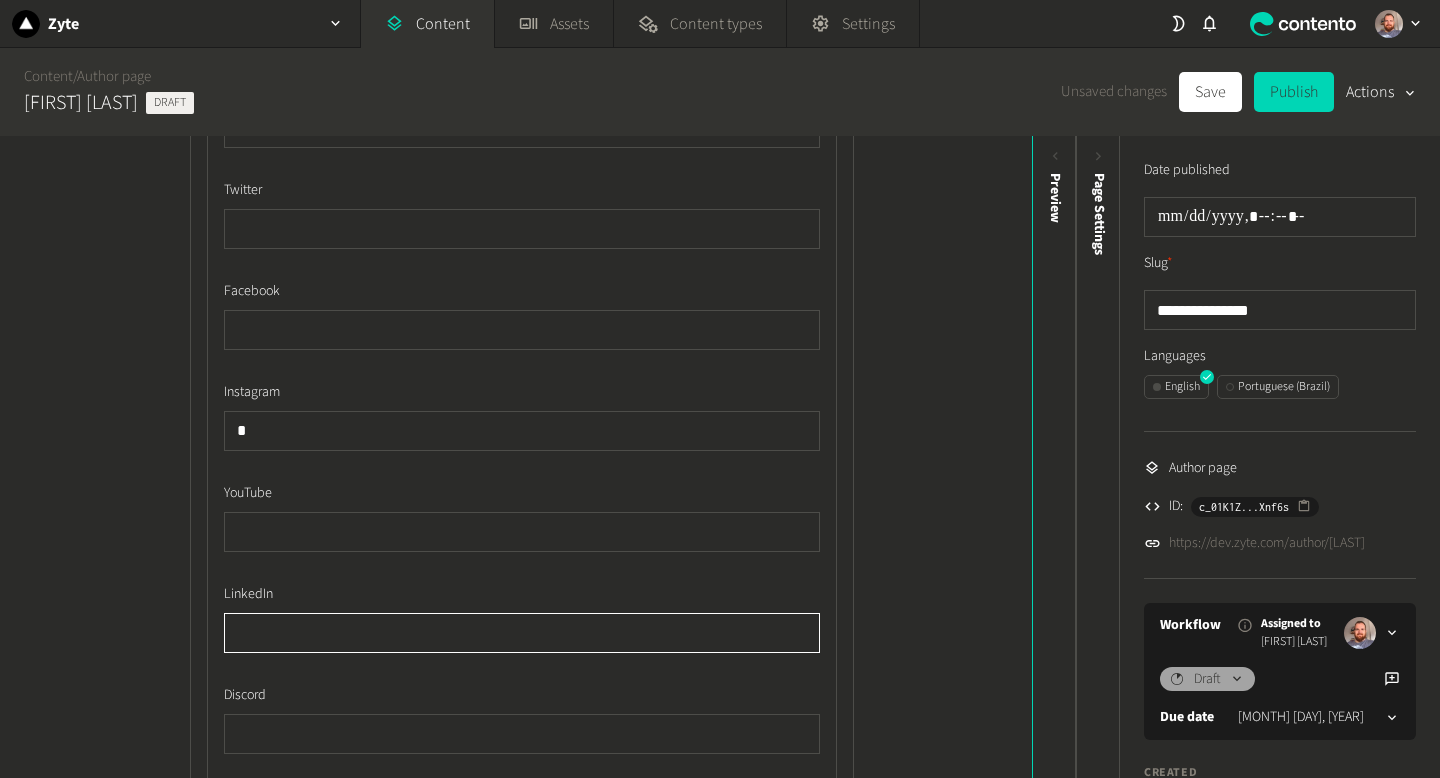 click 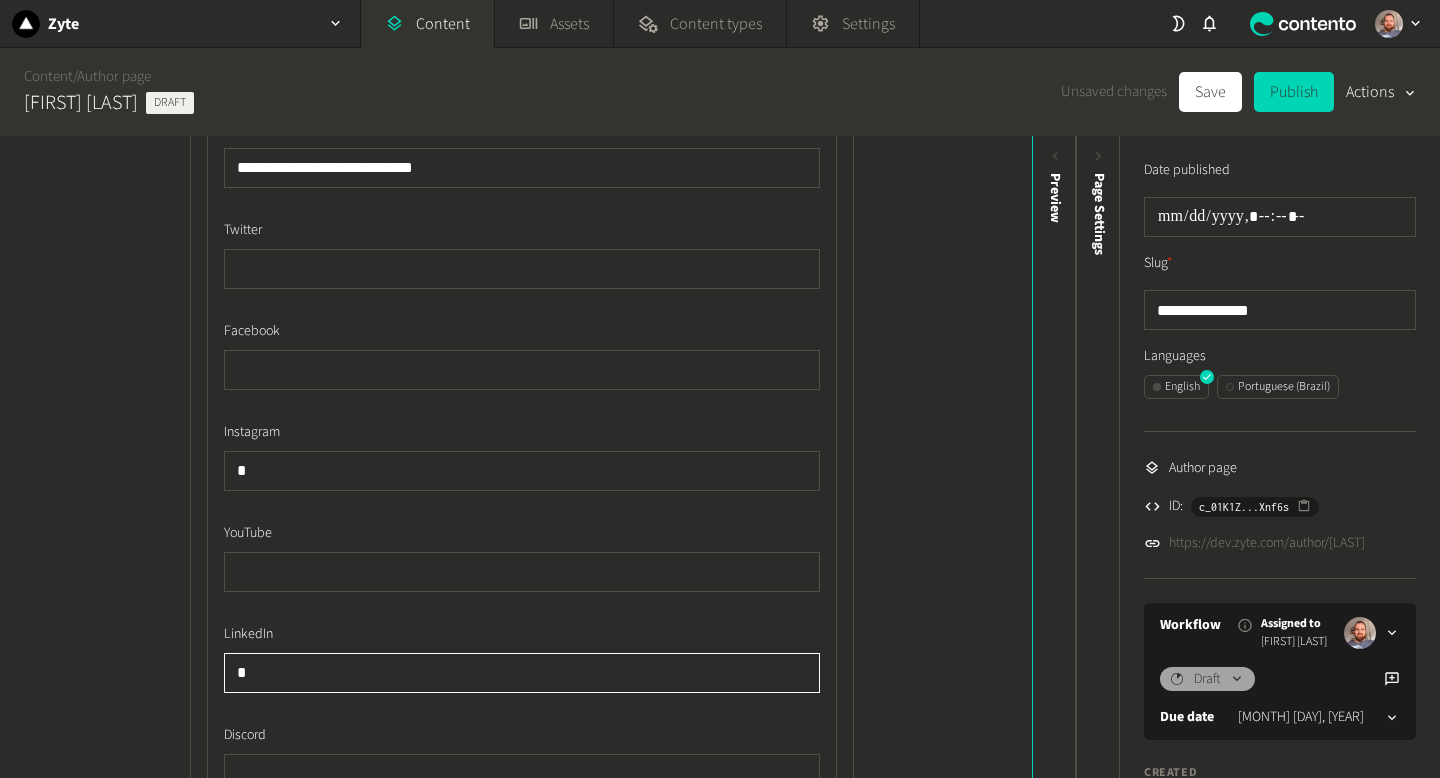 scroll, scrollTop: 1125, scrollLeft: 0, axis: vertical 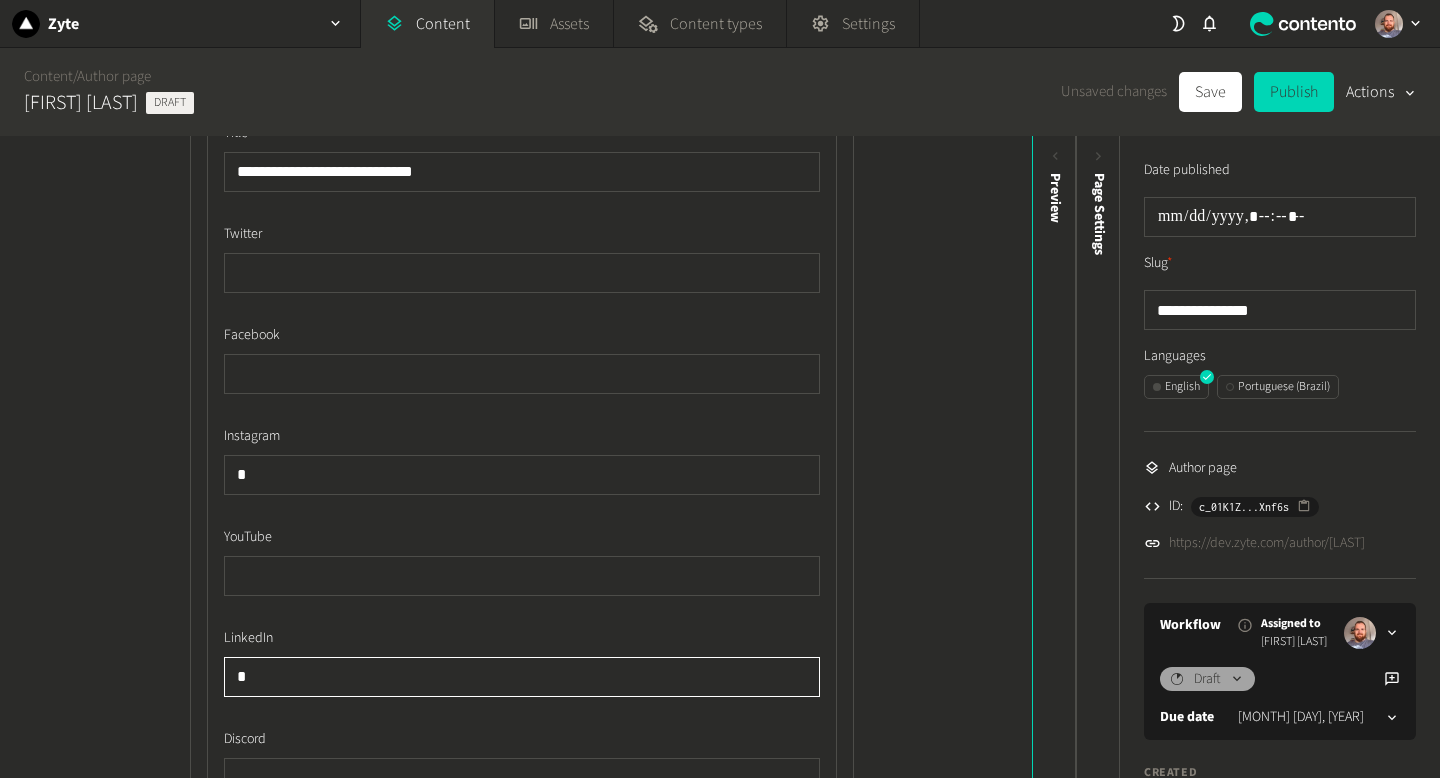 type on "*" 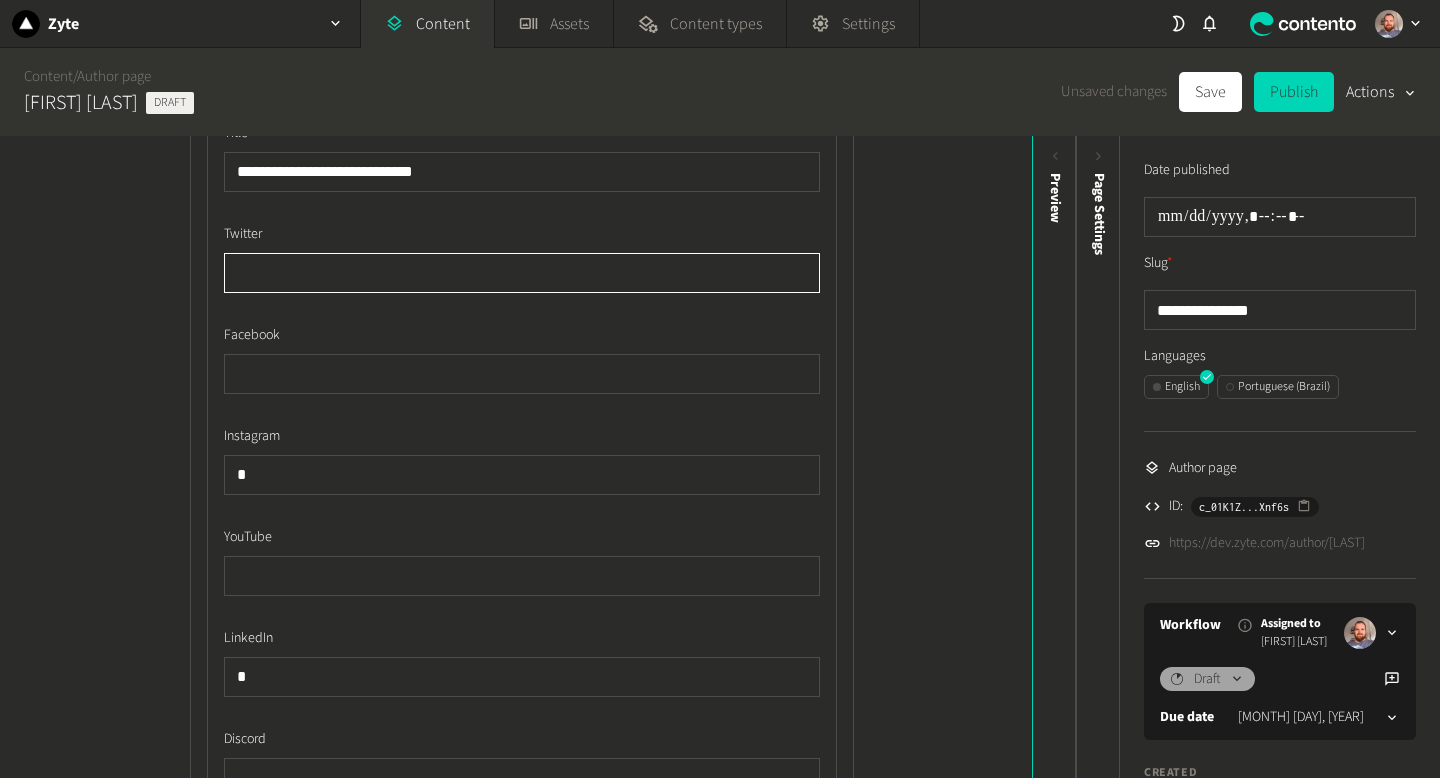 click 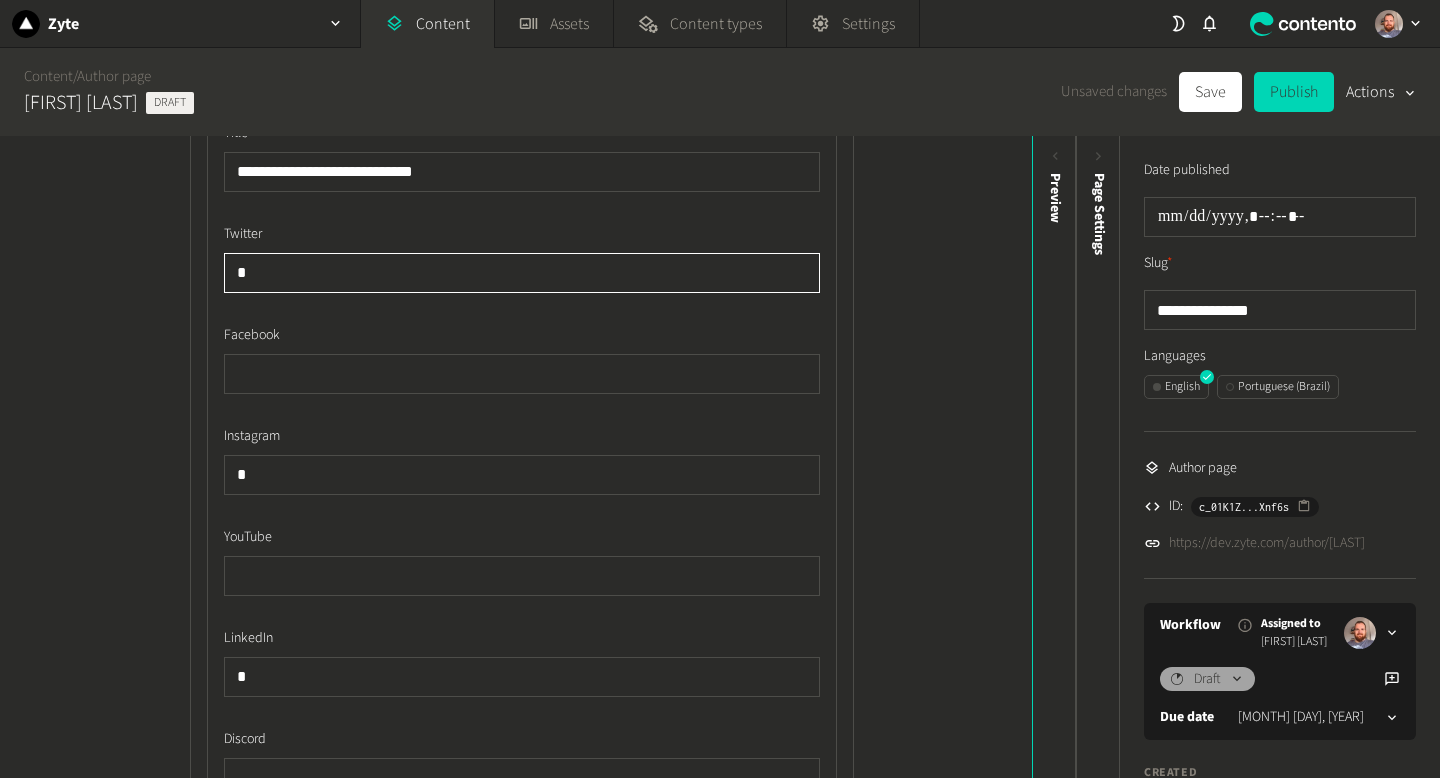 type on "*" 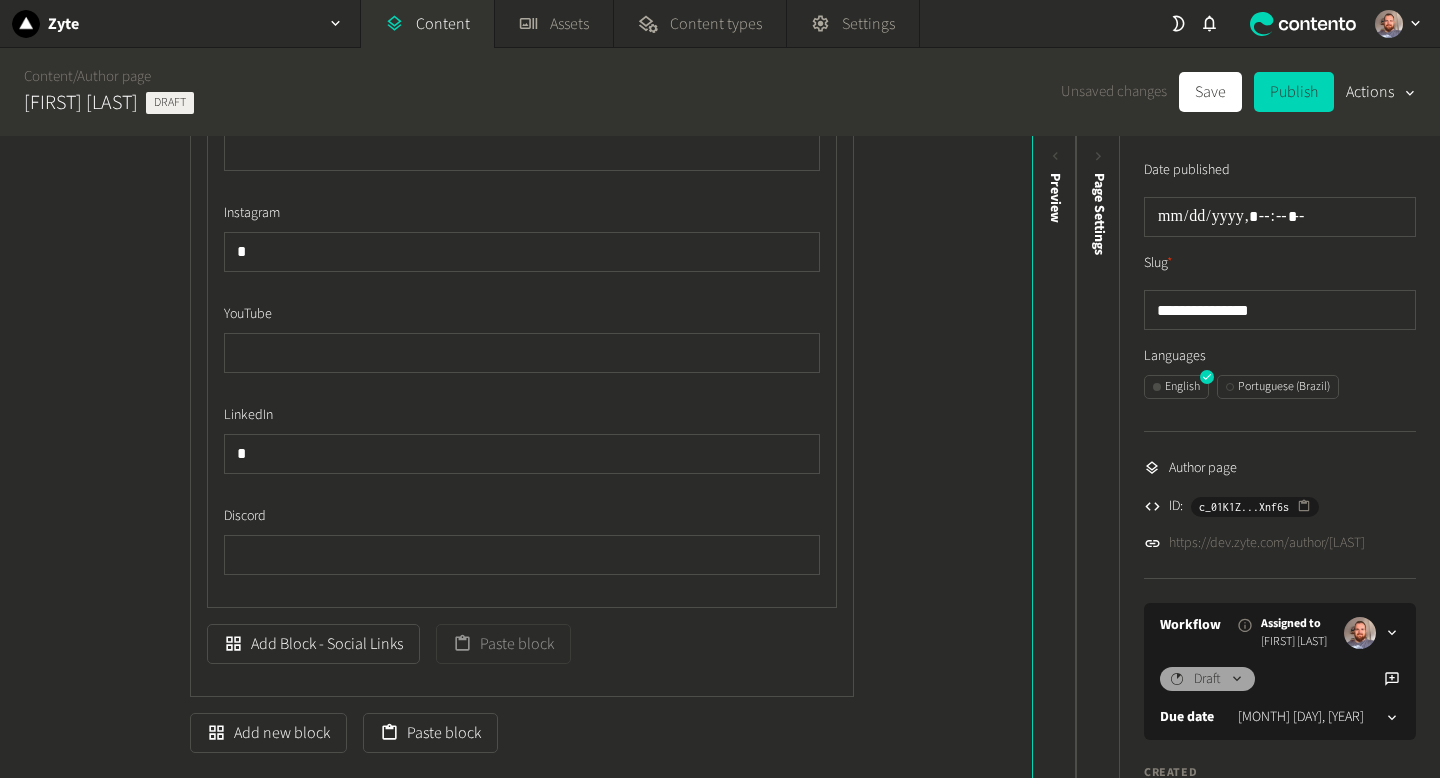 scroll, scrollTop: 1348, scrollLeft: 0, axis: vertical 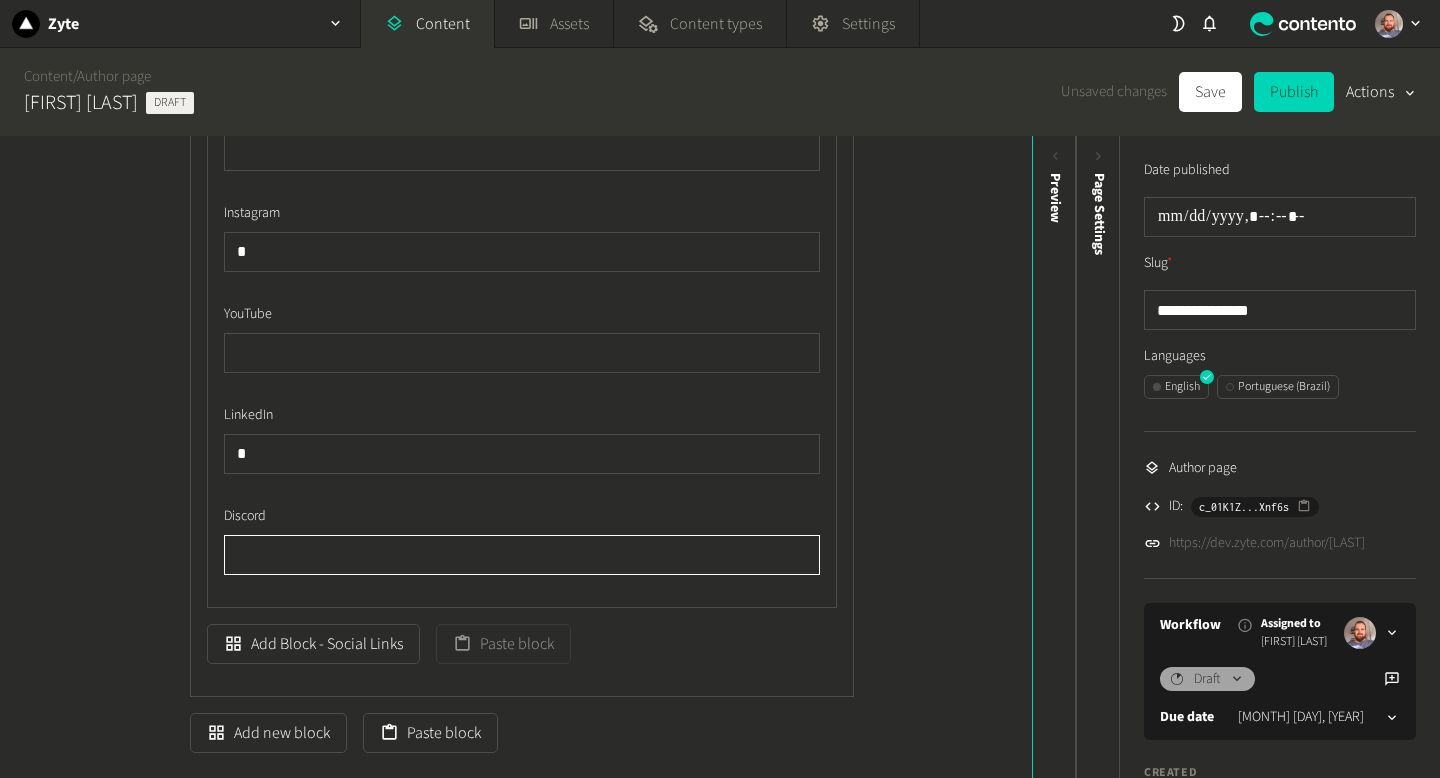 click 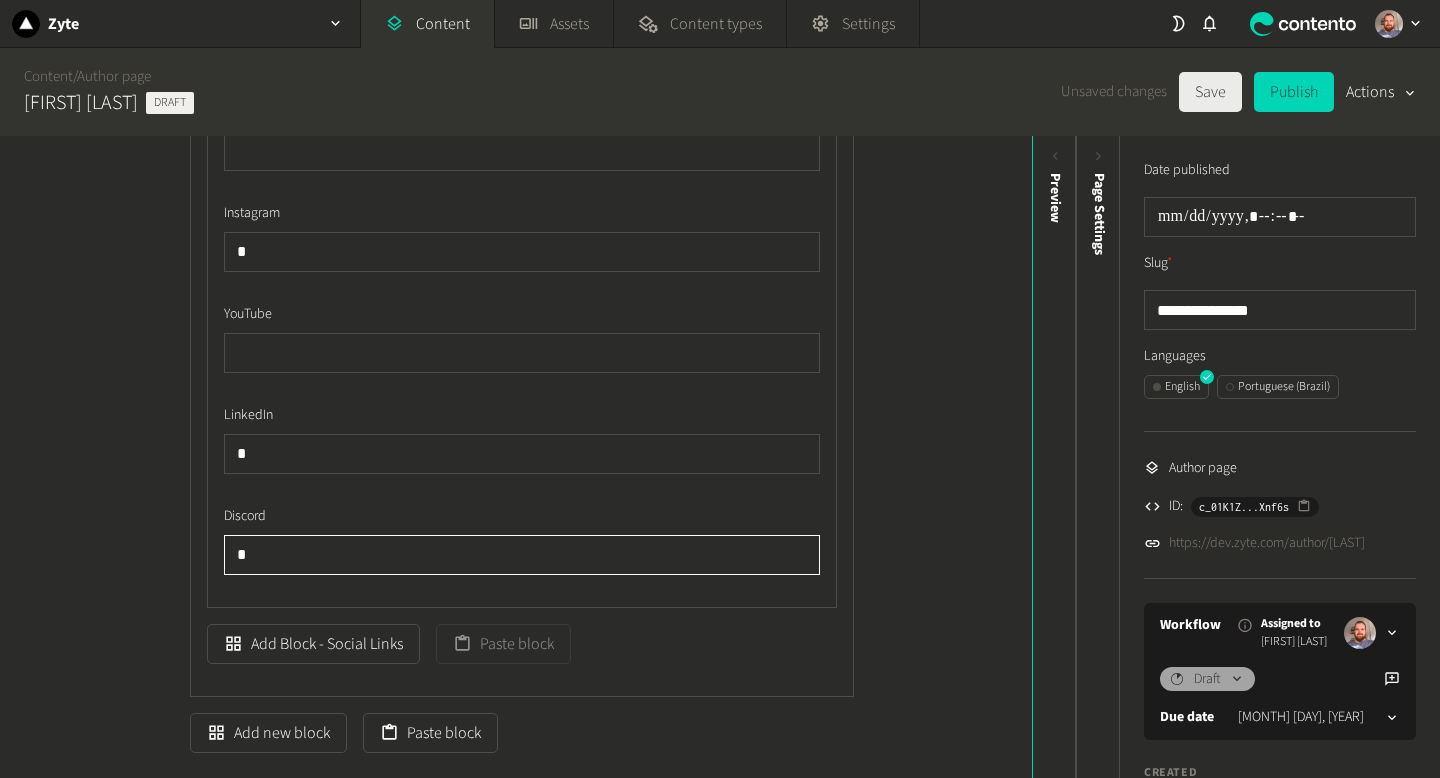 type on "*" 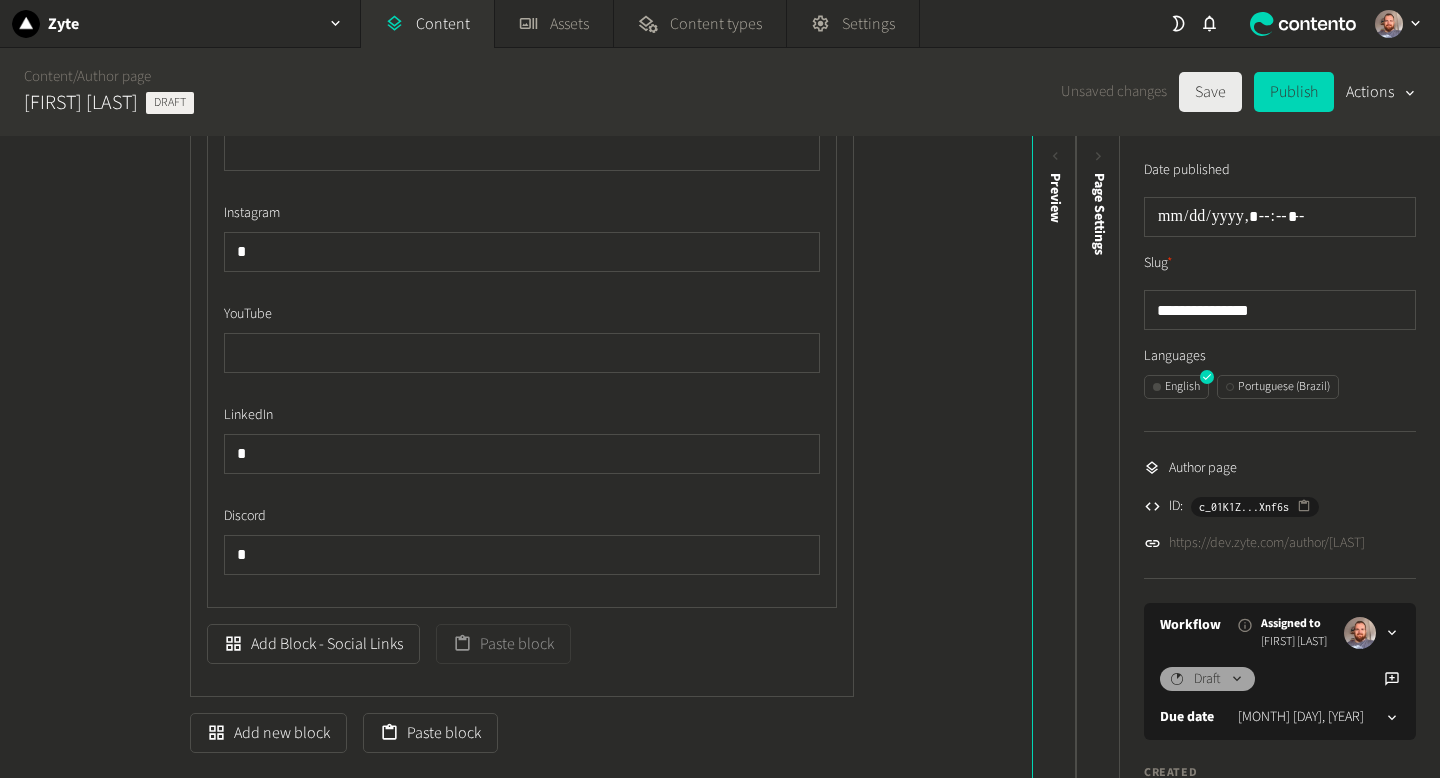 click on "Save" 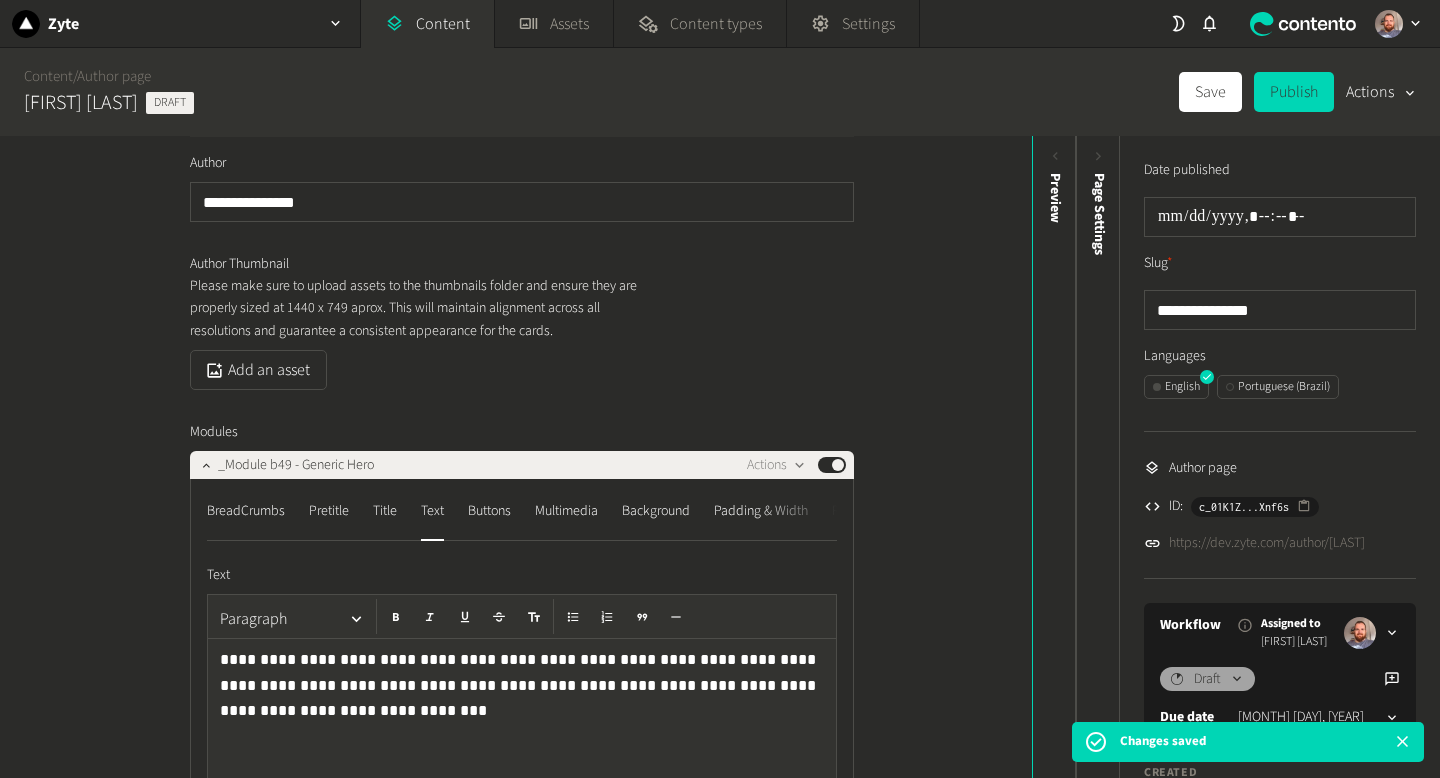 scroll, scrollTop: 0, scrollLeft: 0, axis: both 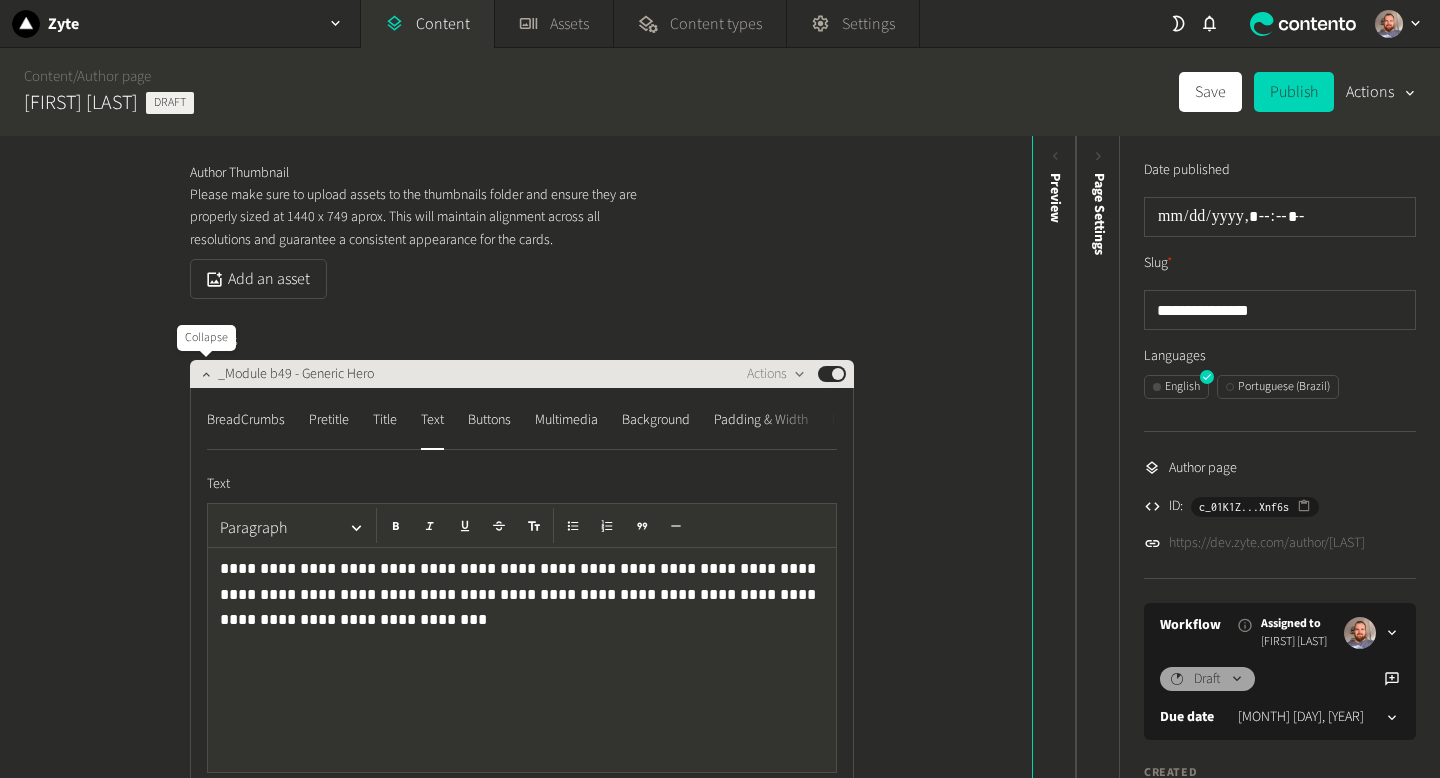 click 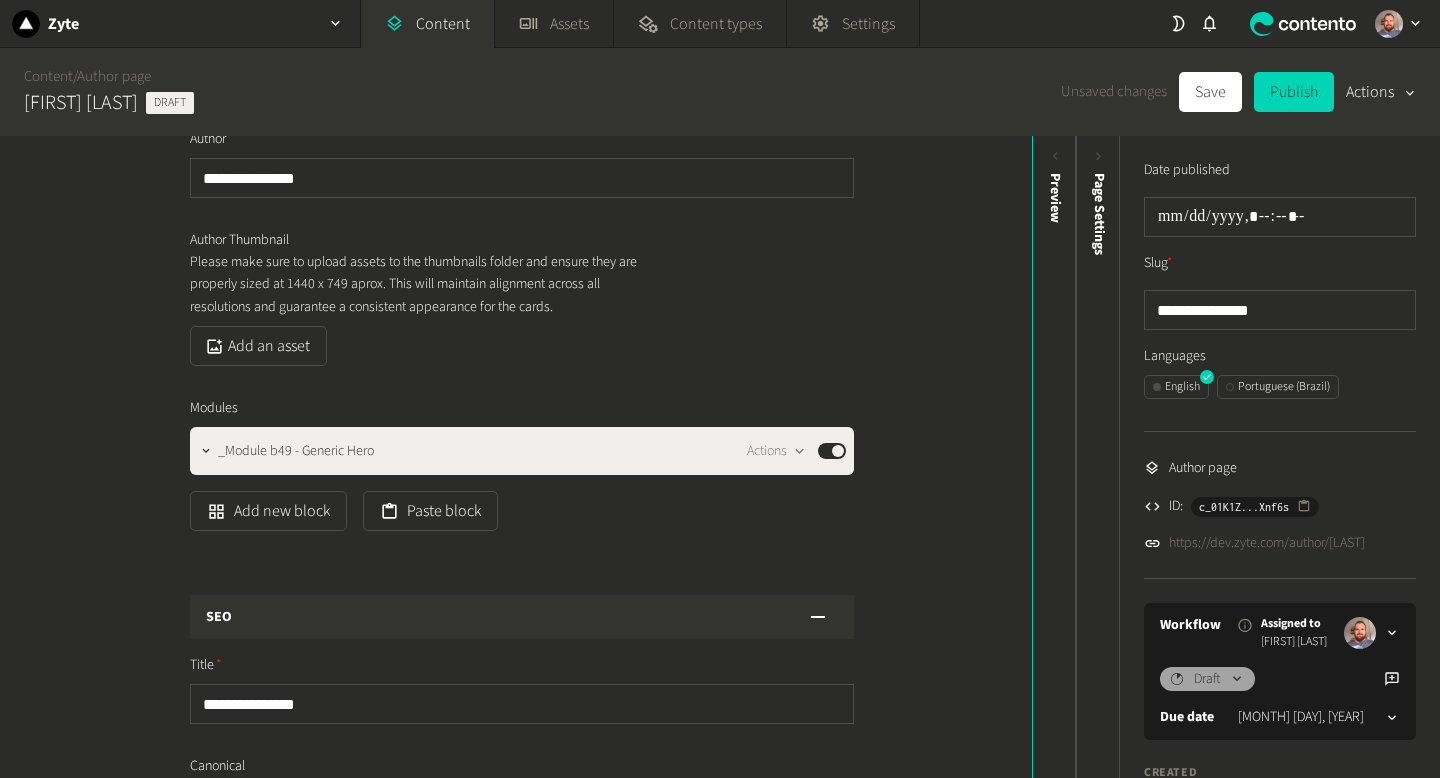 scroll, scrollTop: 148, scrollLeft: 0, axis: vertical 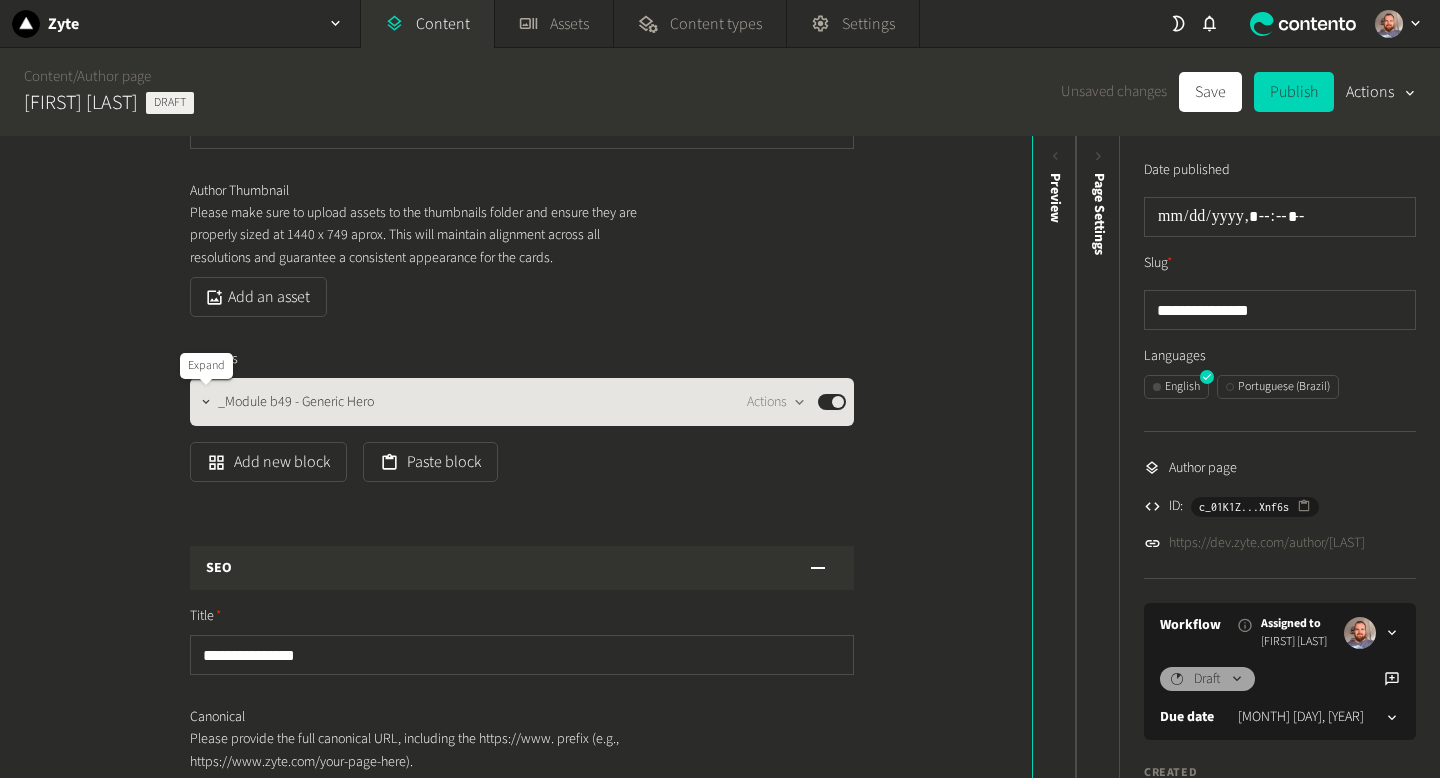 click 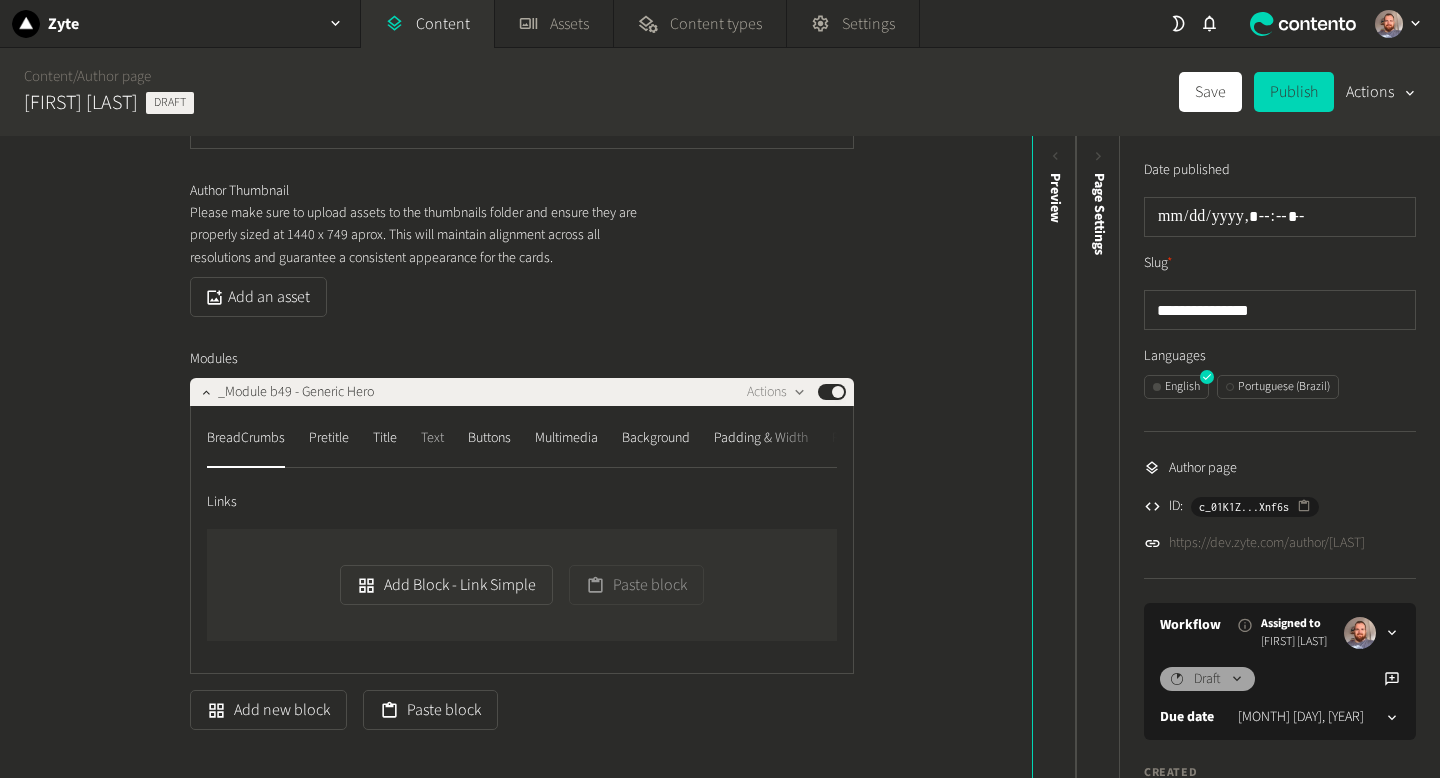 click on "Text" 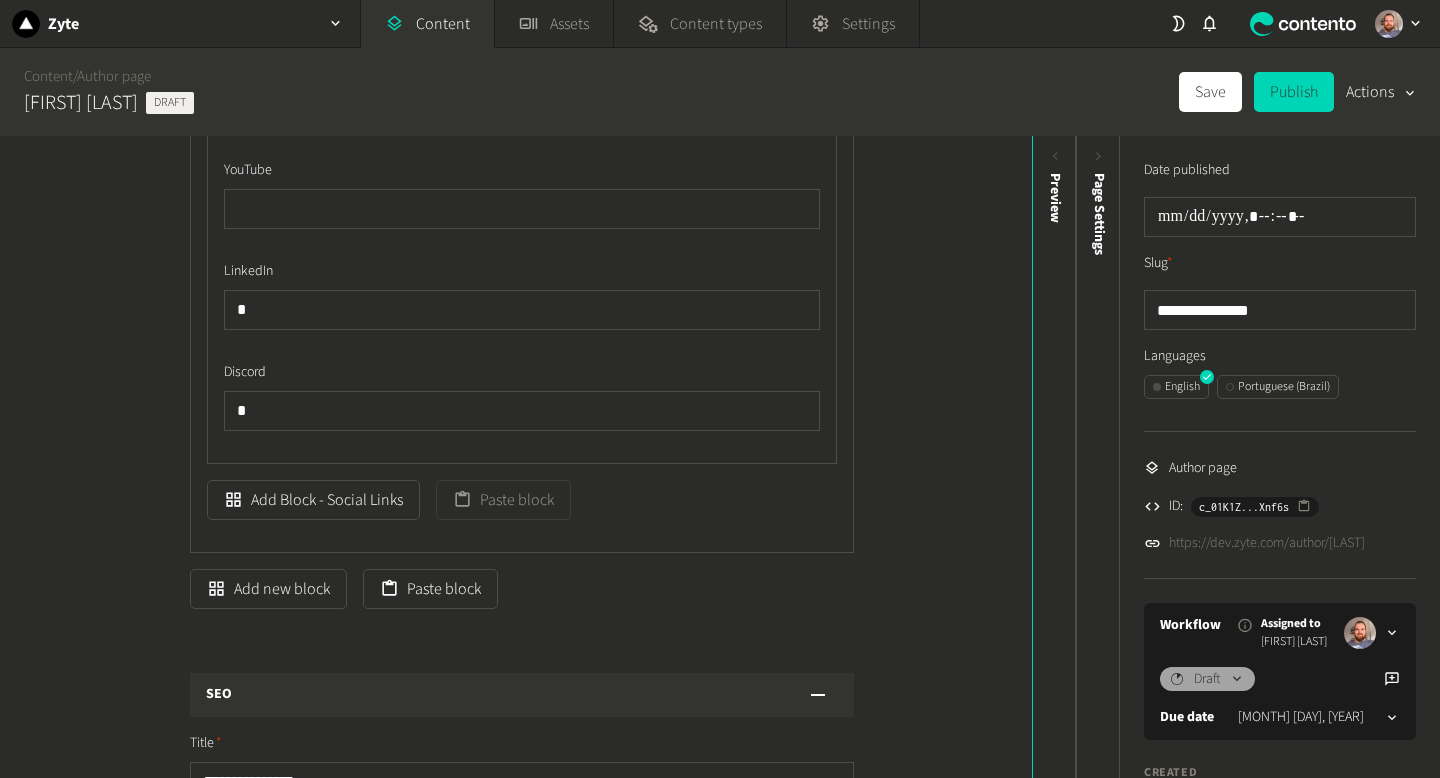 scroll, scrollTop: 1541, scrollLeft: 0, axis: vertical 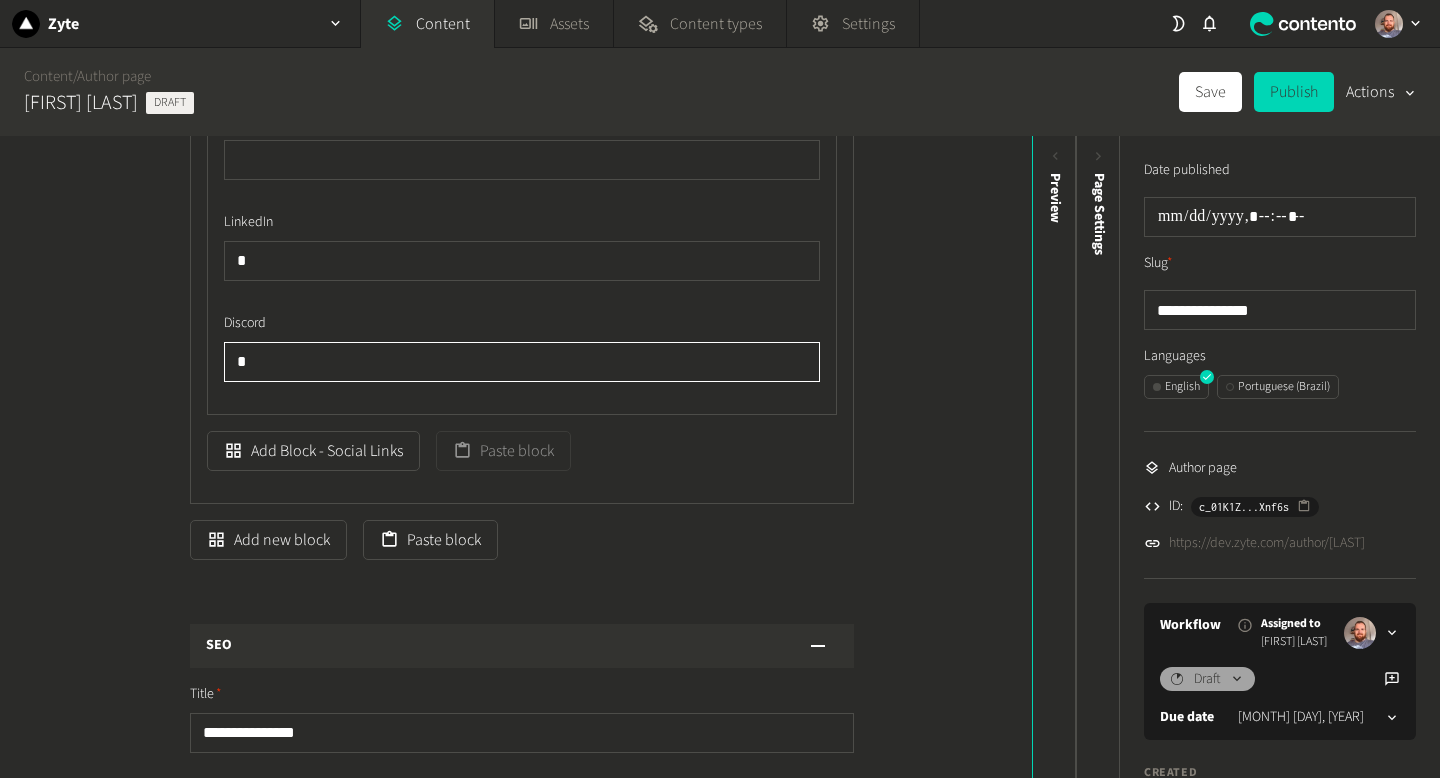 drag, startPoint x: 275, startPoint y: 365, endPoint x: 189, endPoint y: 354, distance: 86.70064 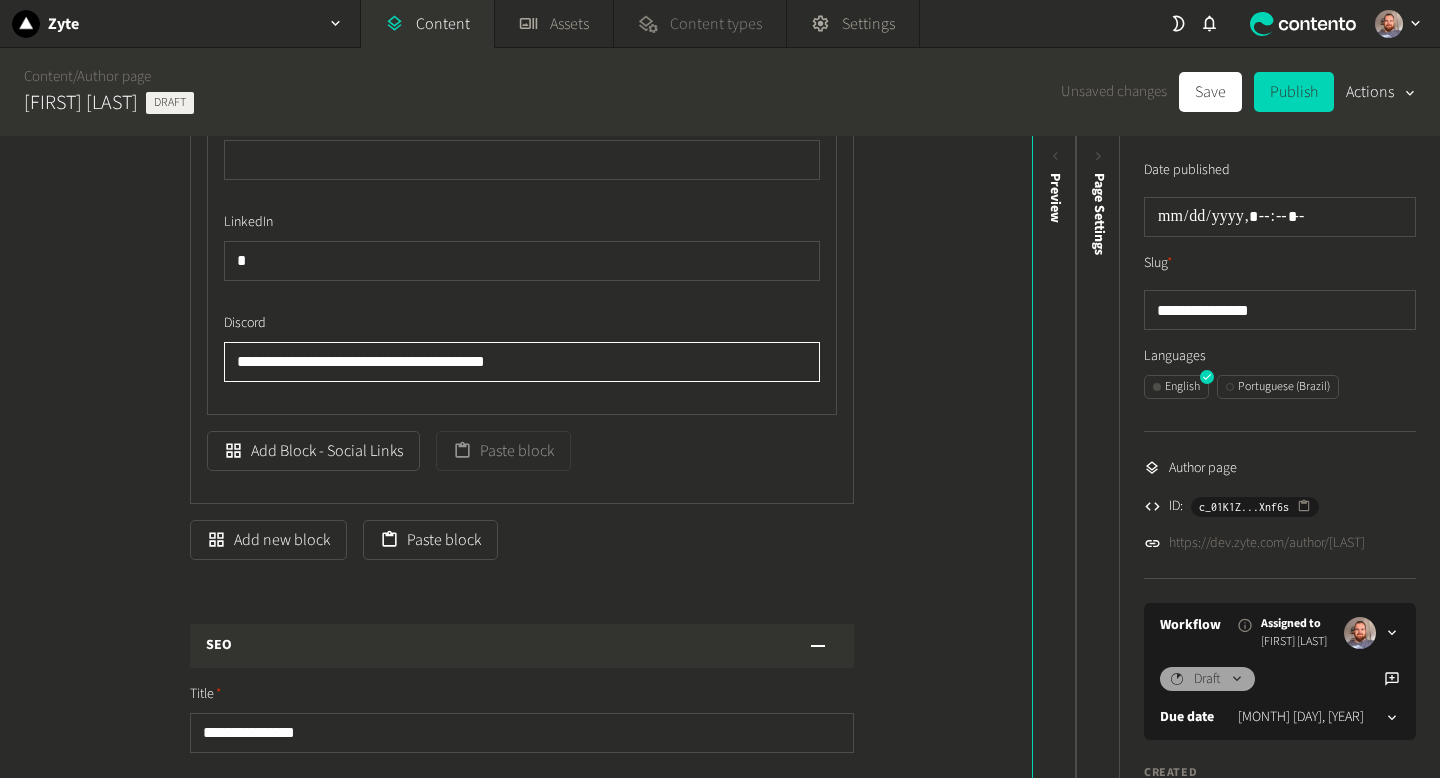 type on "**********" 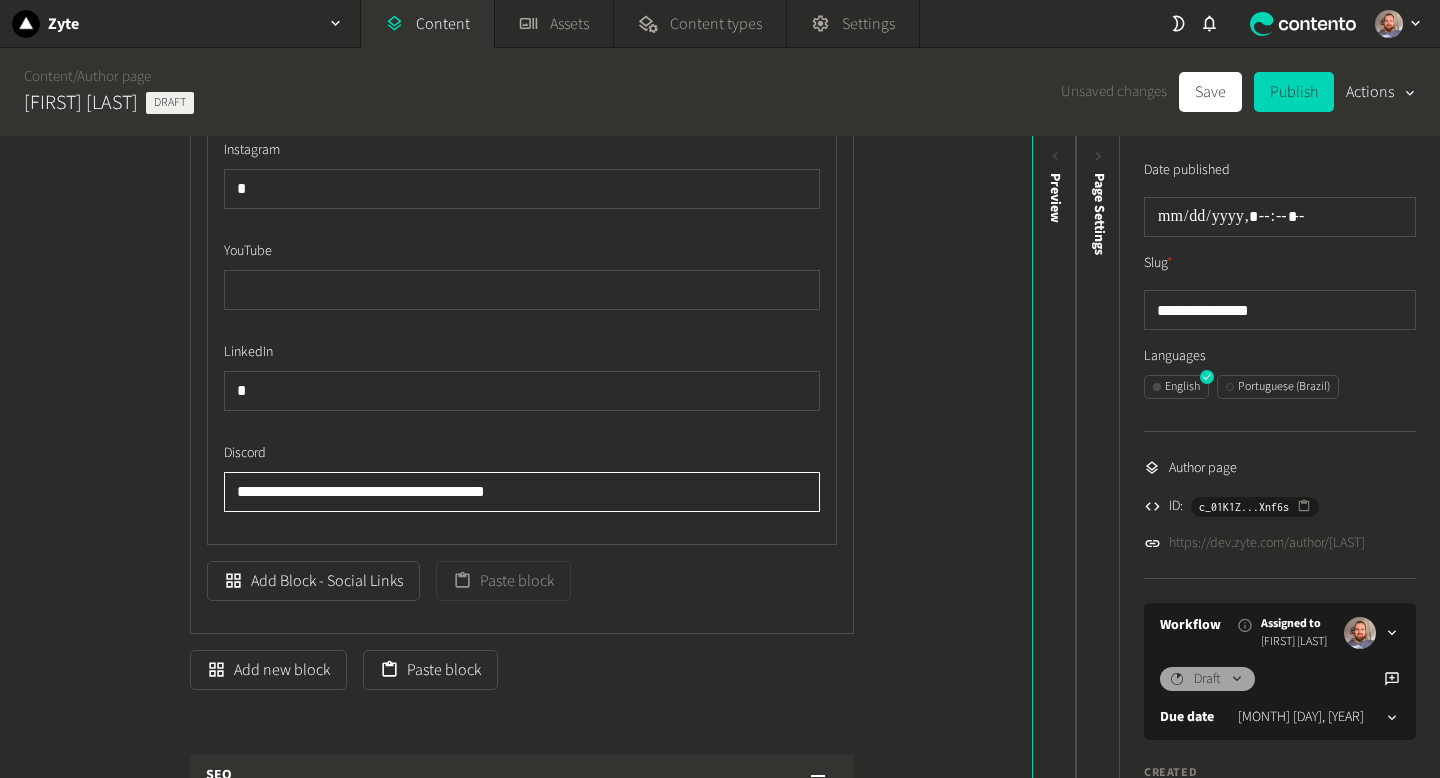 scroll, scrollTop: 1410, scrollLeft: 0, axis: vertical 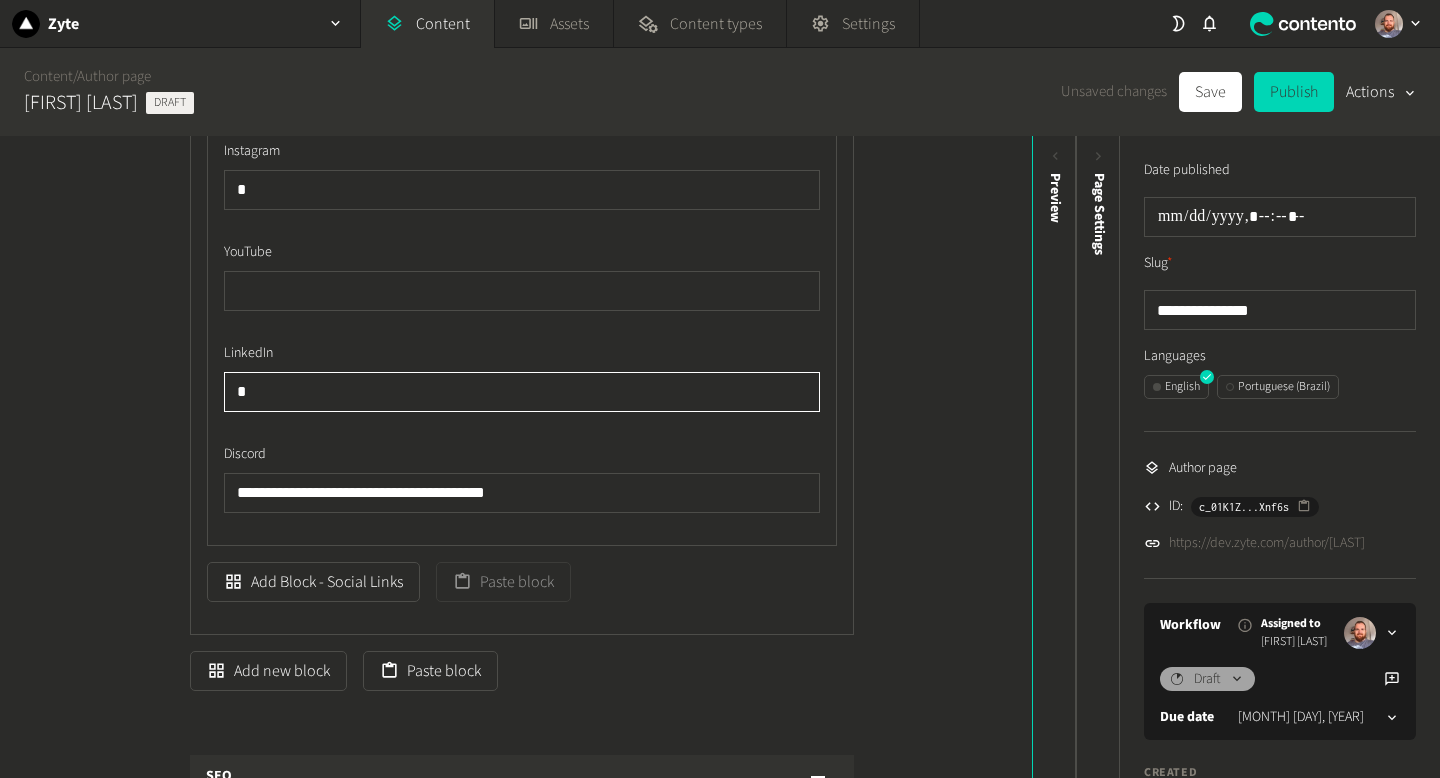 click on "*" 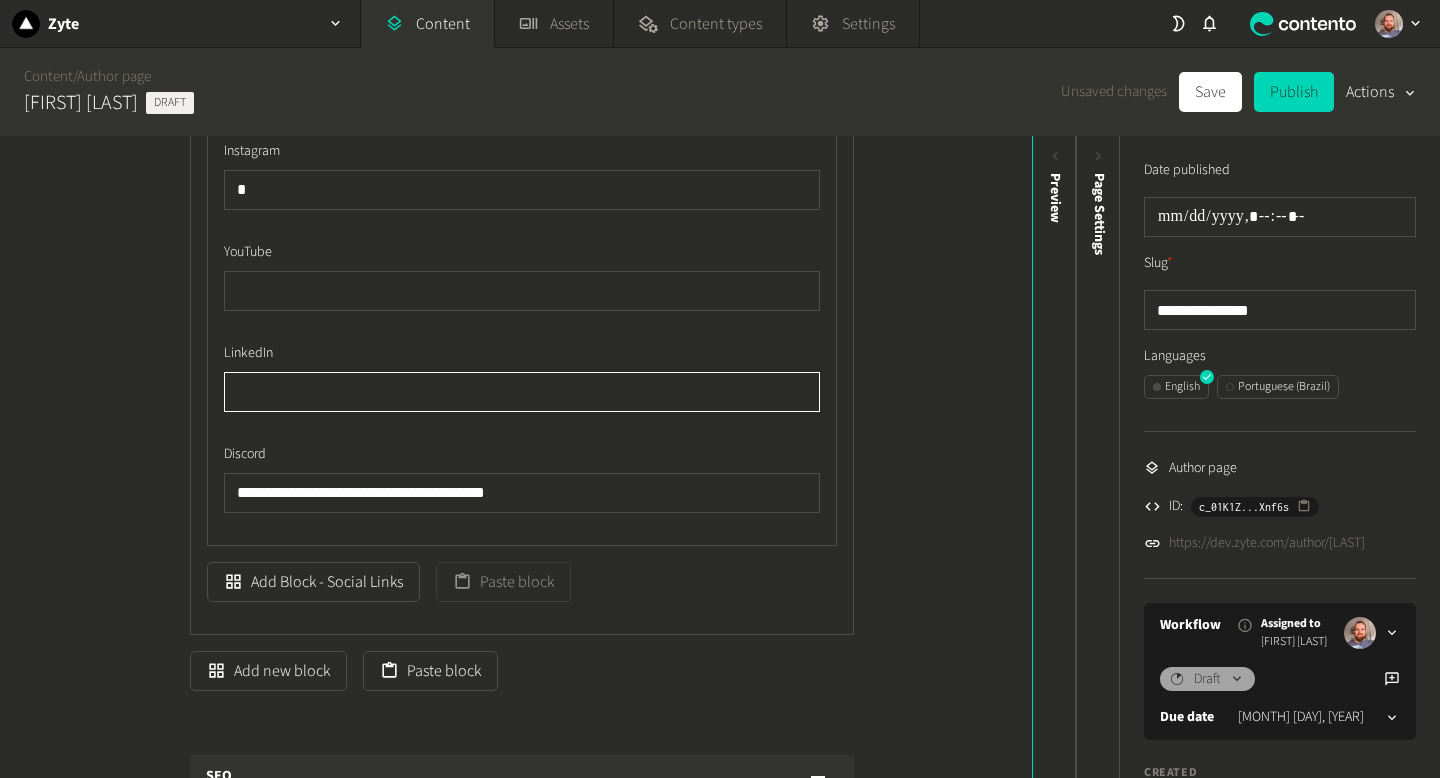 paste on "**********" 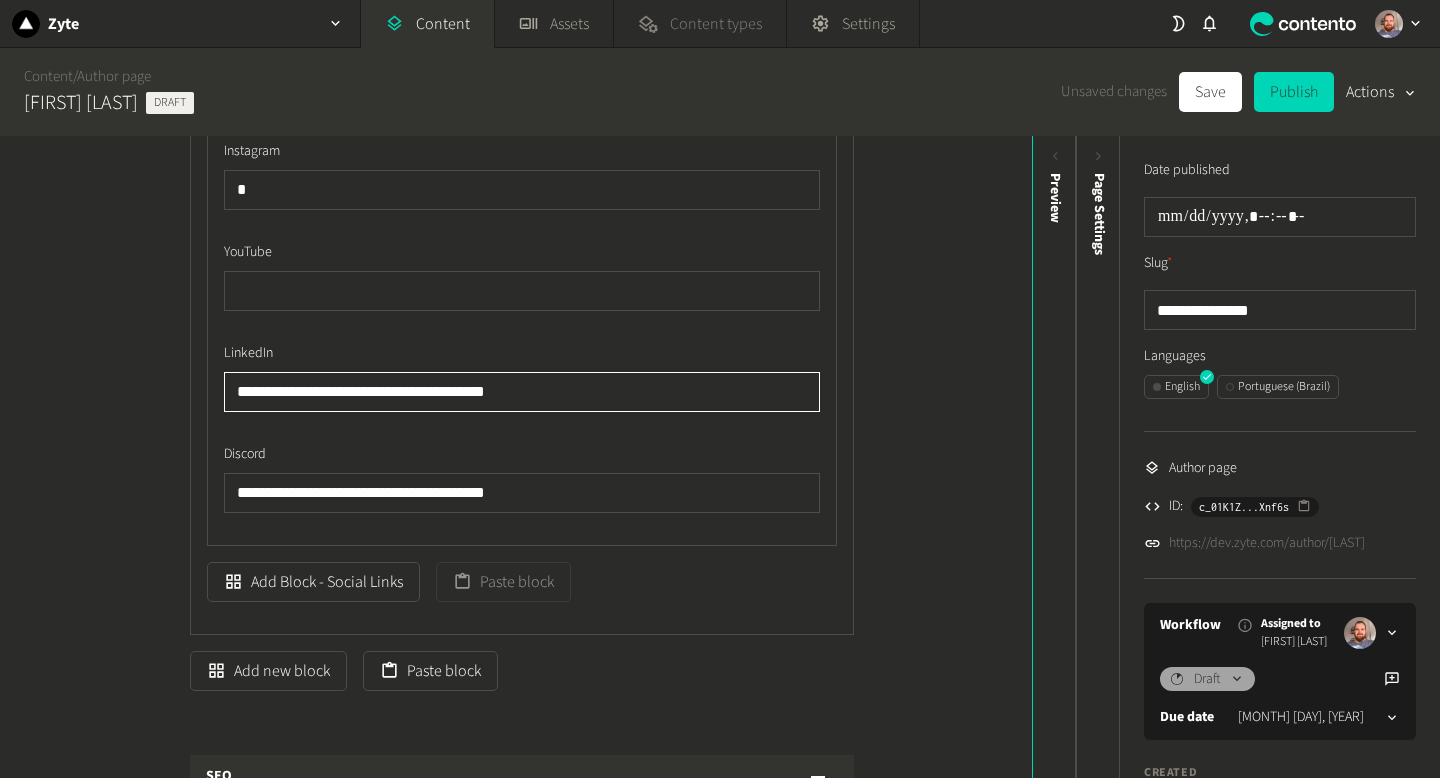 type on "**********" 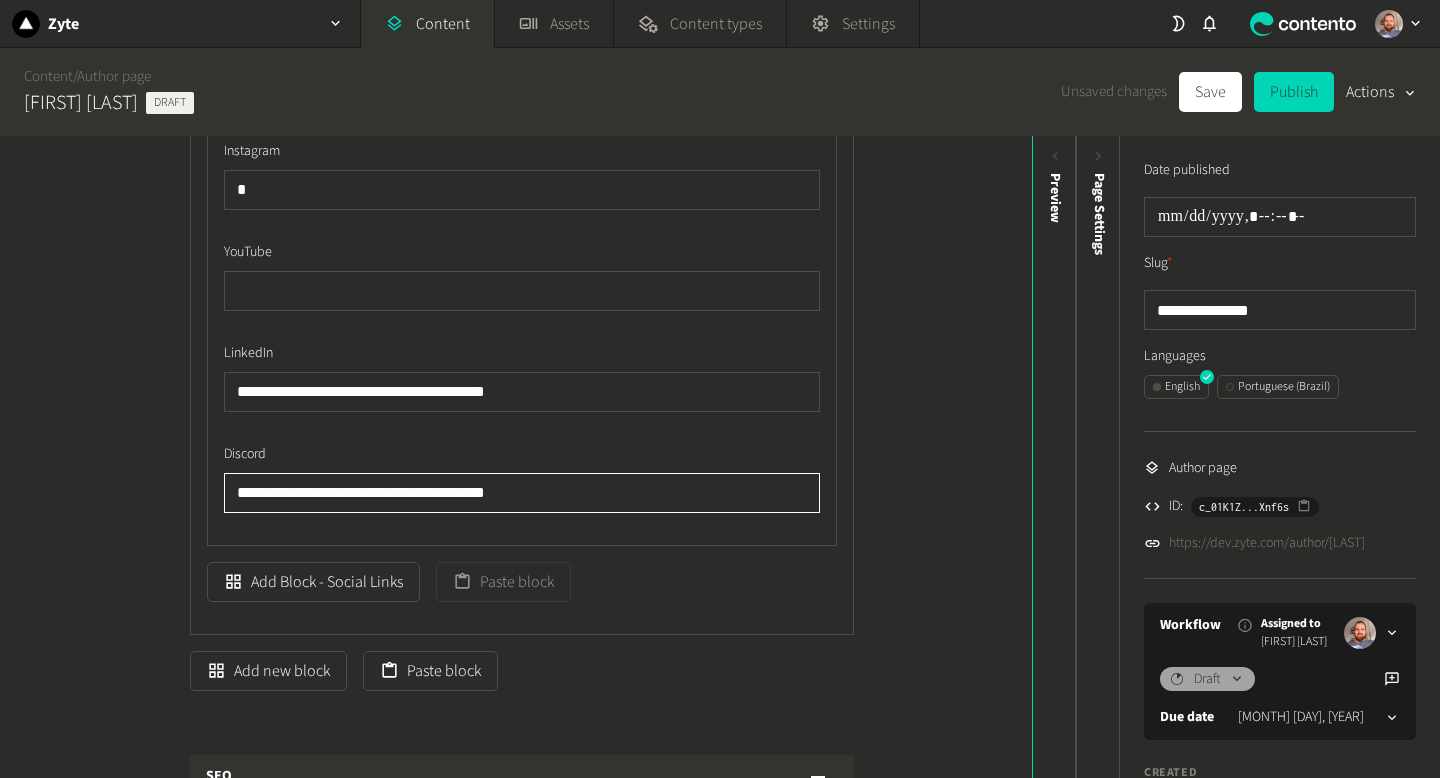 drag, startPoint x: 555, startPoint y: 499, endPoint x: 162, endPoint y: 487, distance: 393.18317 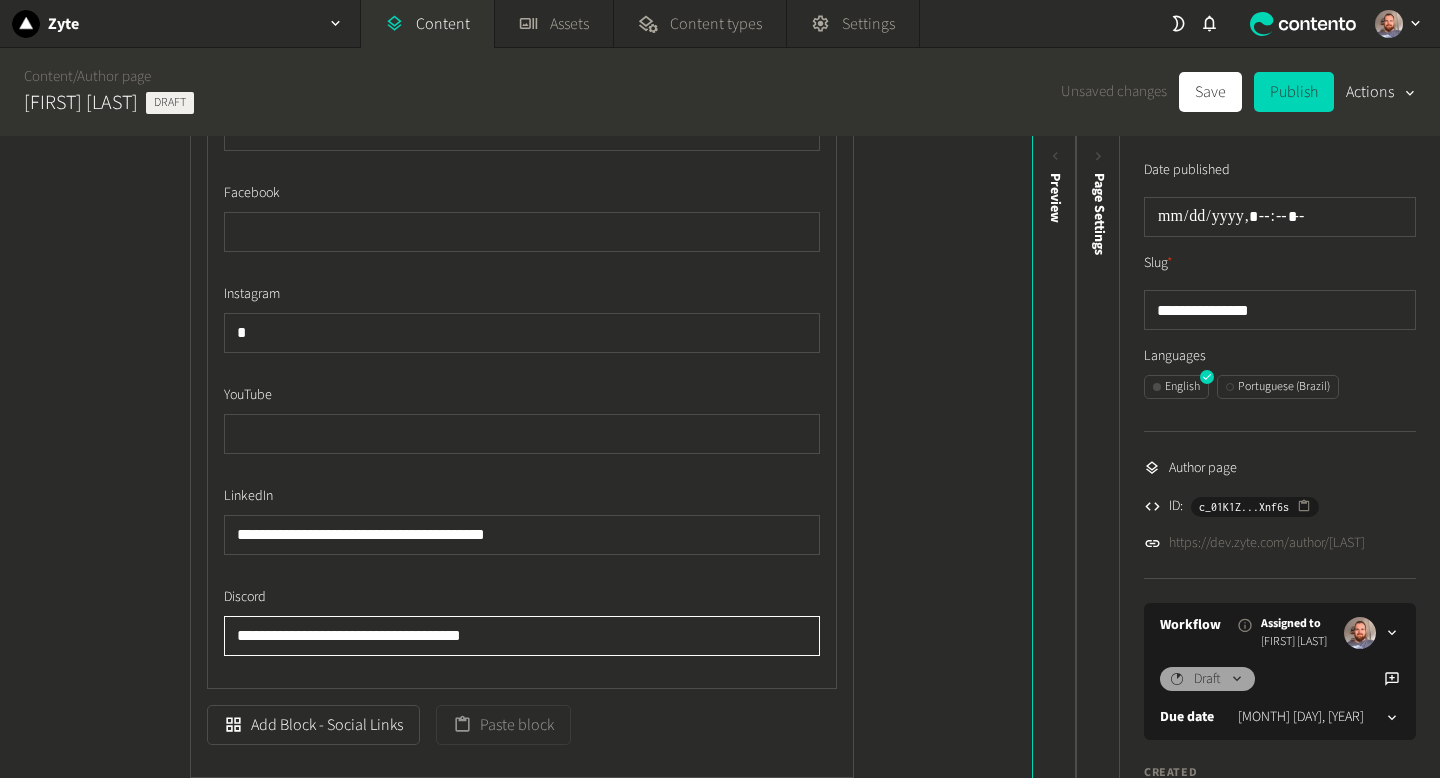 scroll, scrollTop: 1250, scrollLeft: 0, axis: vertical 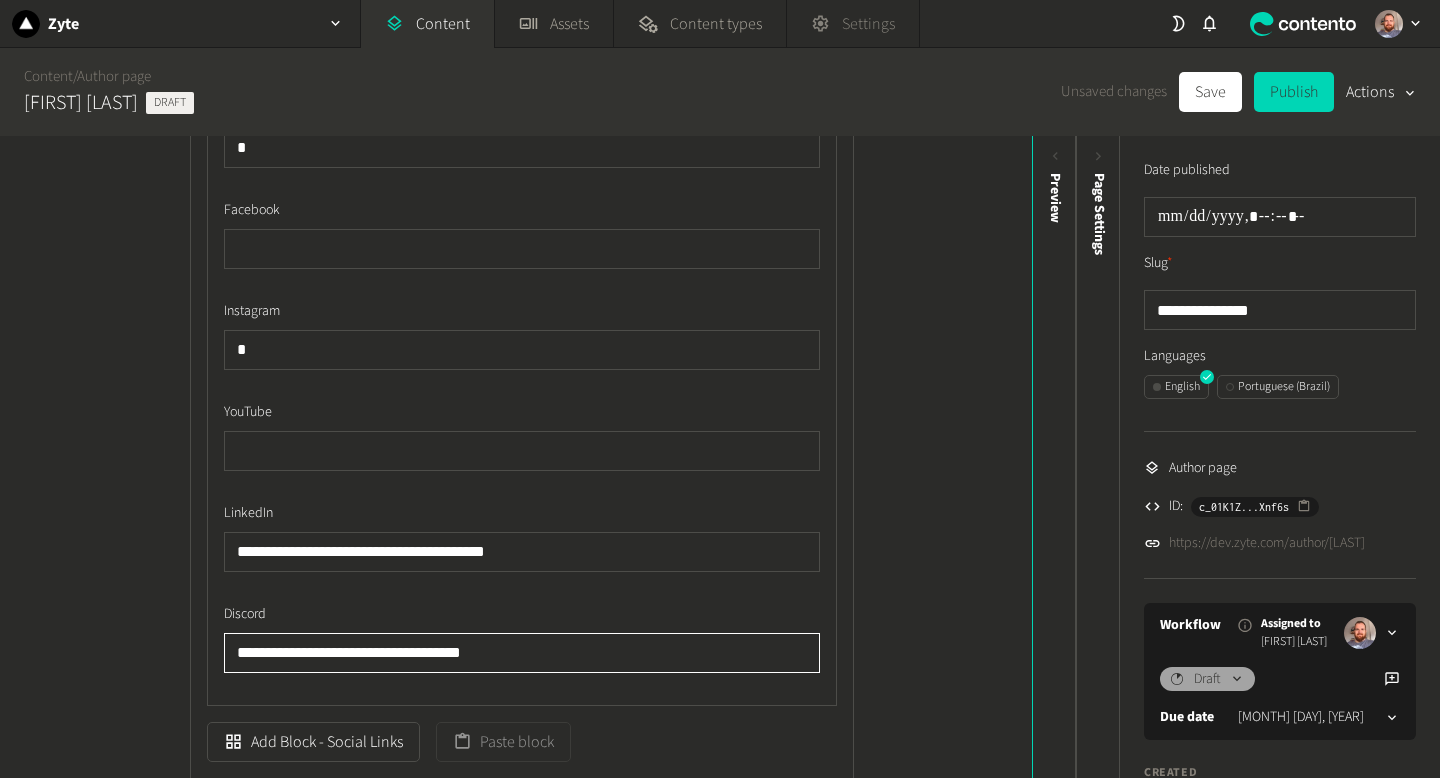 type on "**********" 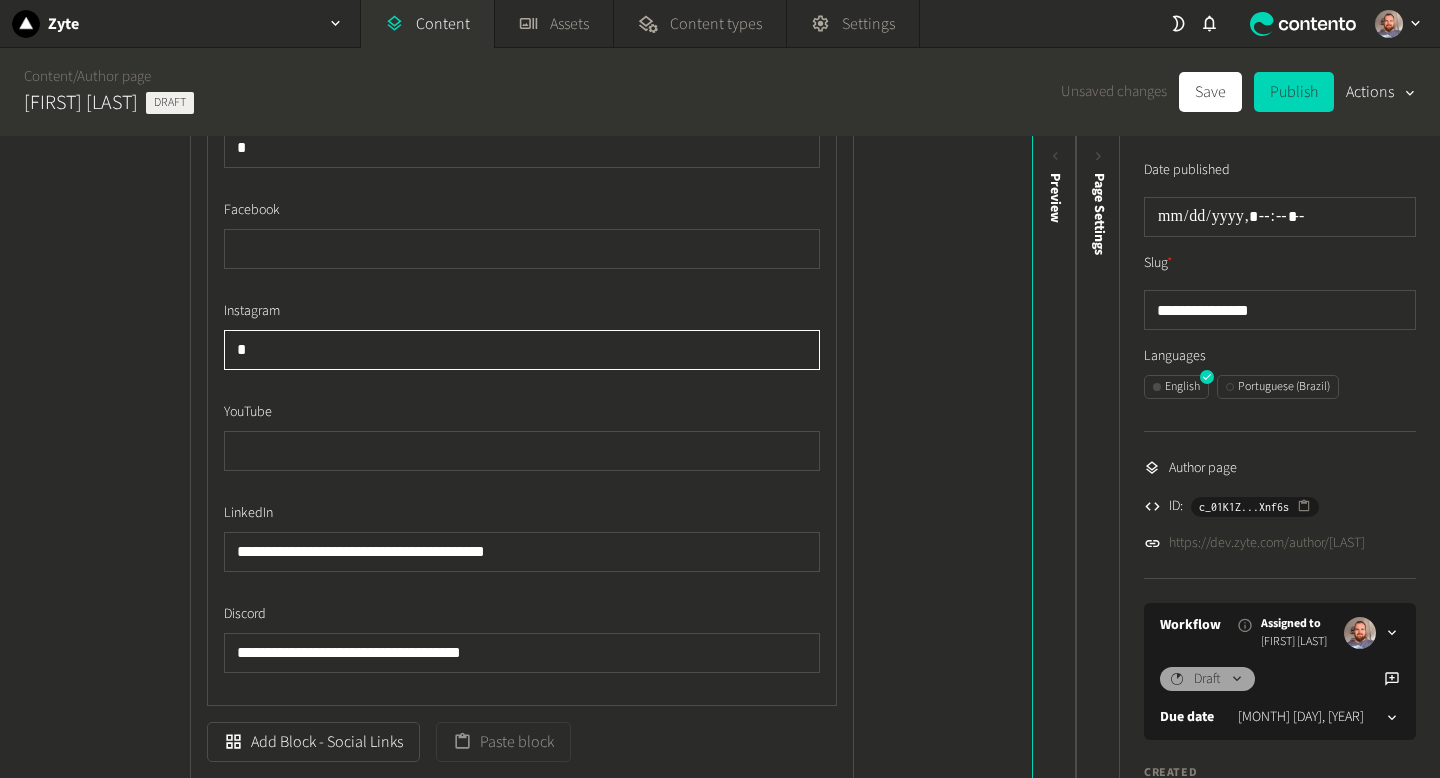 drag, startPoint x: 259, startPoint y: 346, endPoint x: 202, endPoint y: 346, distance: 57 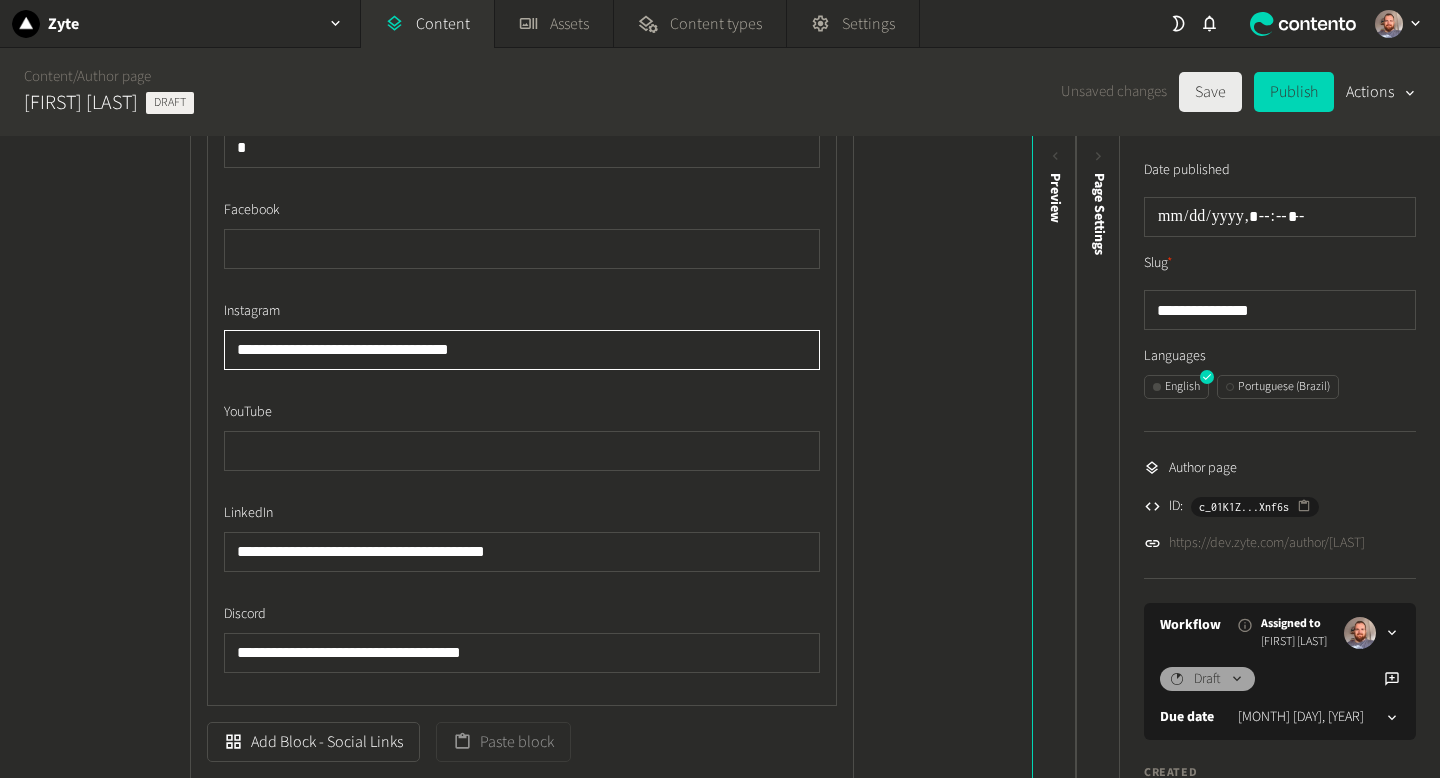 type on "**********" 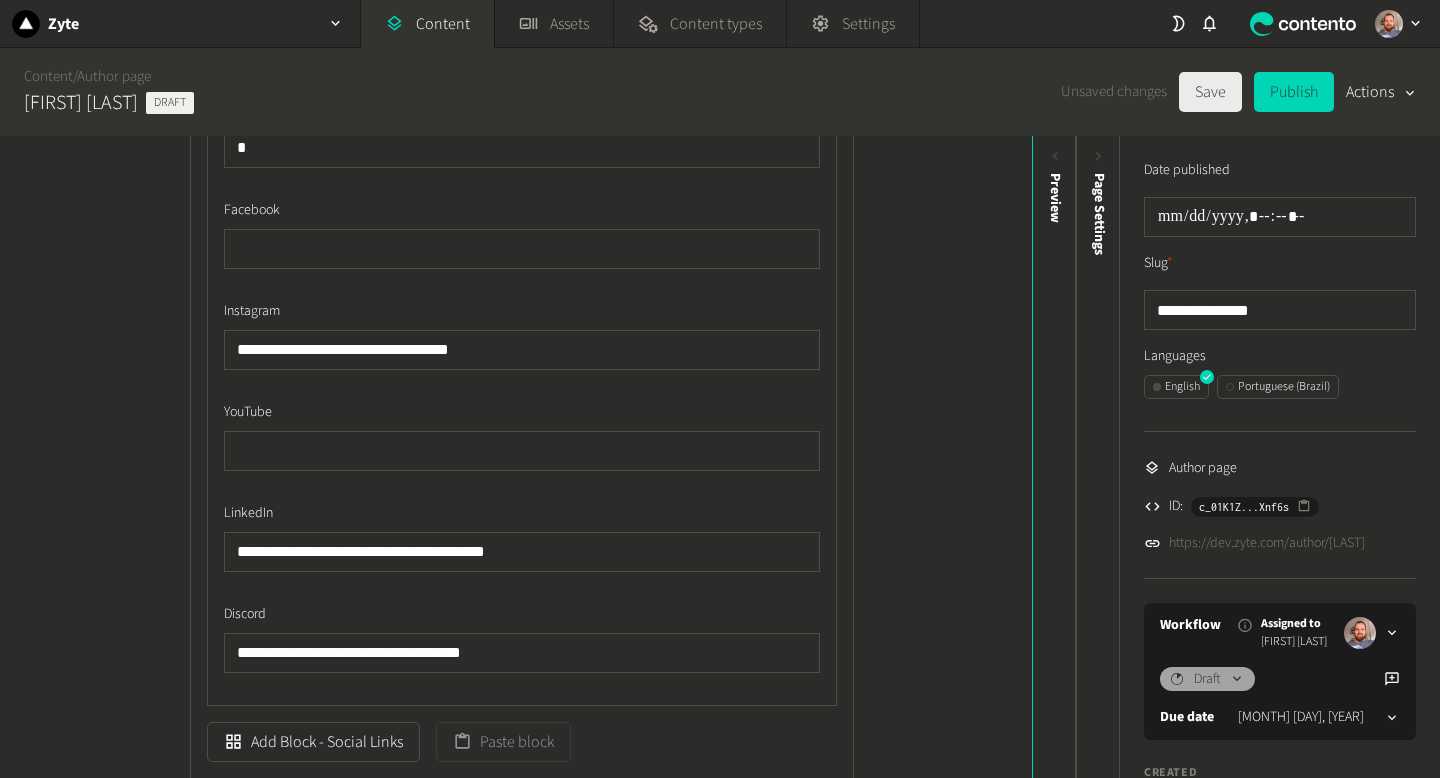 click on "Save" 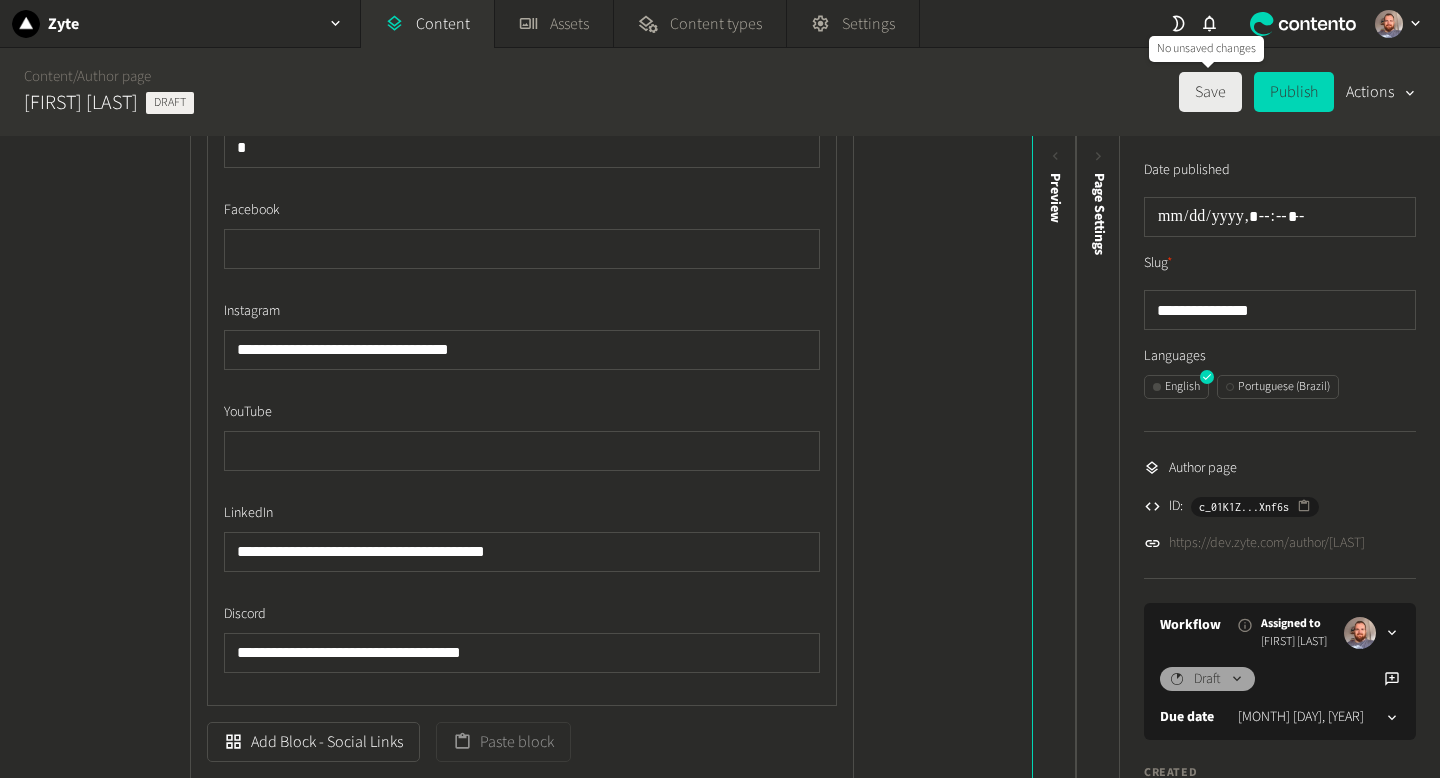 click on "Save" 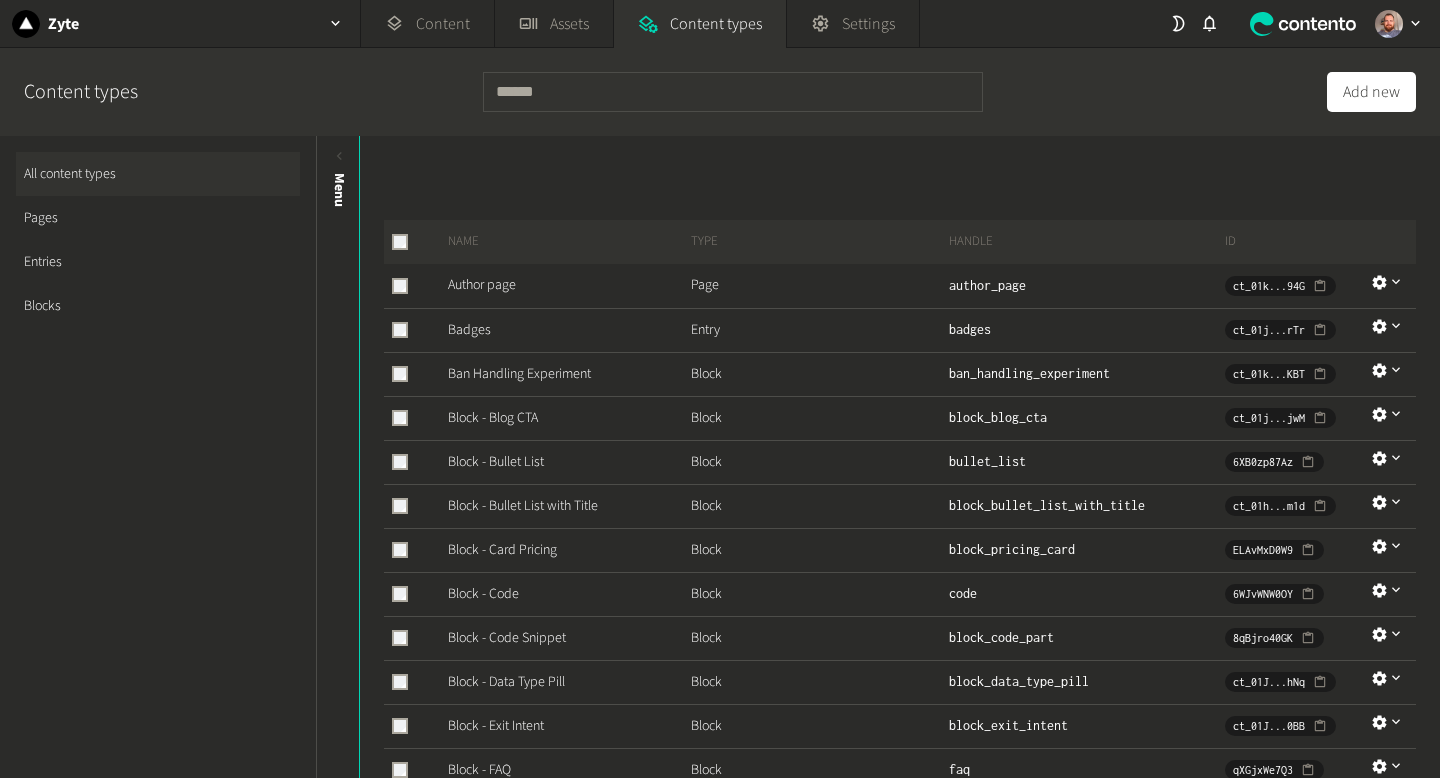 scroll, scrollTop: 0, scrollLeft: 0, axis: both 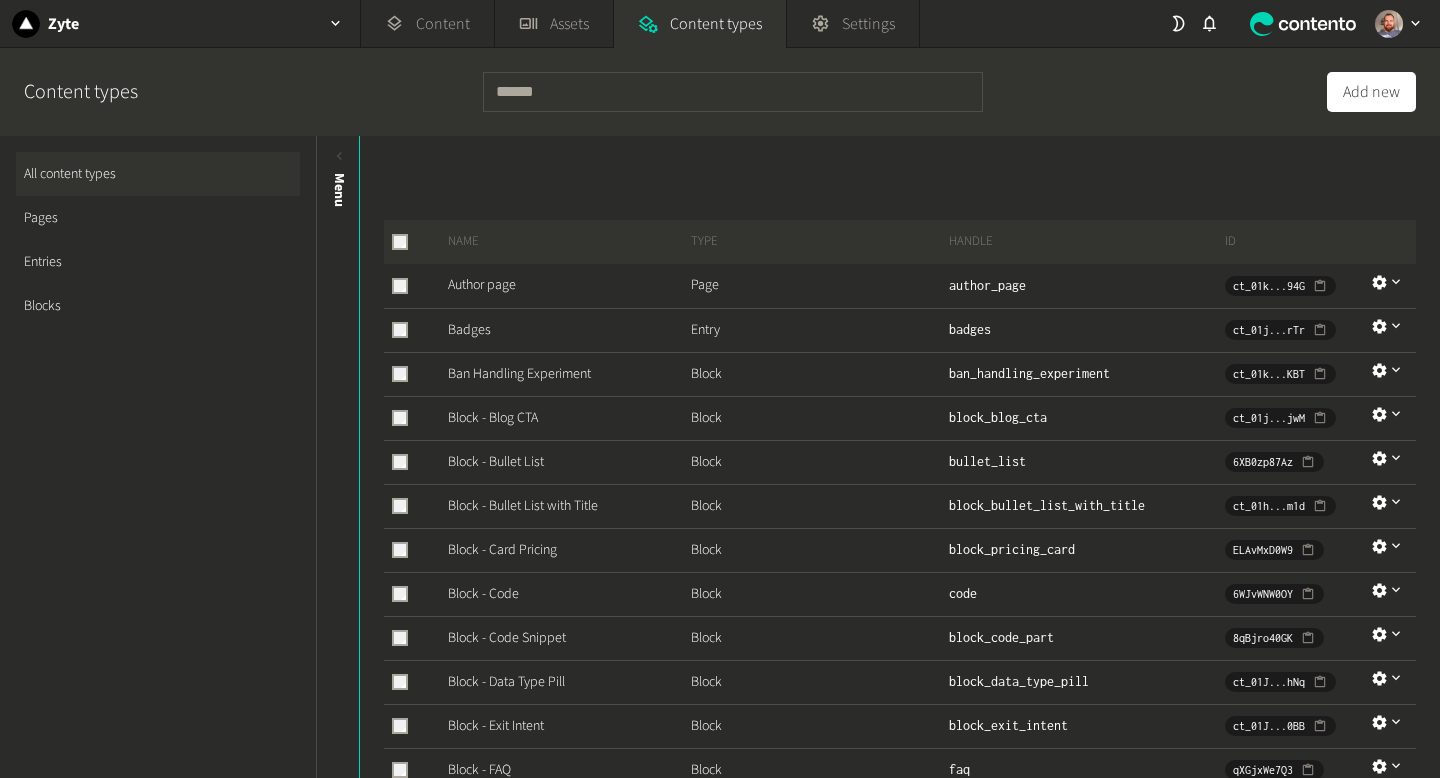 click on "Blocks" 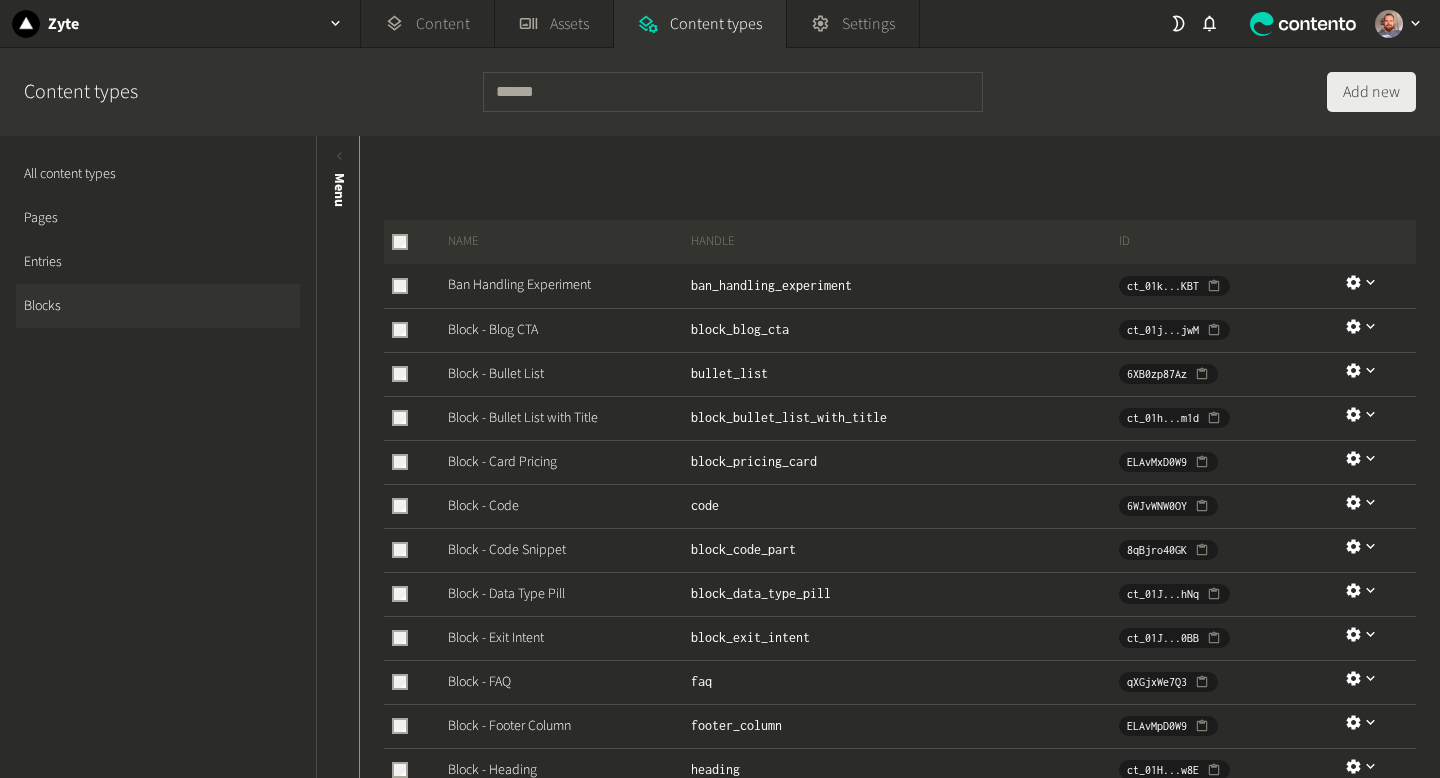 click on "Add new" 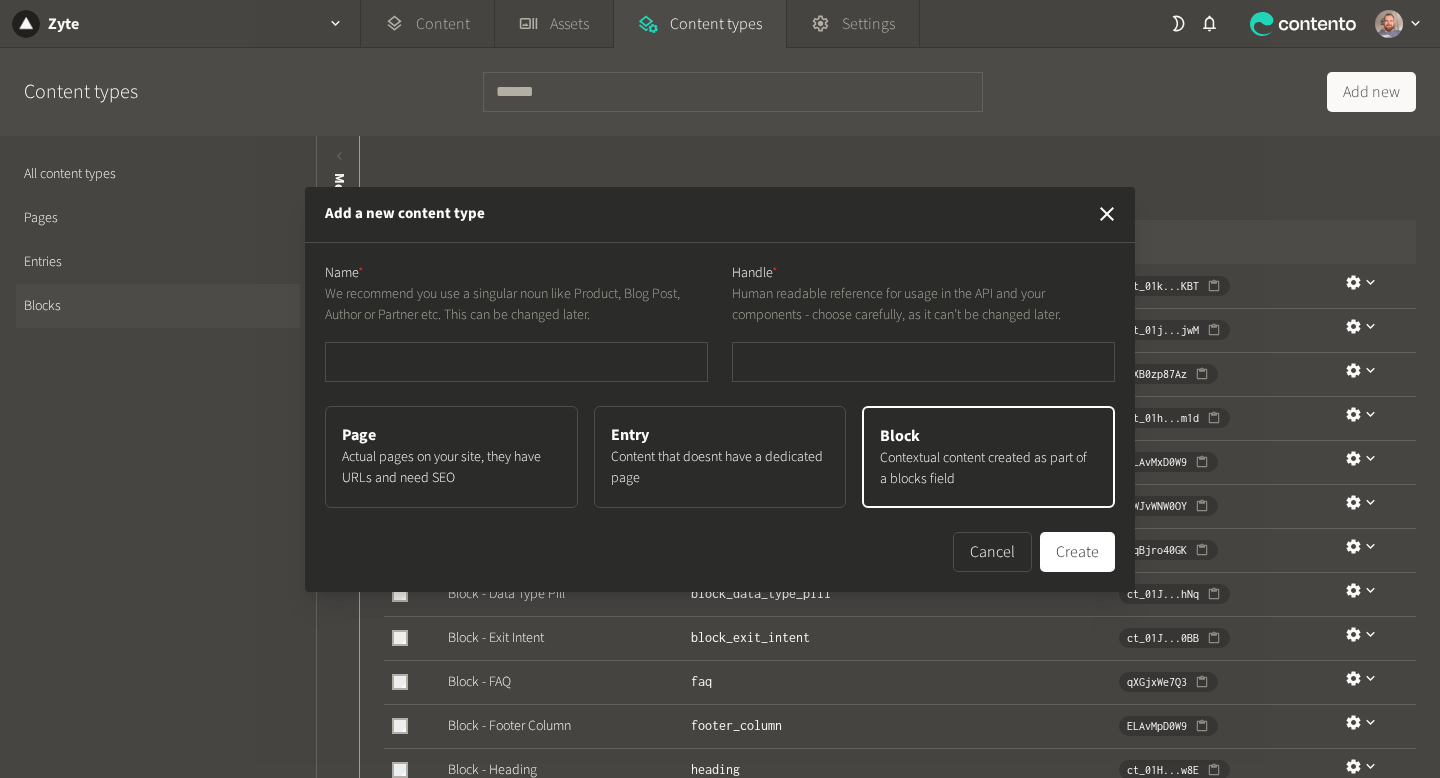 type on "*" 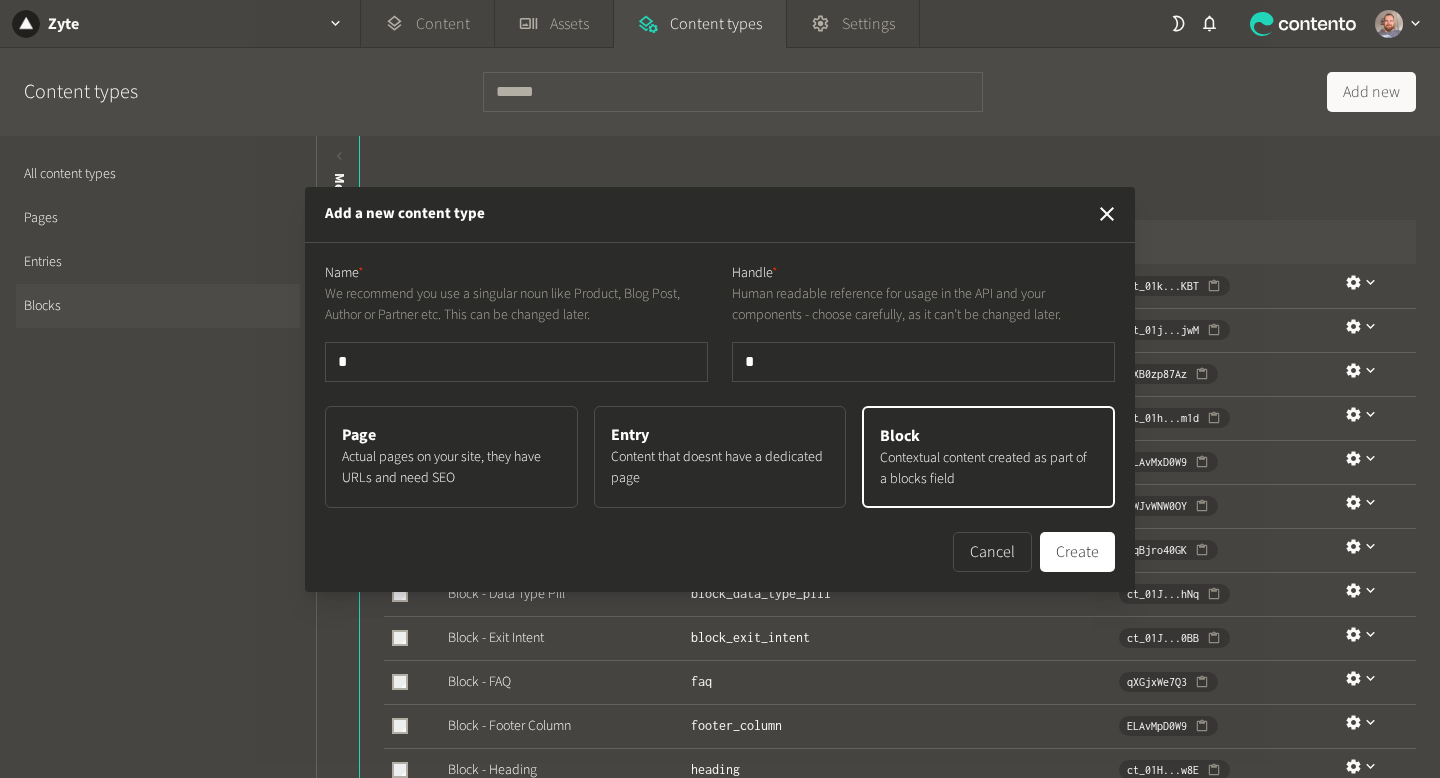 type on "**" 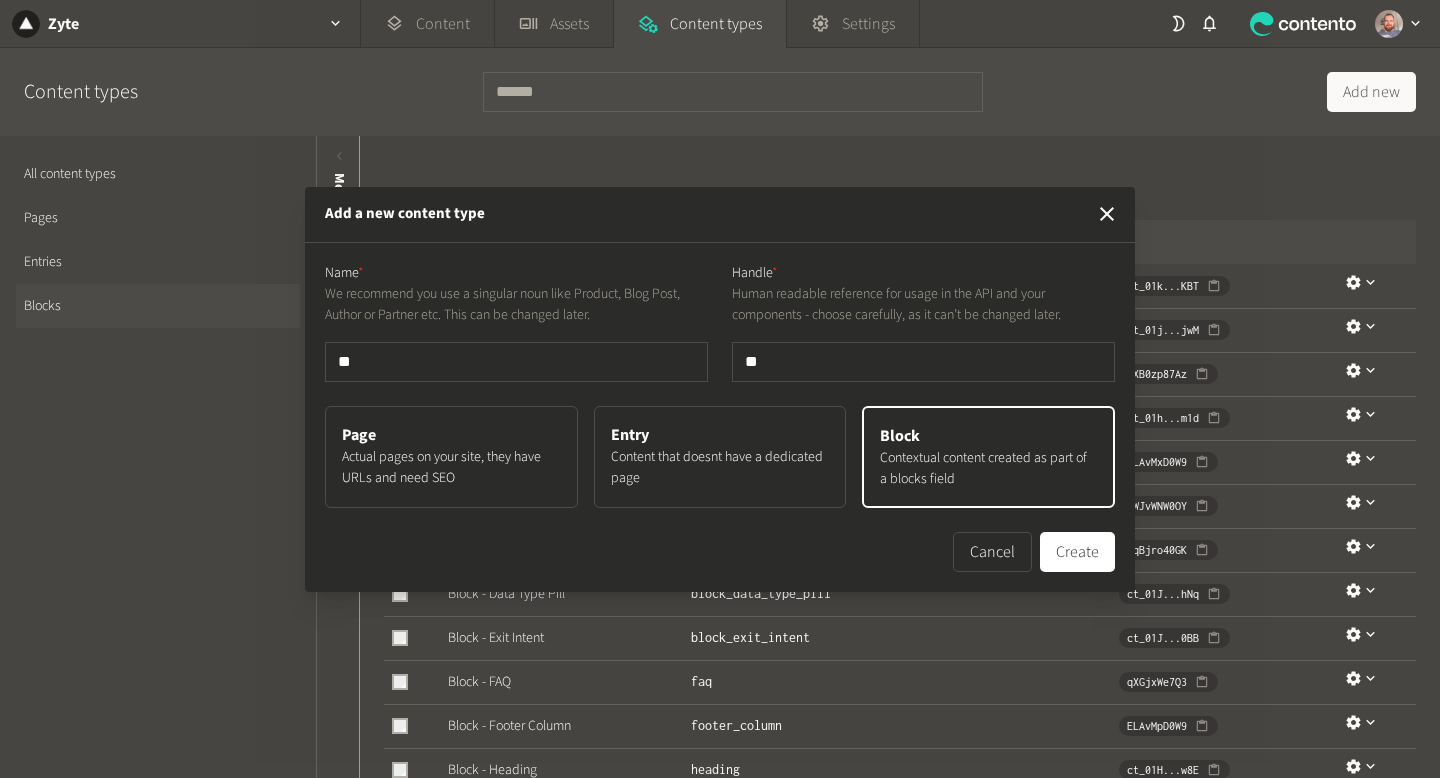 type on "***" 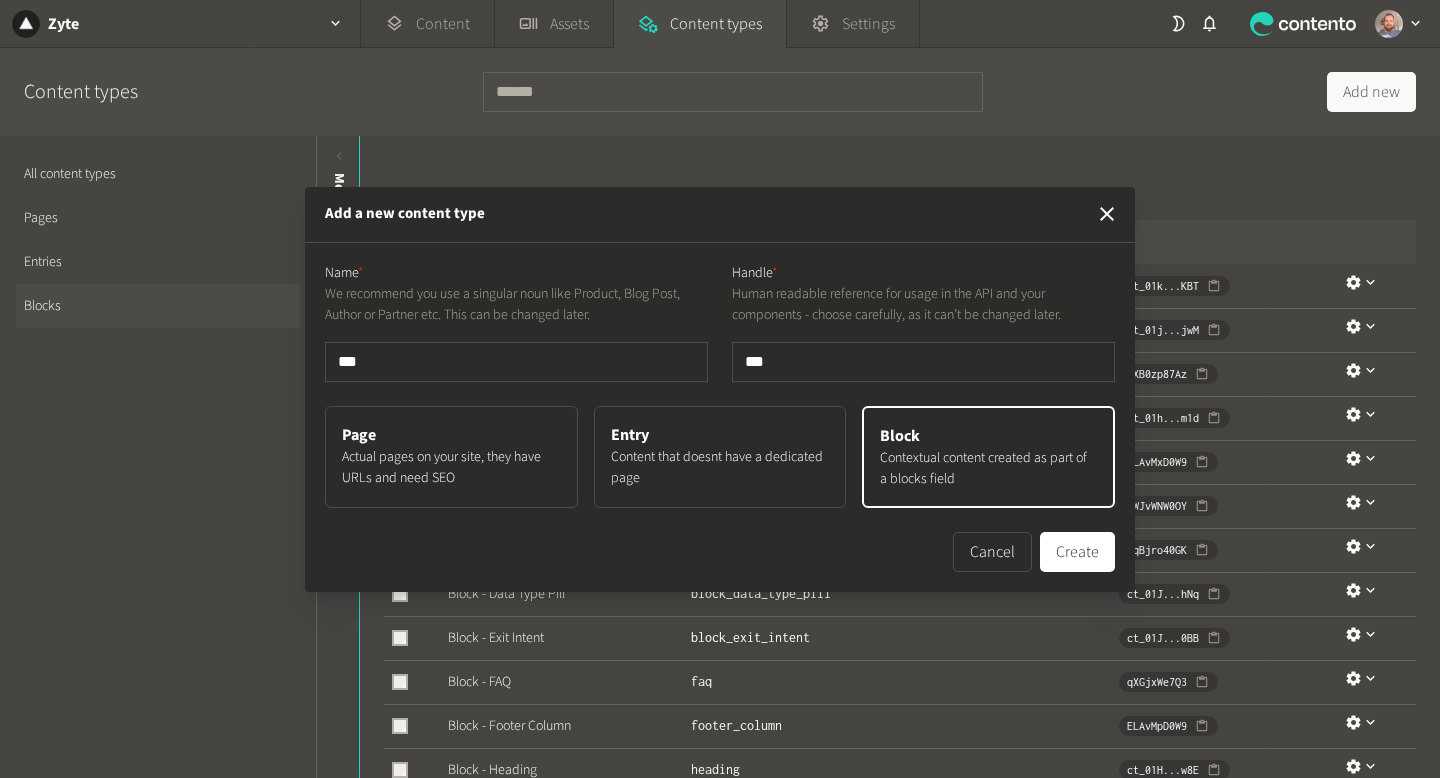 type on "****" 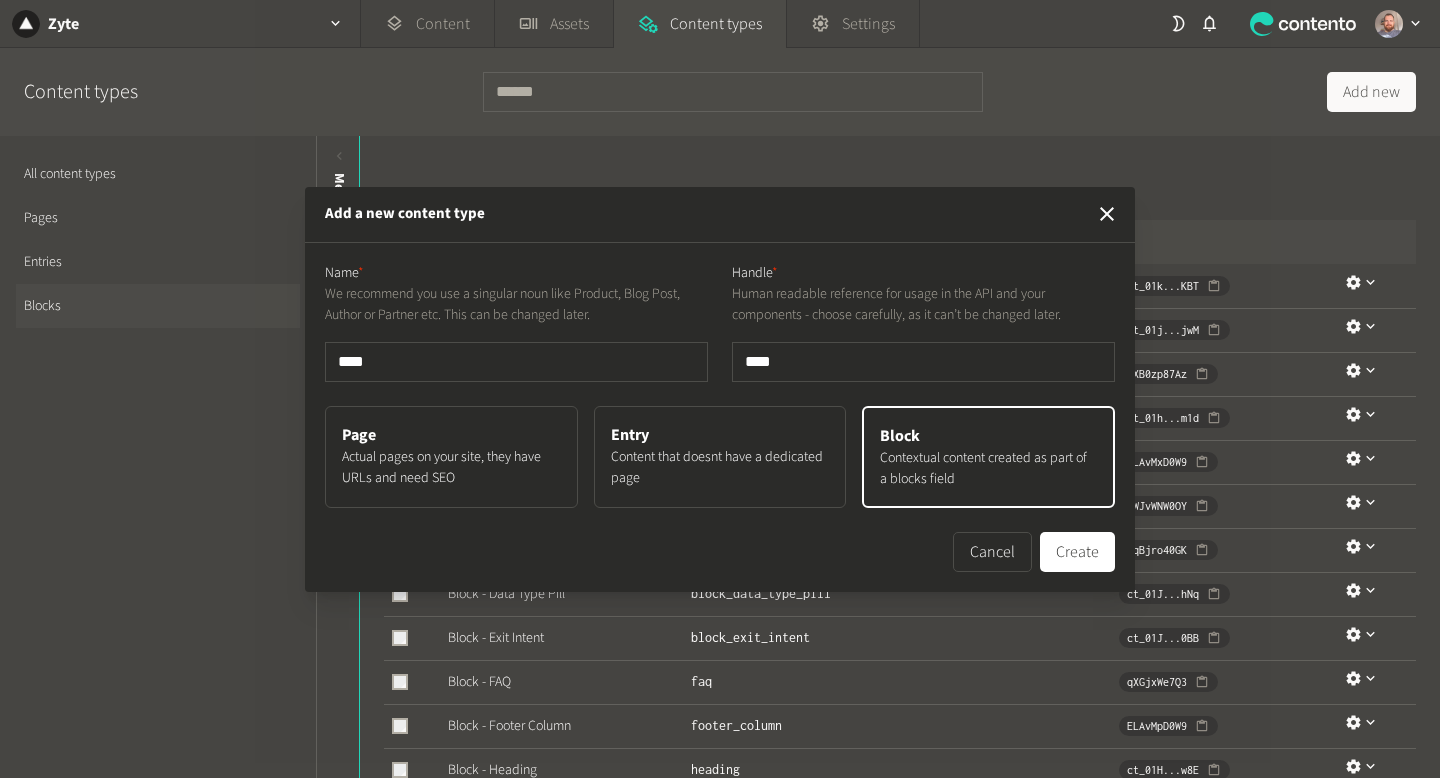 type on "*****" 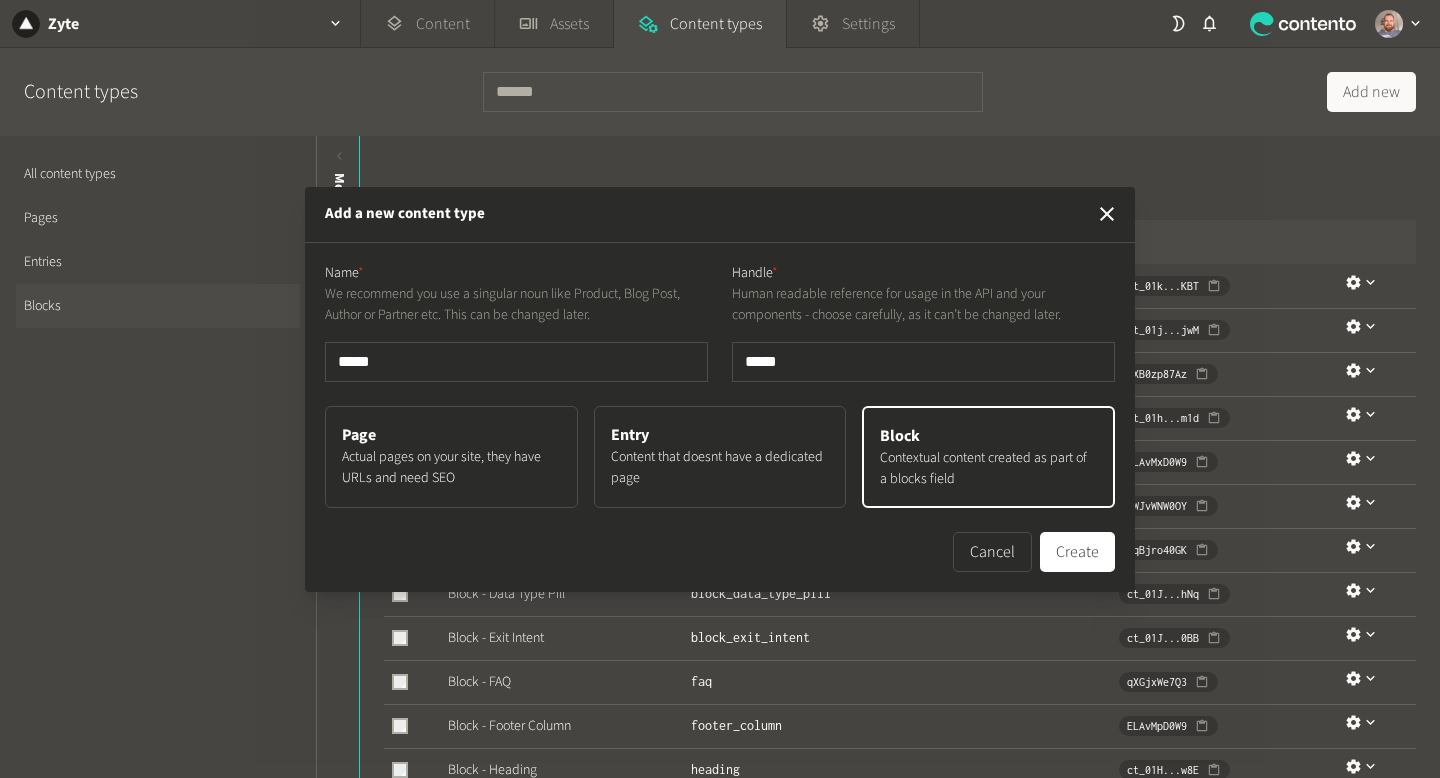 type on "******" 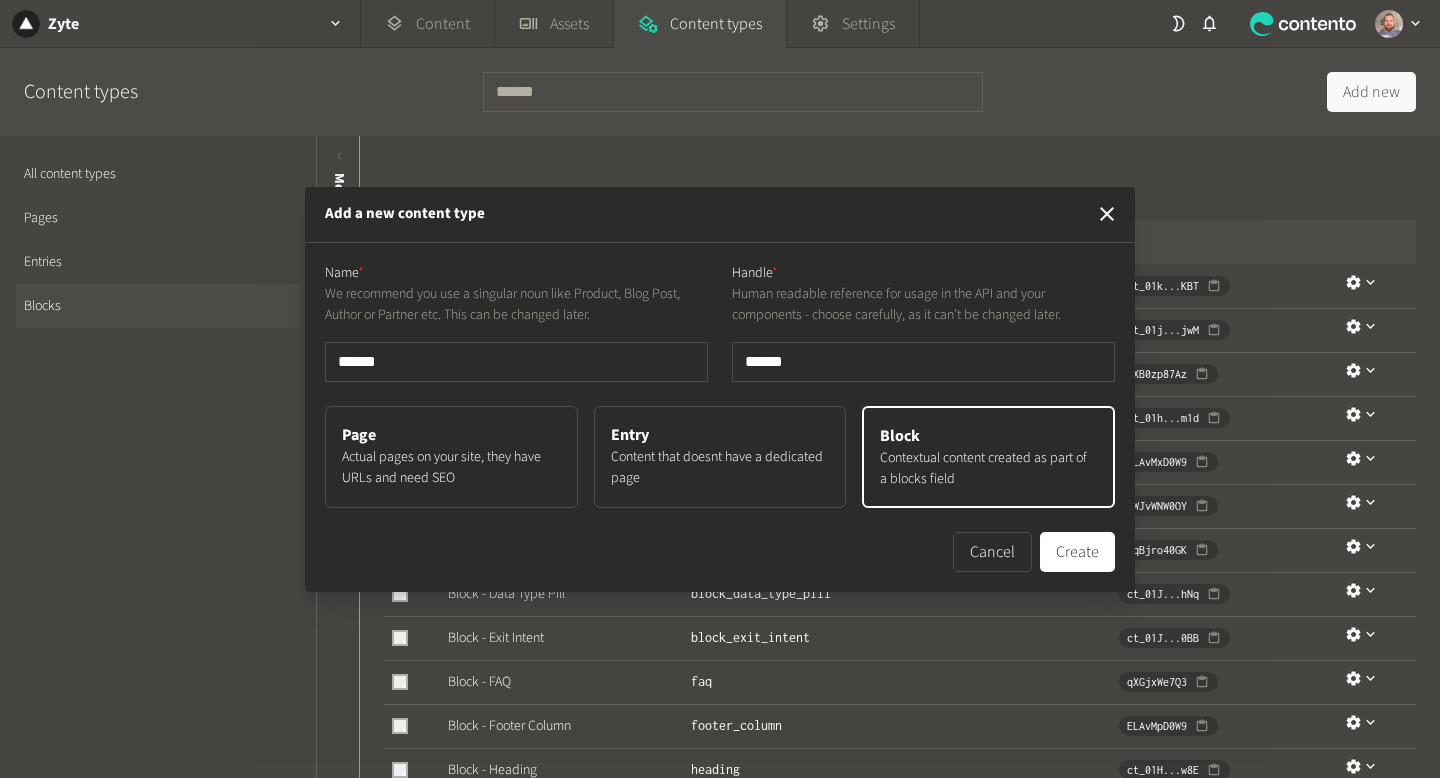 type on "*****" 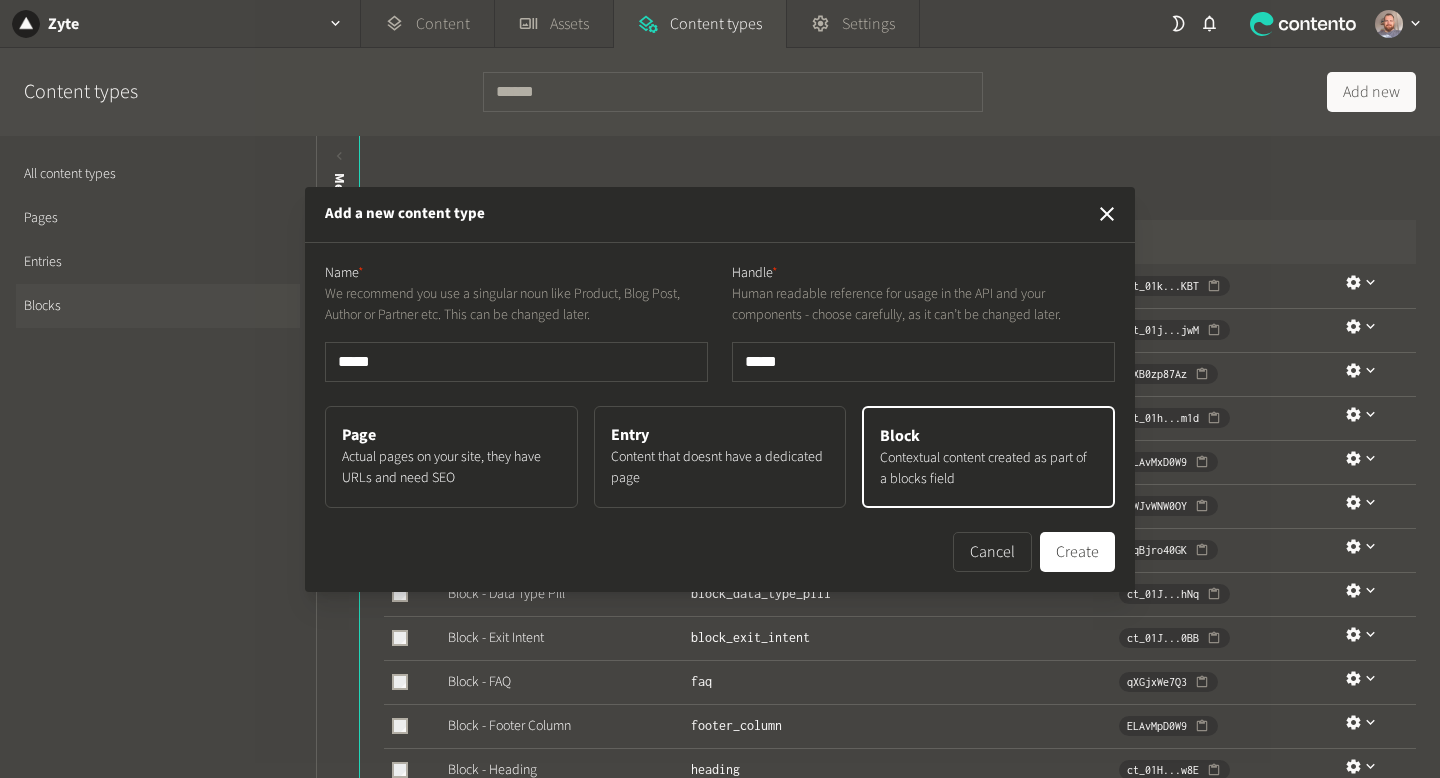 type on "****" 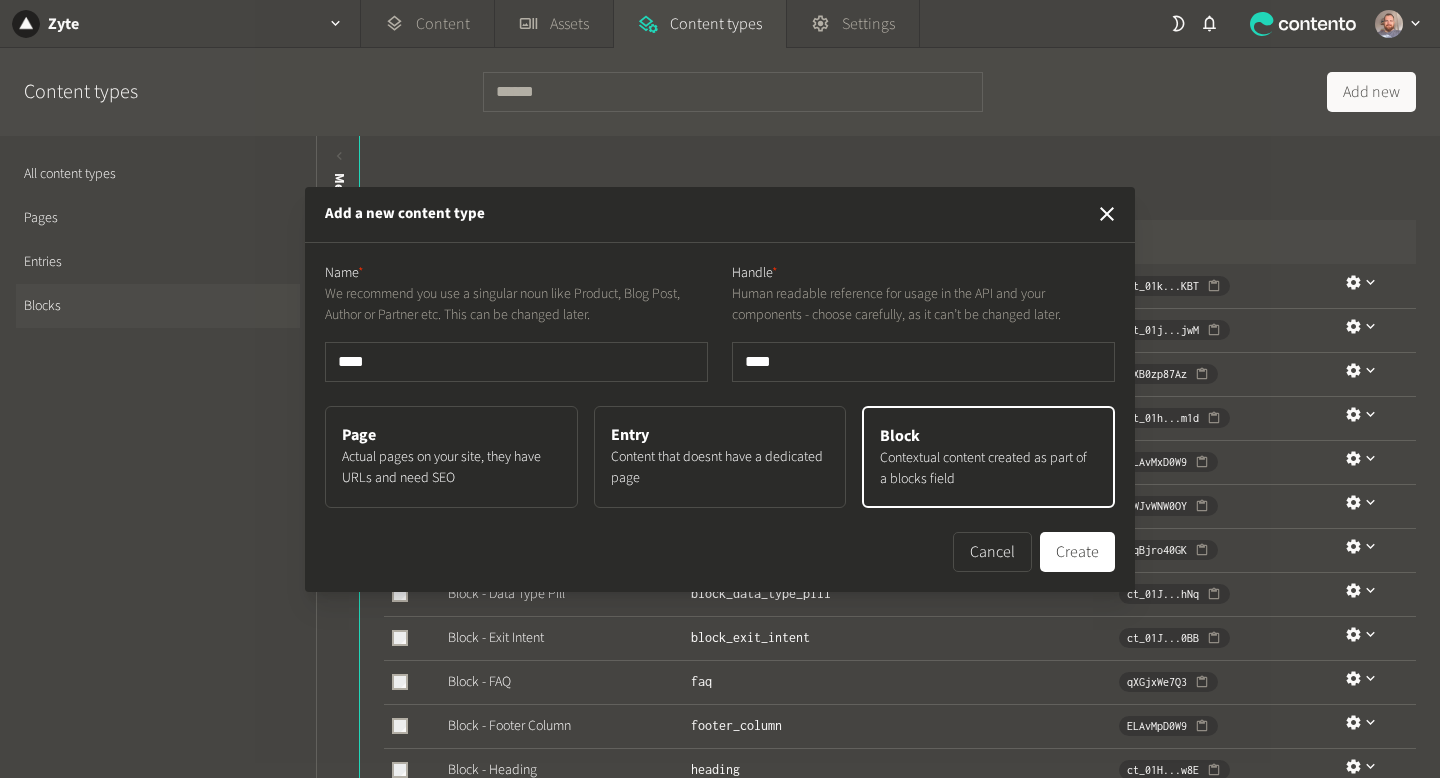 type on "***" 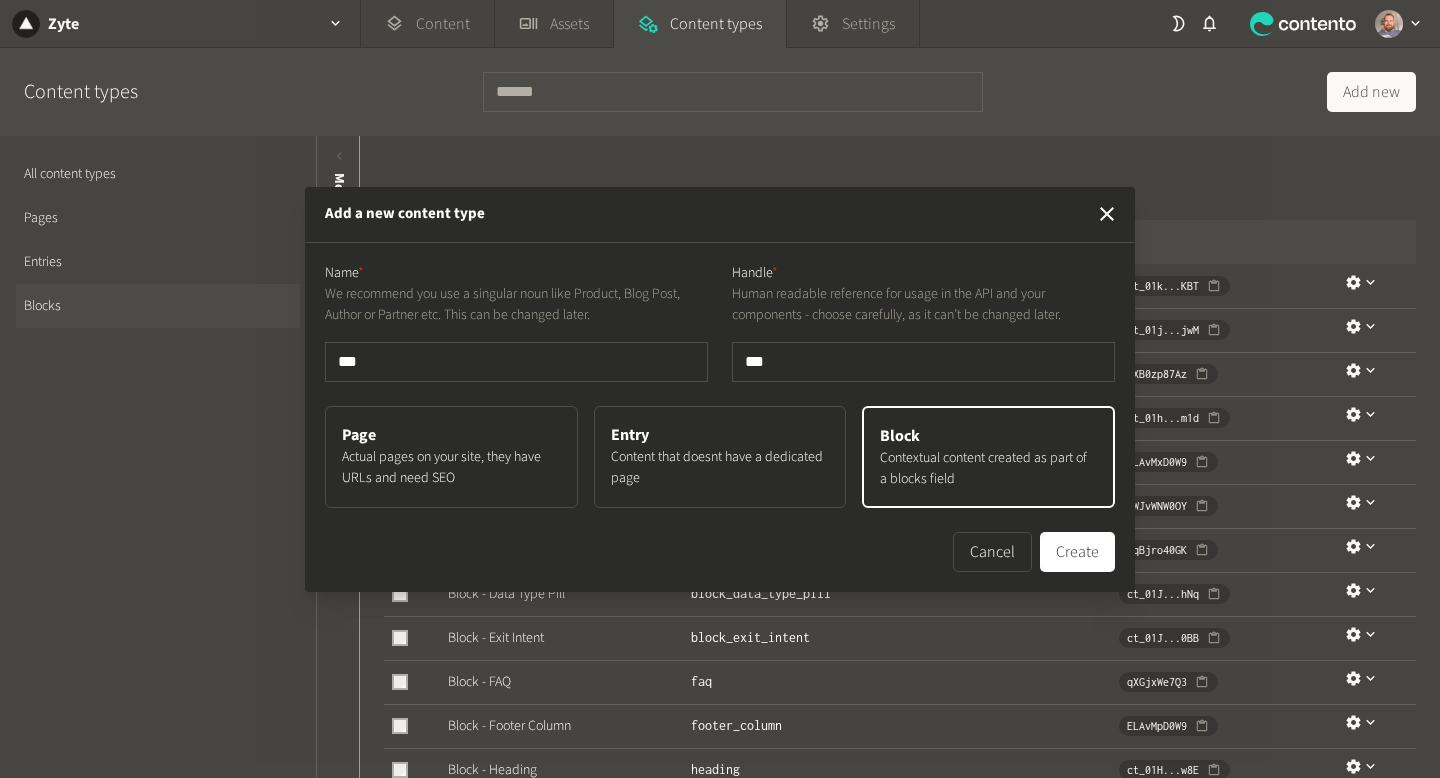 type on "**" 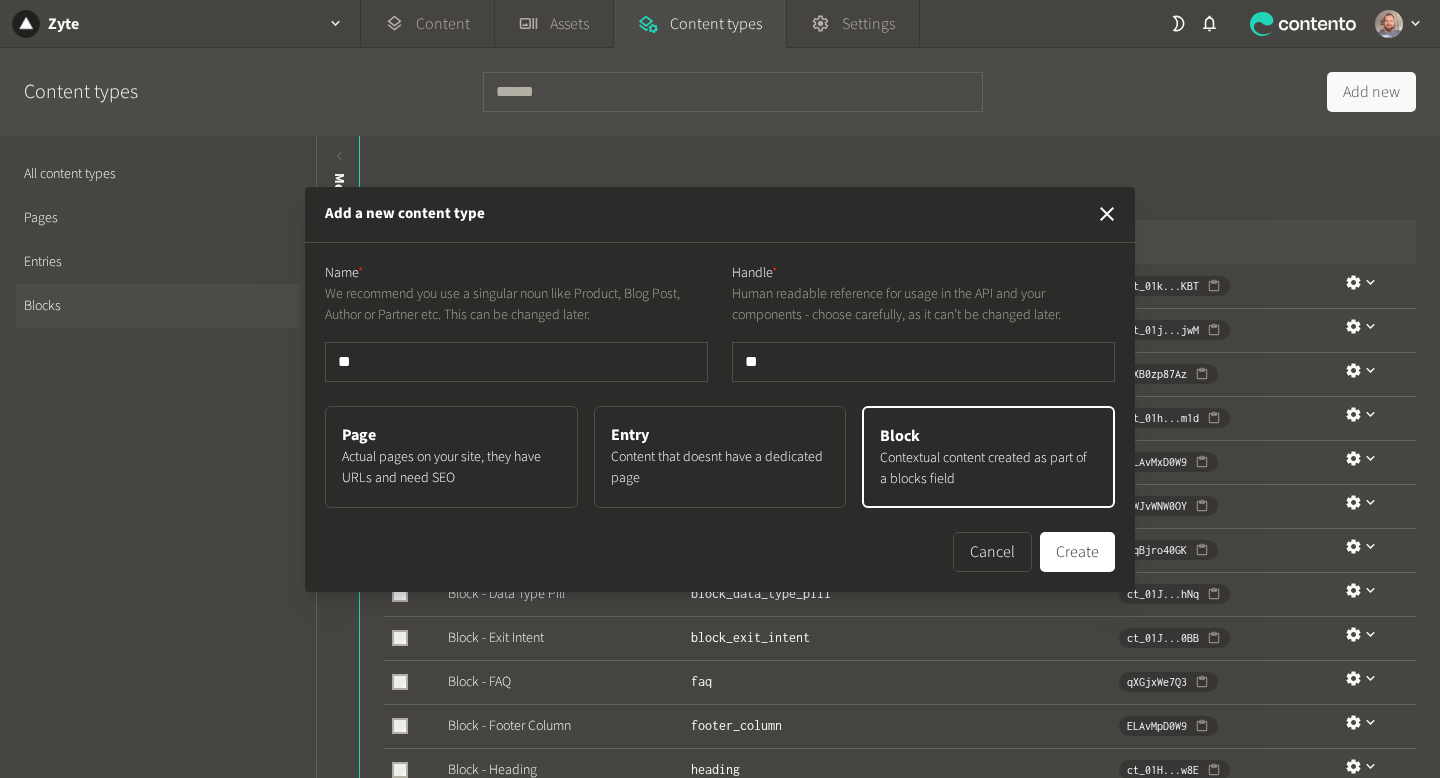 type on "*" 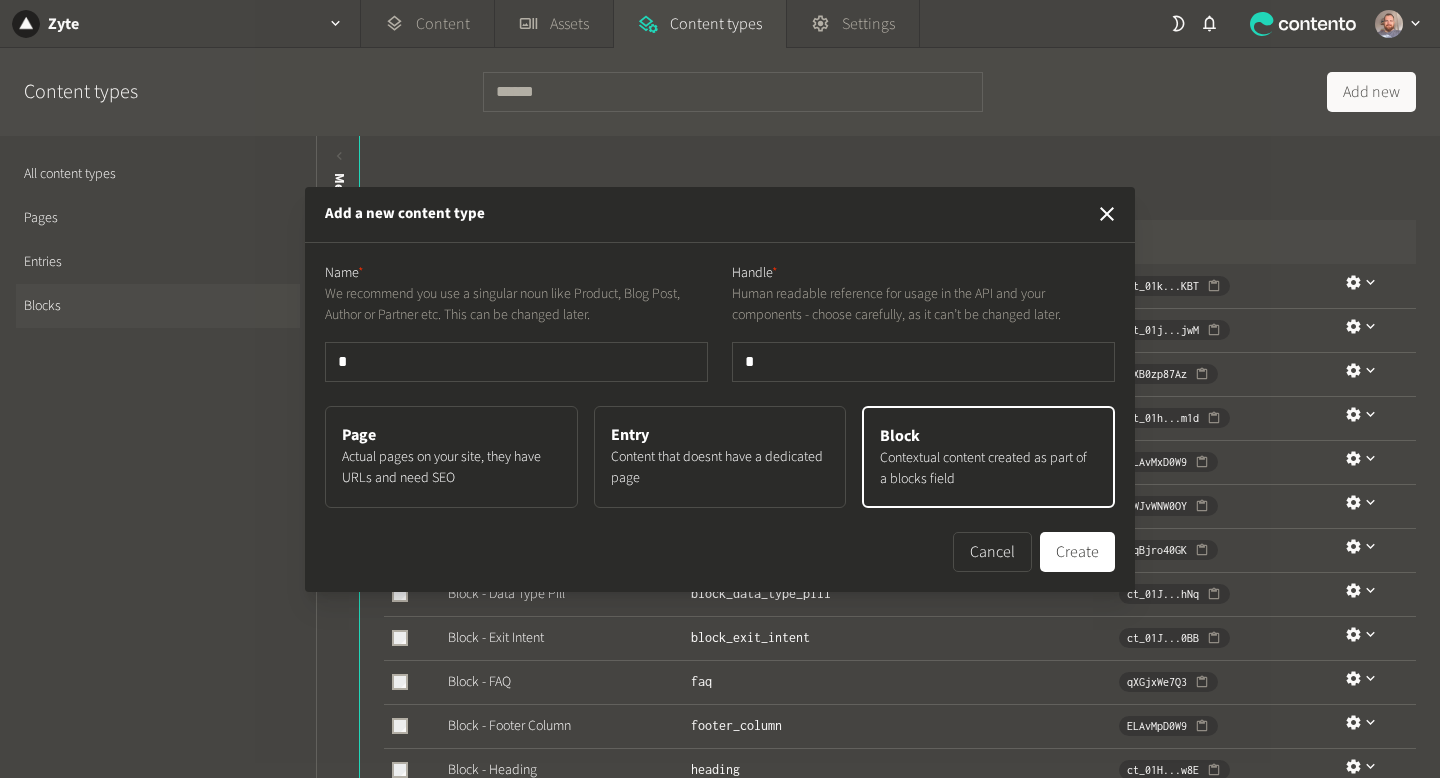 type 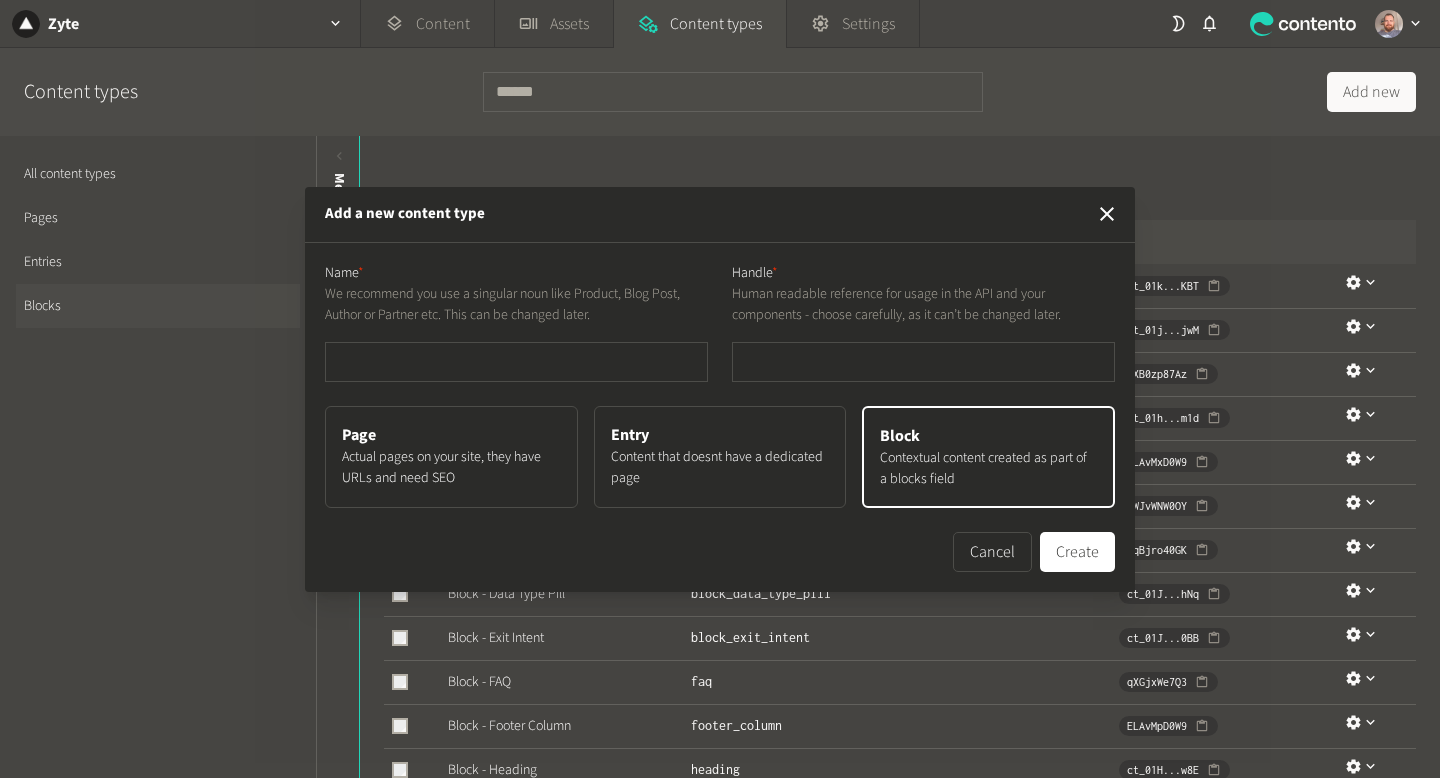 type on "*" 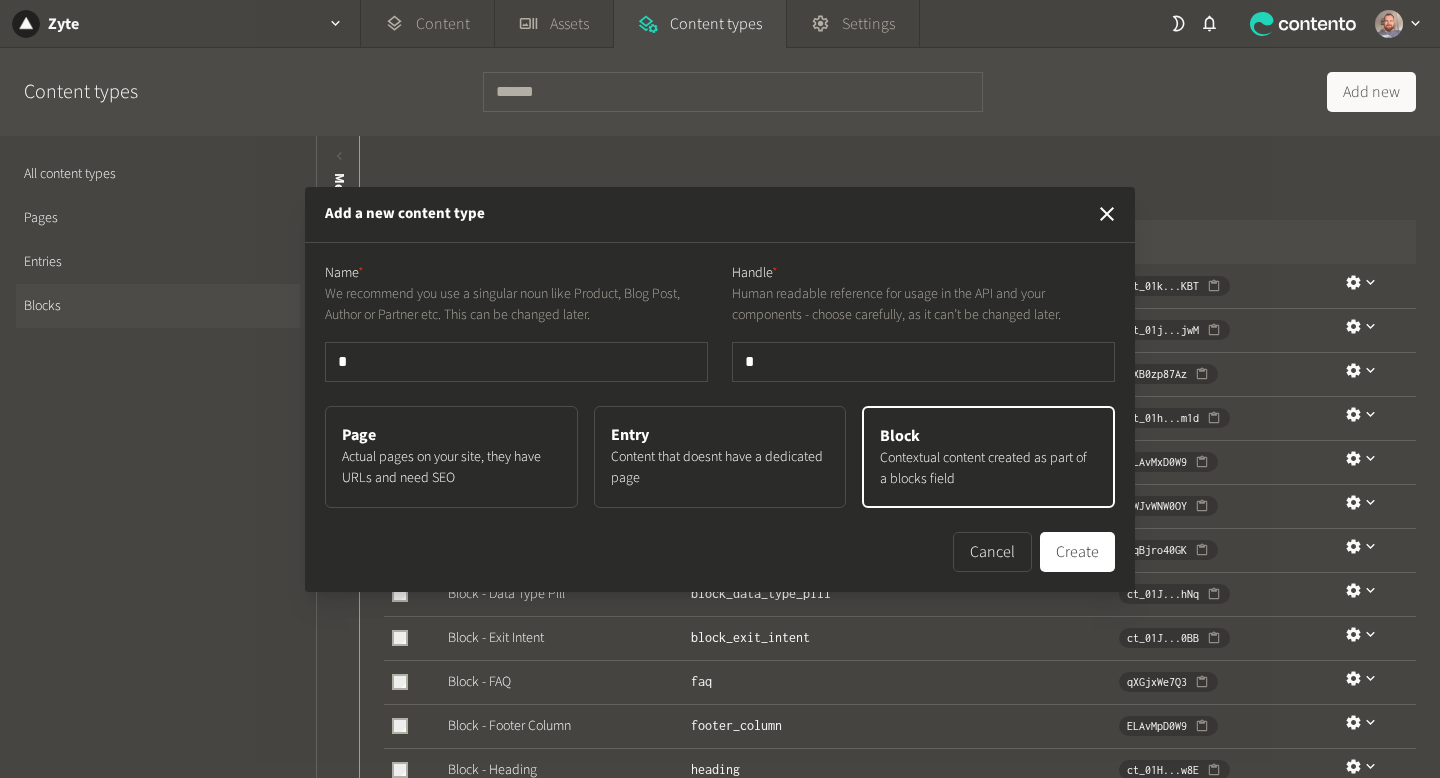 type on "**" 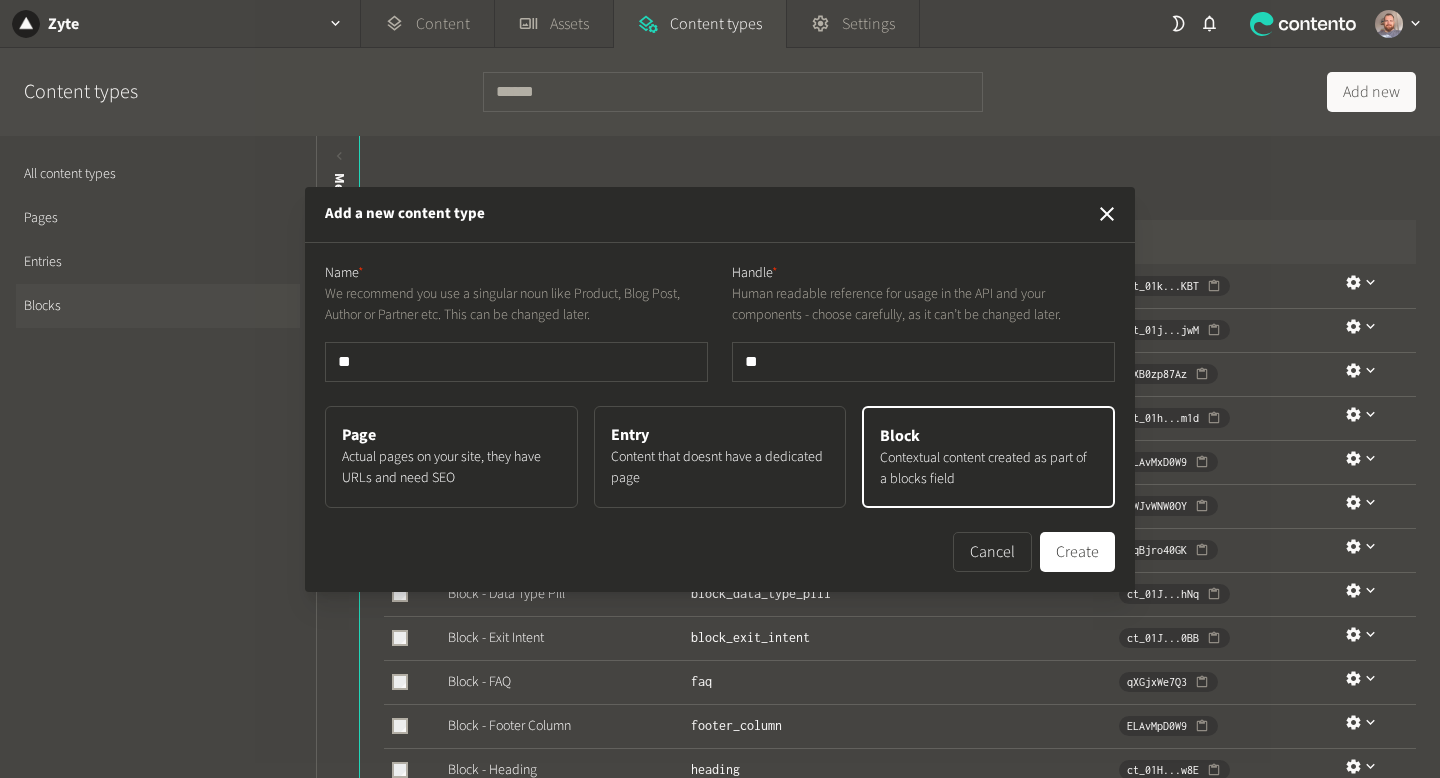 type on "***" 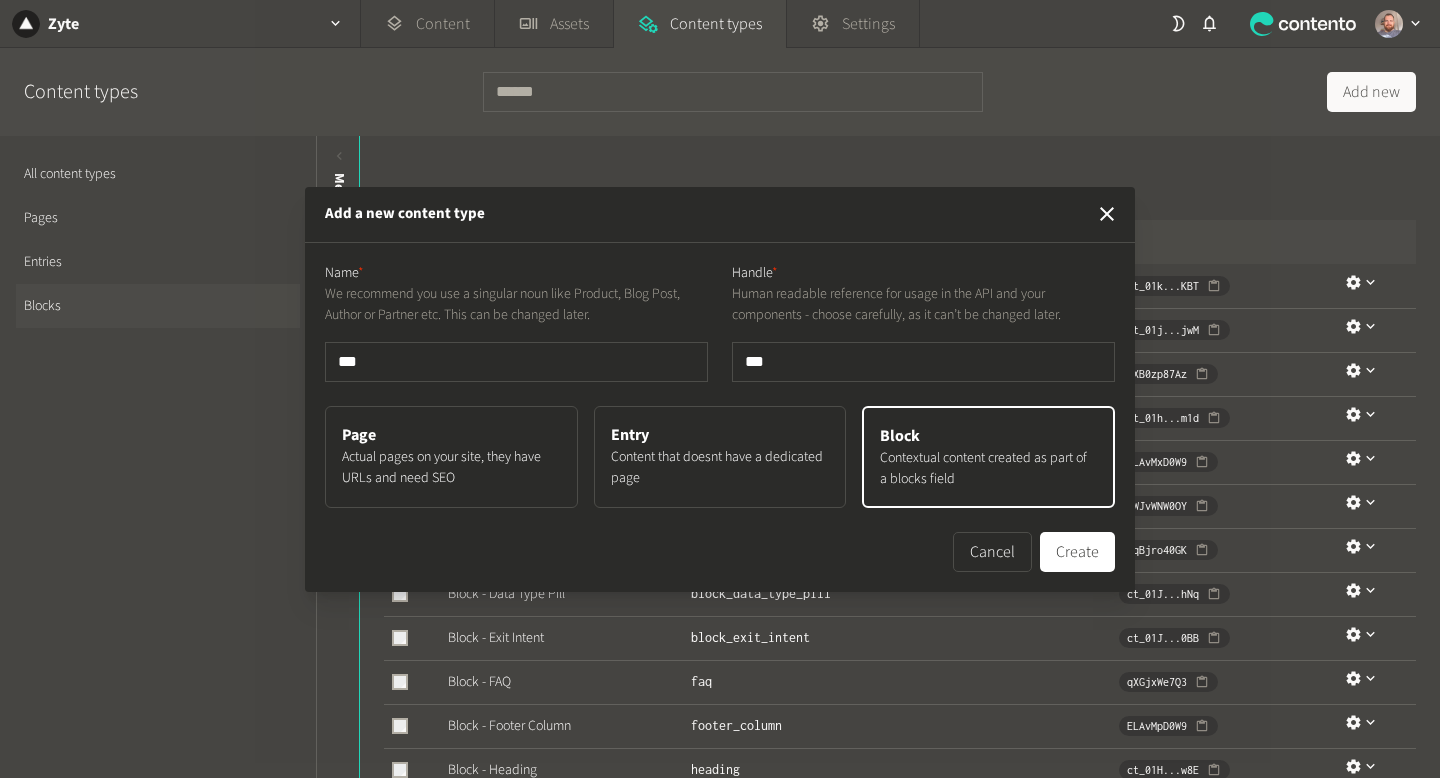 type on "****" 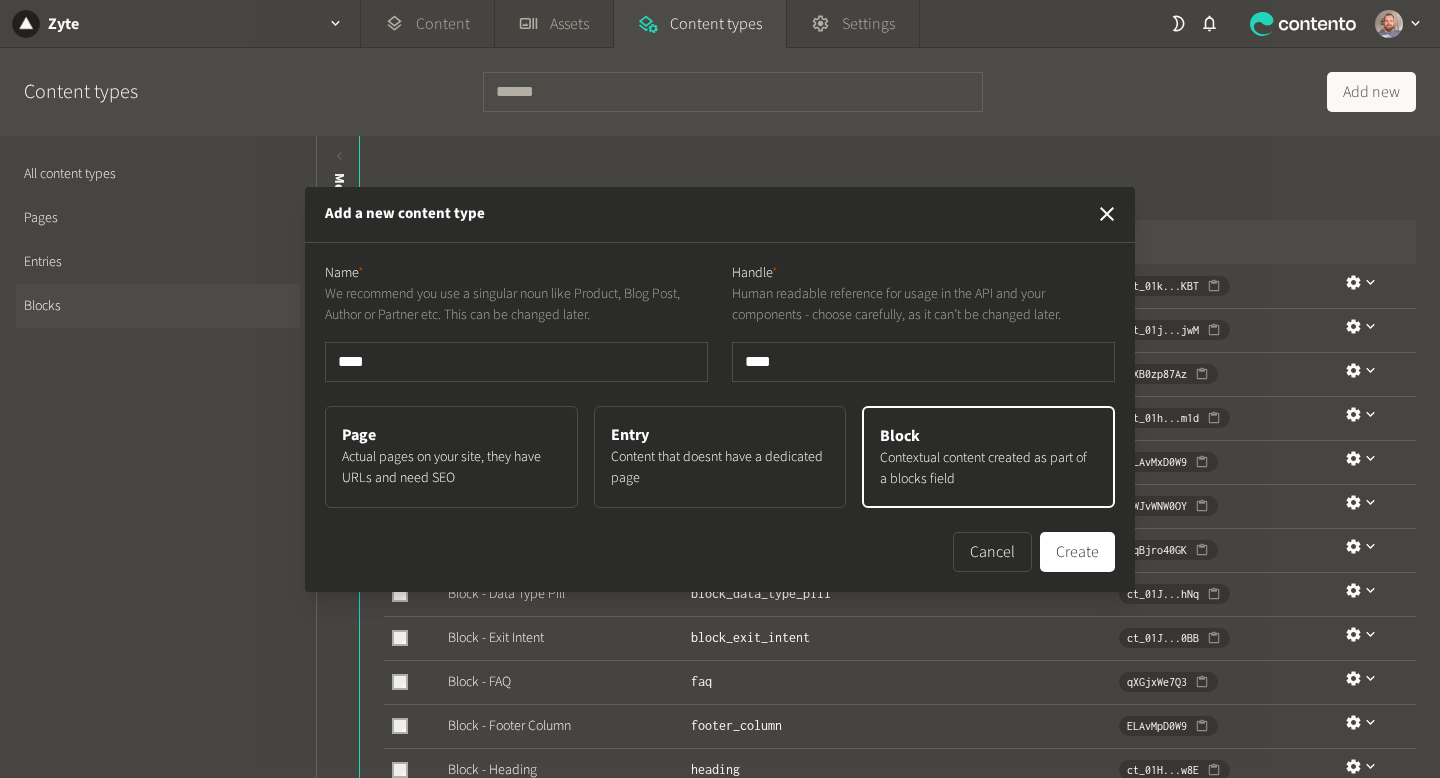 type on "*****" 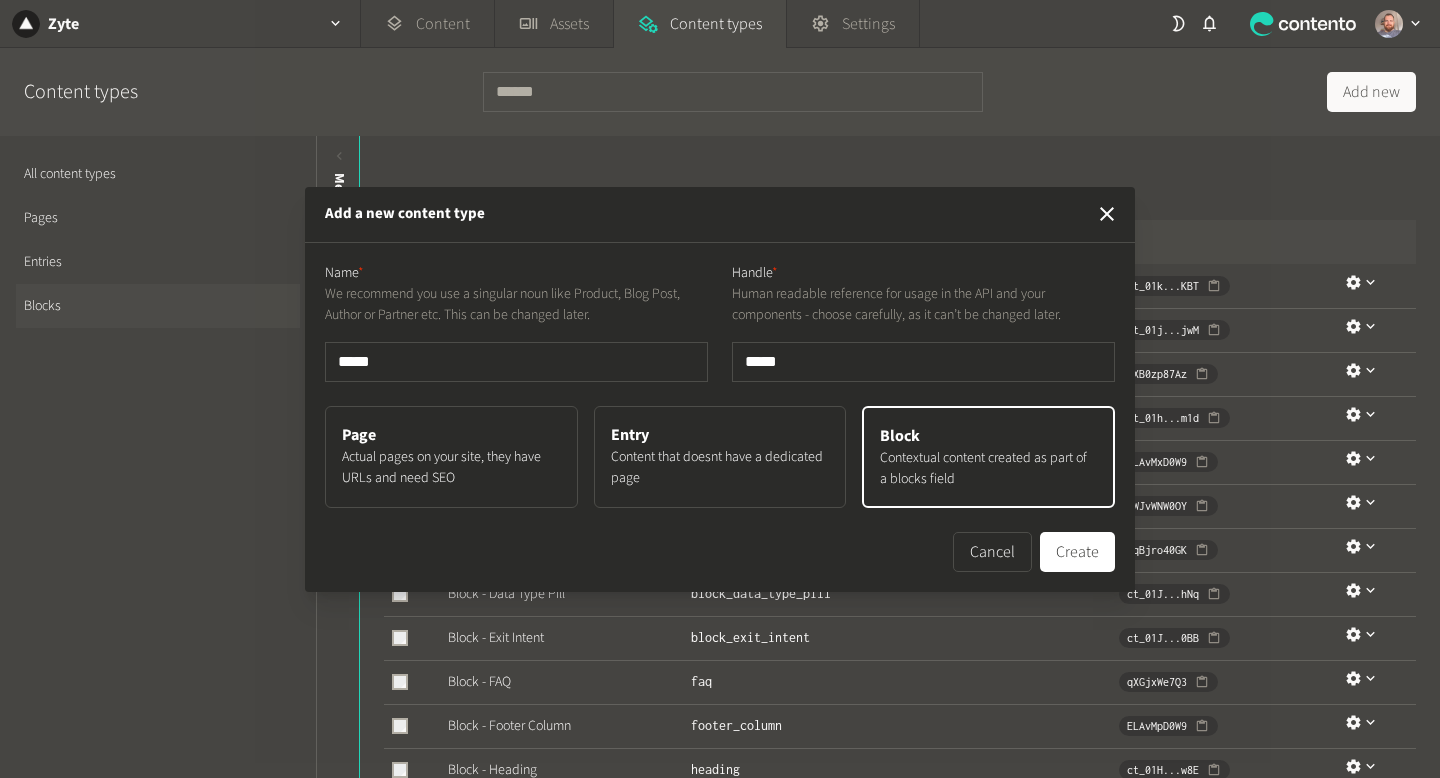 type on "****" 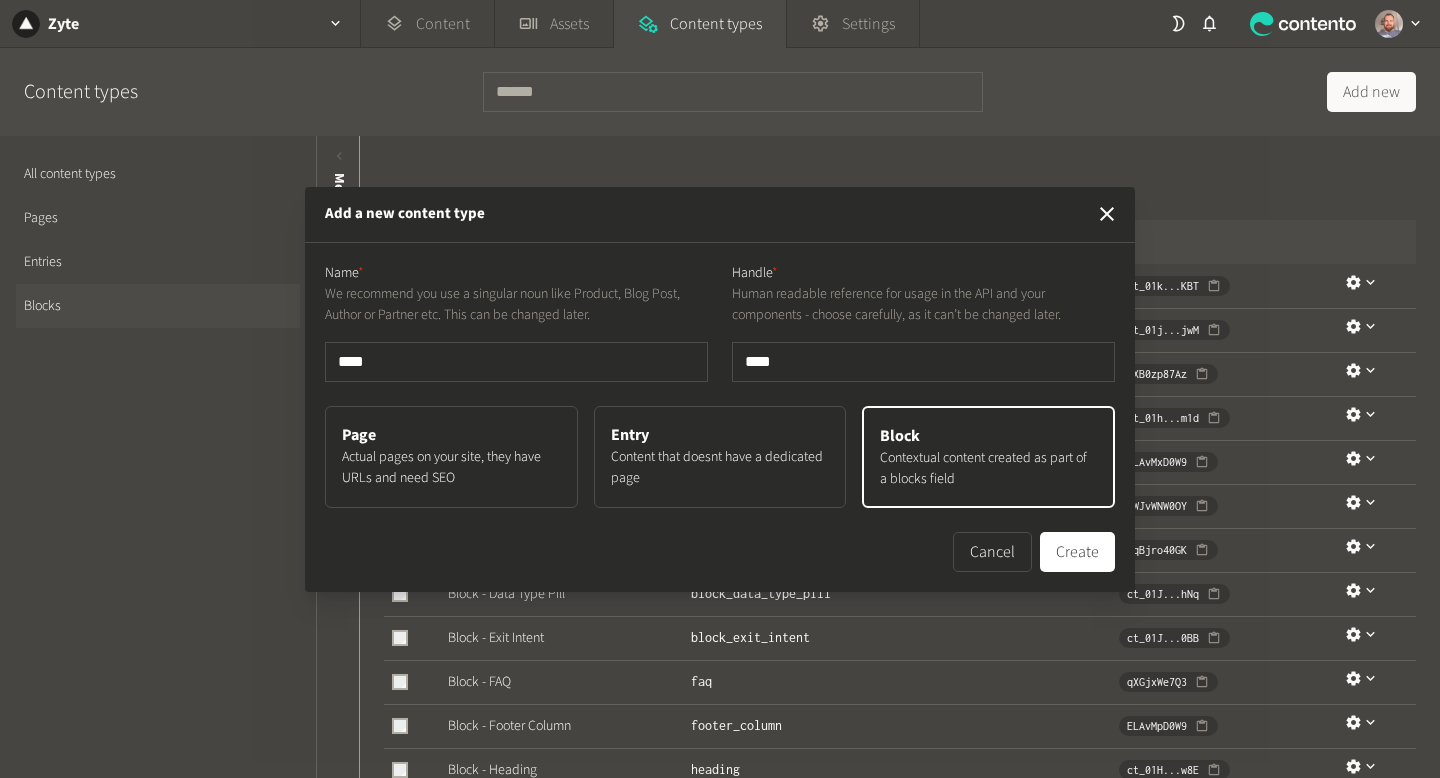 type on "*****" 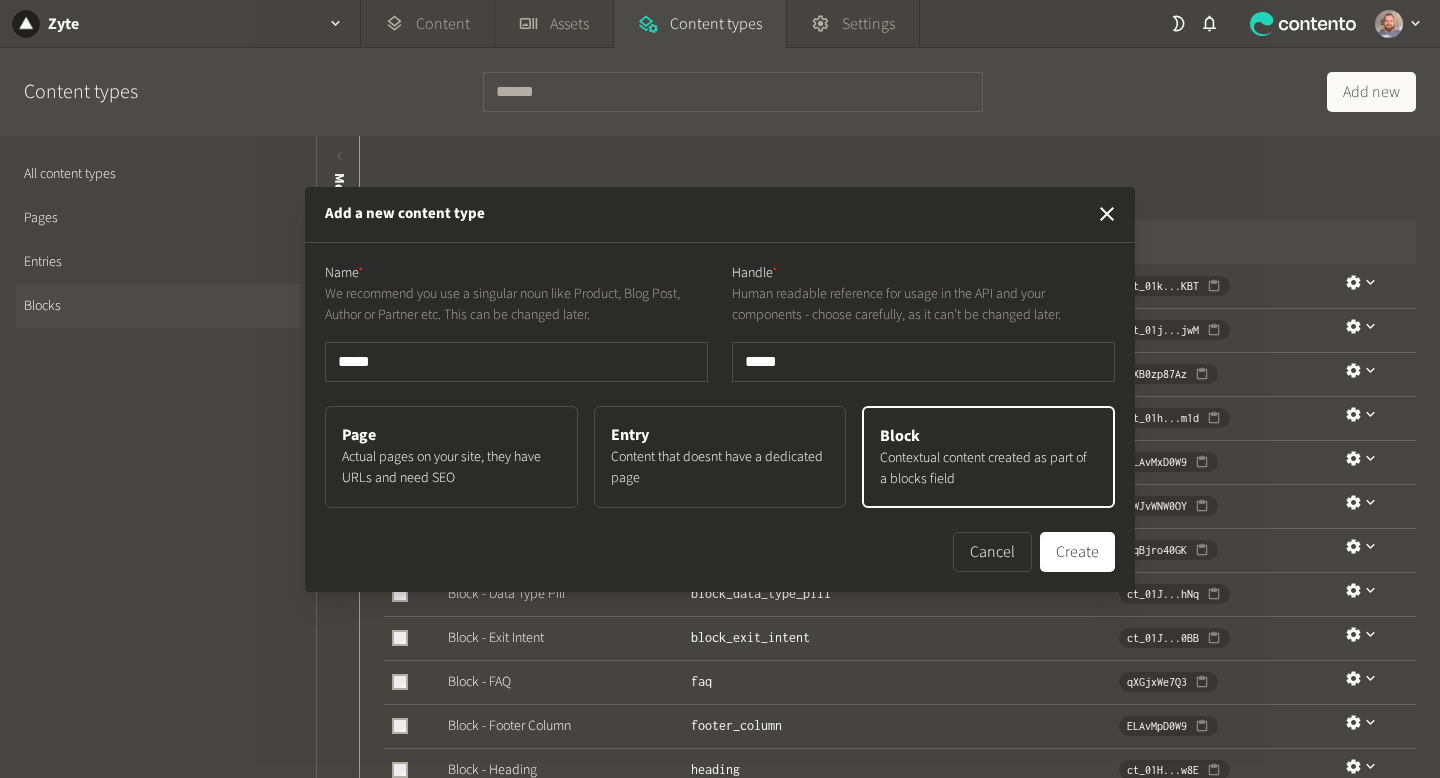 type on "******" 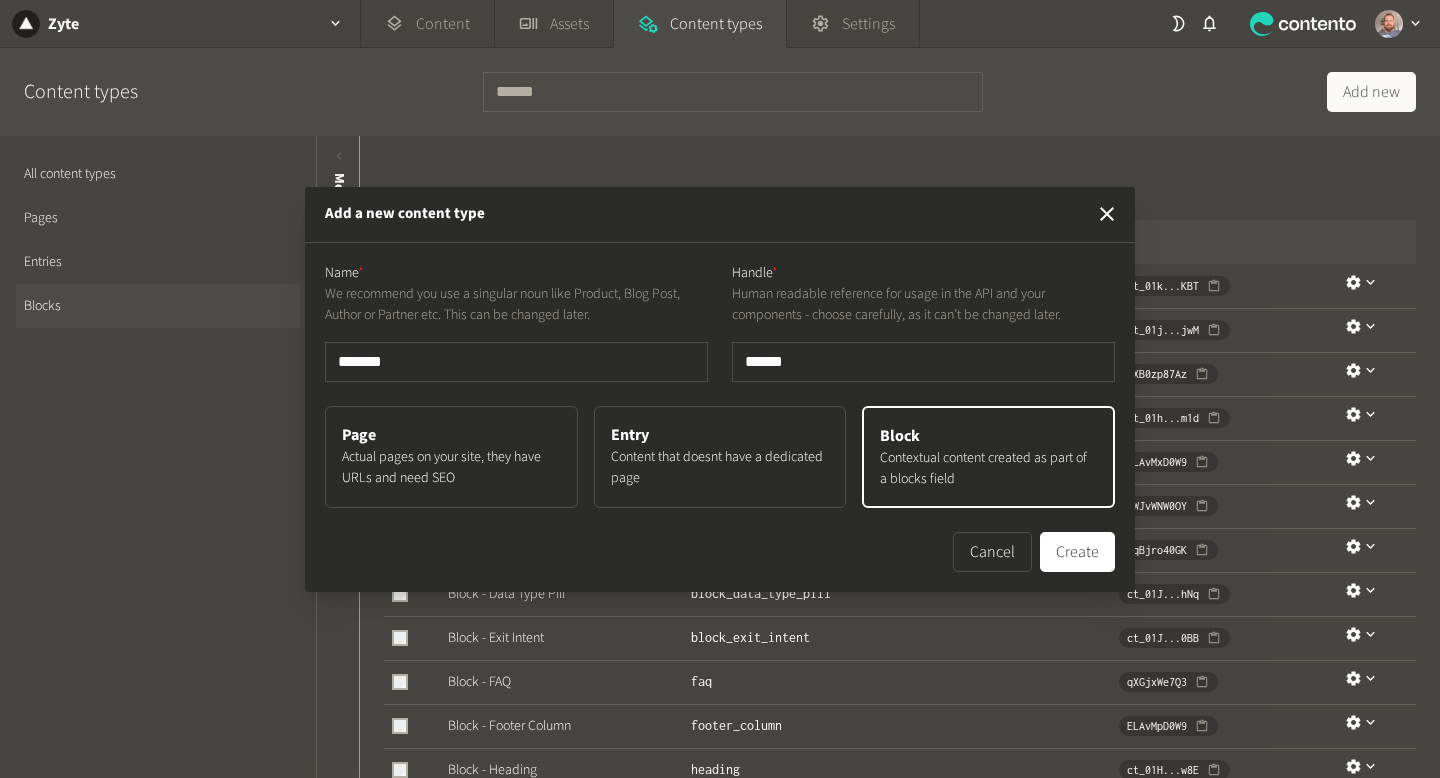 type on "********" 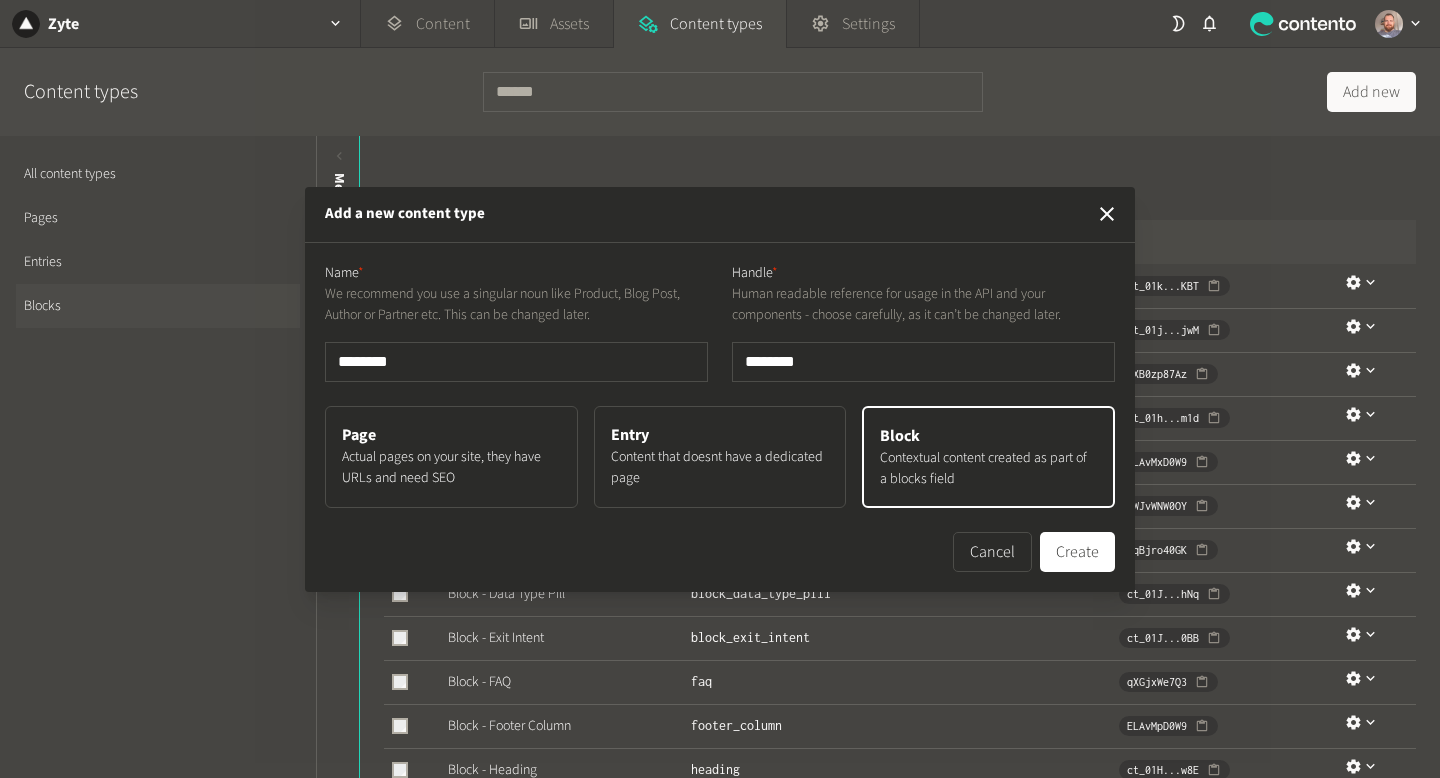 type on "*********" 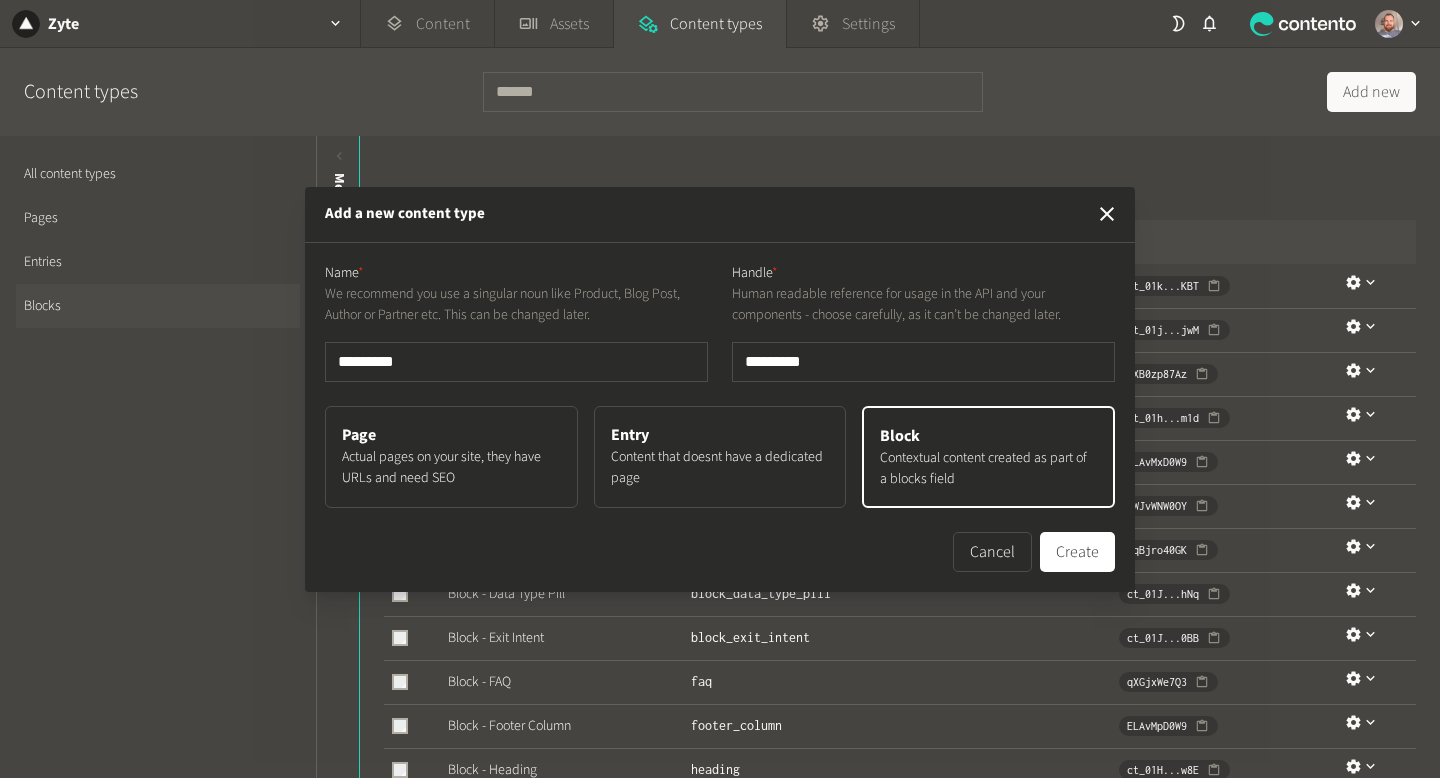 type on "**********" 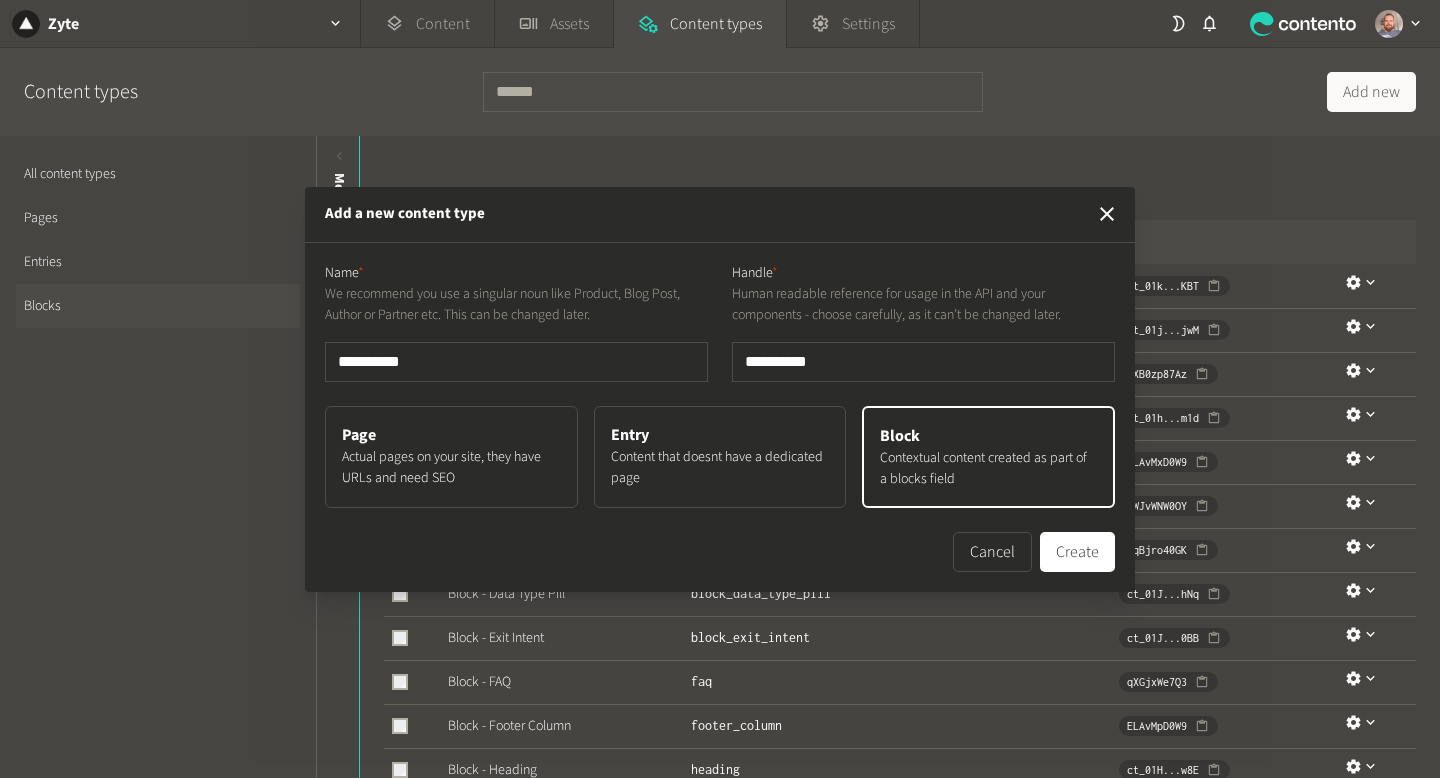 type on "*********" 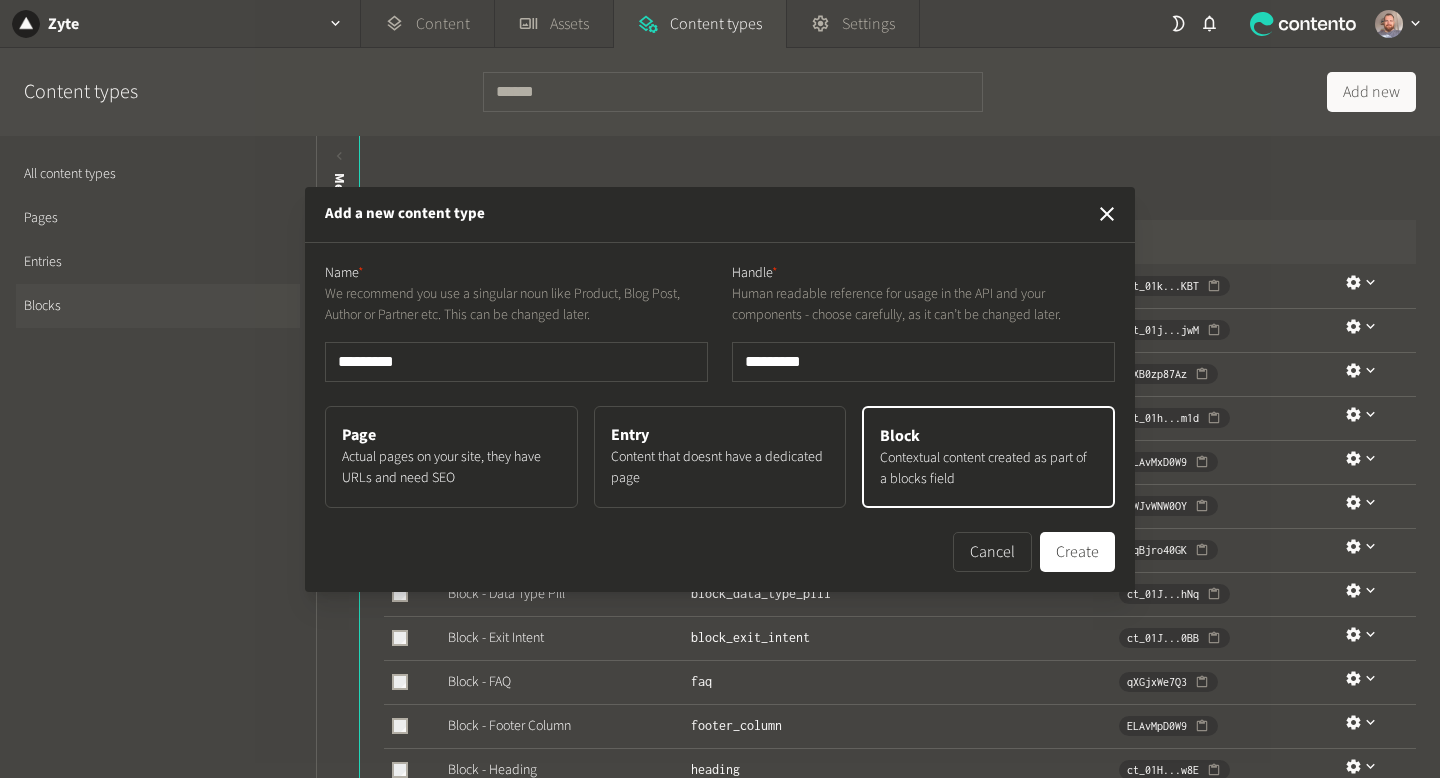 type on "********" 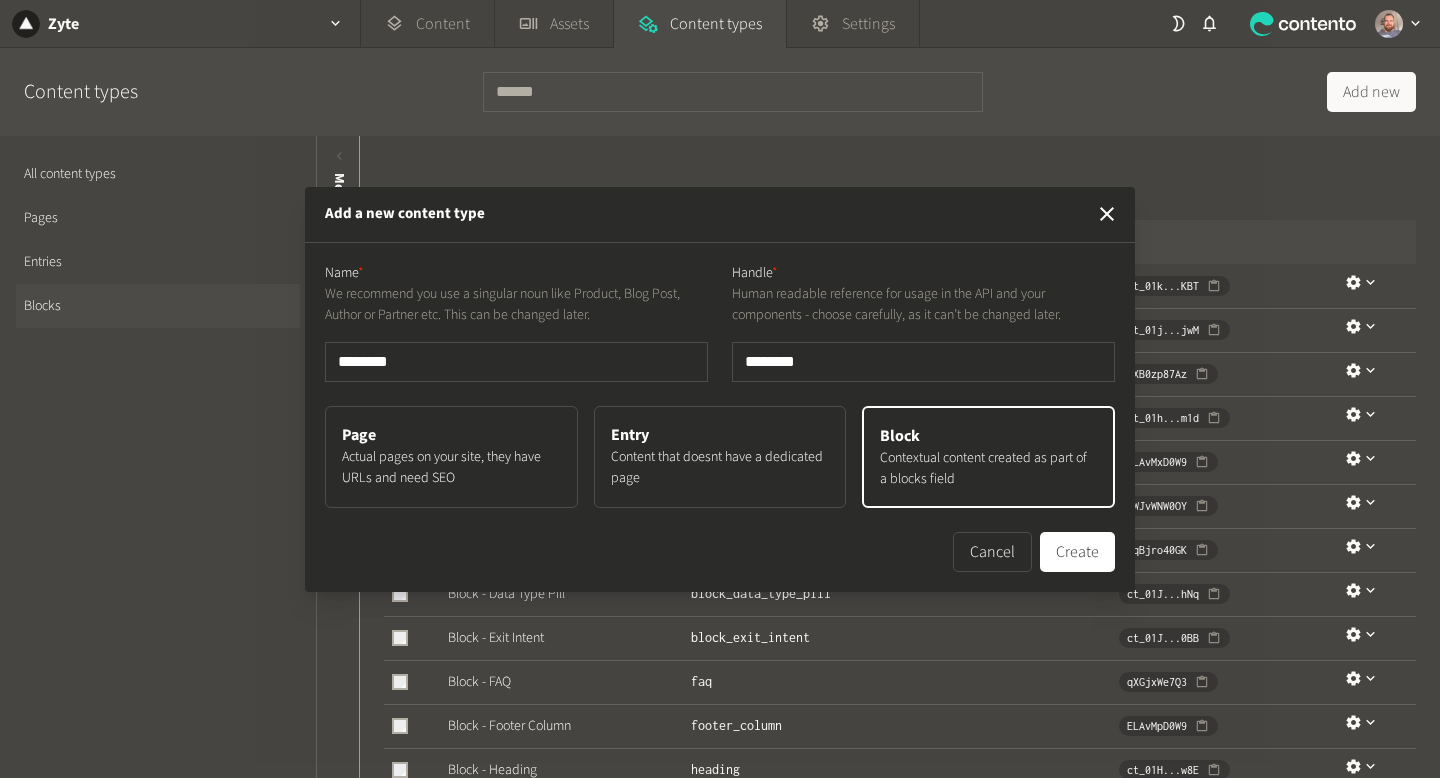type on "******" 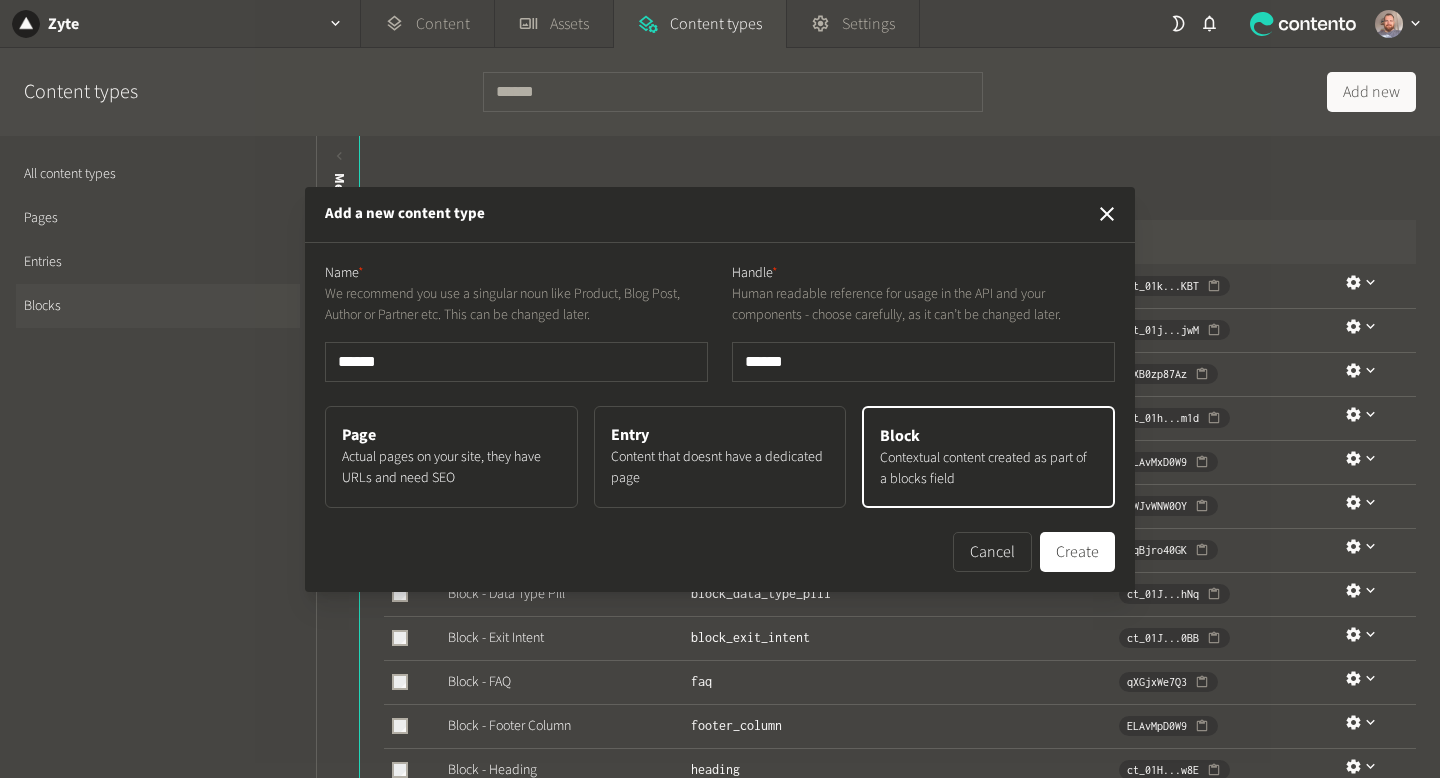 type on "*****" 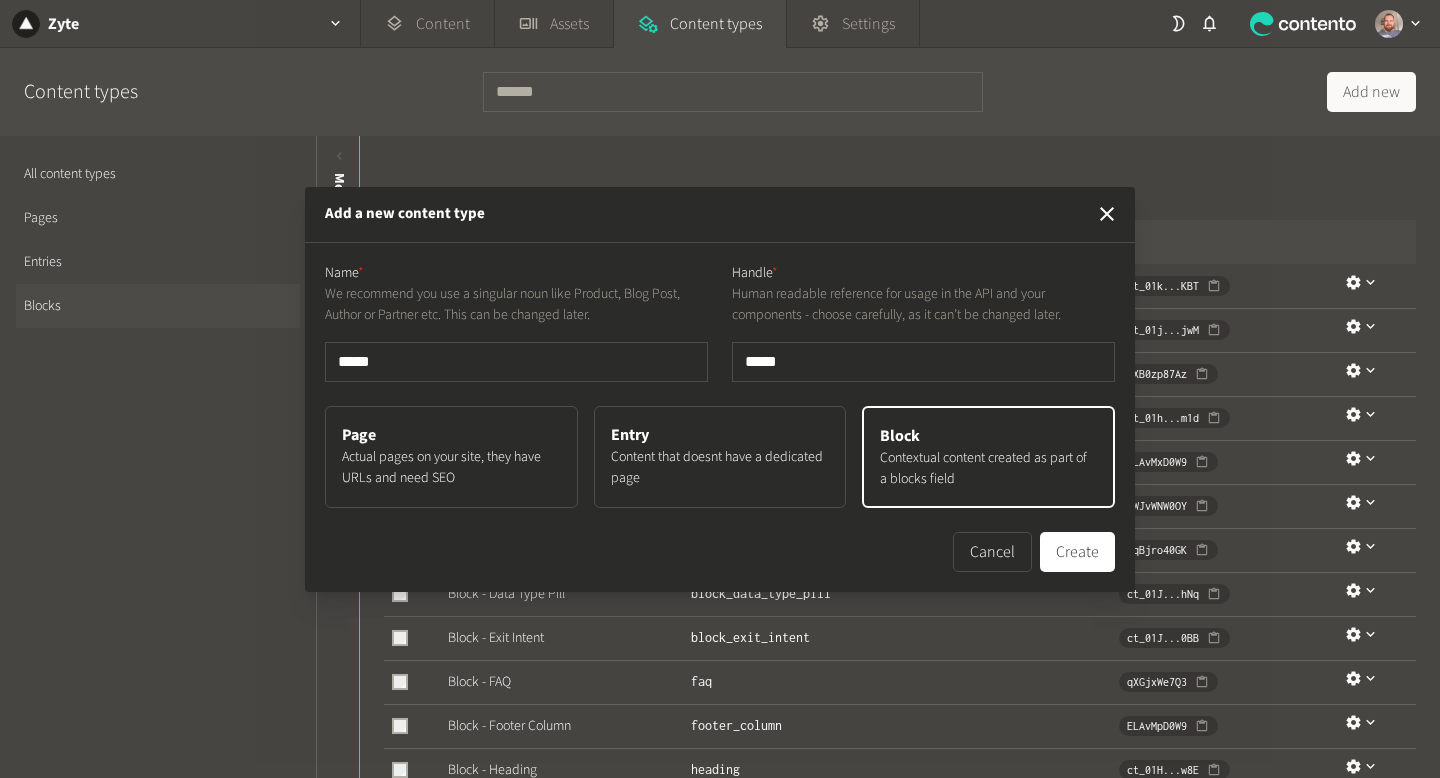 type on "****" 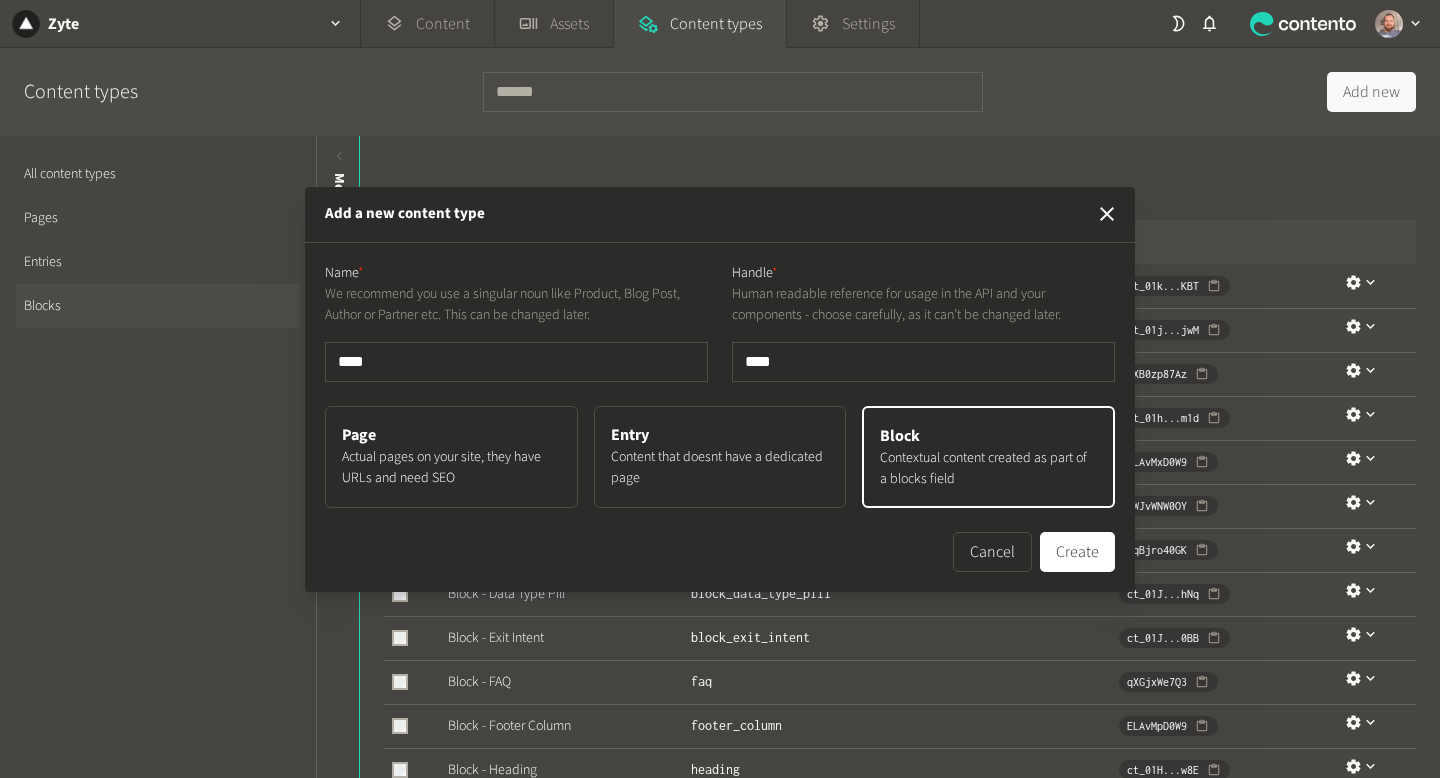 type on "***" 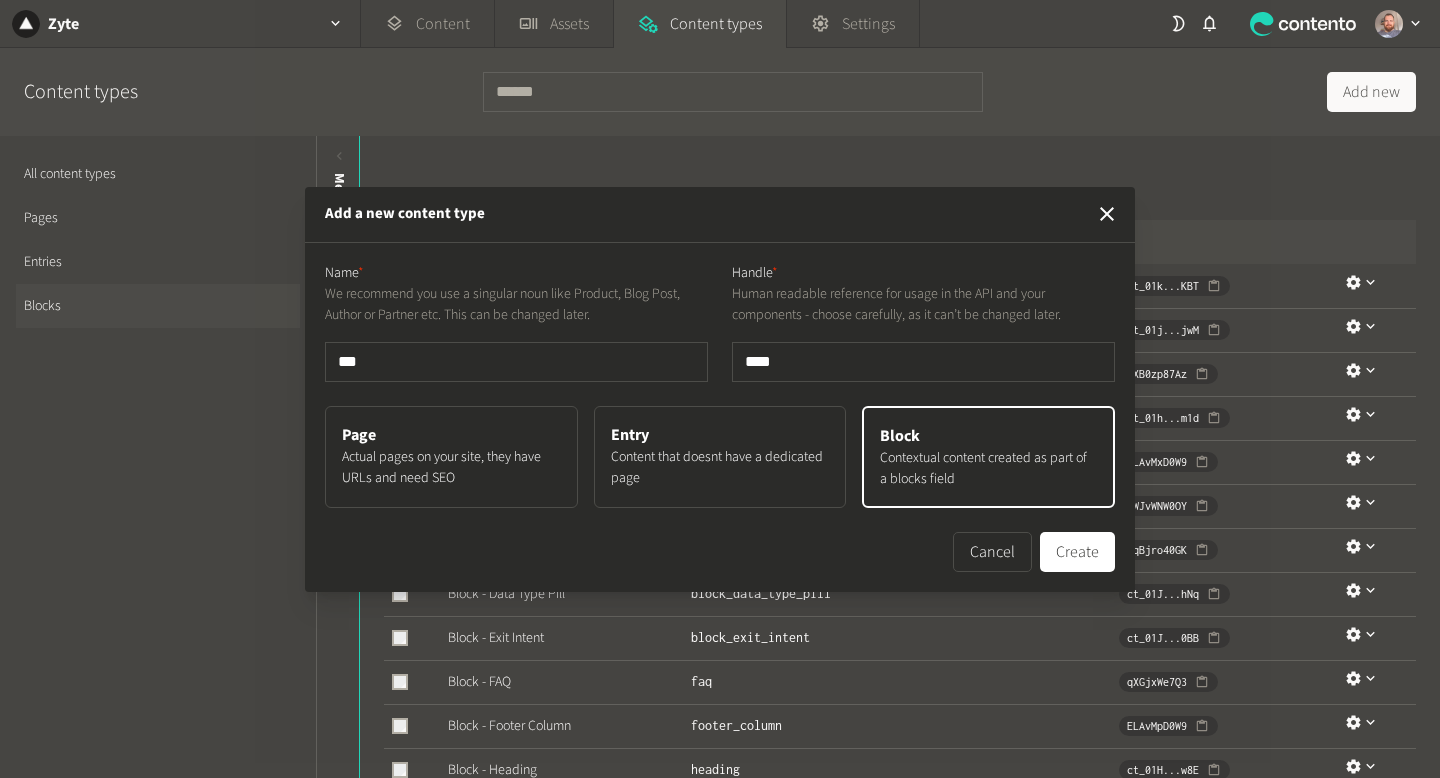 type on "***" 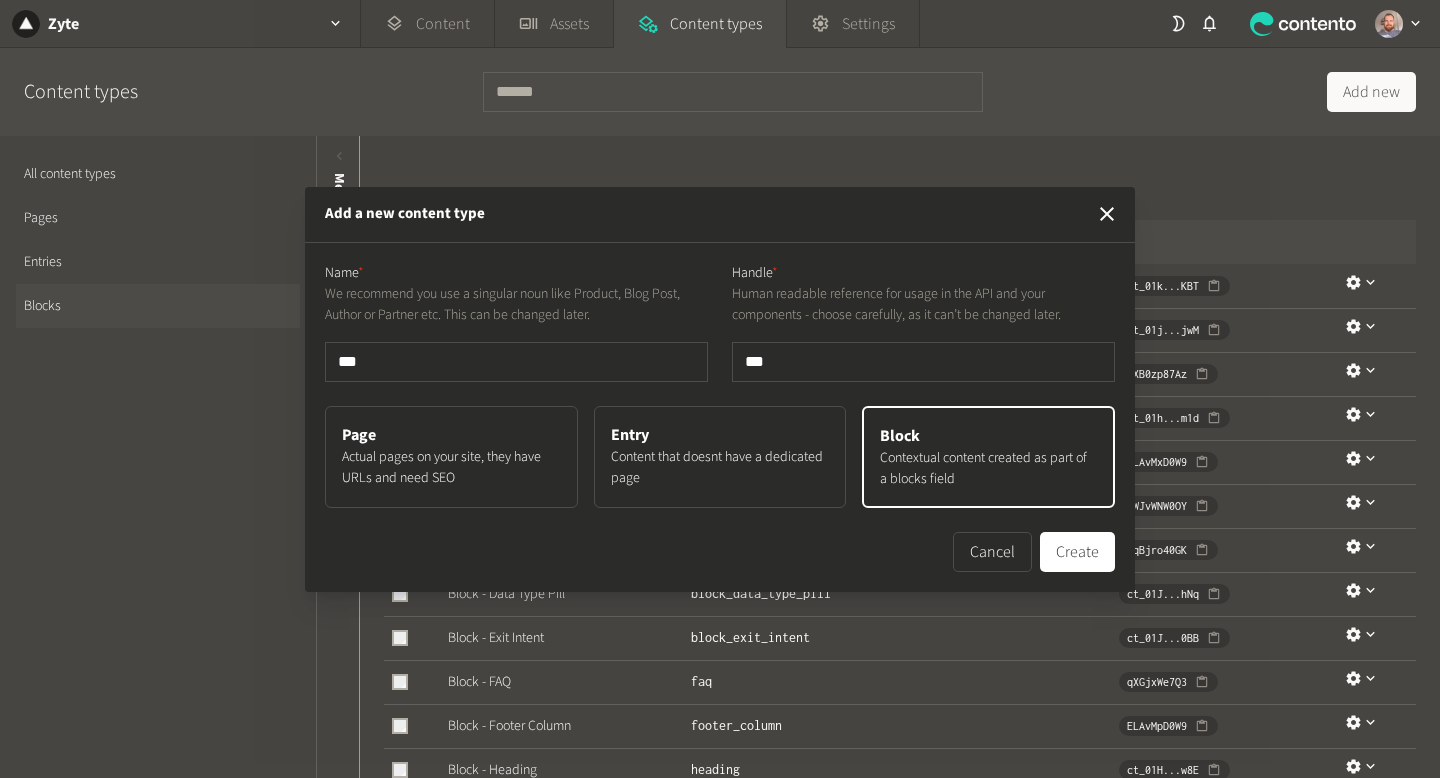 type on "**" 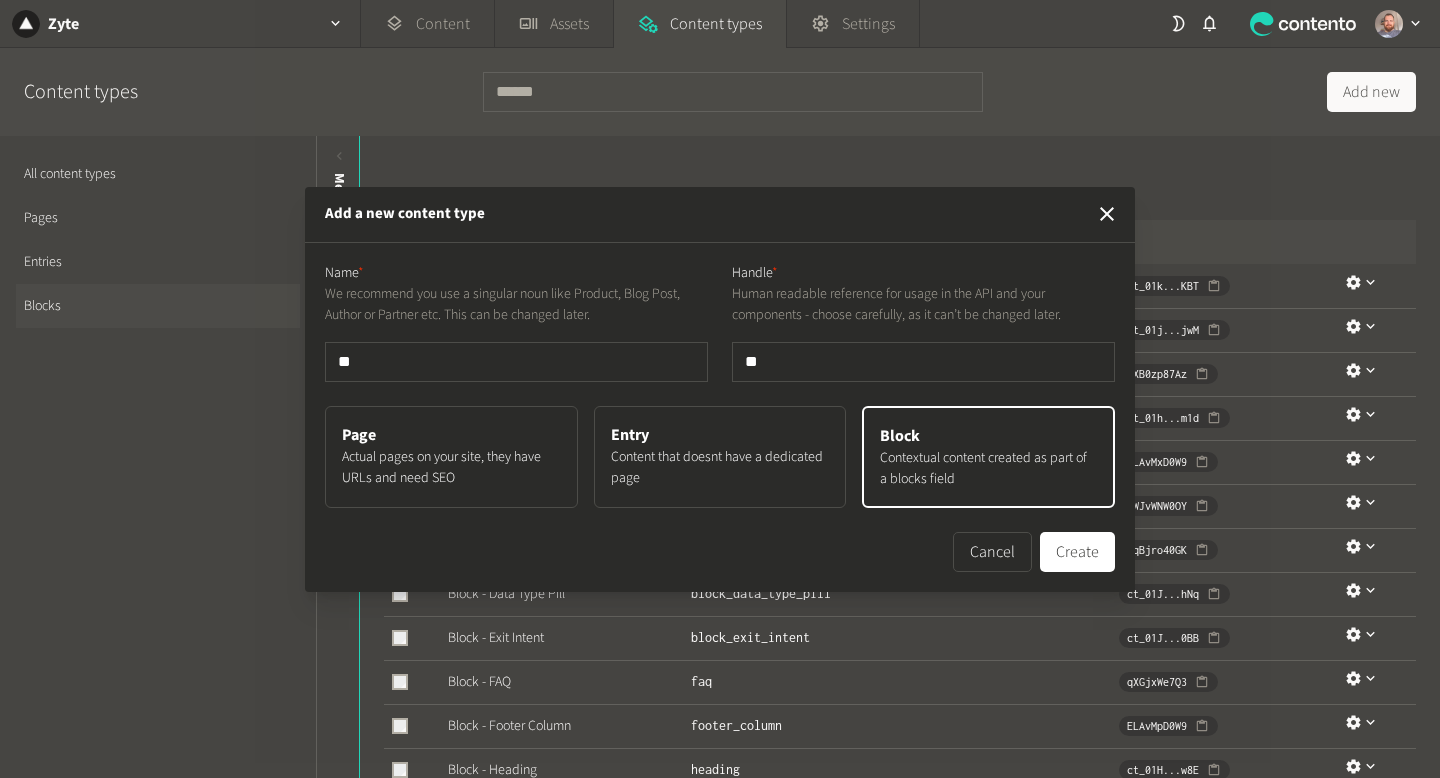 type on "*" 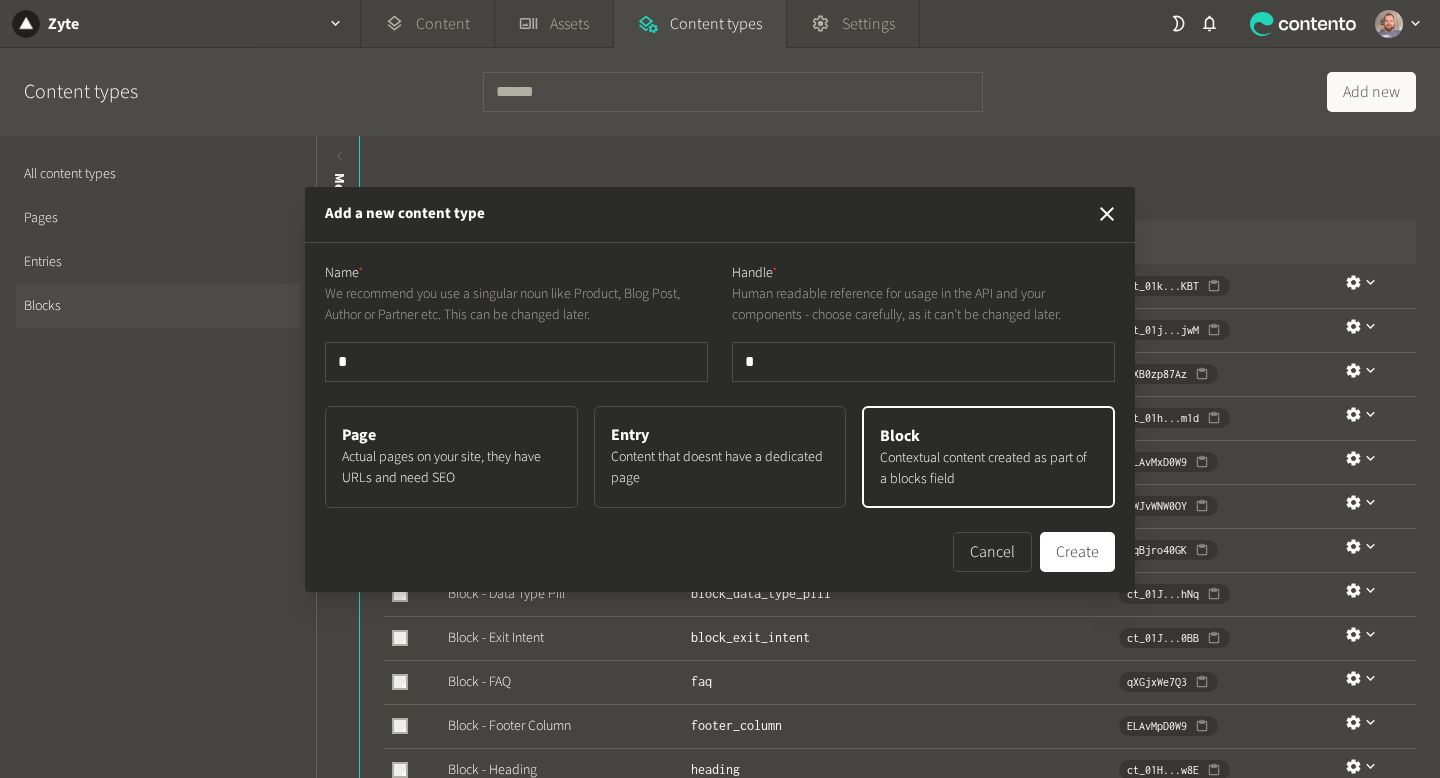 type 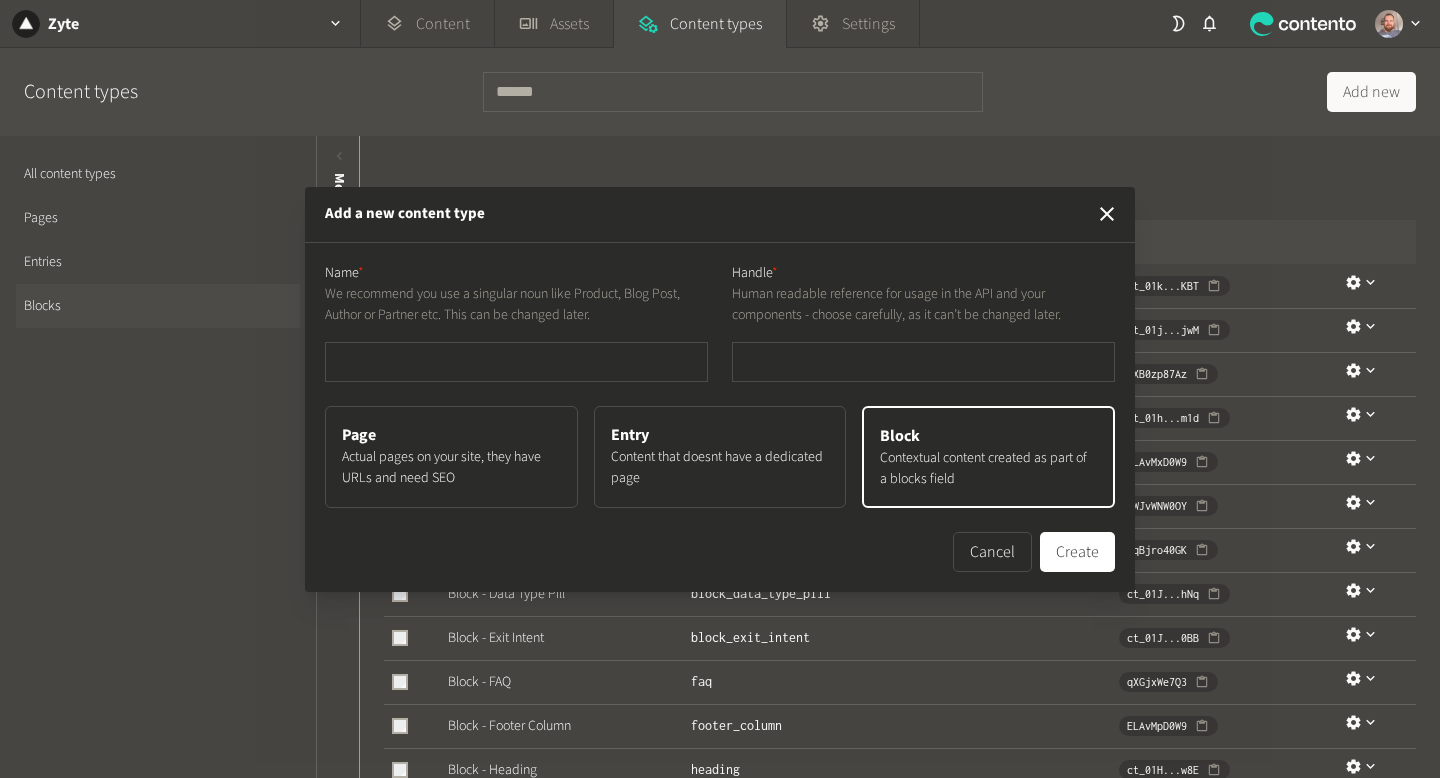 type on "*" 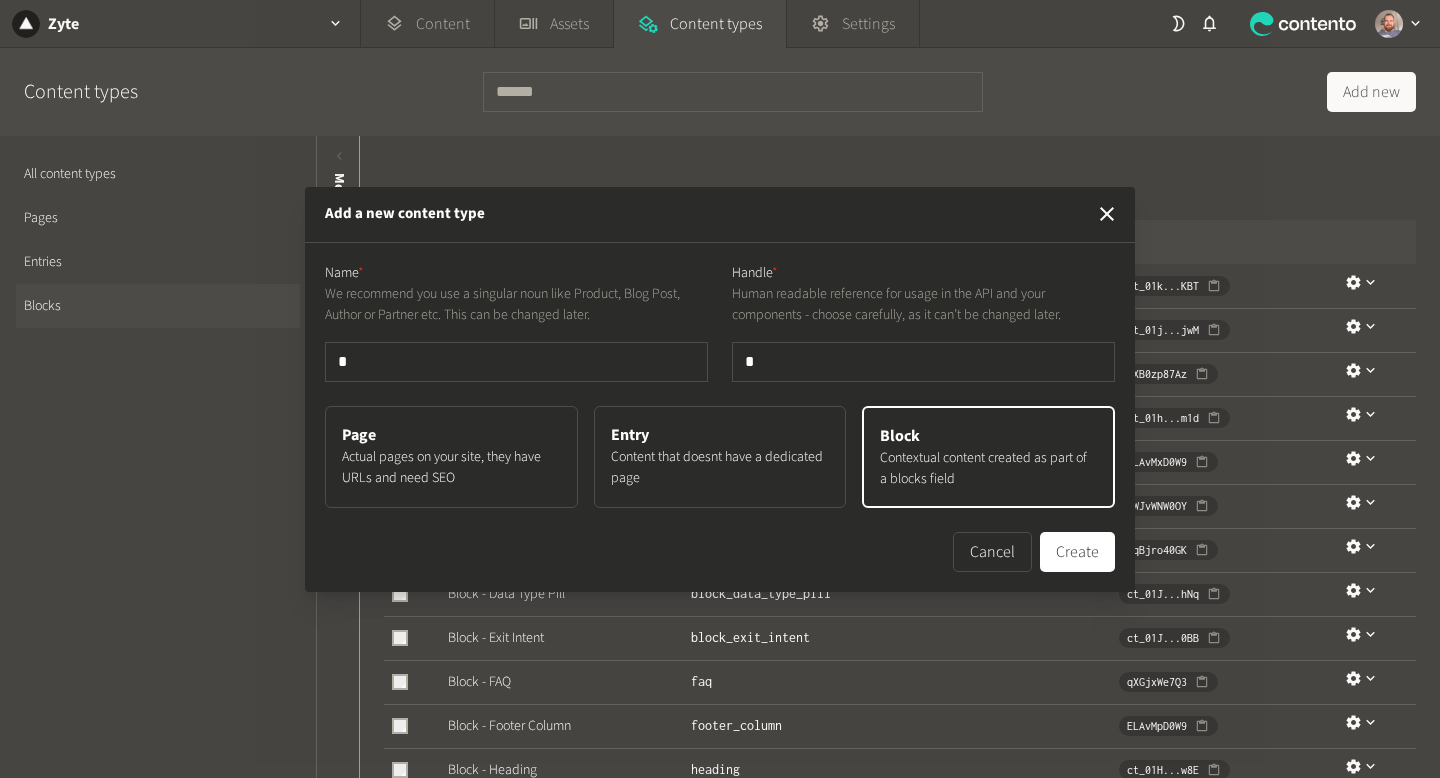 type on "**" 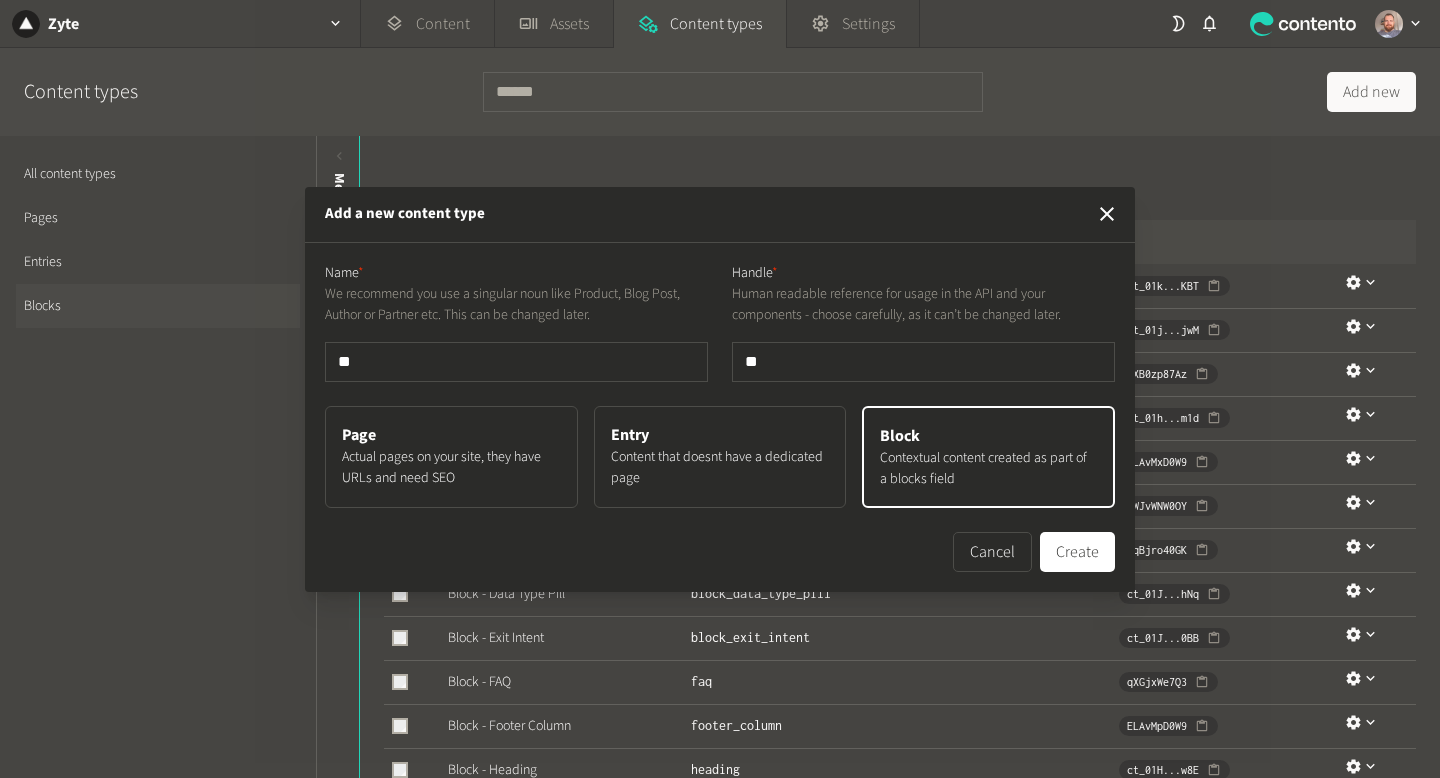 type on "***" 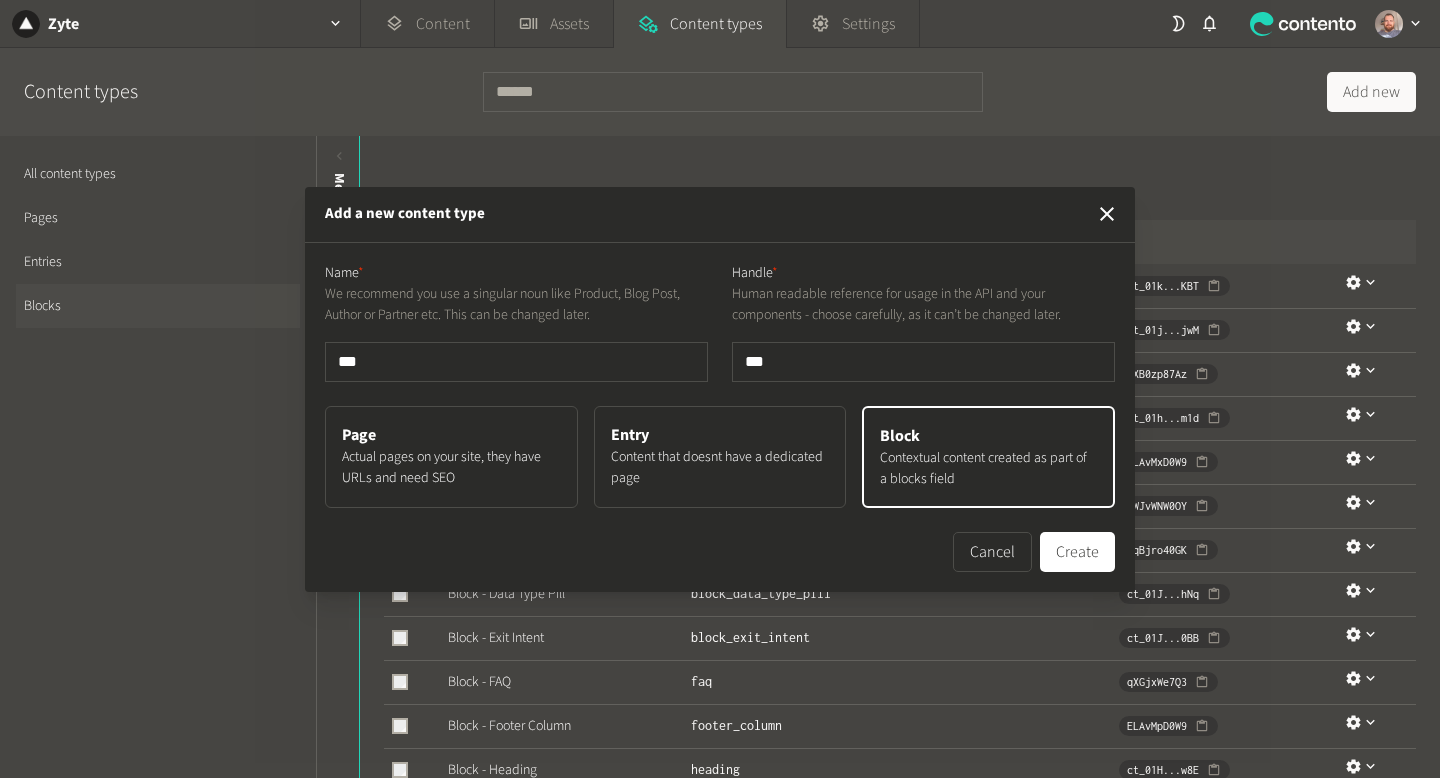 type on "****" 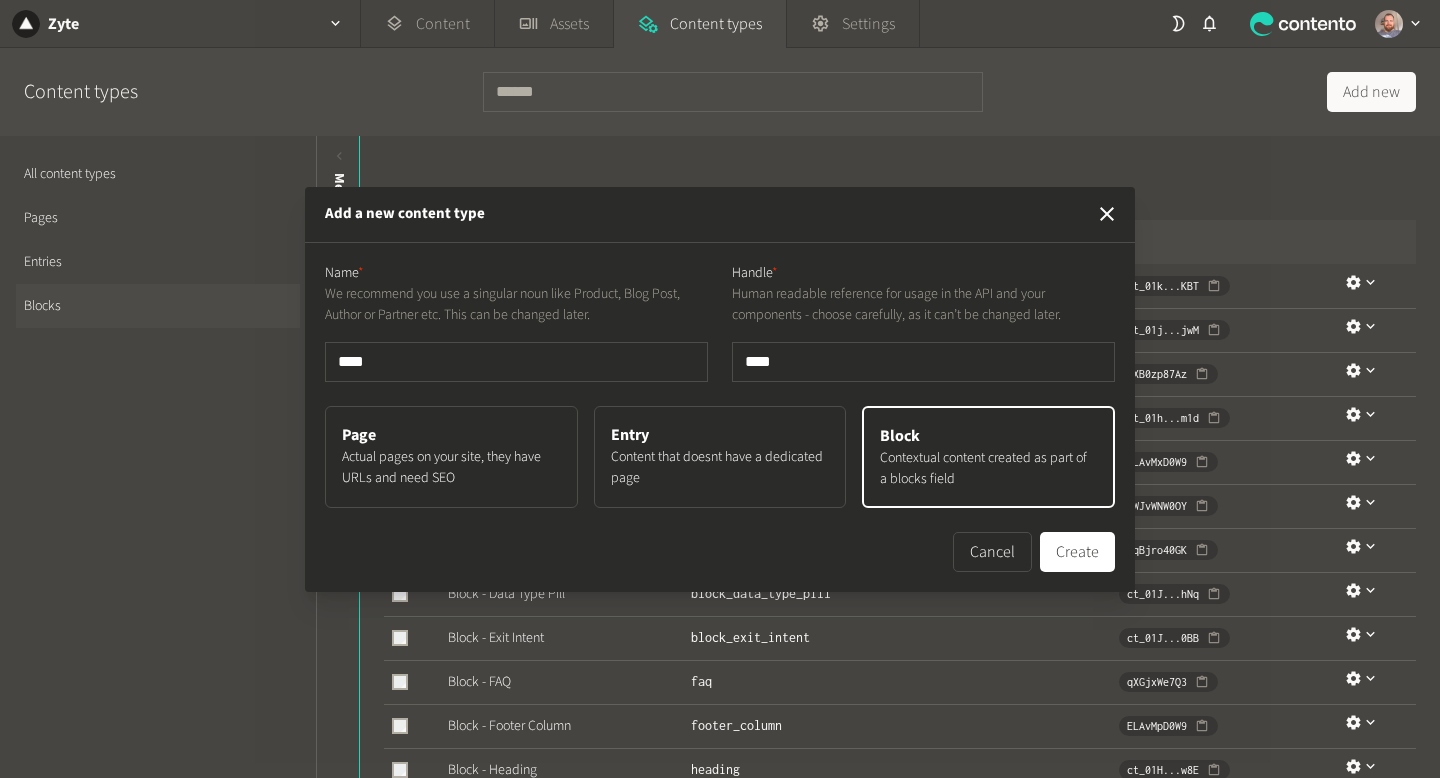 type on "*****" 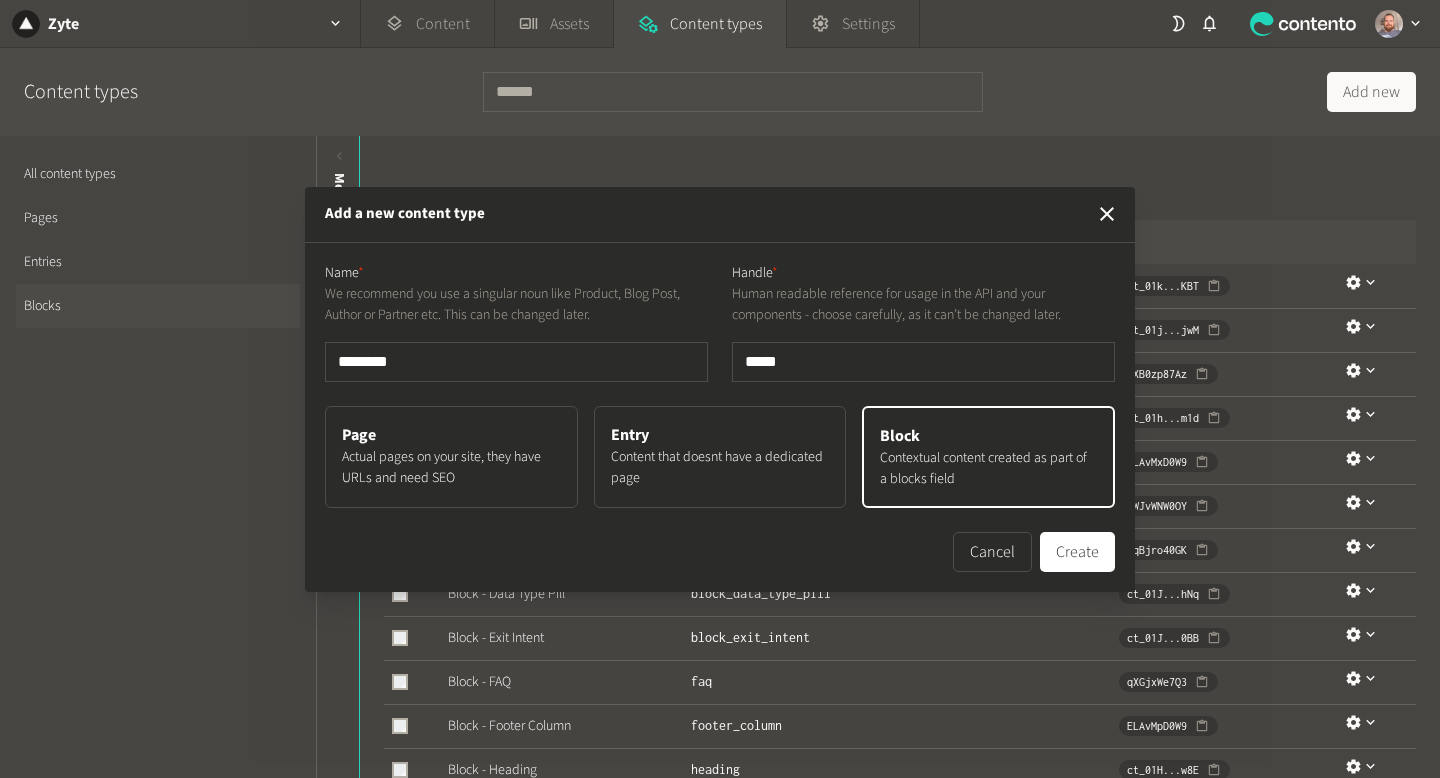 type on "*********" 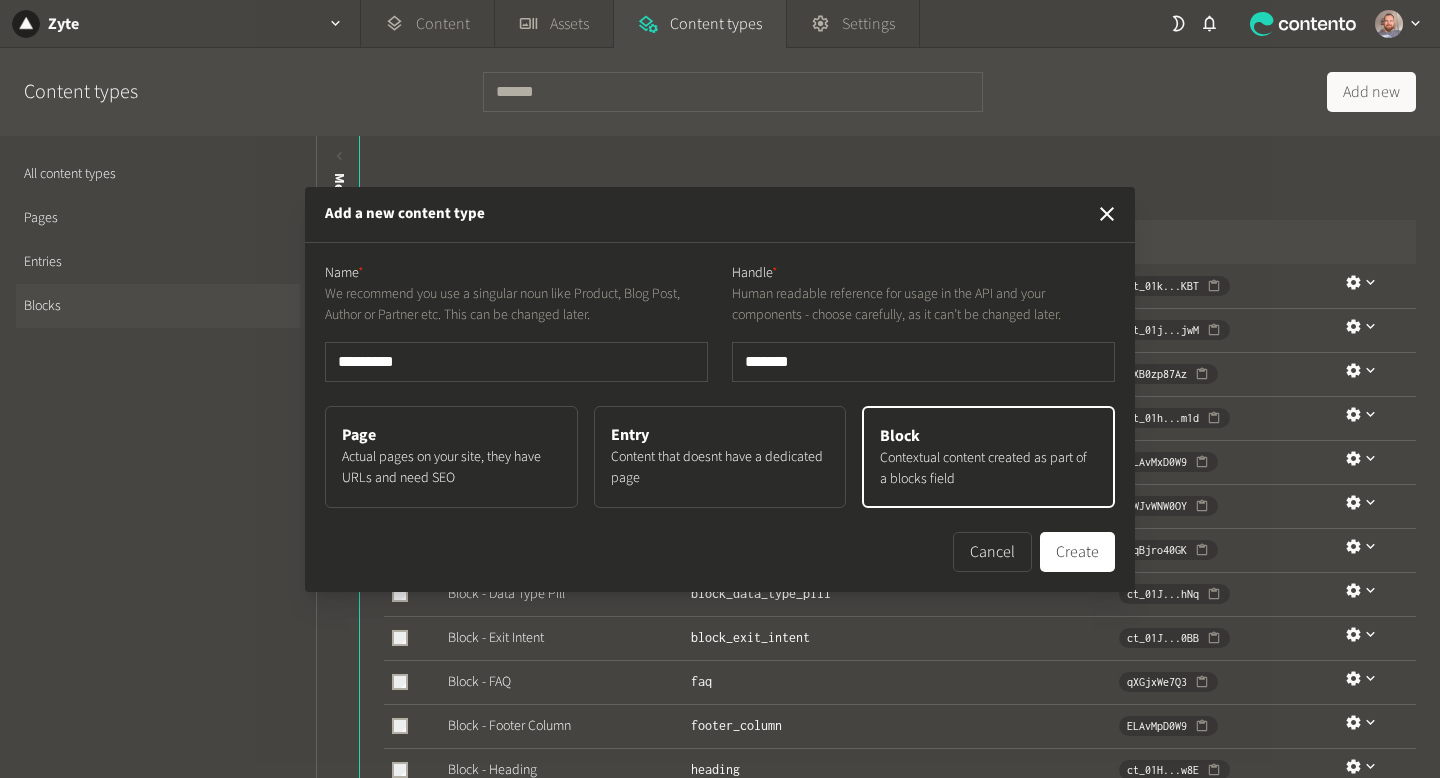 type on "**********" 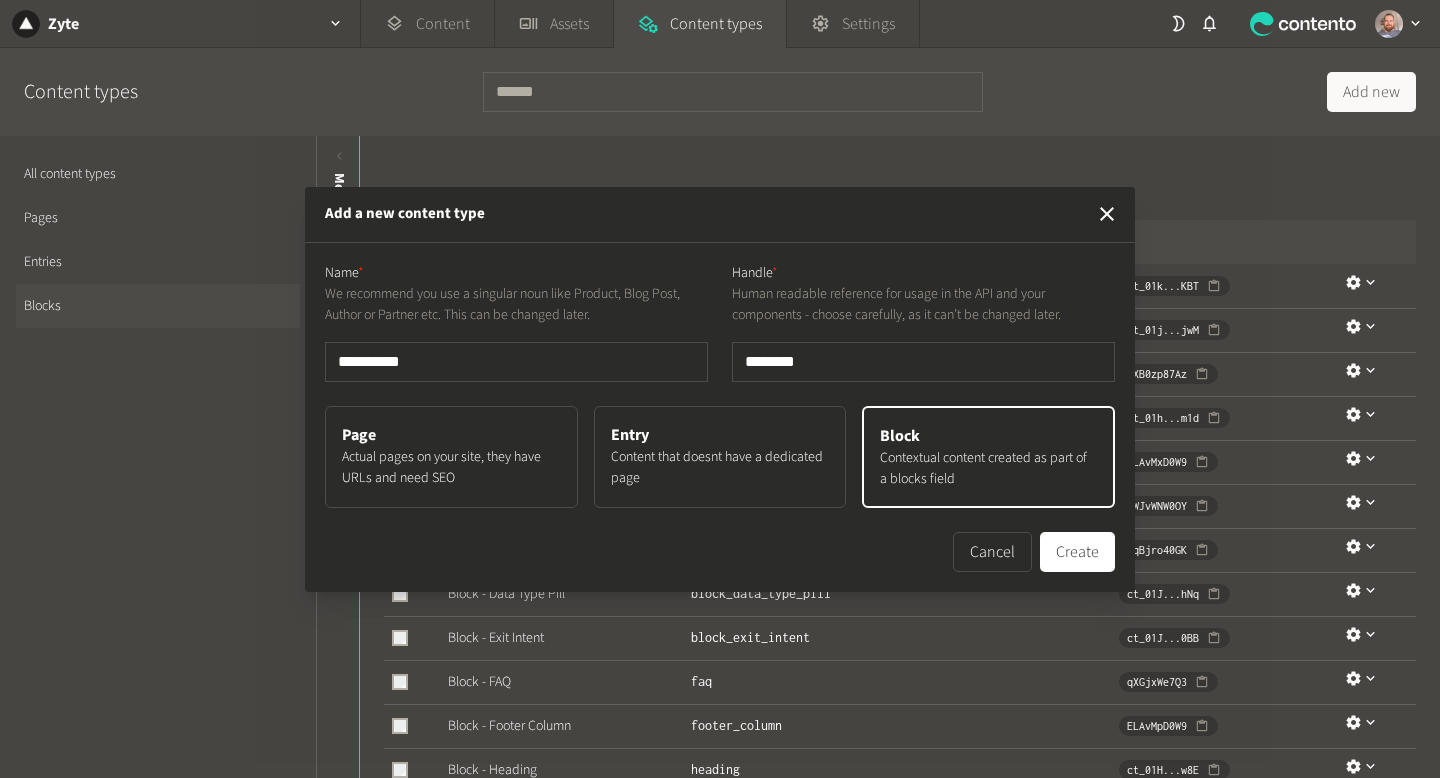 type on "**********" 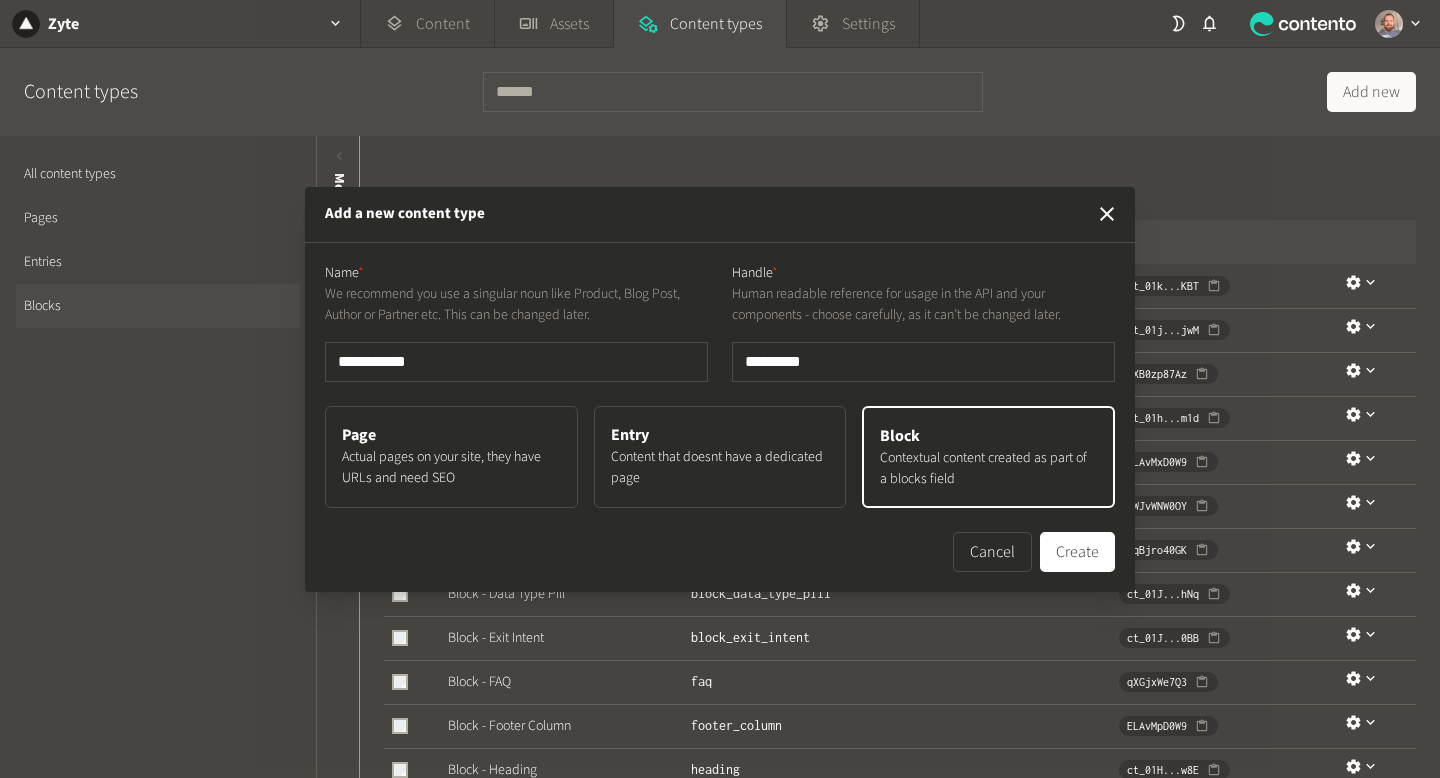 type on "**********" 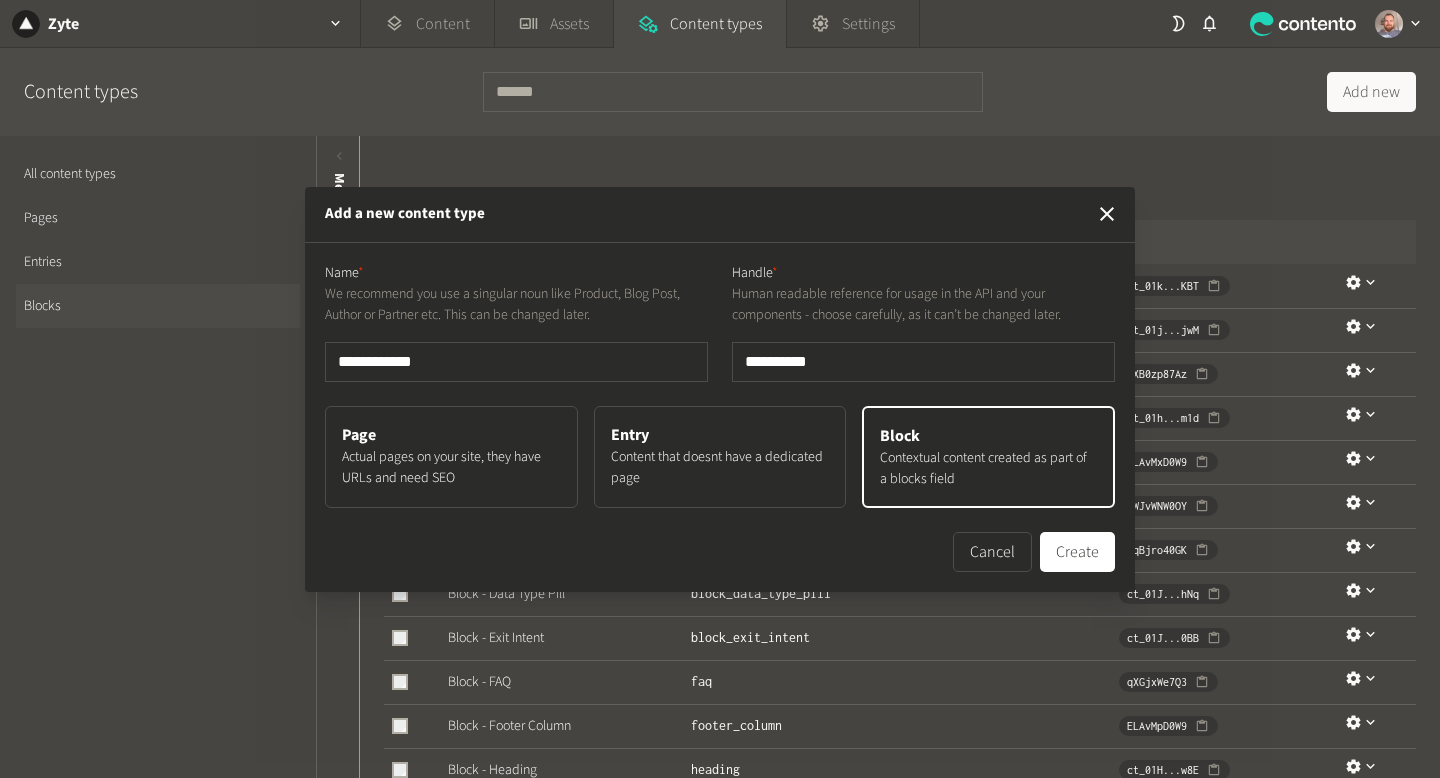 type on "**********" 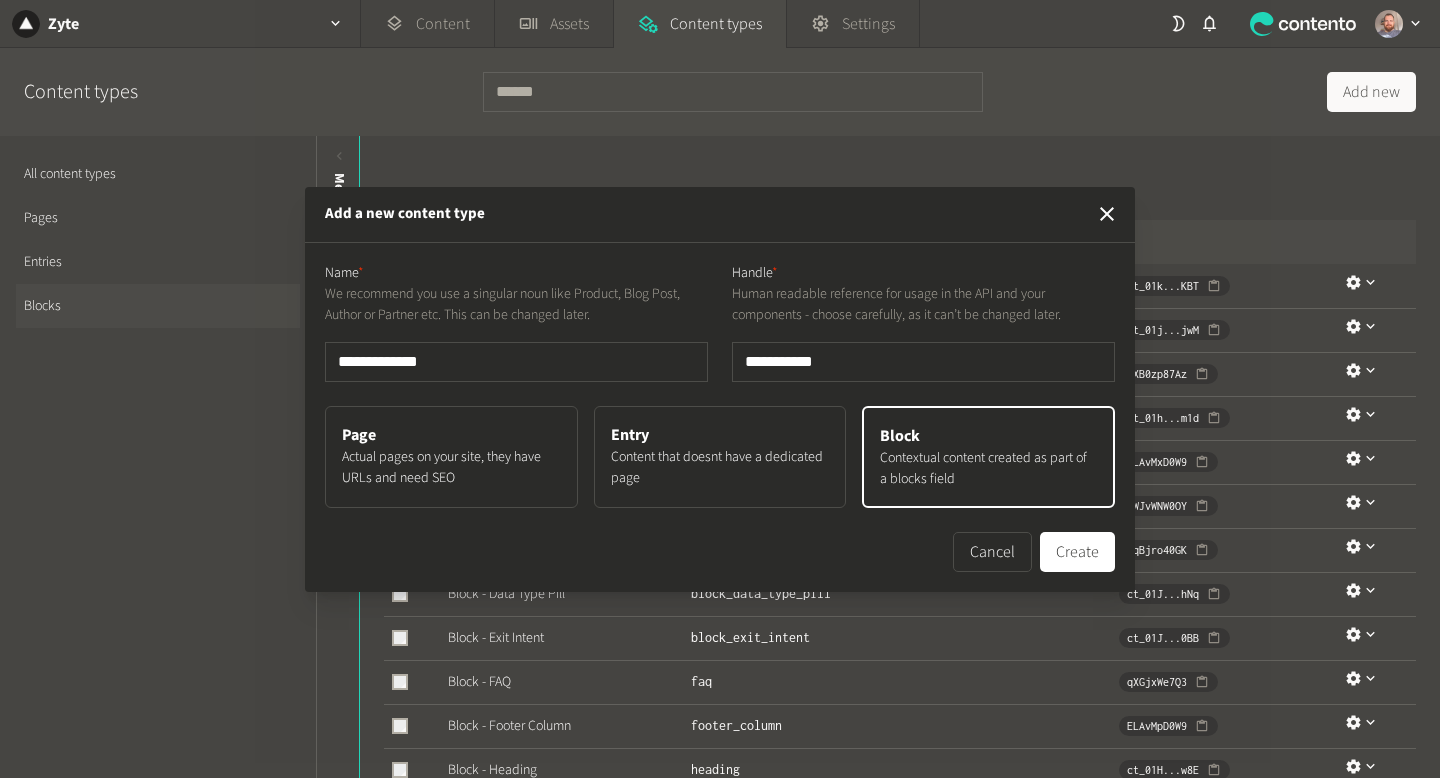 type on "**********" 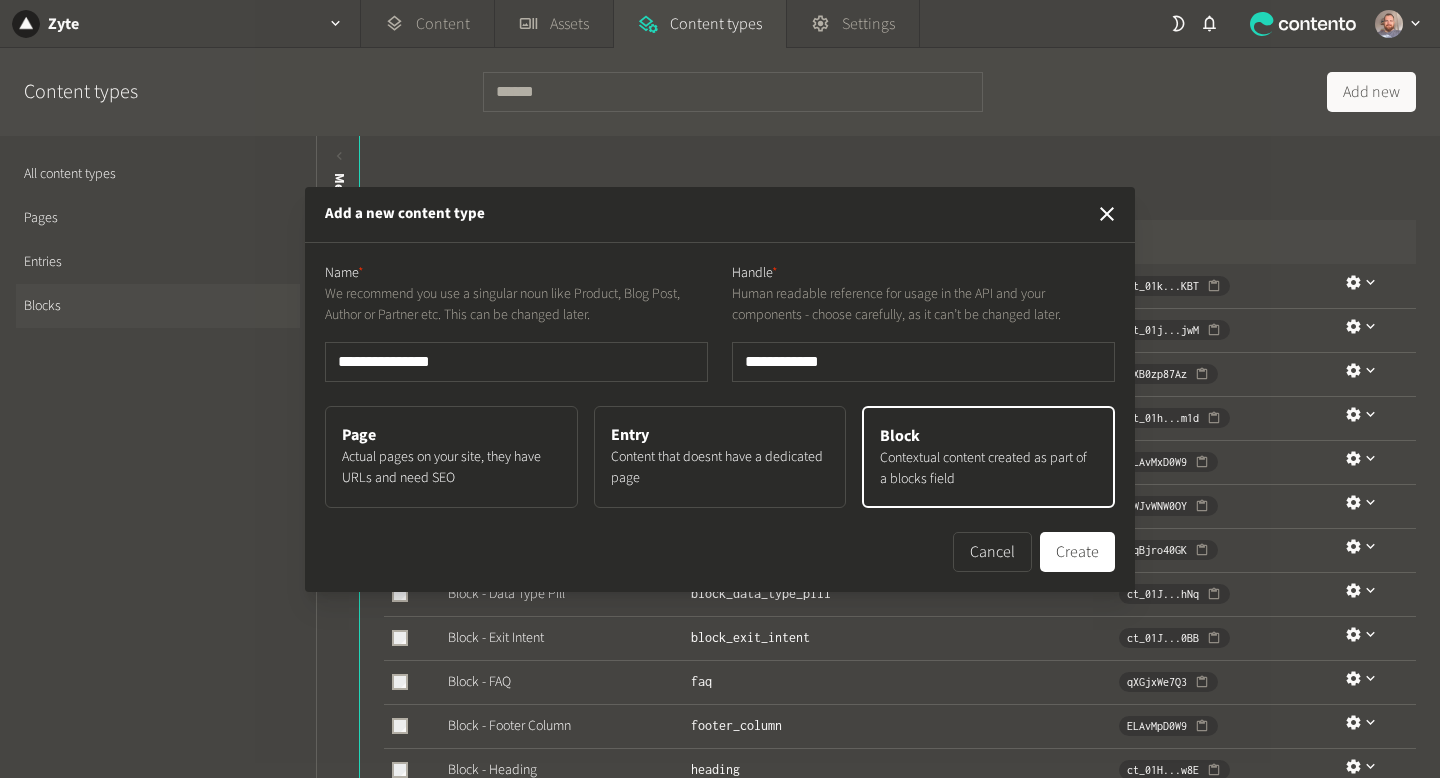 type on "**********" 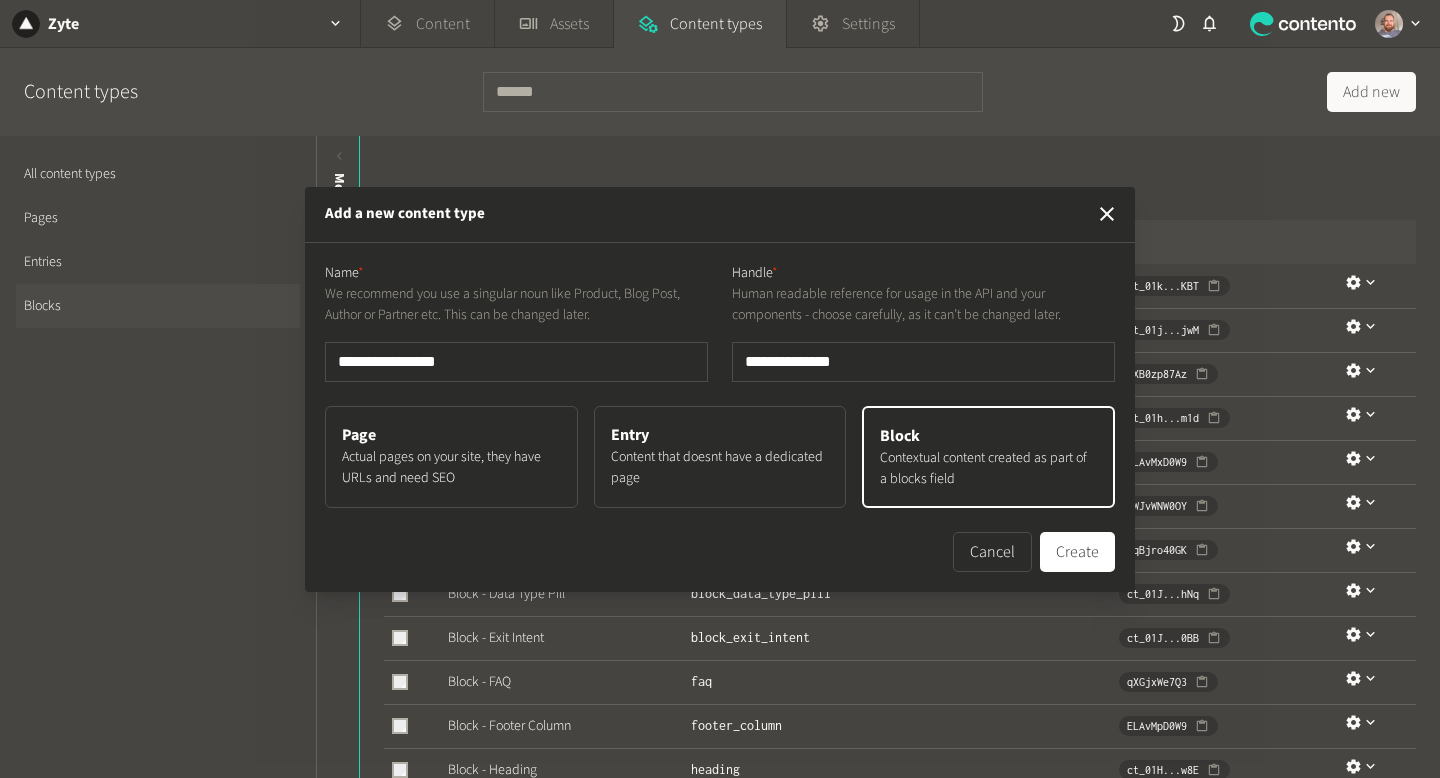 type on "**********" 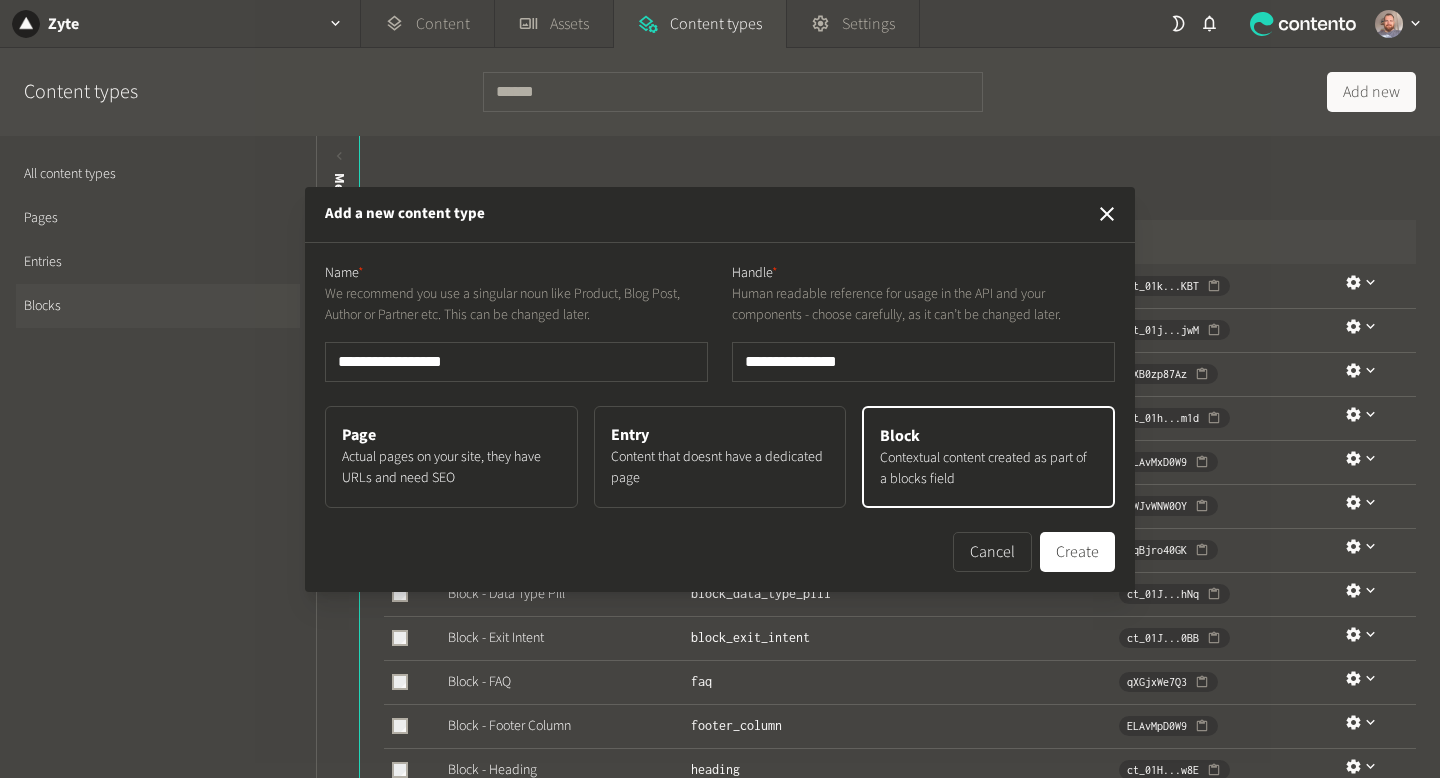 type on "**********" 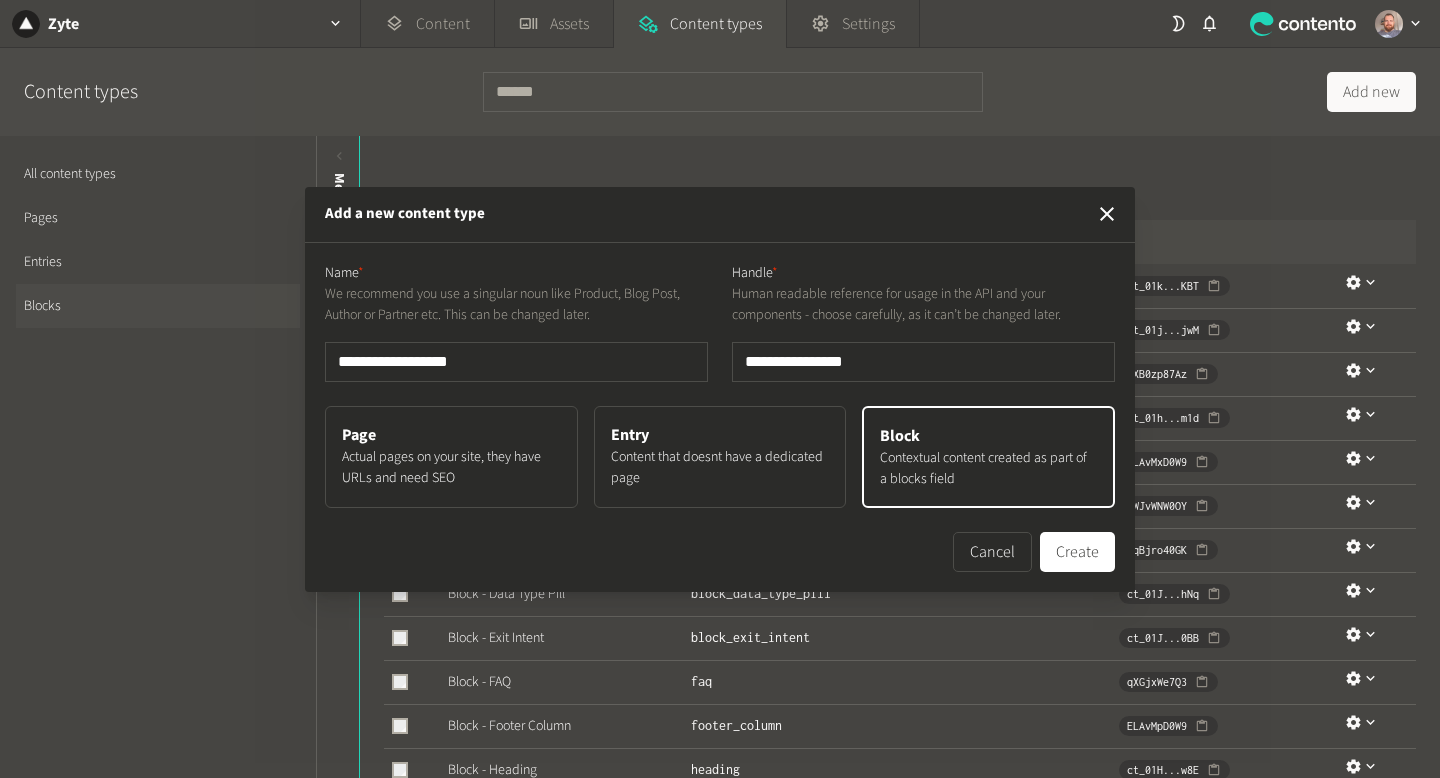 type on "**********" 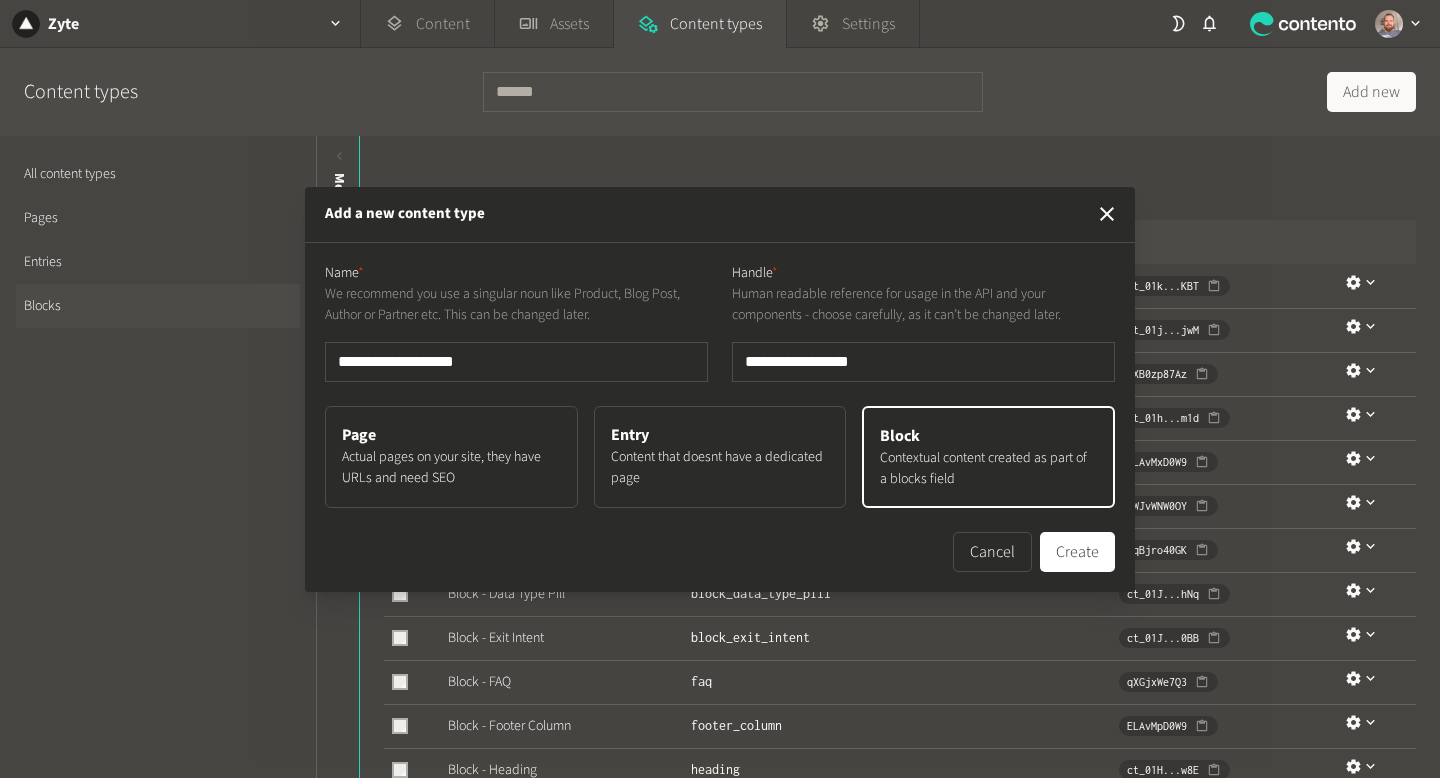 type on "**********" 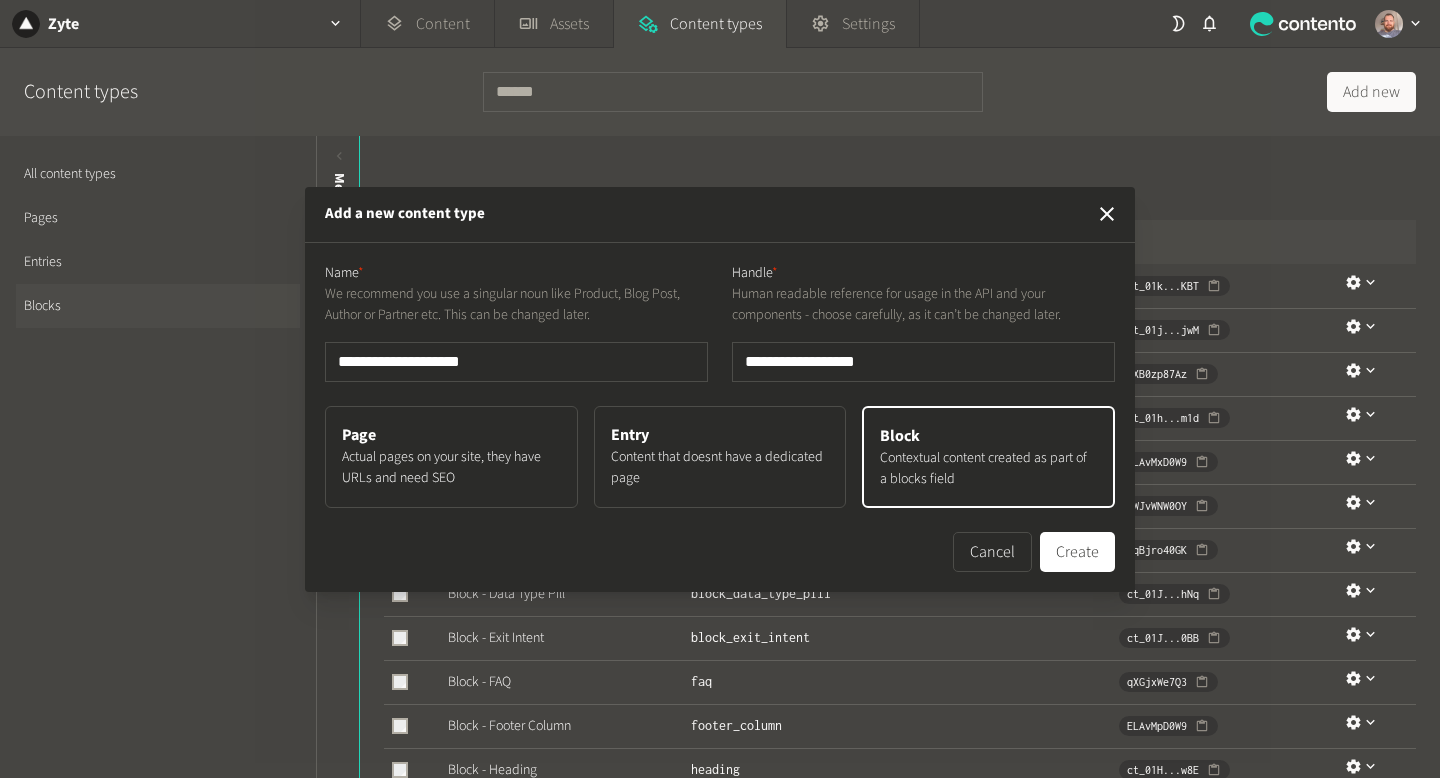 type on "**********" 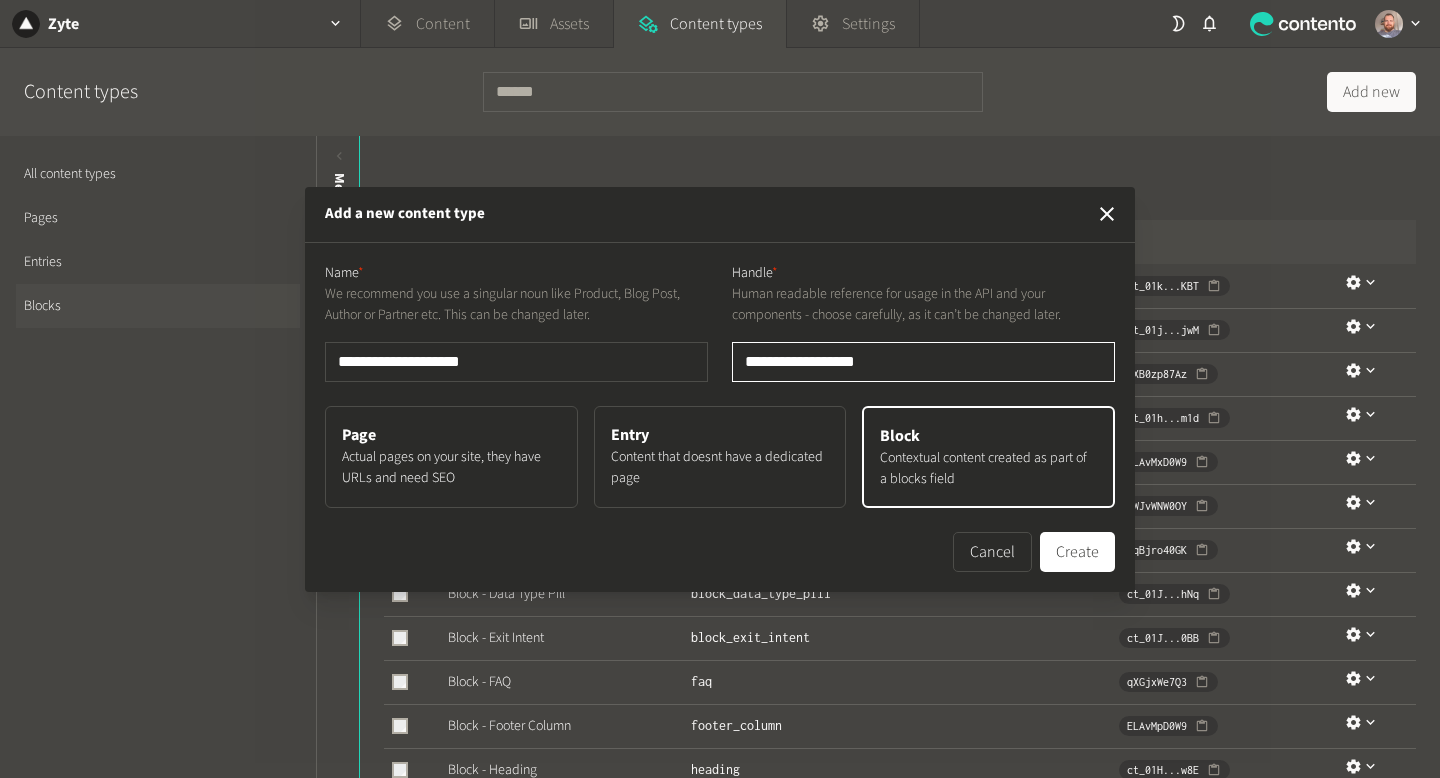 click on "**********" at bounding box center (923, 362) 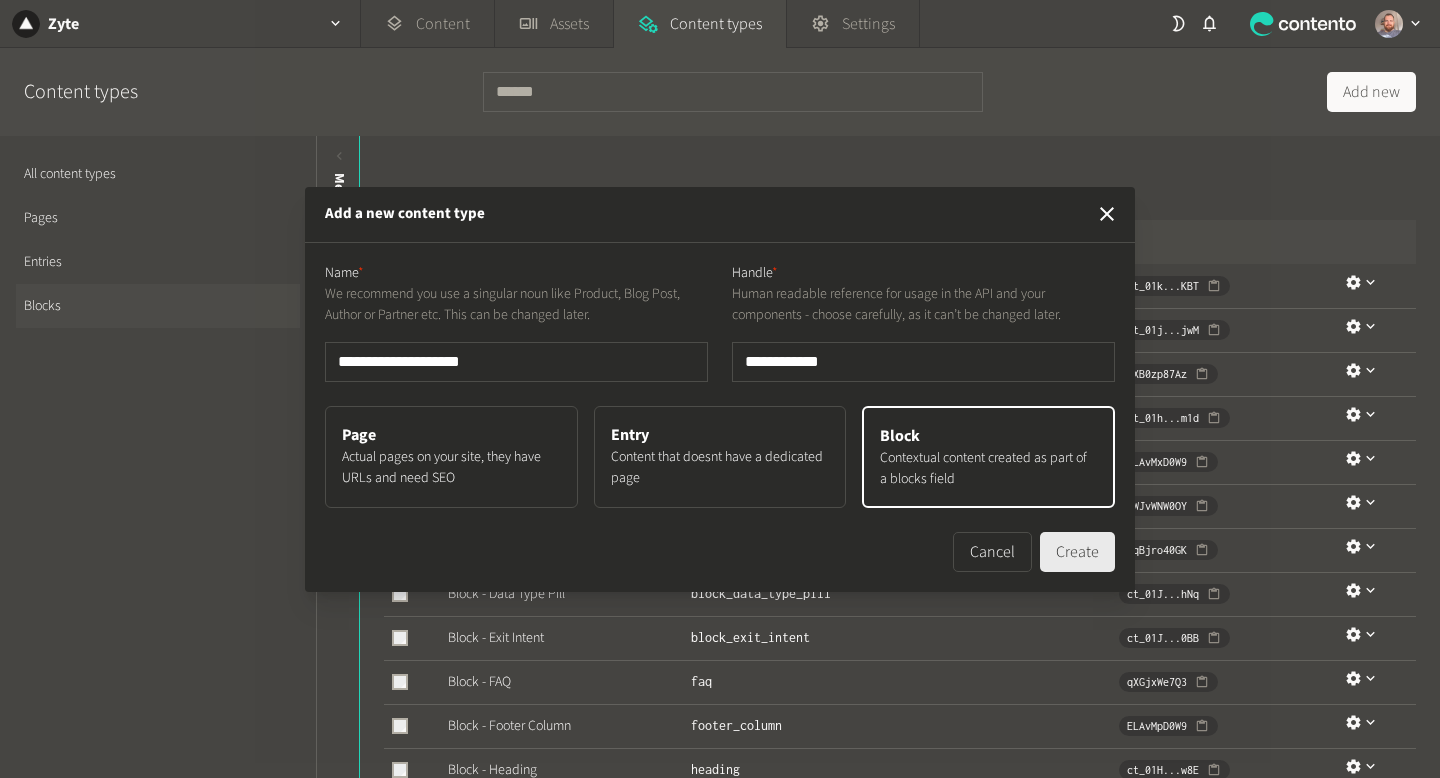 click on "Create" at bounding box center (1077, 552) 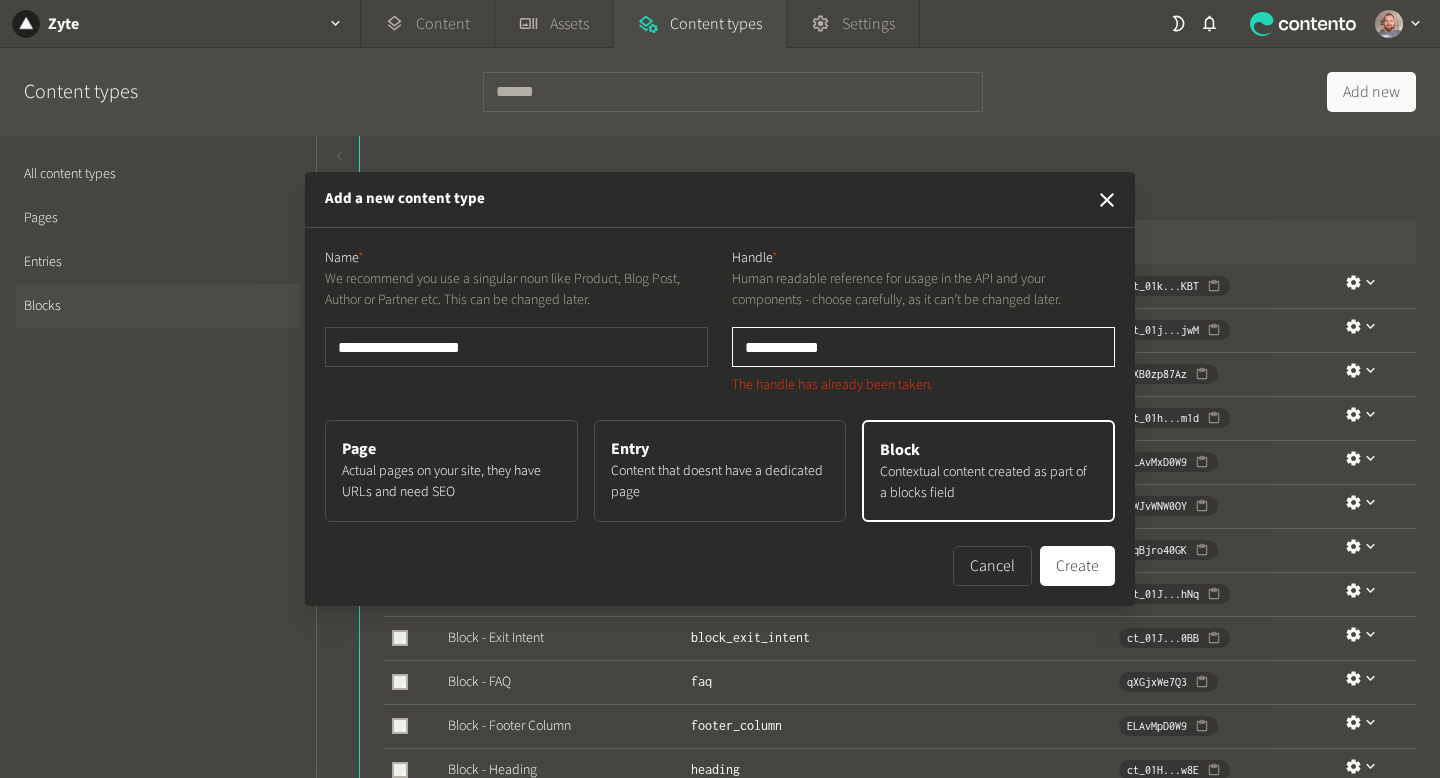 click on "**********" at bounding box center (923, 347) 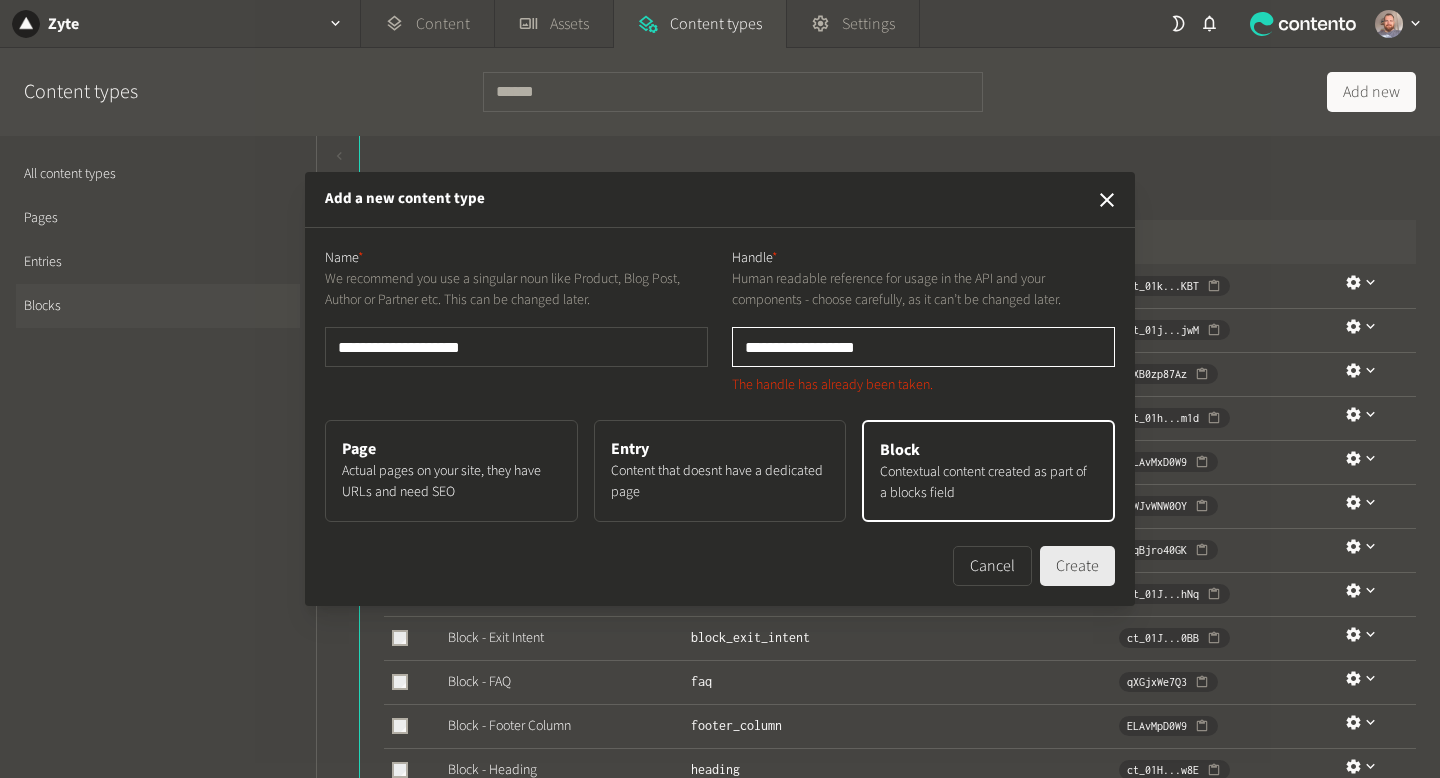 type on "**********" 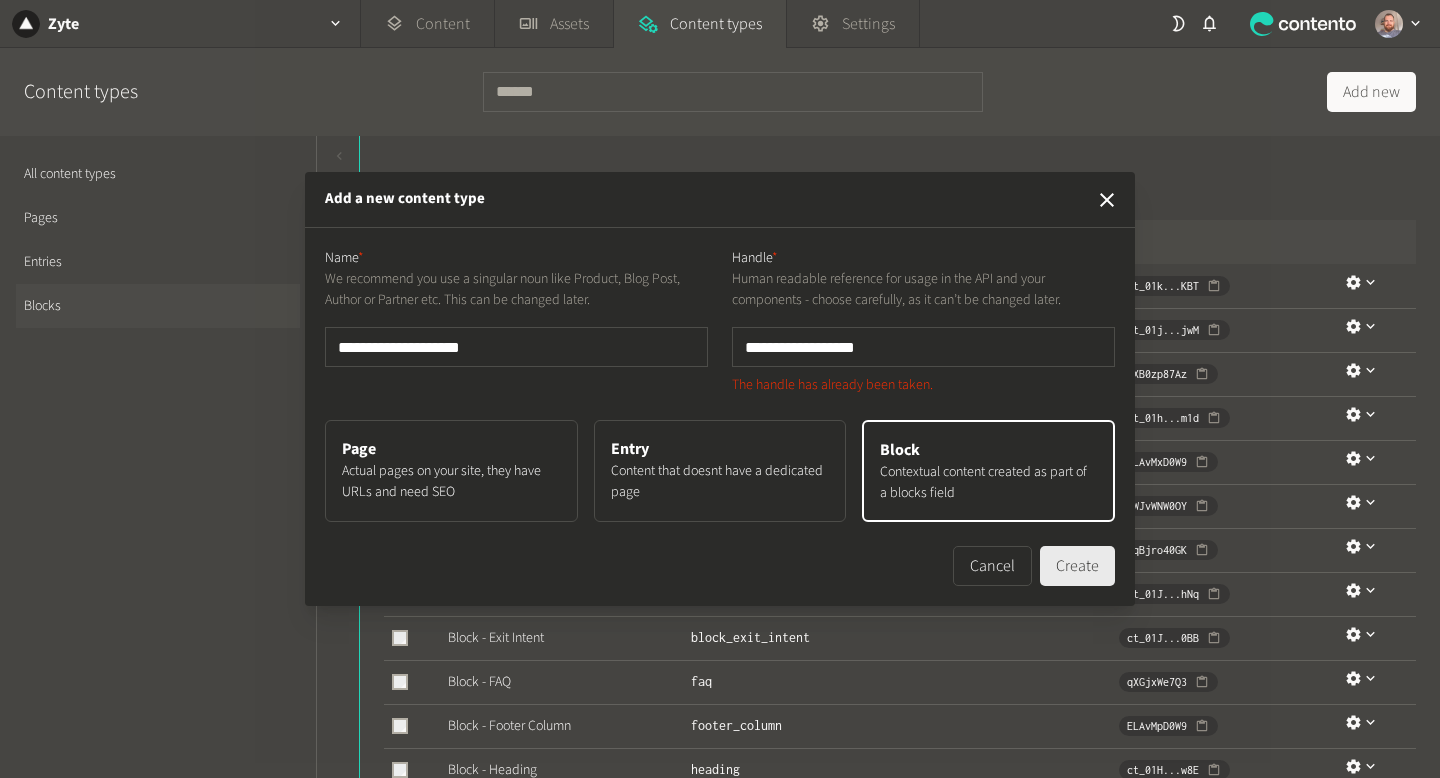 click on "Create" at bounding box center (1077, 566) 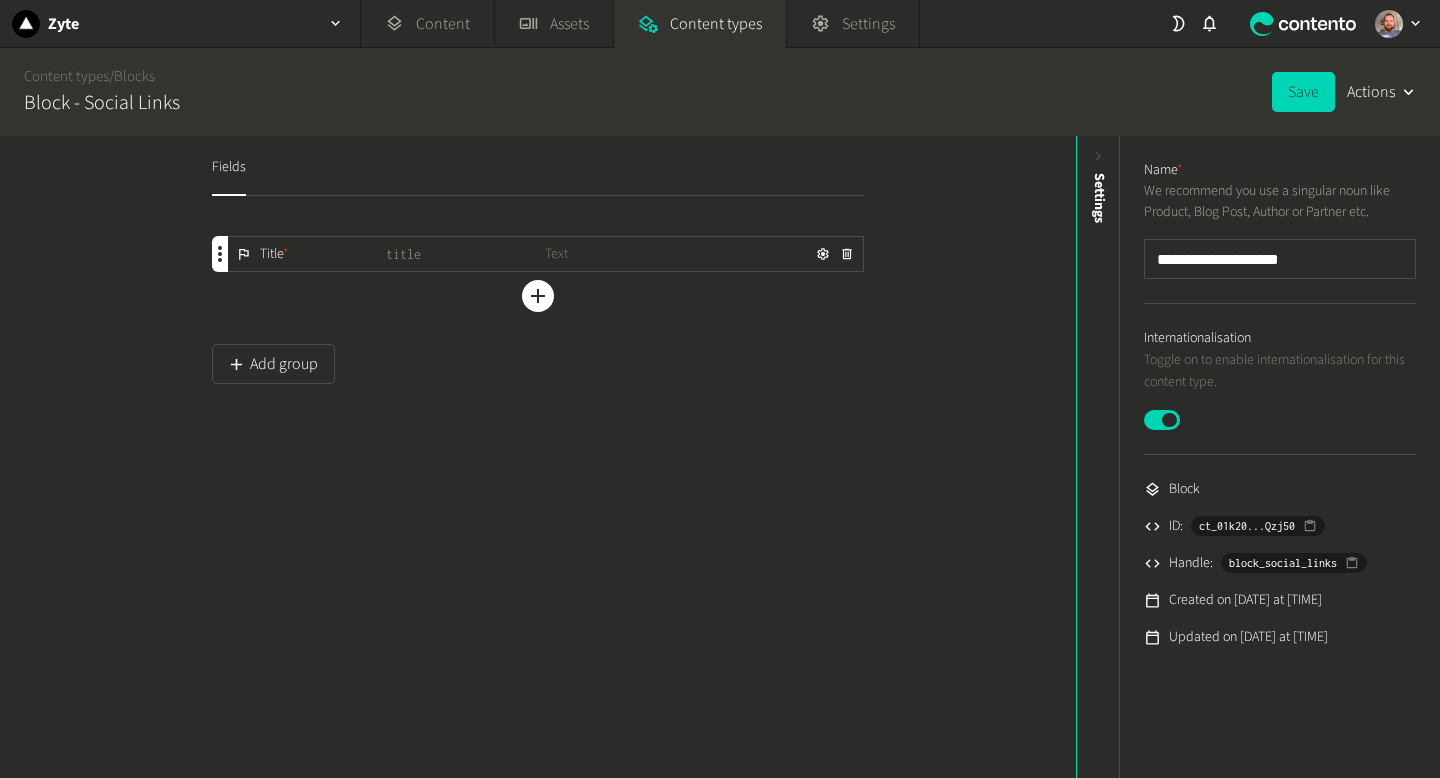 scroll, scrollTop: 0, scrollLeft: 0, axis: both 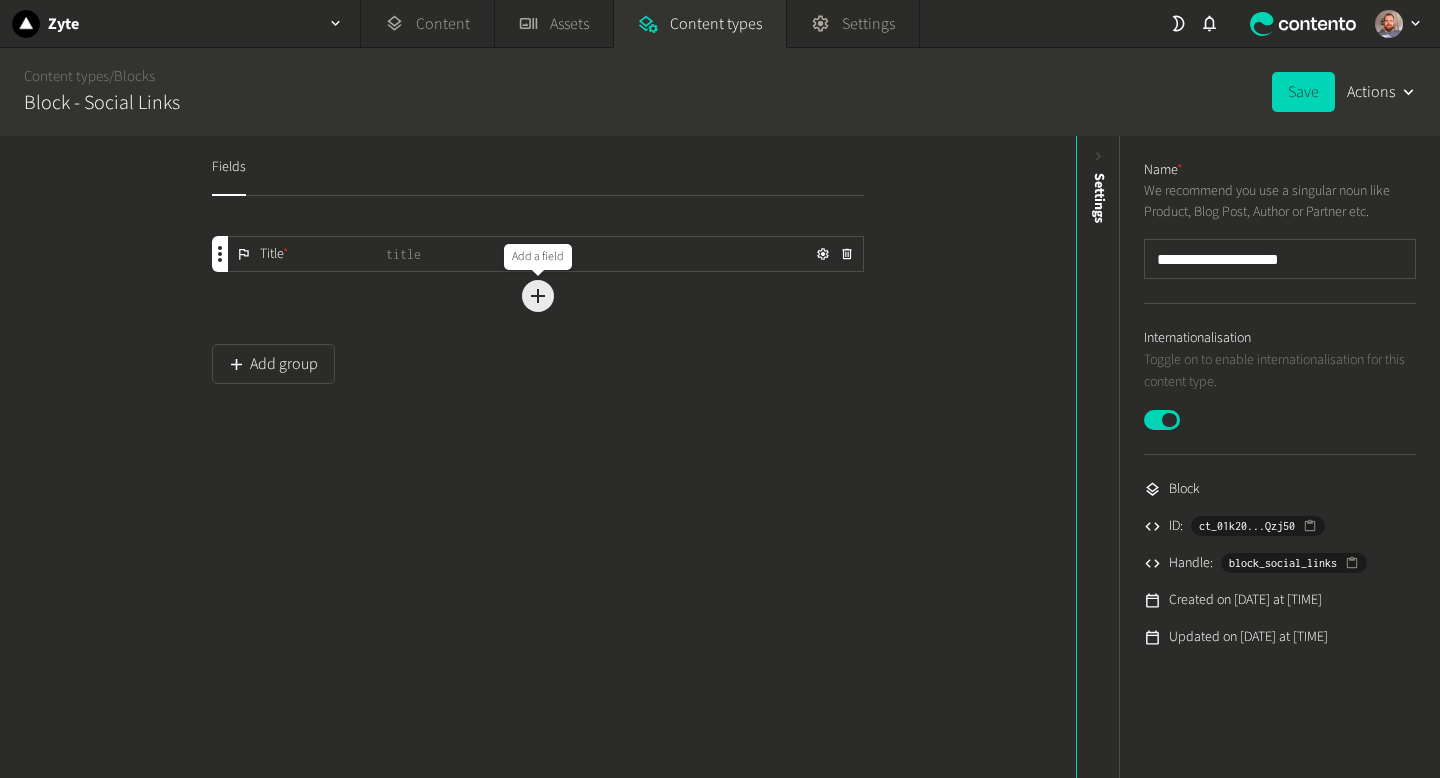click 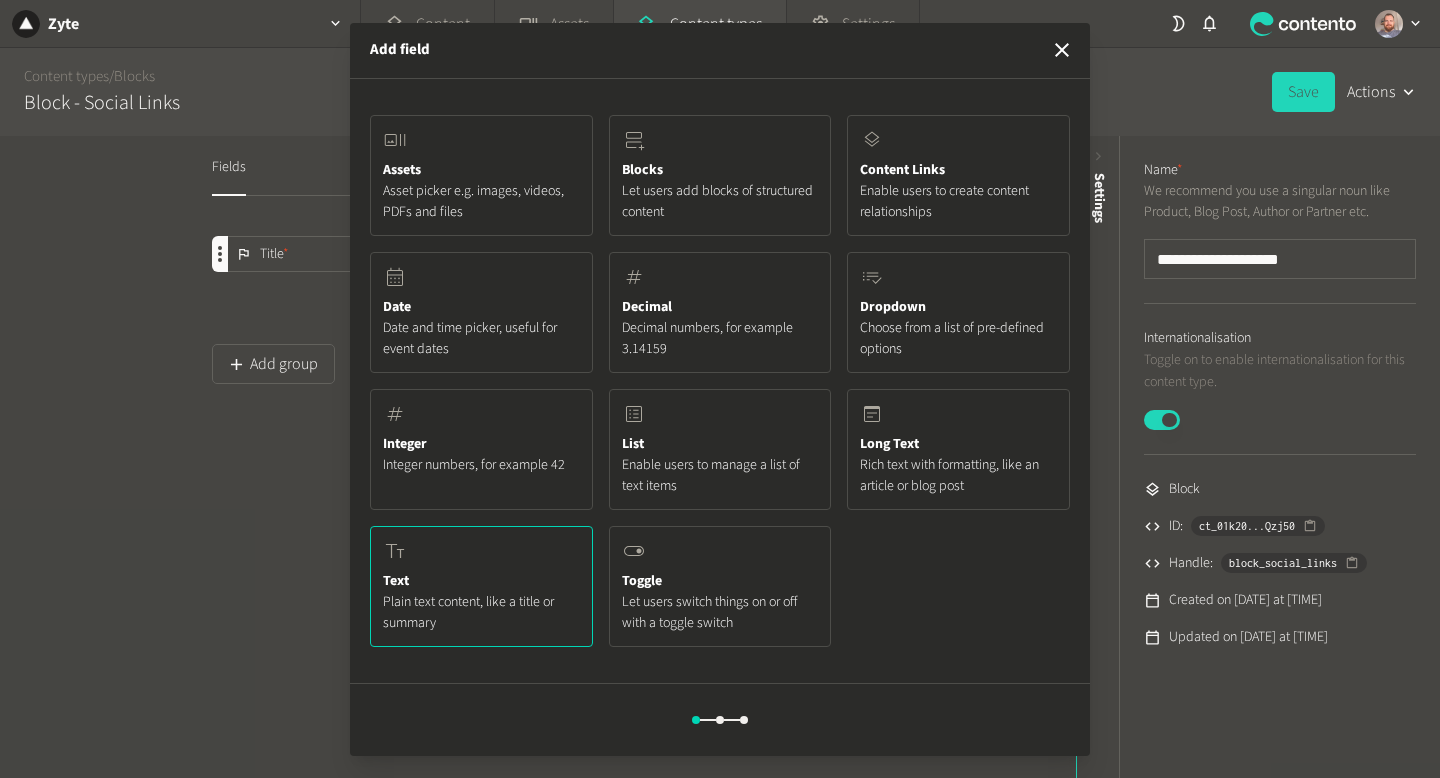 click on "Plain text content, like a title or summary" at bounding box center (481, 613) 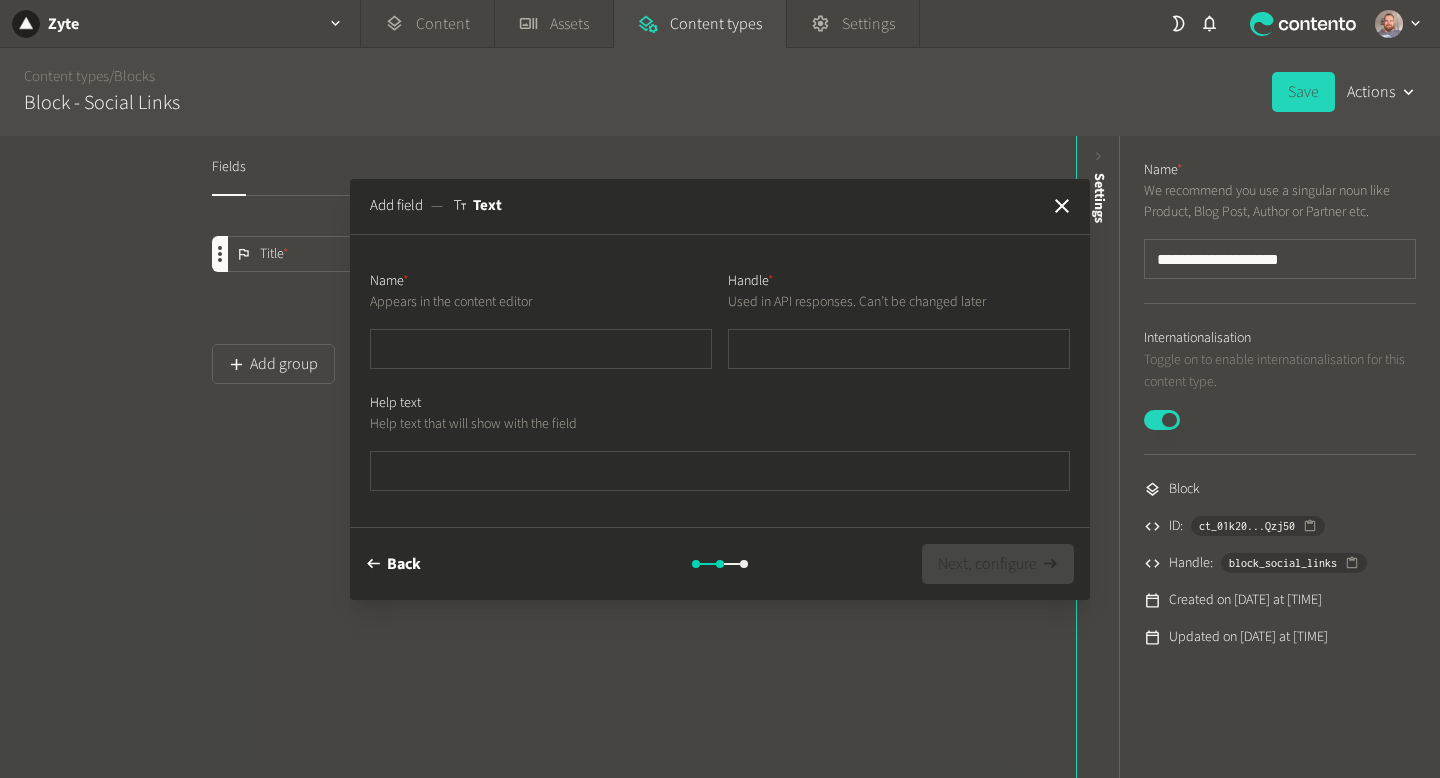 type on "*******" 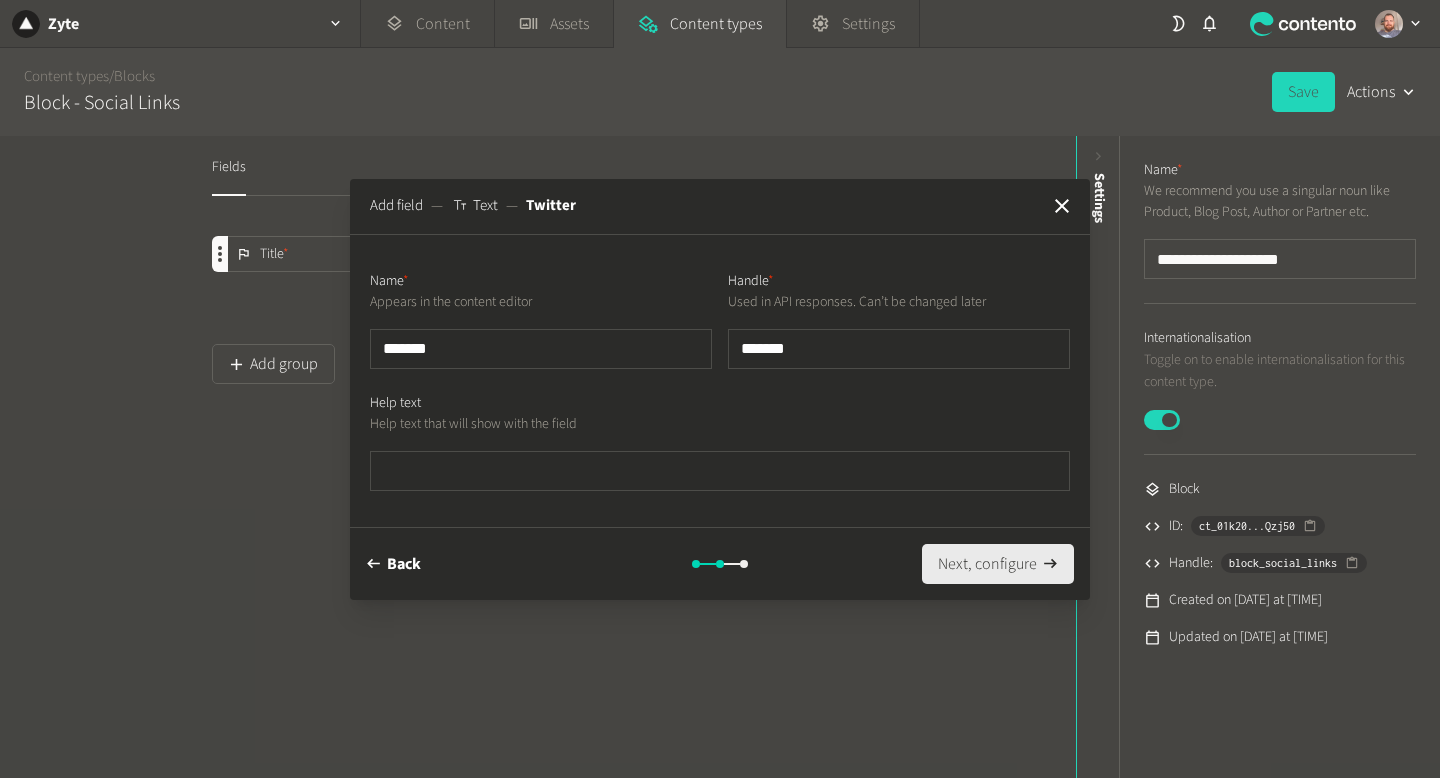 type on "*******" 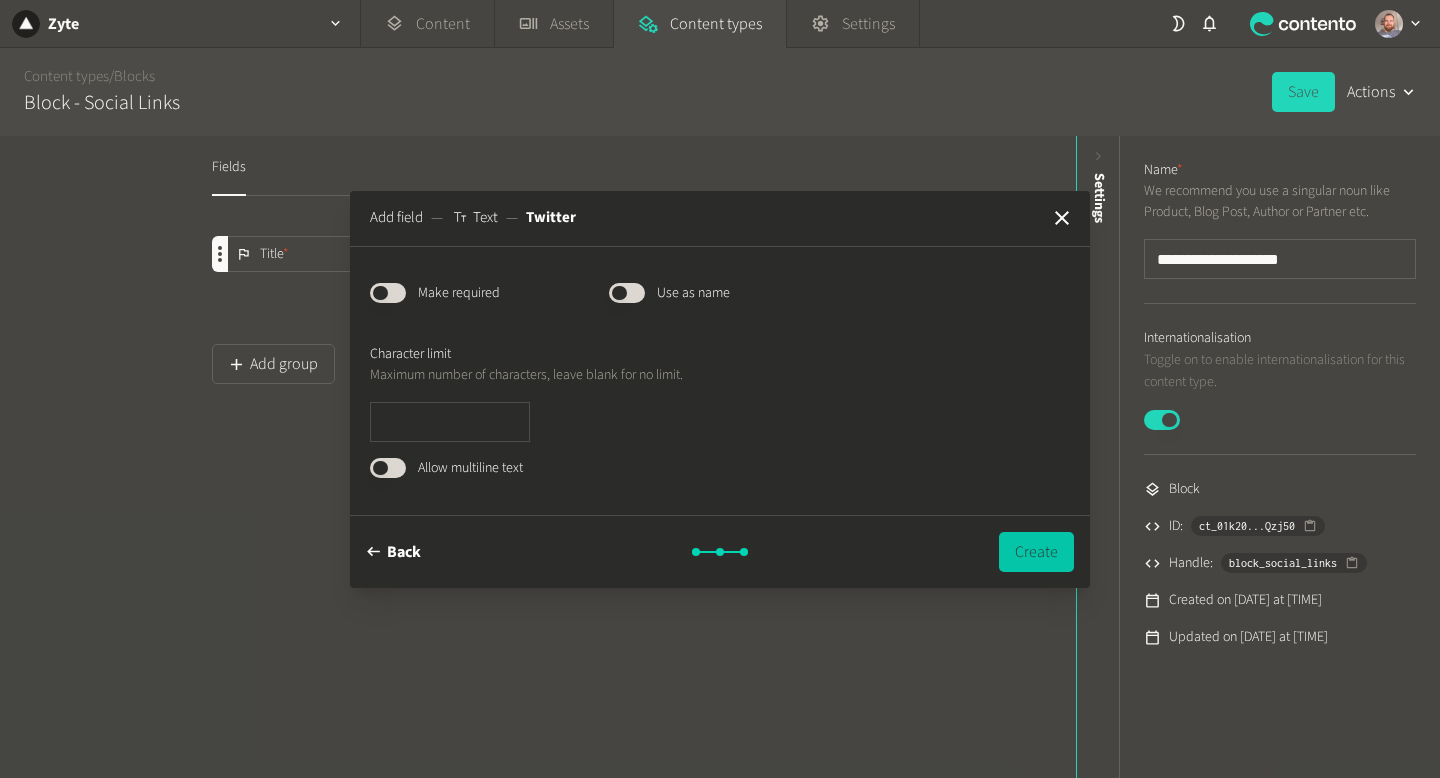 click on "Create" at bounding box center [1036, 552] 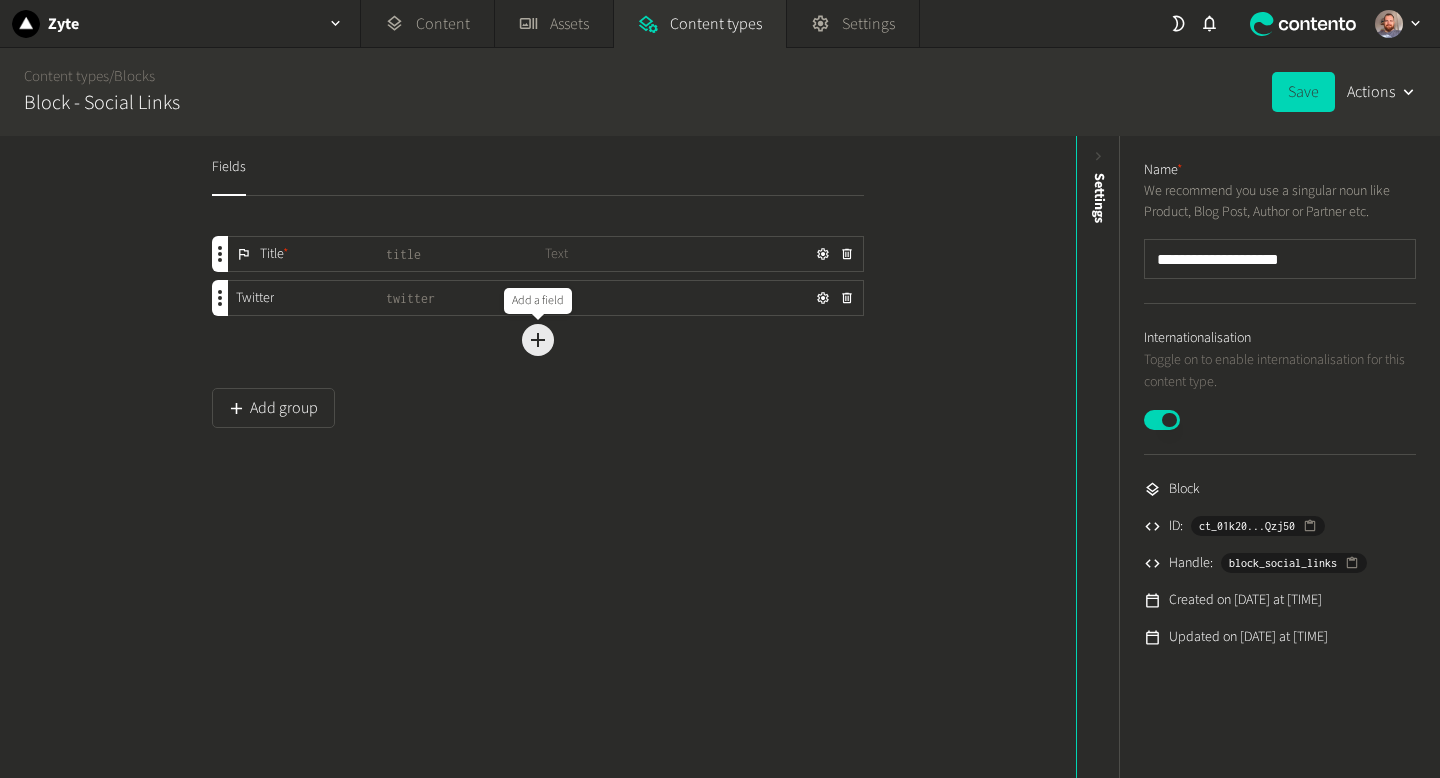 click 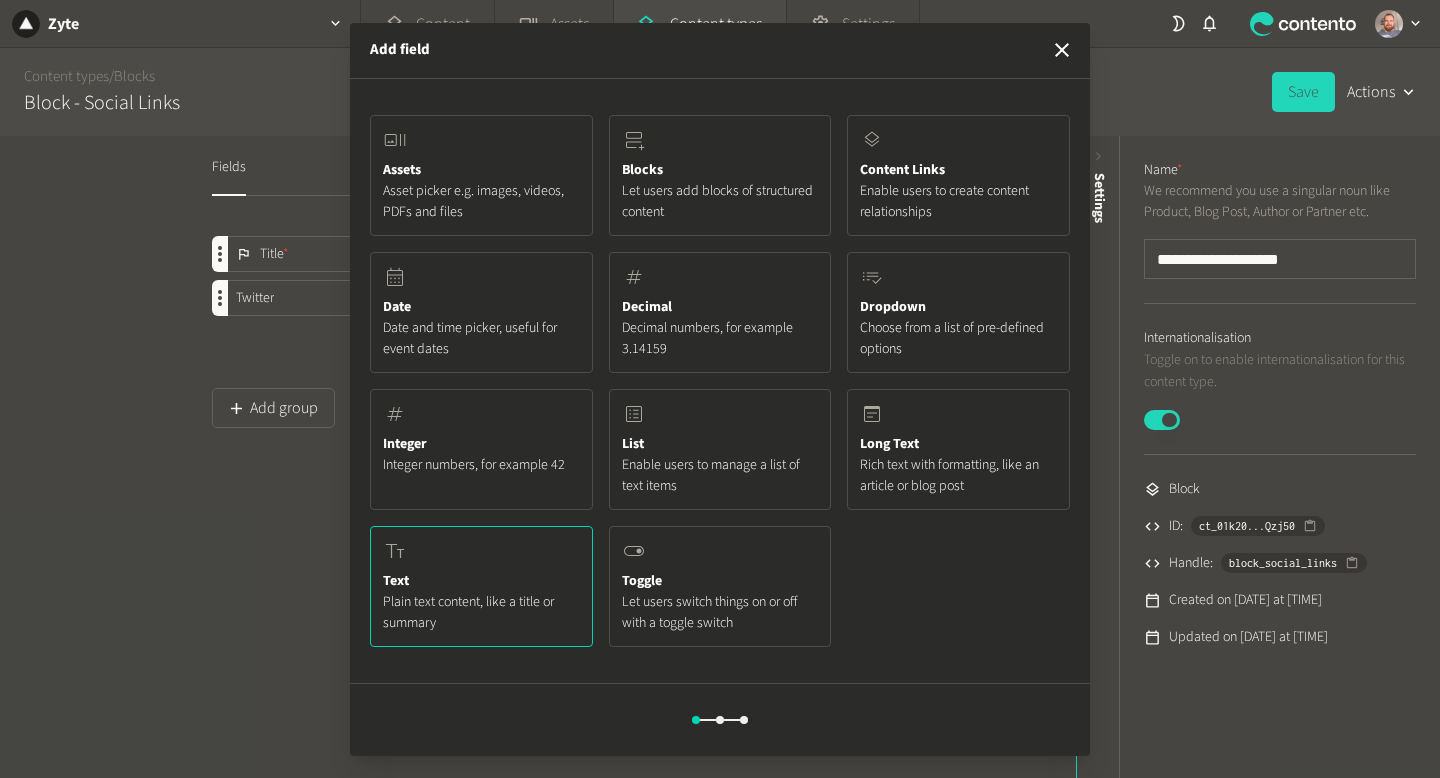 click on "Text Plain text content, like a title or summary" 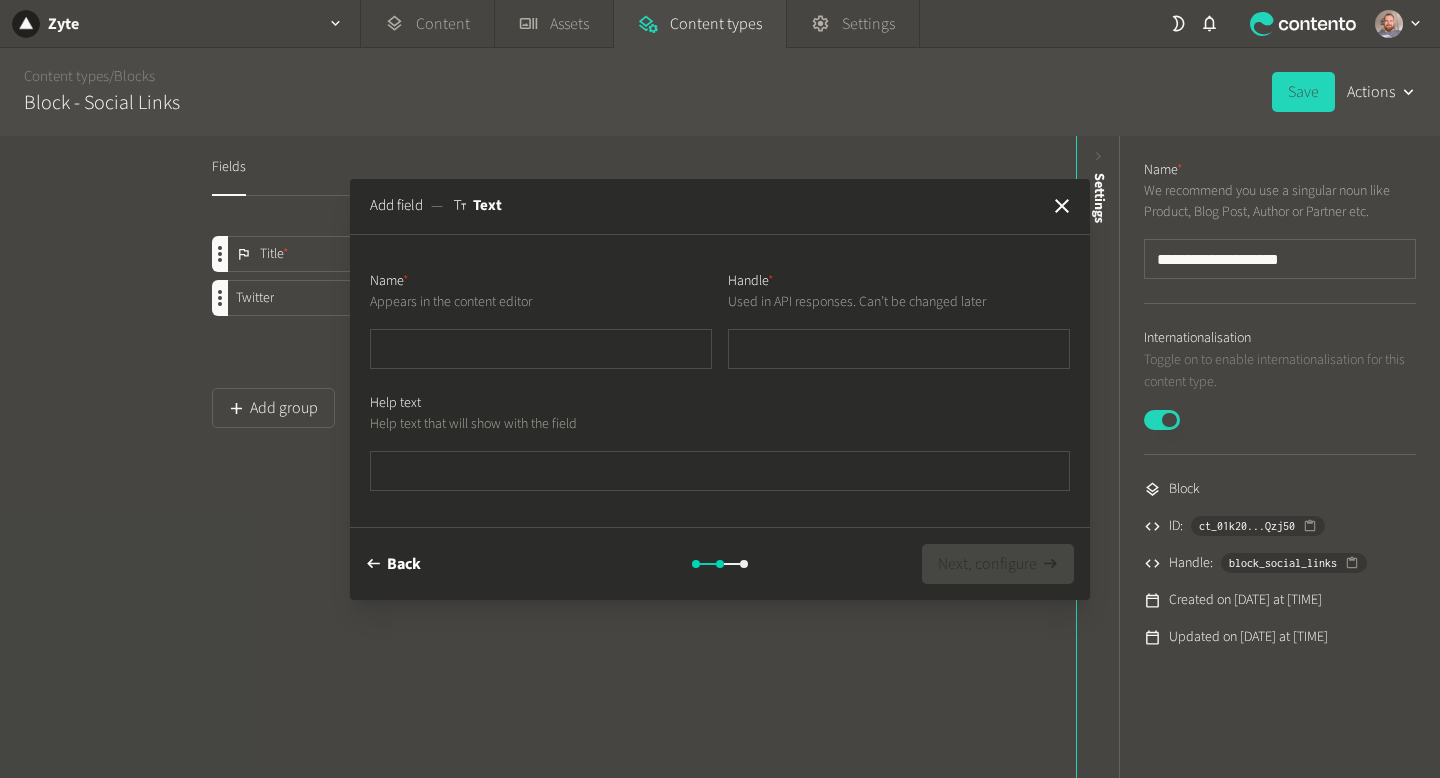 type on "********" 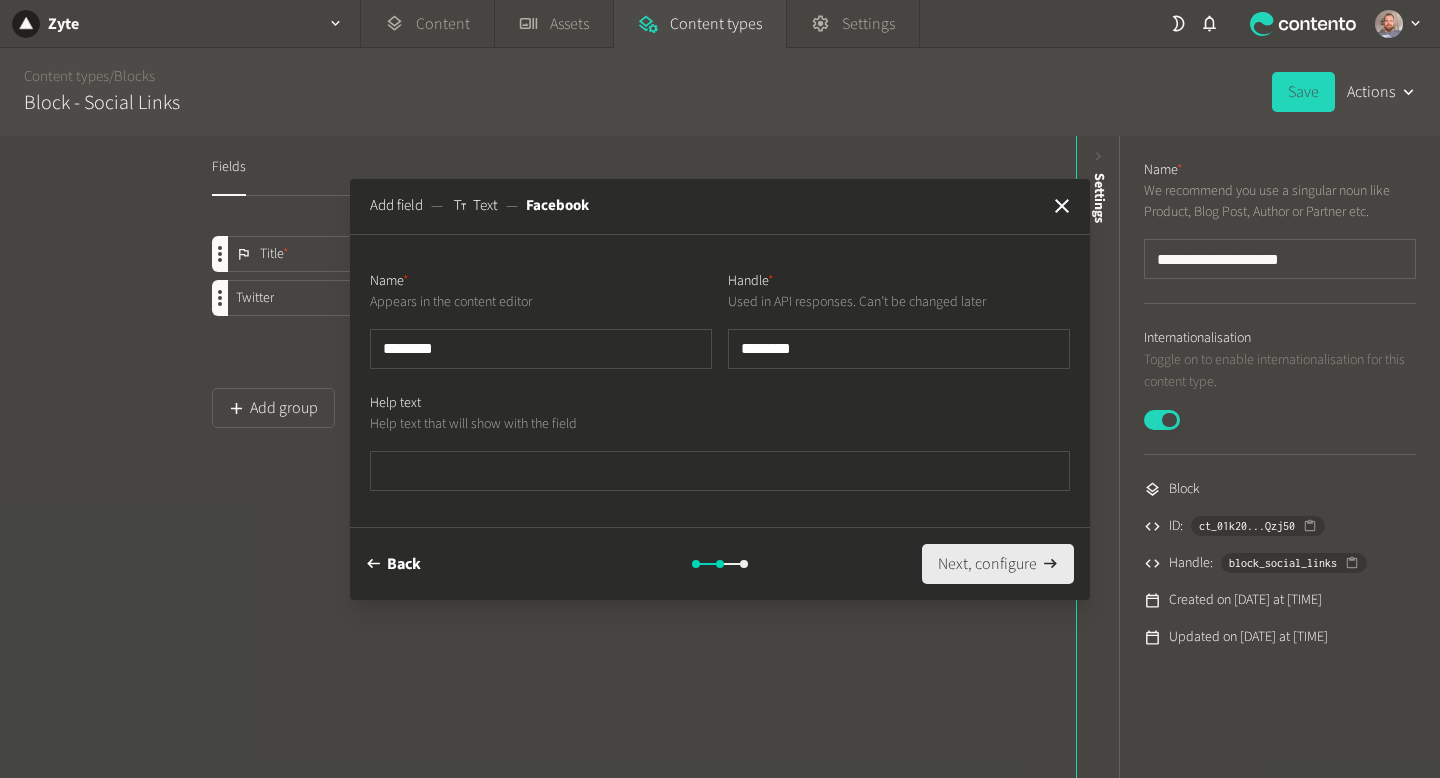 type on "********" 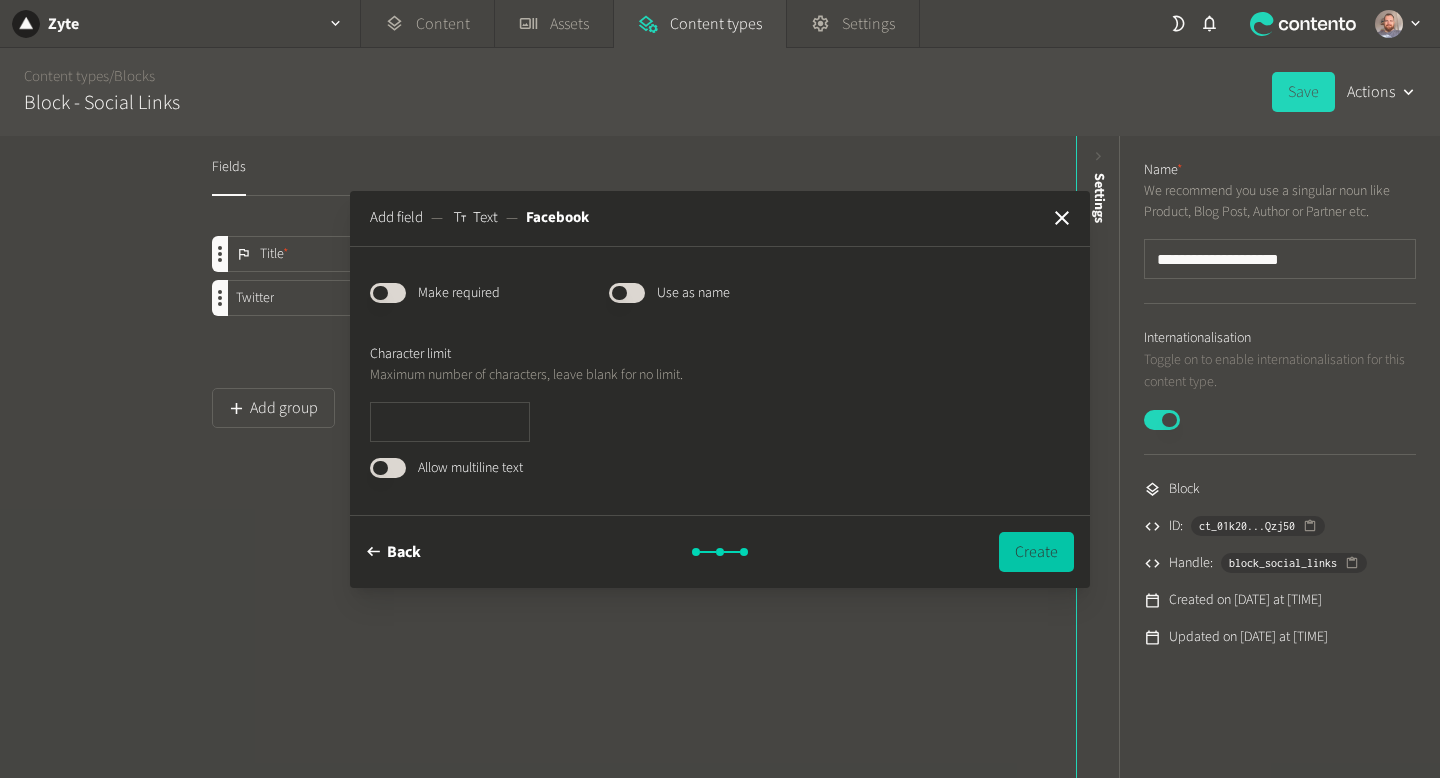 click on "Create" at bounding box center [1036, 552] 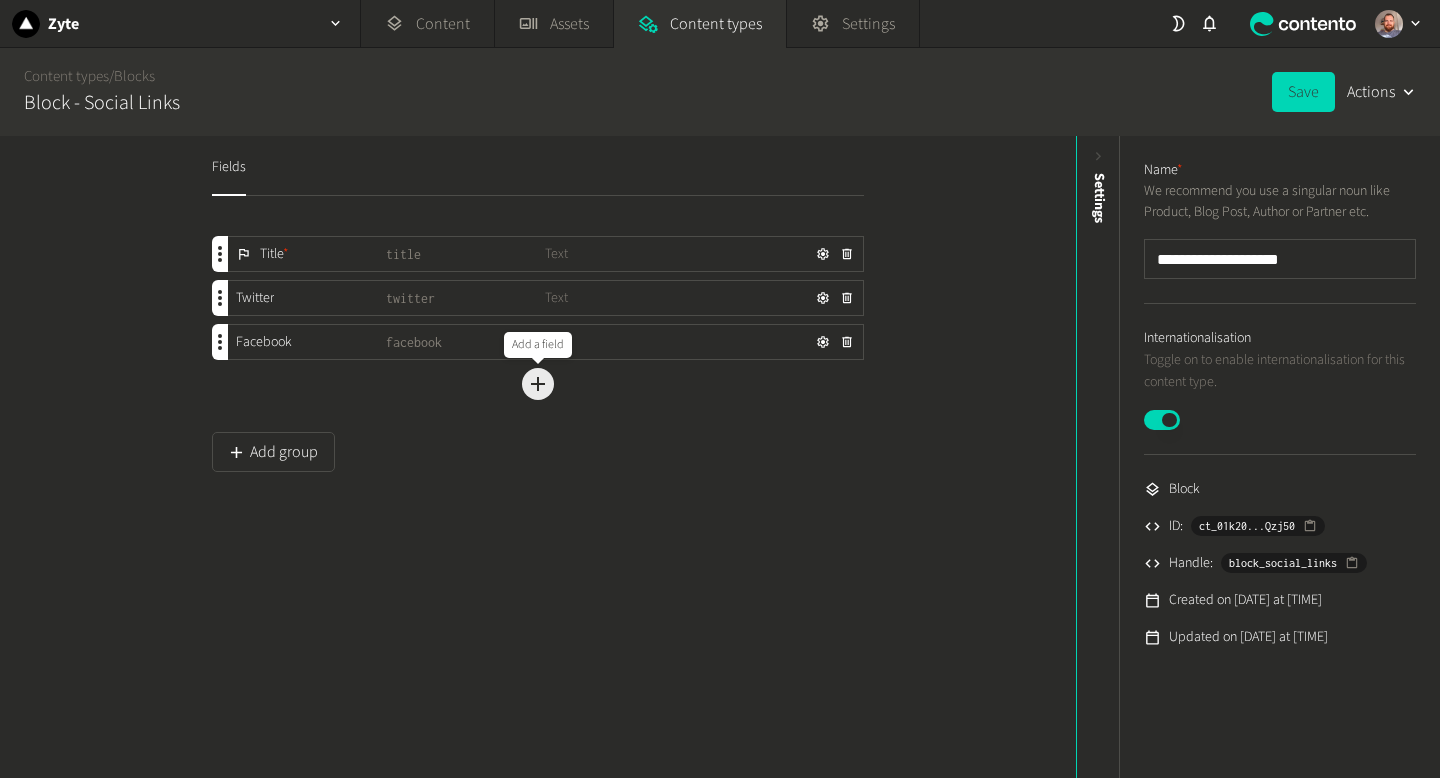 click 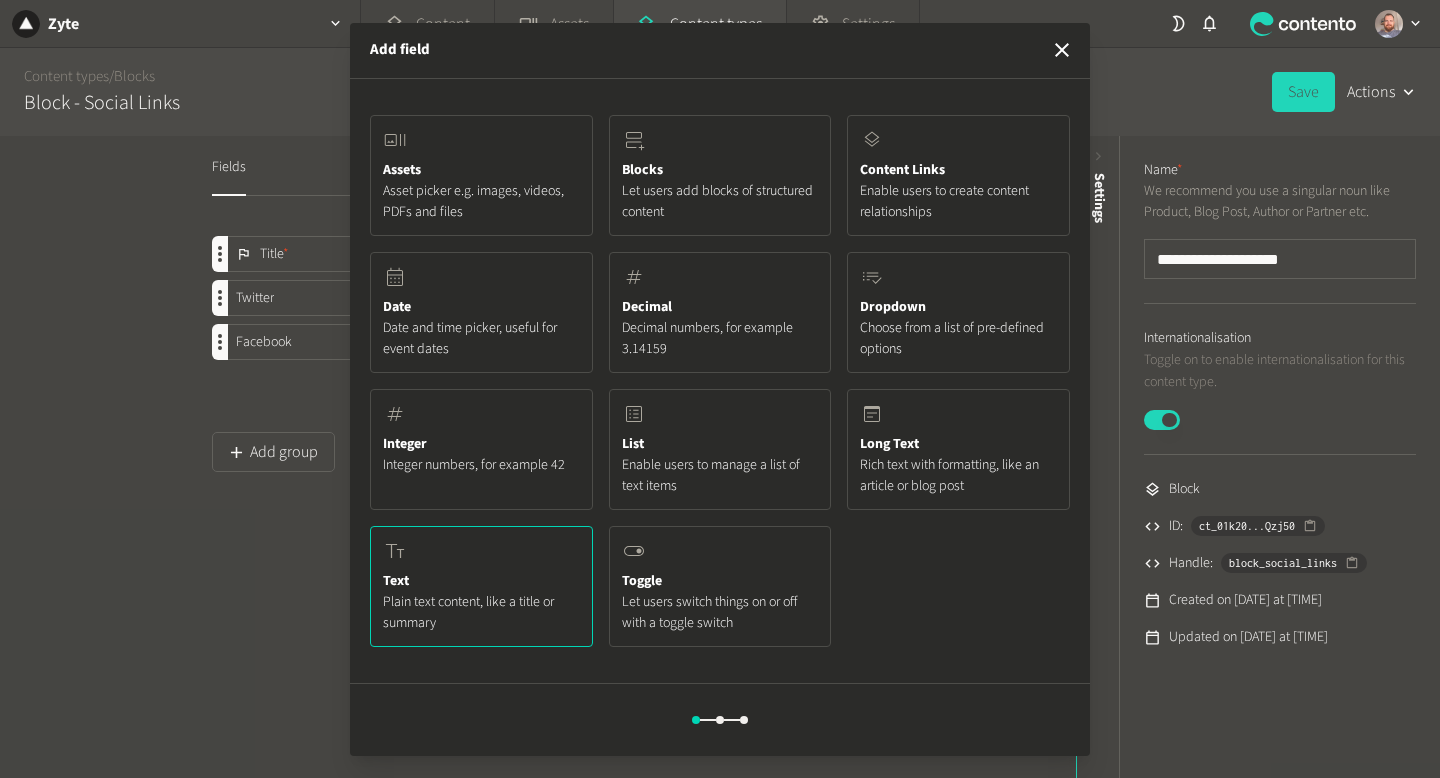 click on "Text Plain text content, like a title or summary" 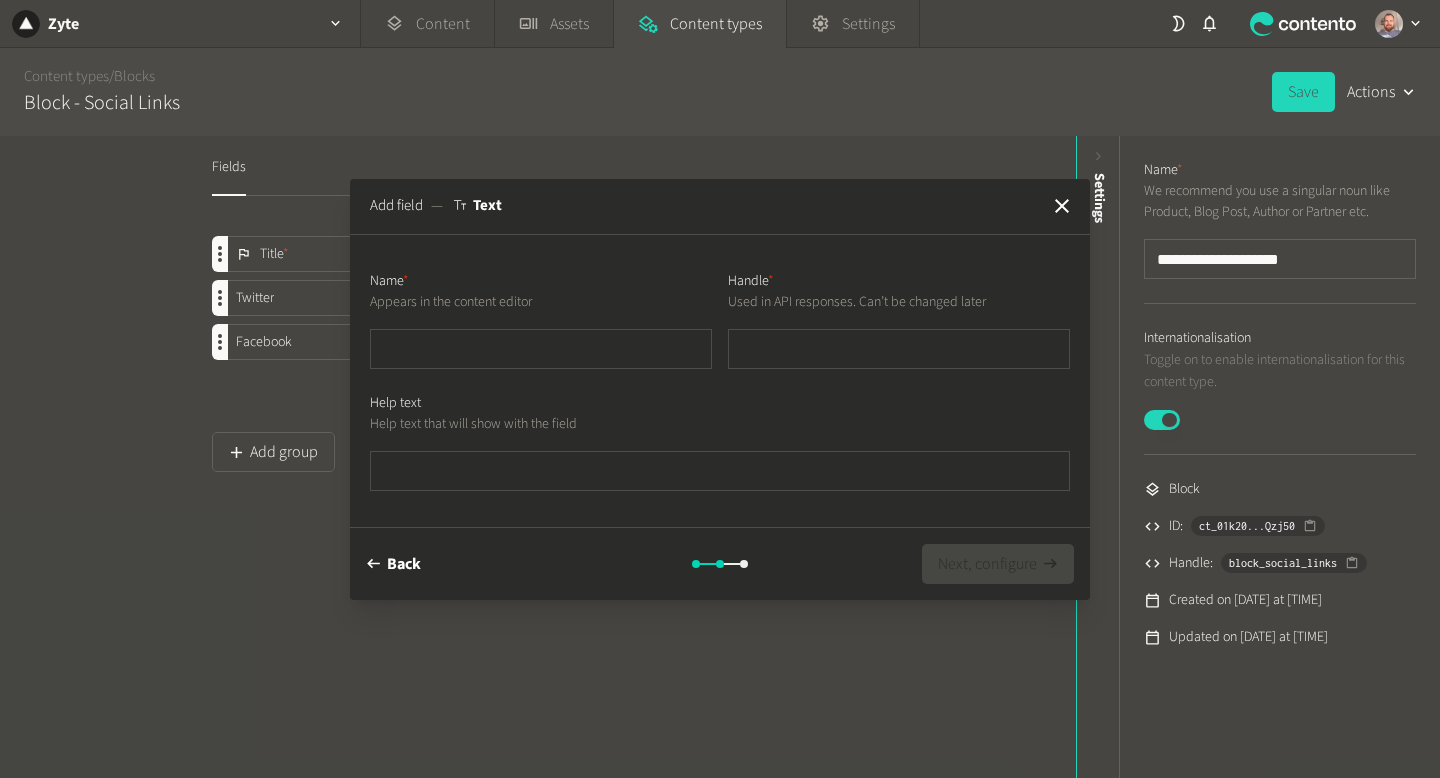 type on "*********" 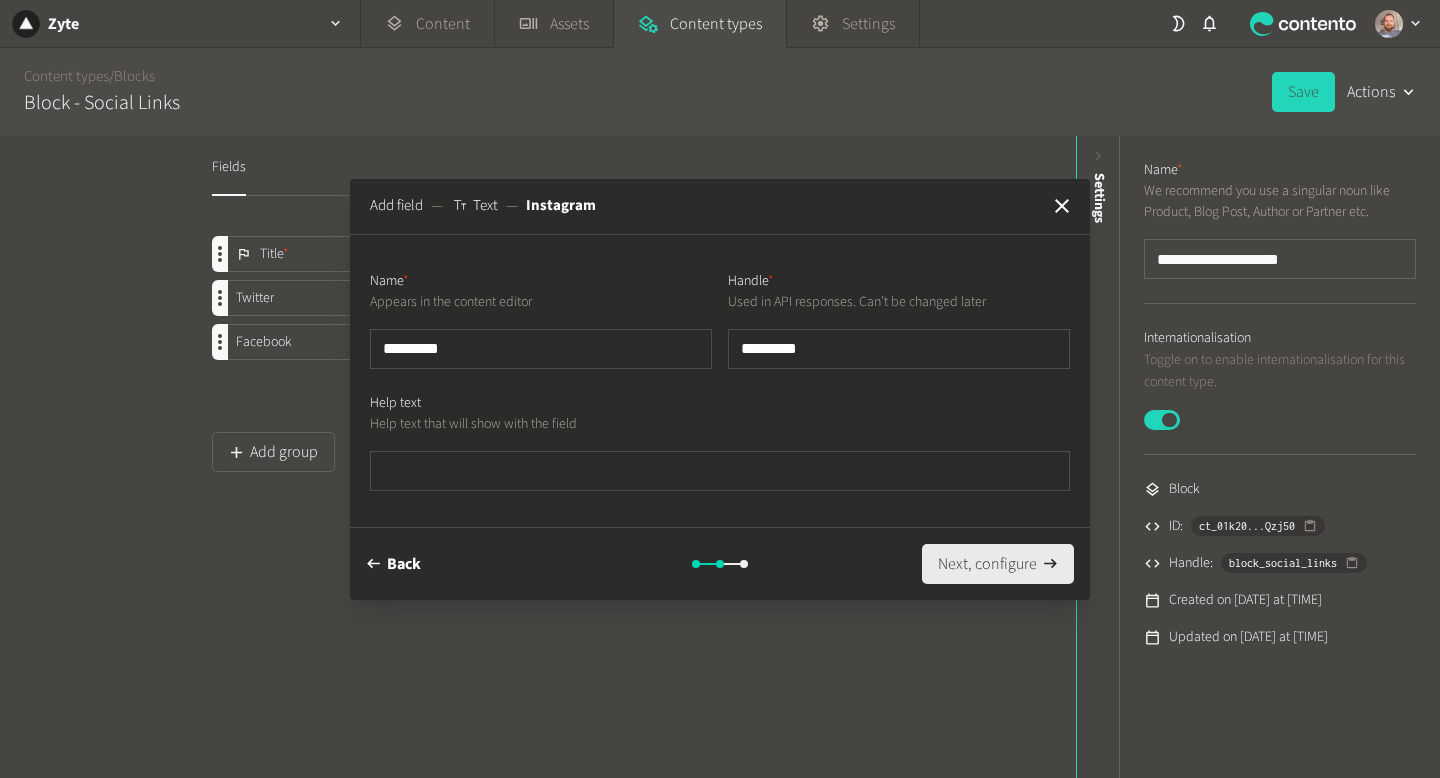 type on "*********" 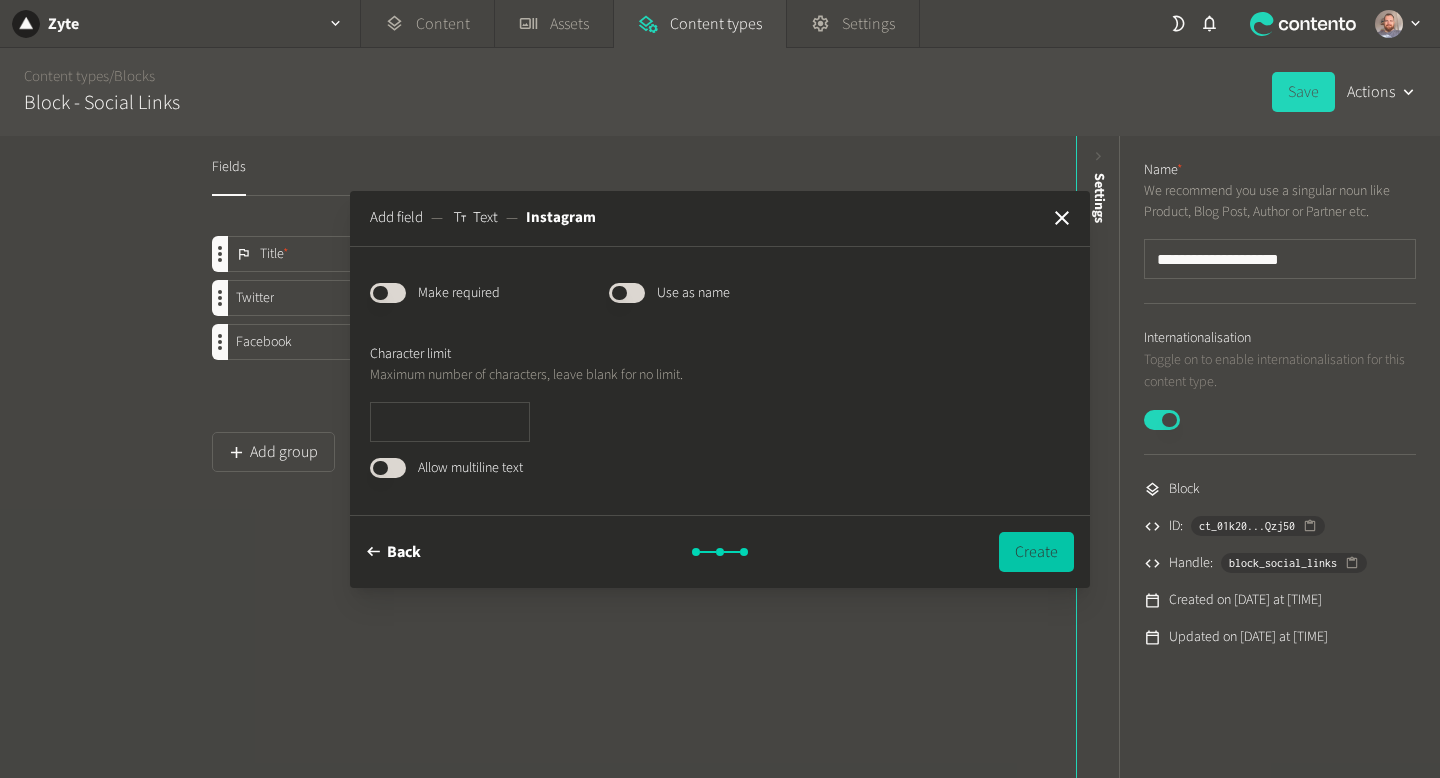 click on "Create" at bounding box center (1036, 552) 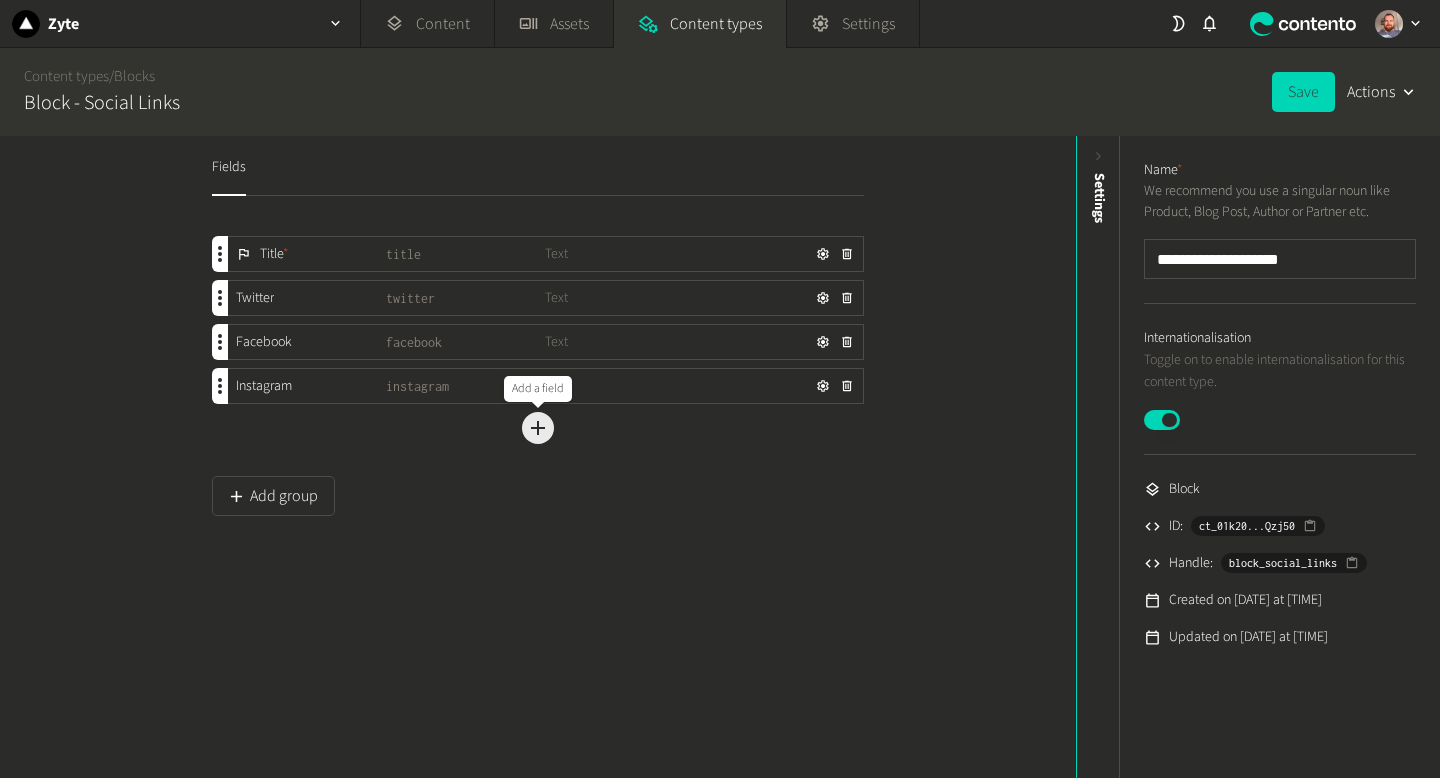 click 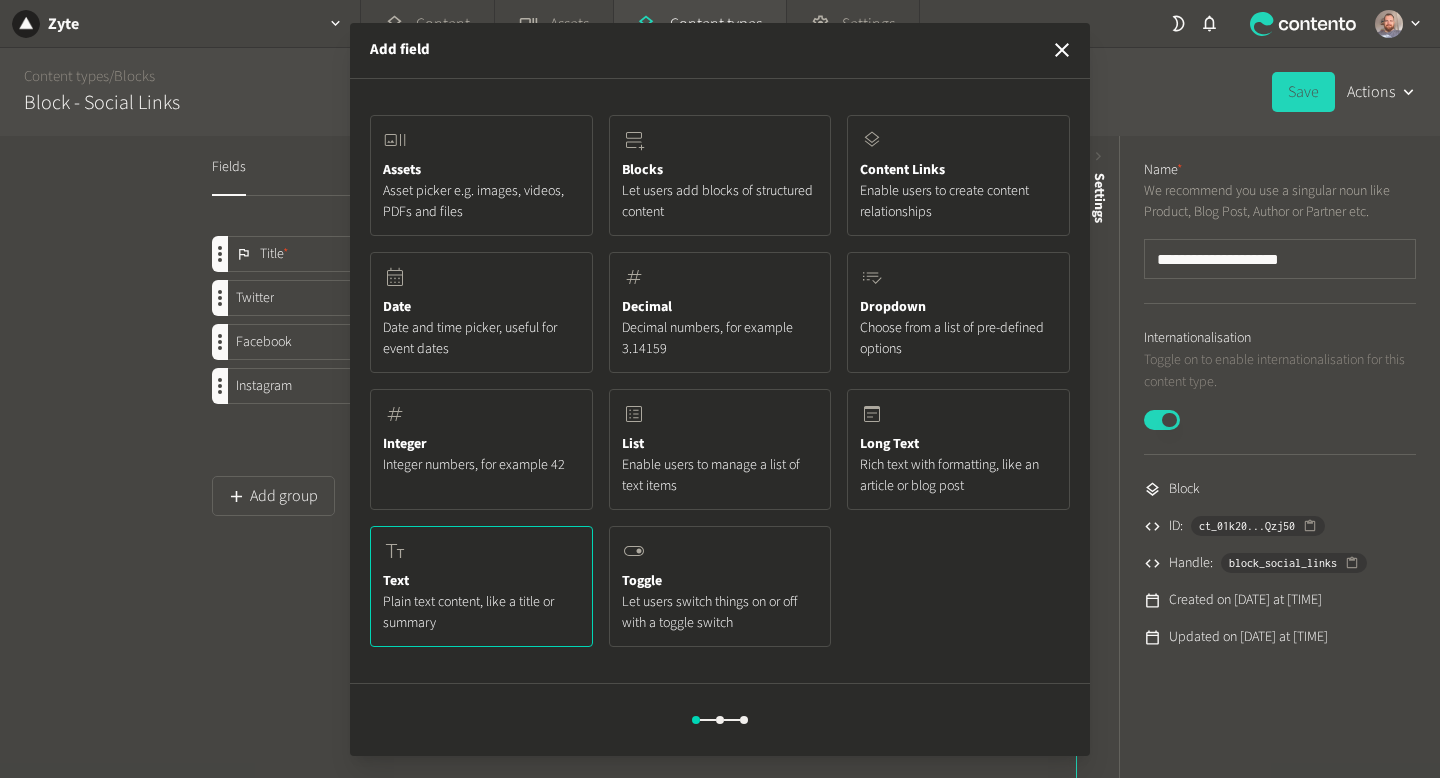 click on "Plain text content, like a title or summary" at bounding box center (481, 613) 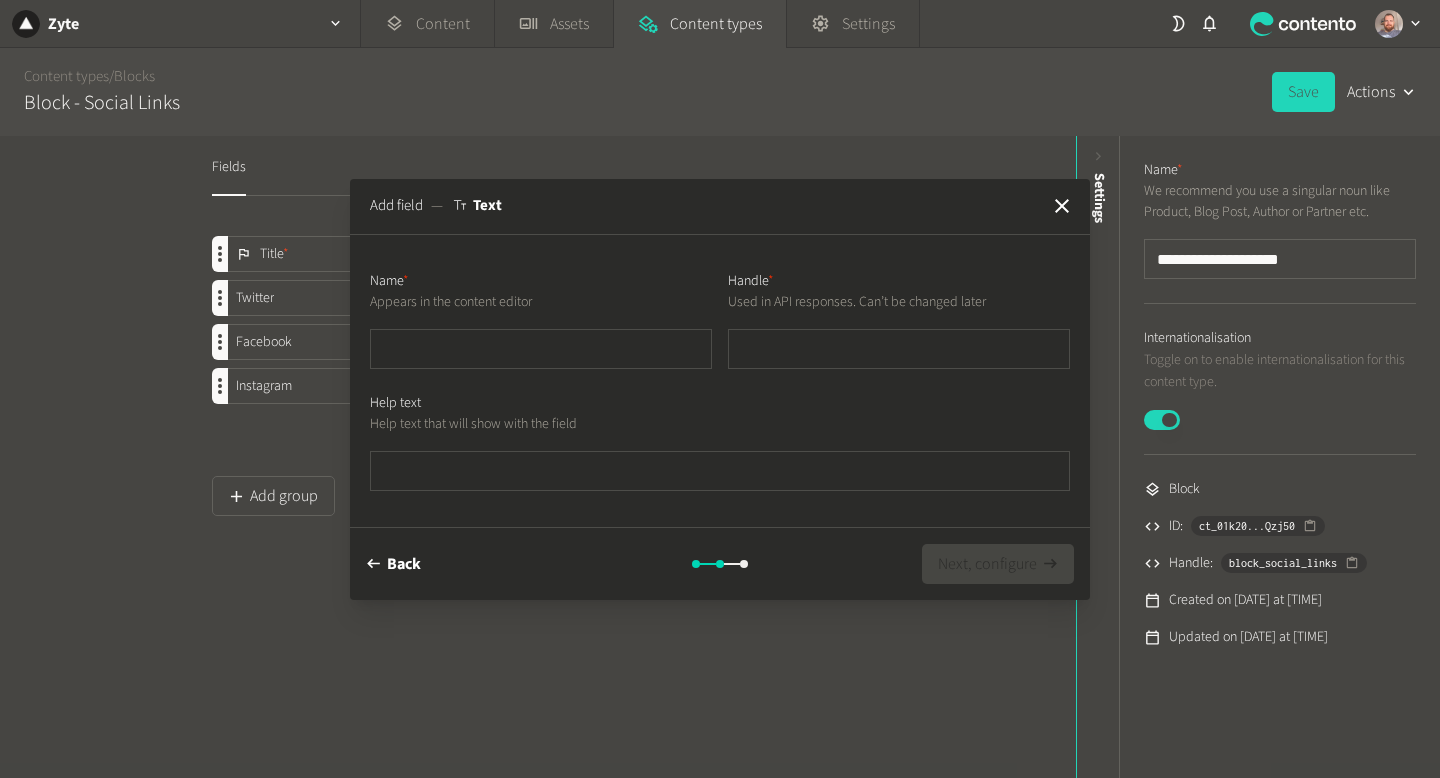 type on "*******" 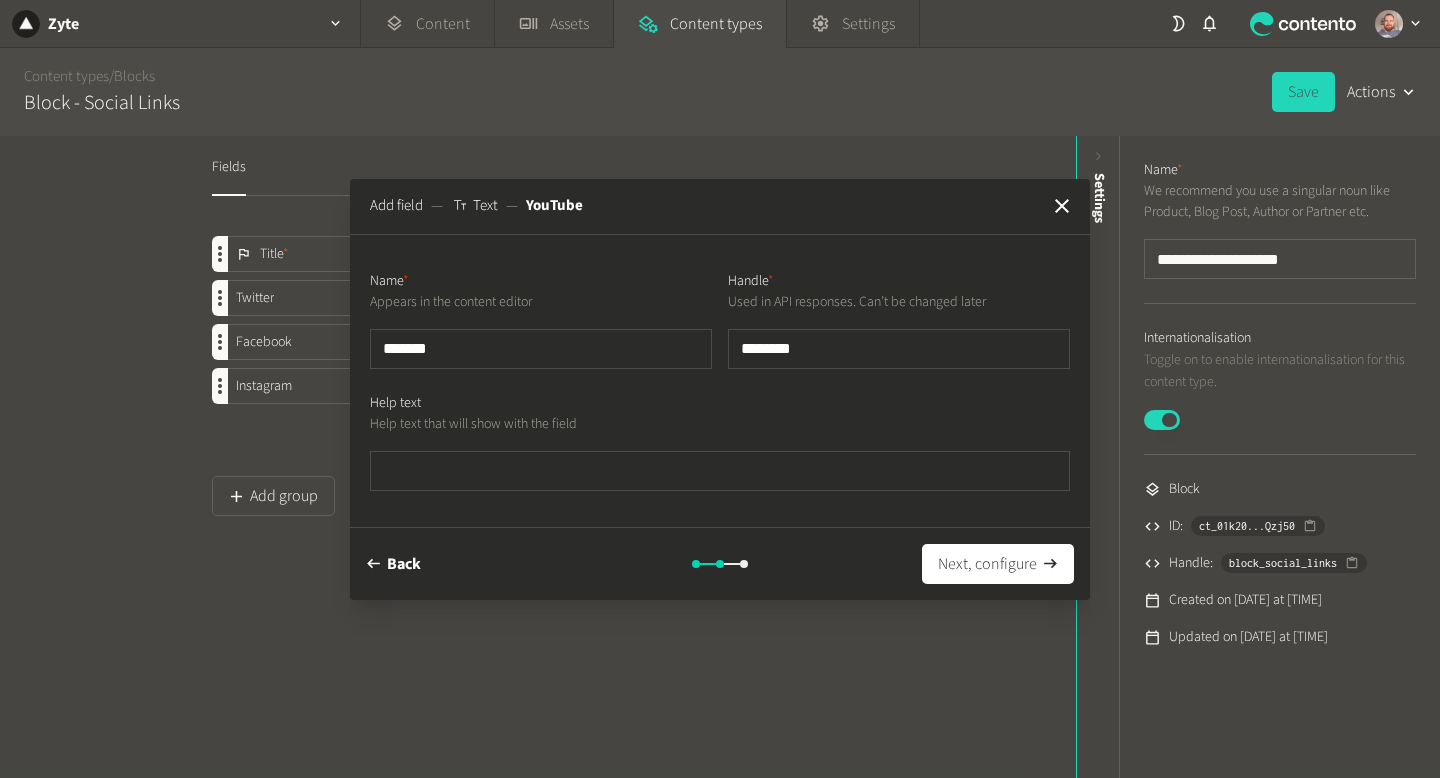 type on "*******" 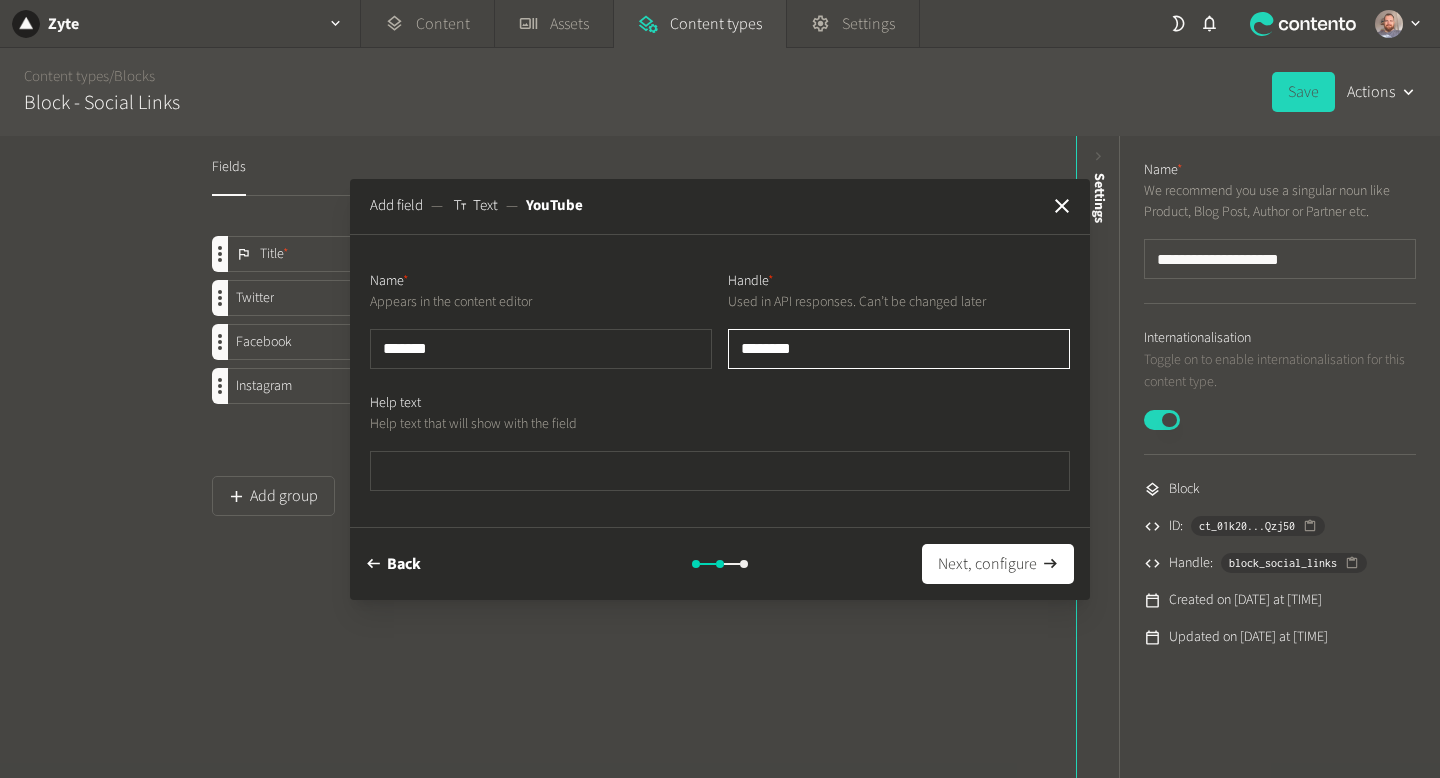 click on "********" at bounding box center (899, 349) 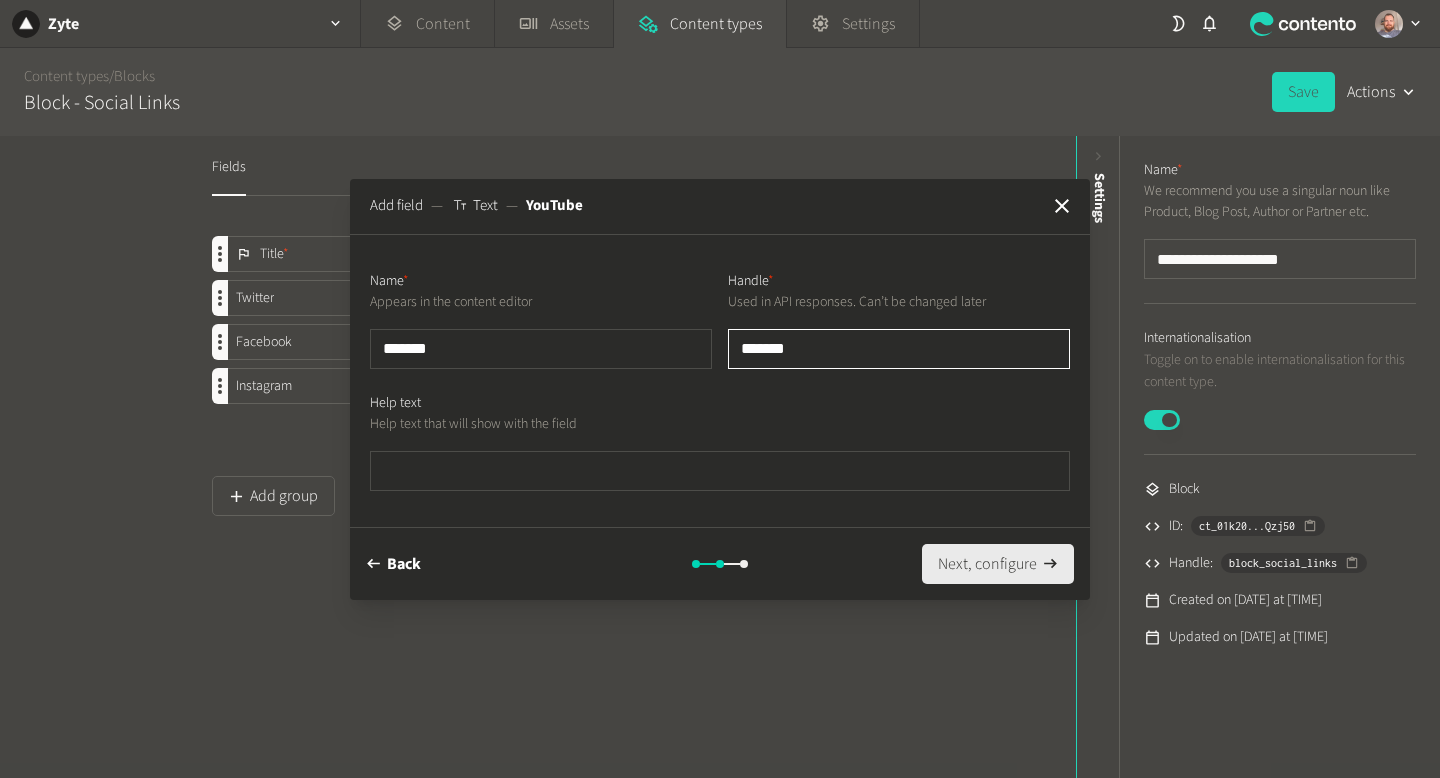 type on "*******" 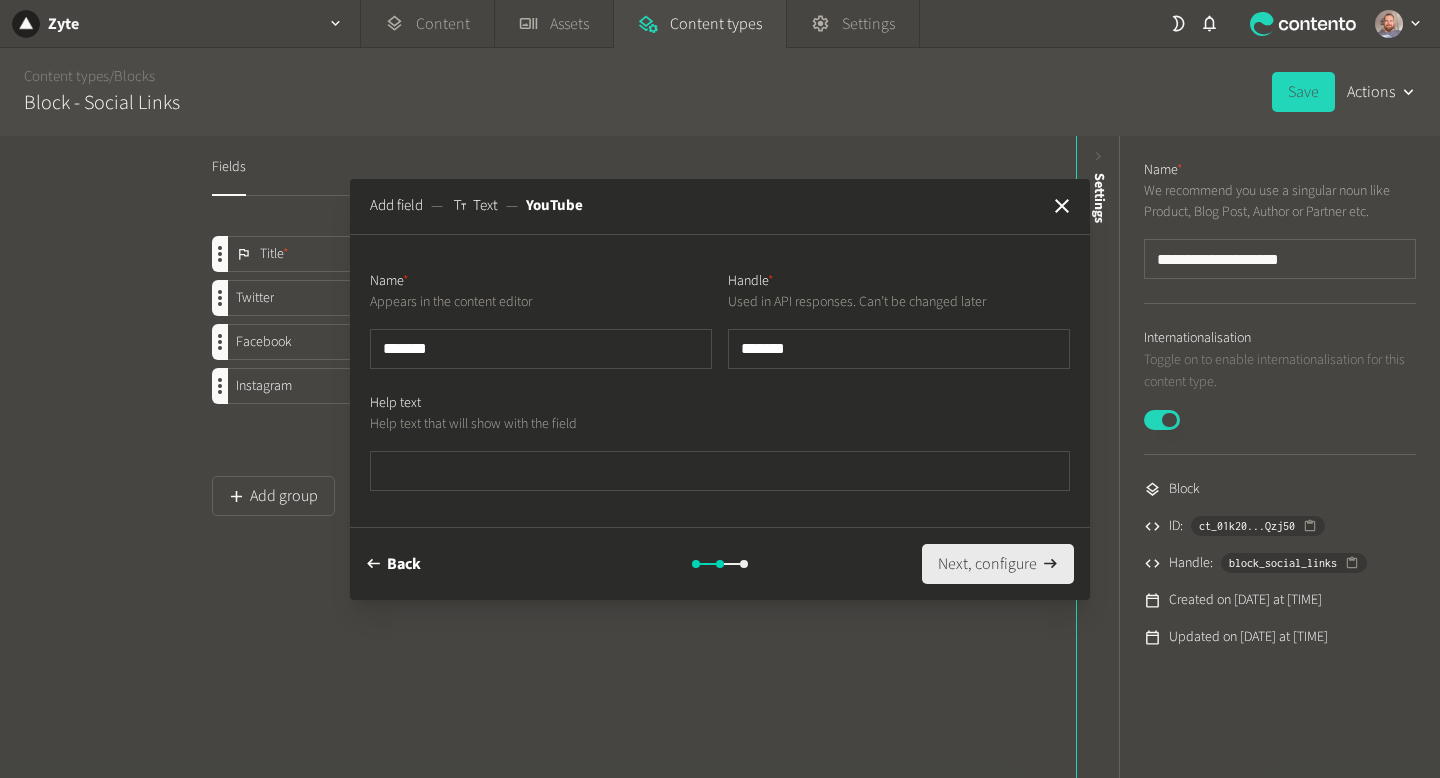 click on "Next, configure" at bounding box center [998, 564] 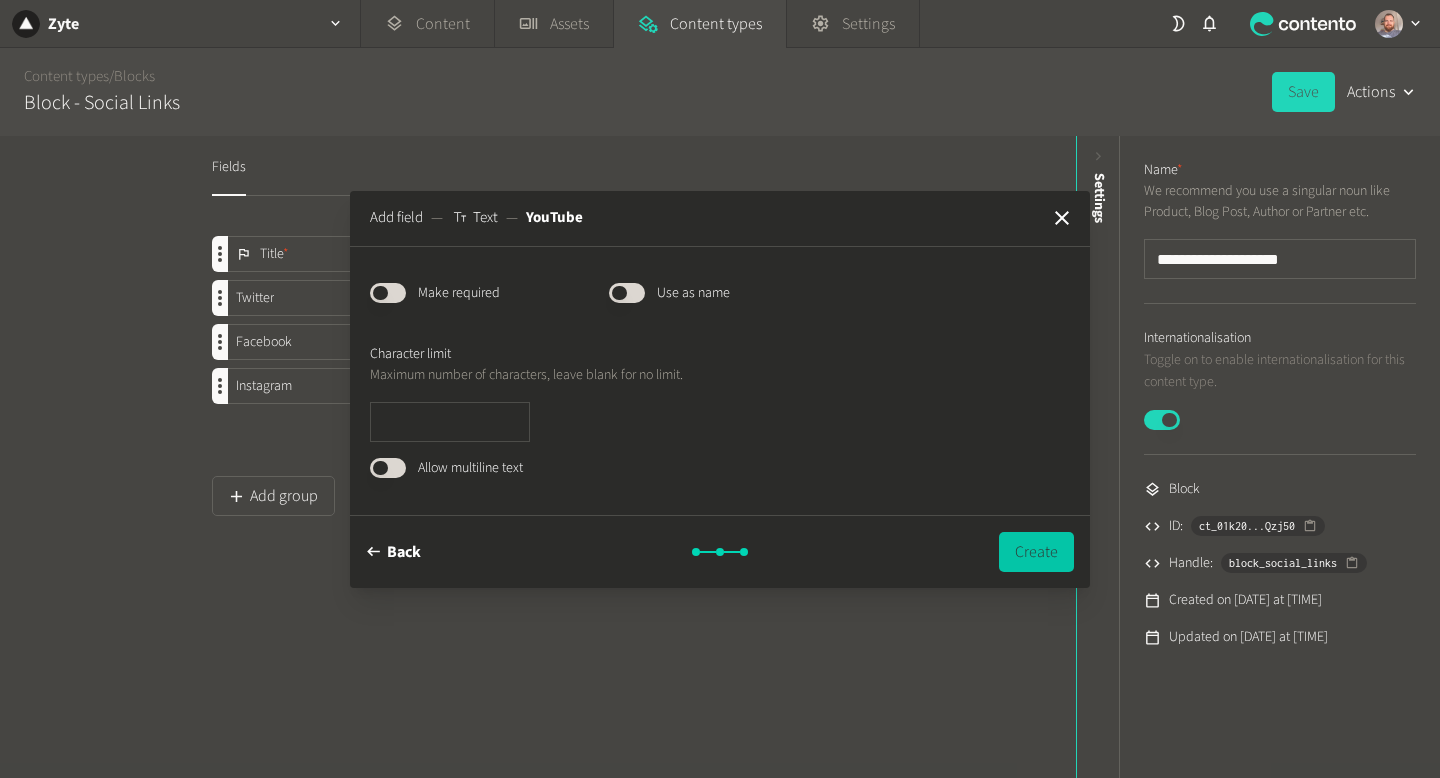 click on "Create" at bounding box center (1036, 552) 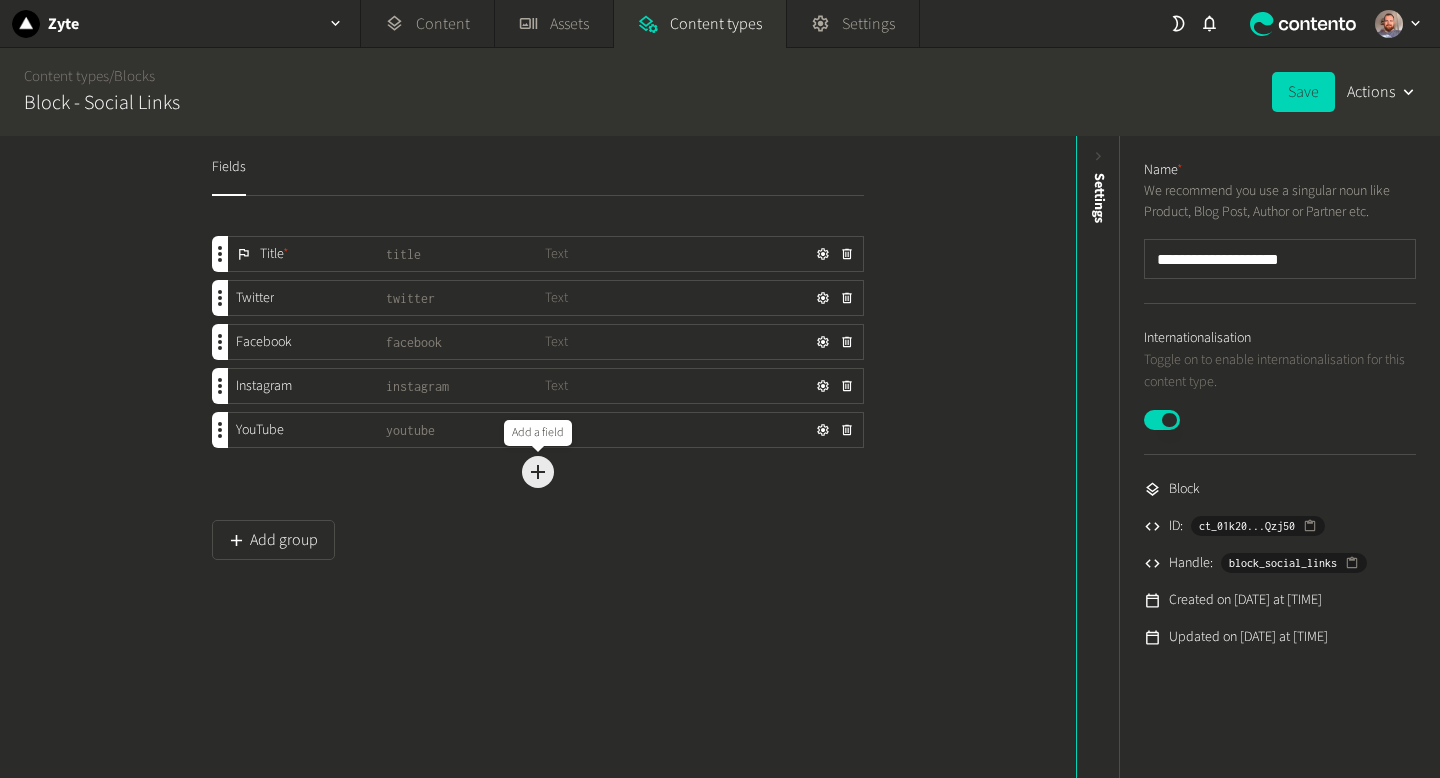 click 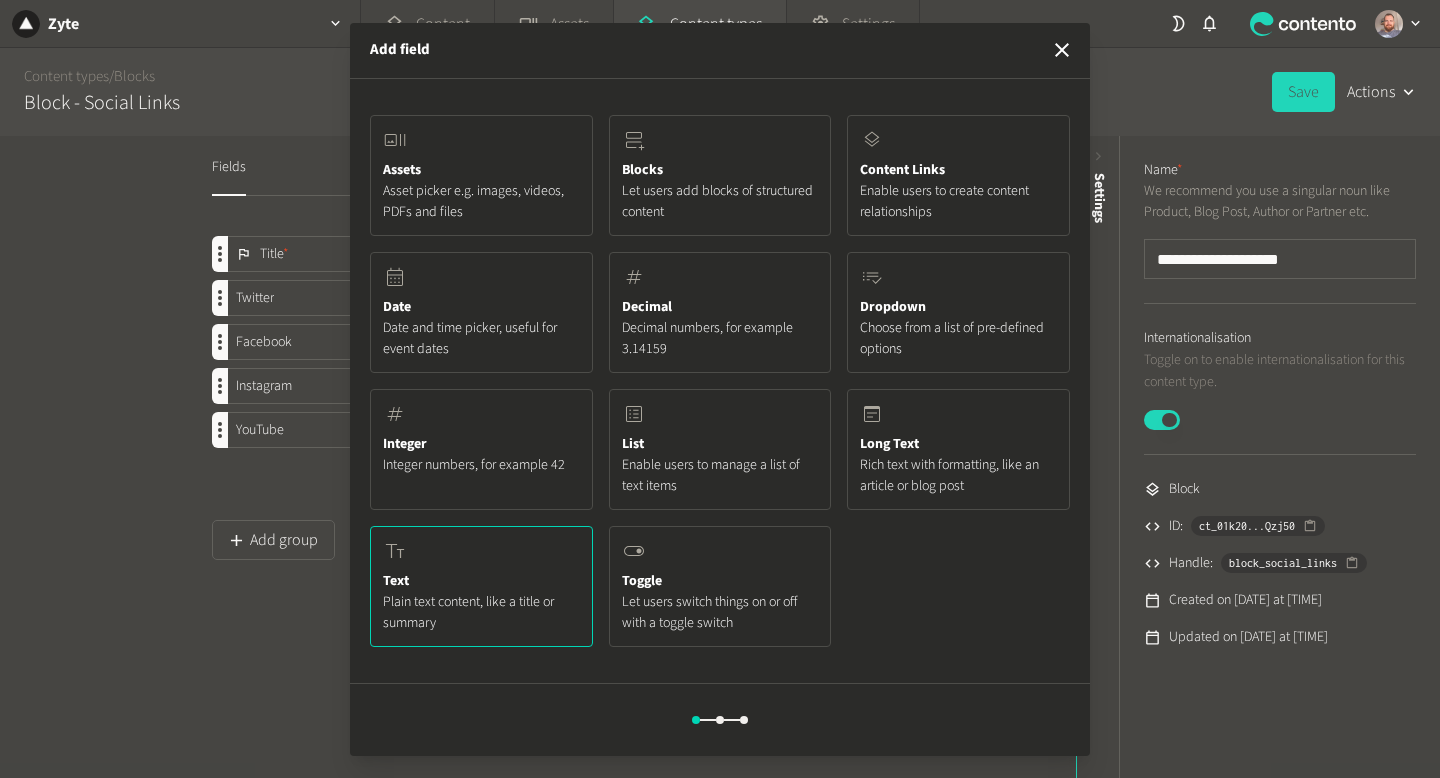 click on "Plain text content, like a title or summary" at bounding box center (481, 613) 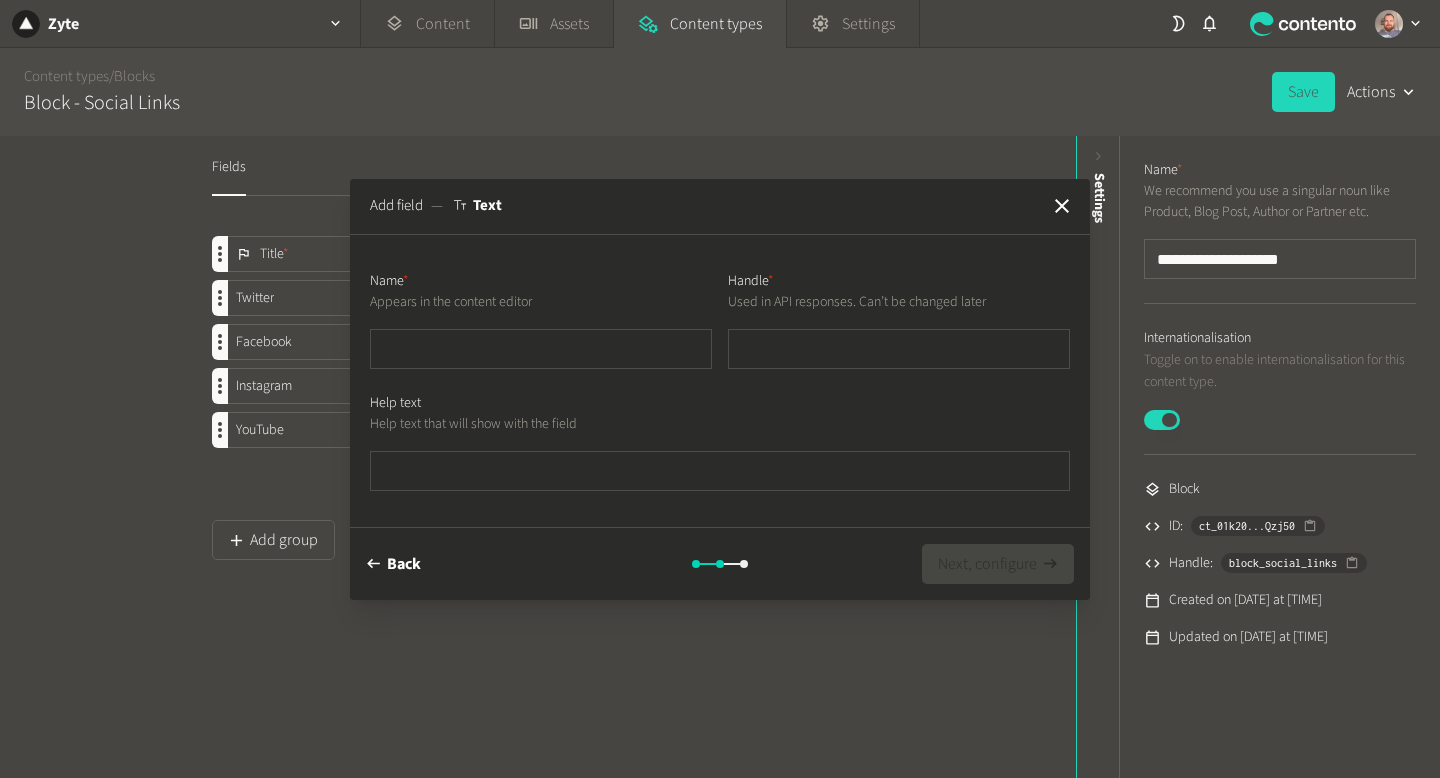 type on "********" 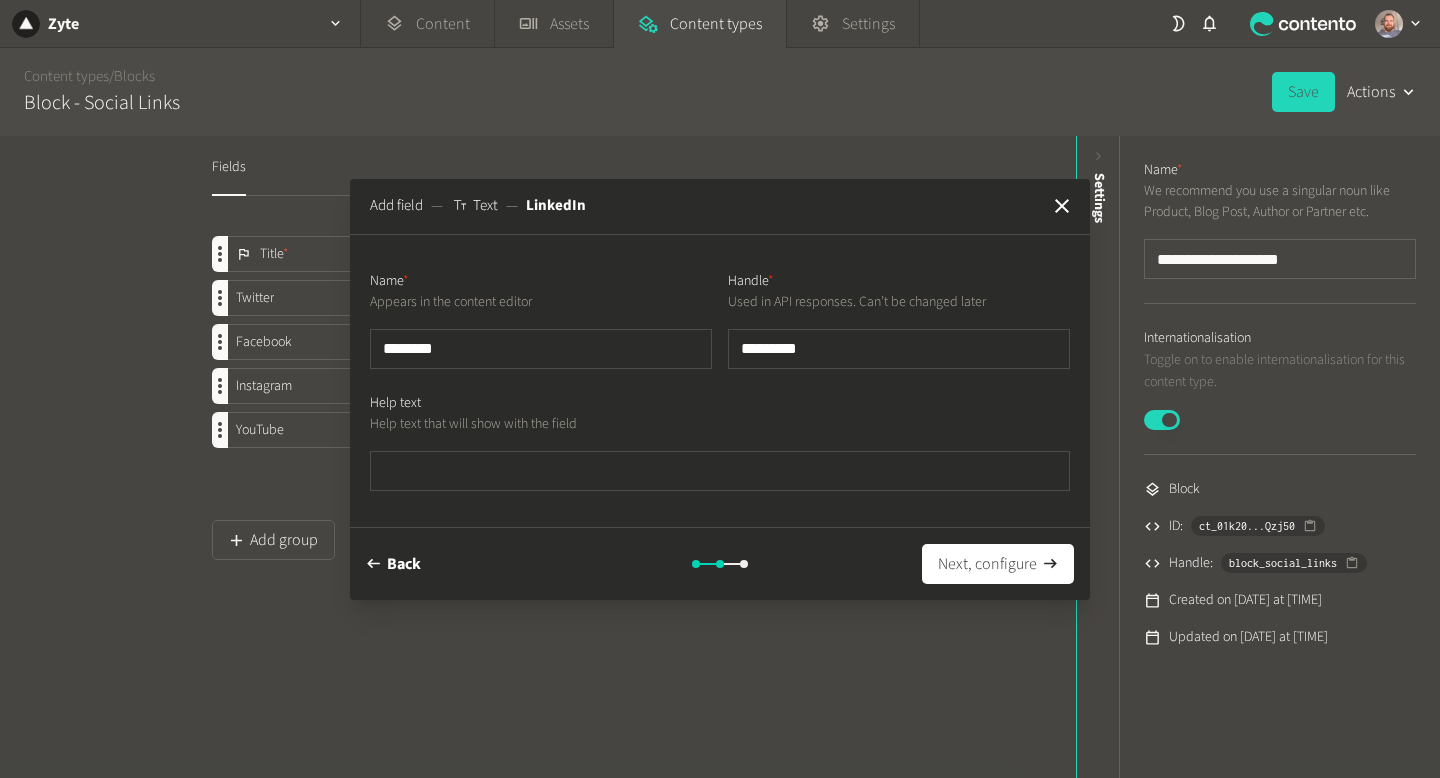 type on "********" 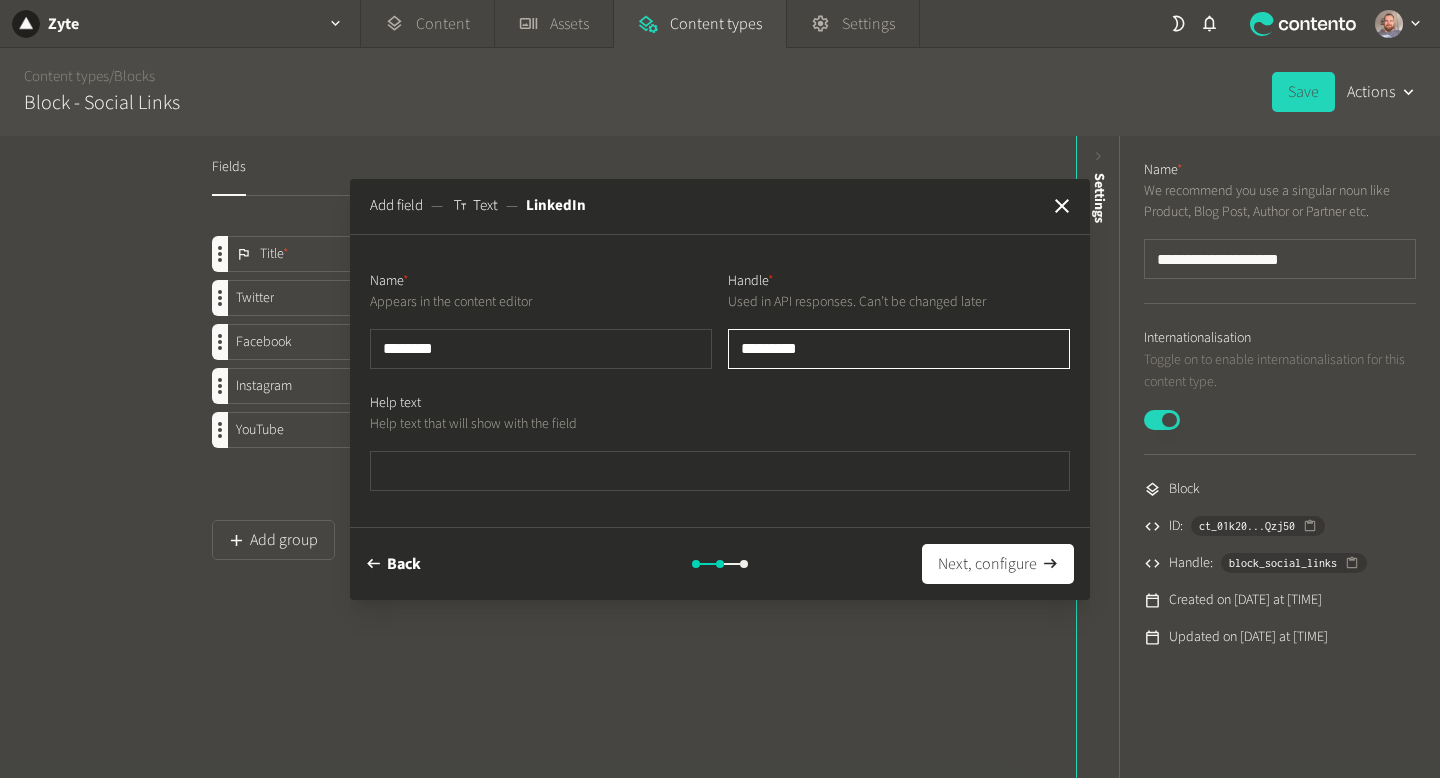 click on "*********" at bounding box center [899, 349] 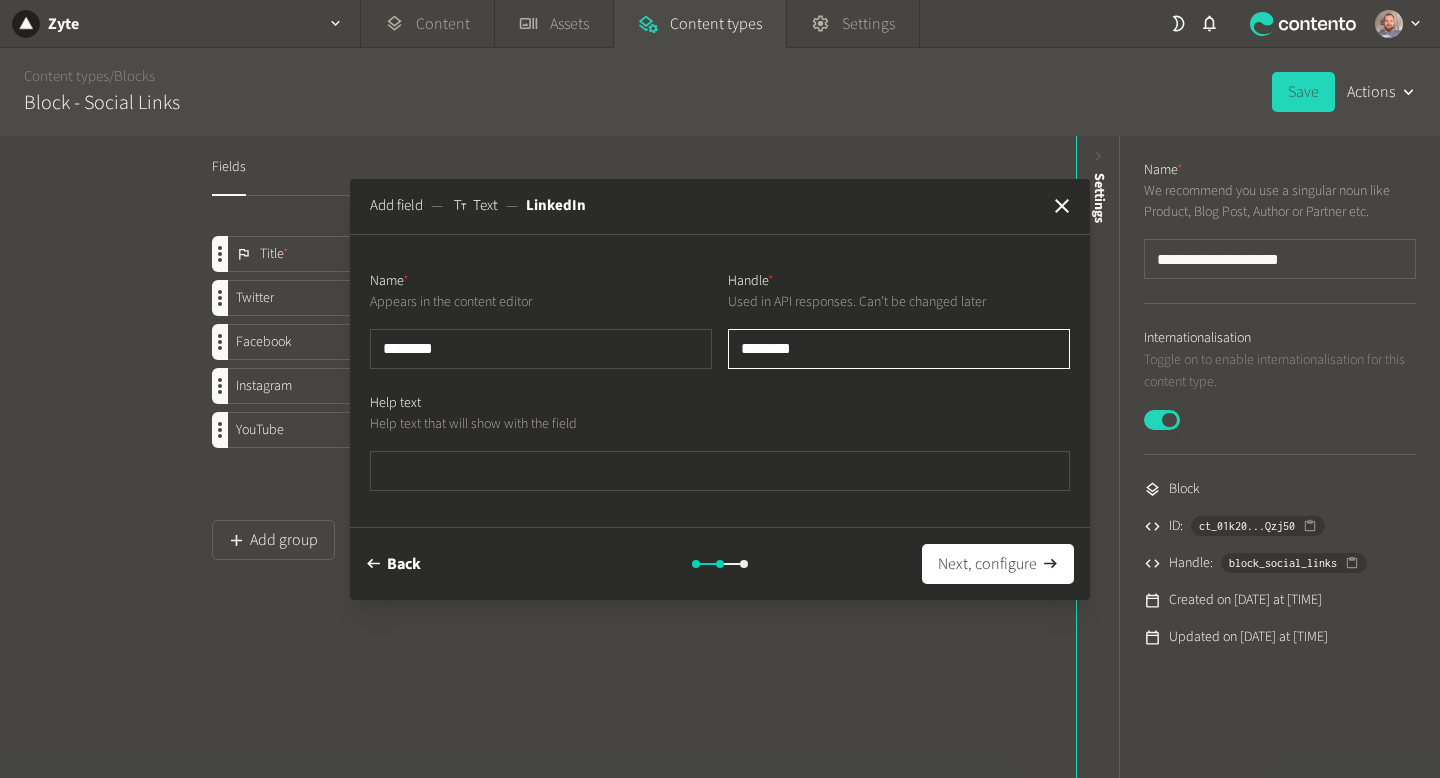 type on "********" 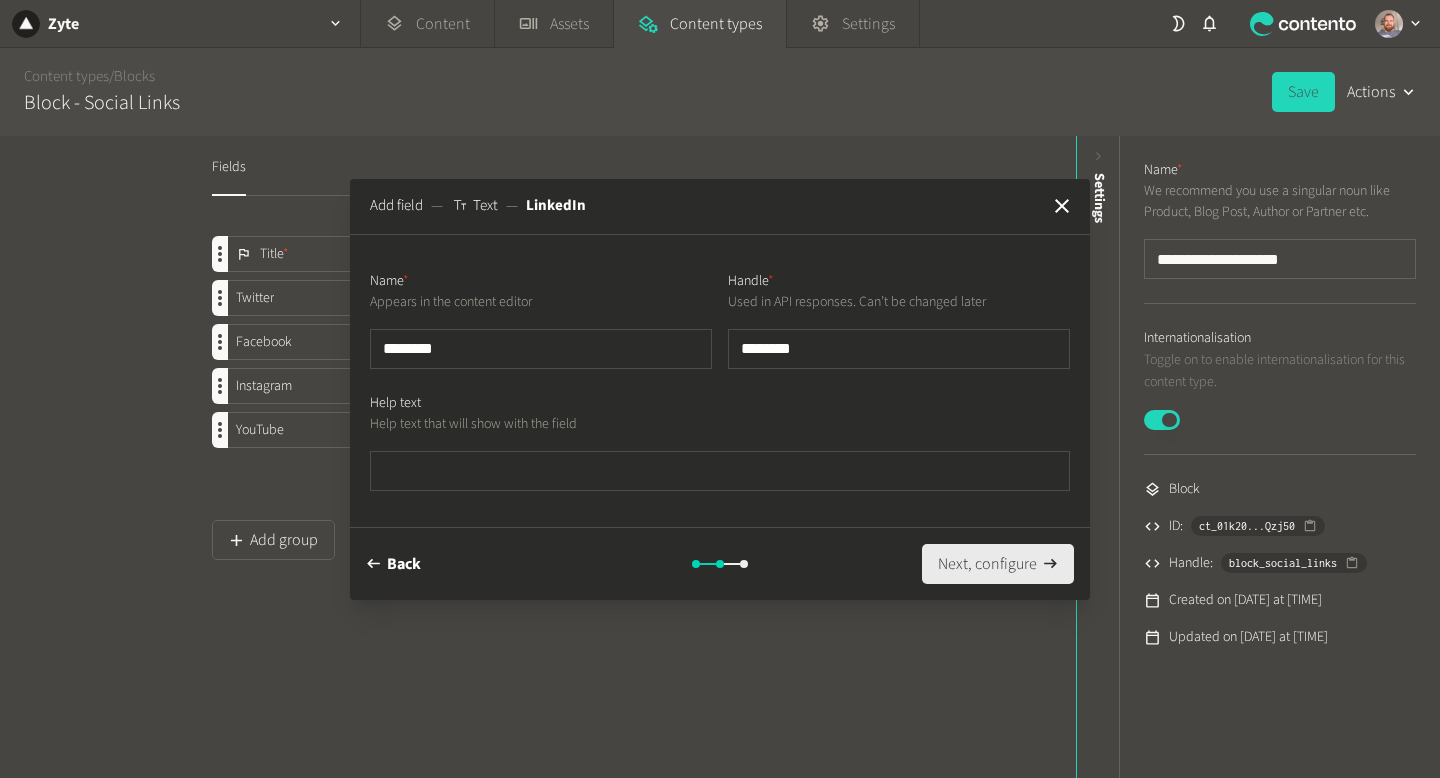click on "Next, configure" at bounding box center [998, 564] 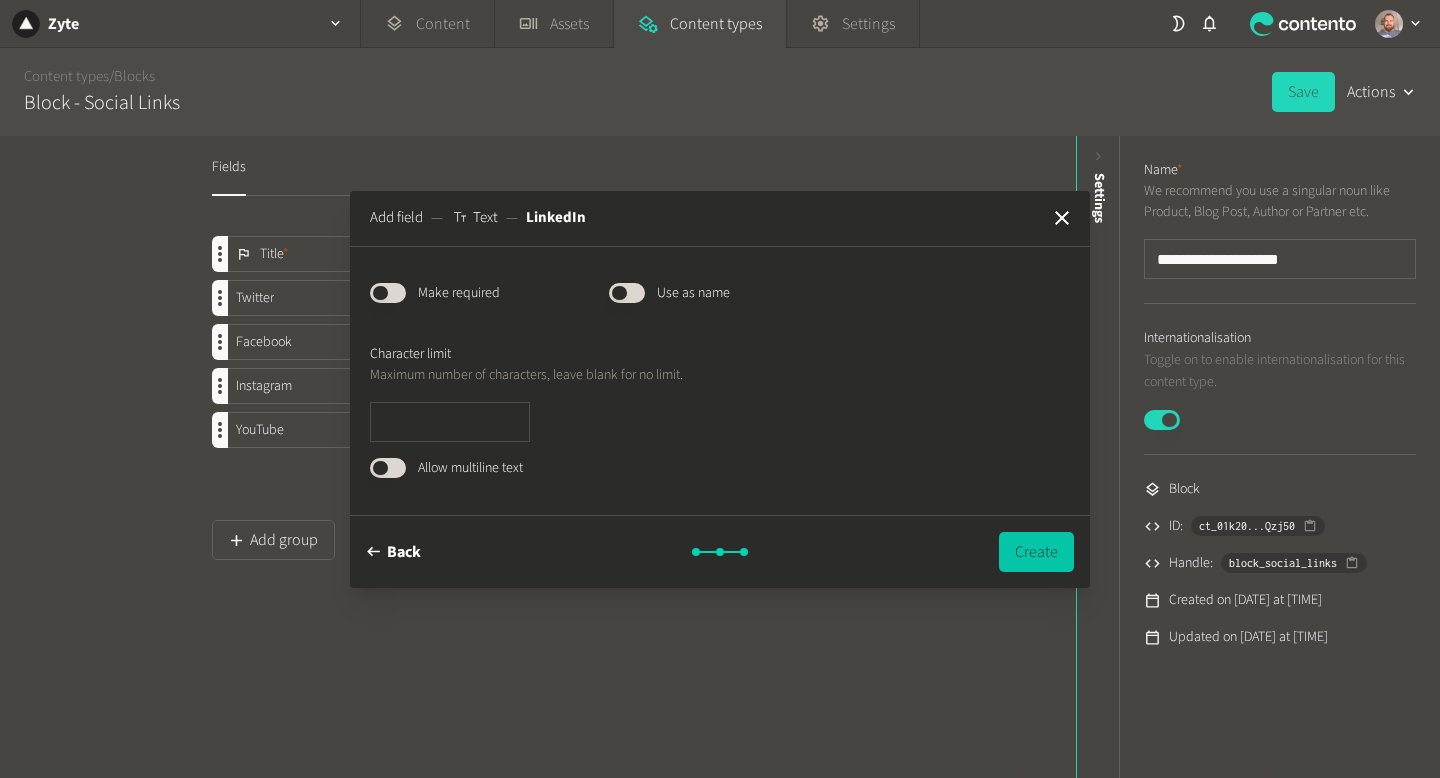 click on "Create" at bounding box center [1036, 552] 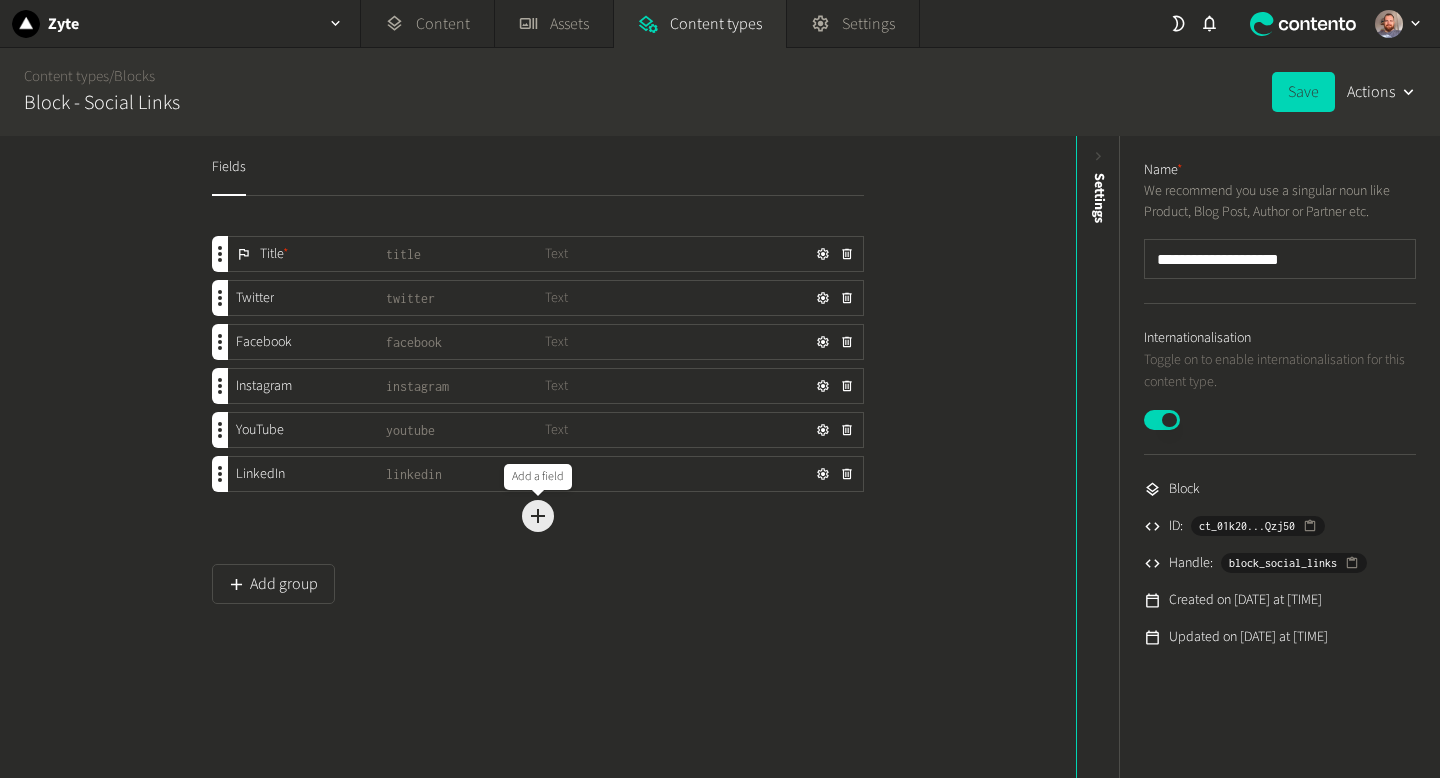 click 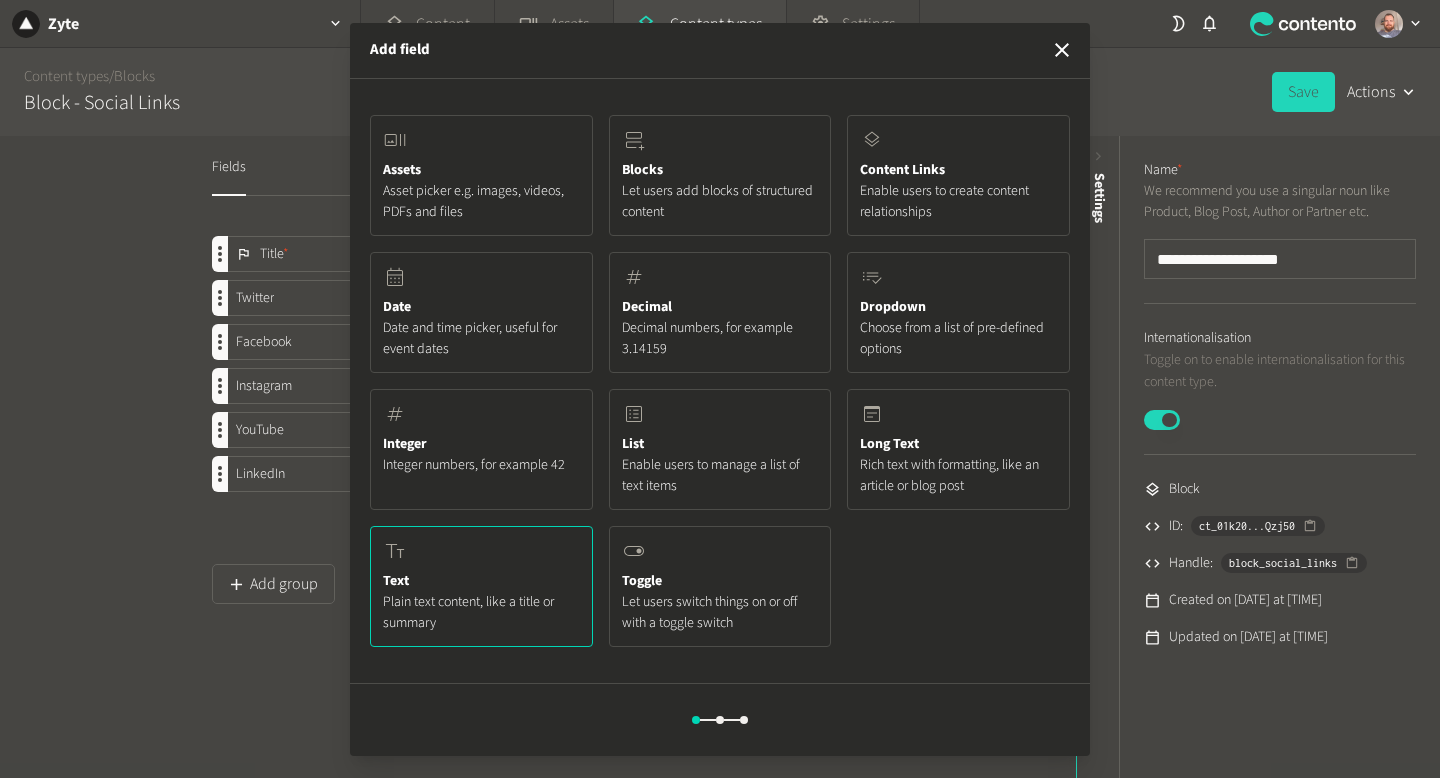 click on "Plain text content, like a title or summary" at bounding box center (481, 613) 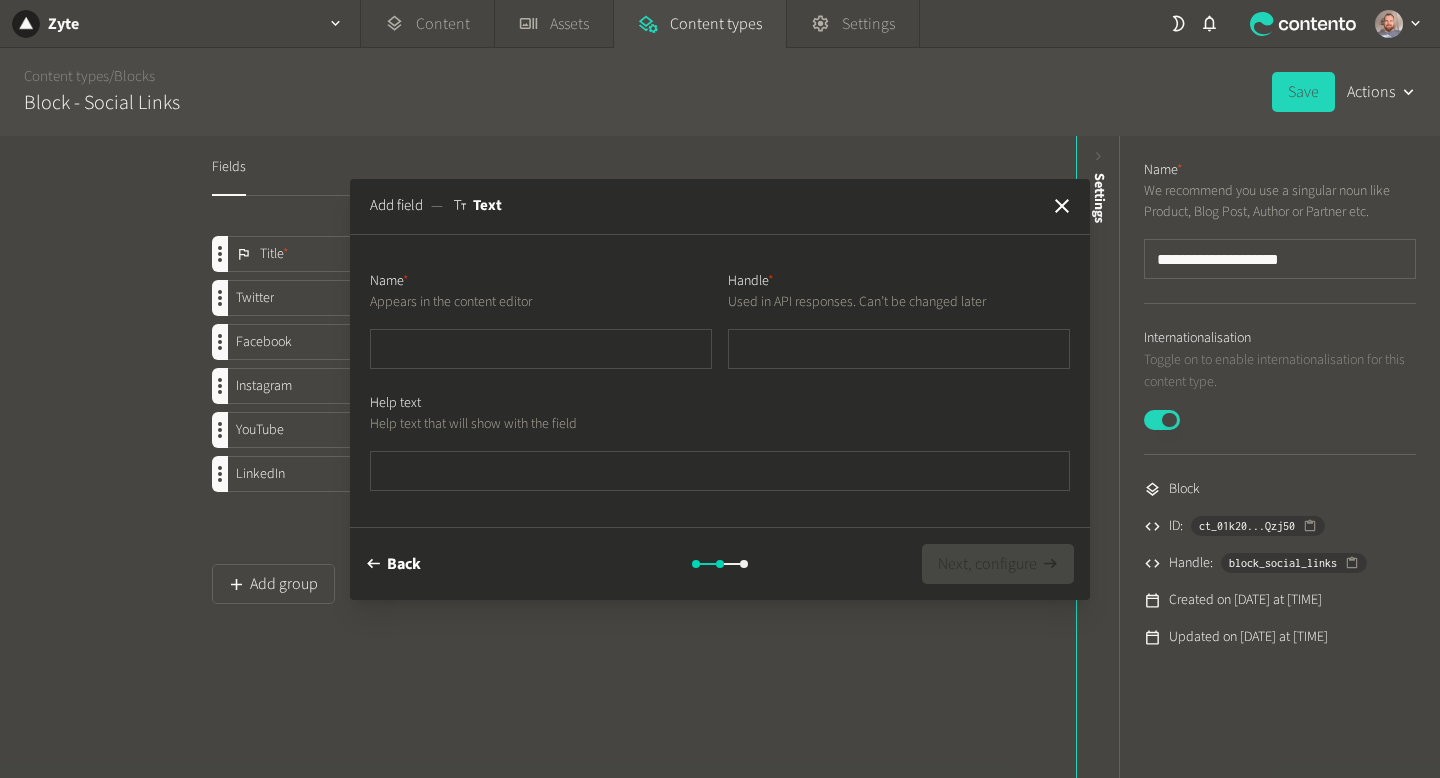 type on "*******" 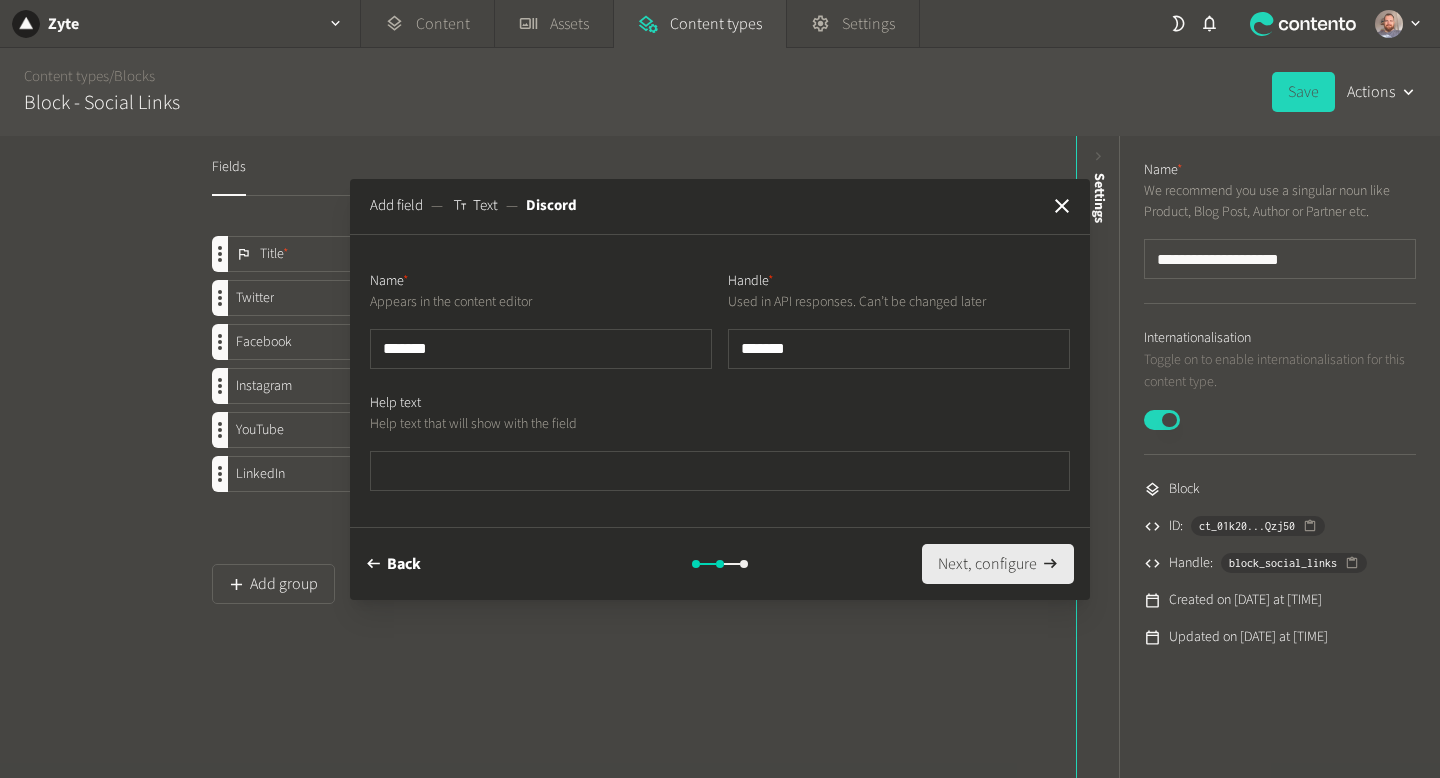 type on "*******" 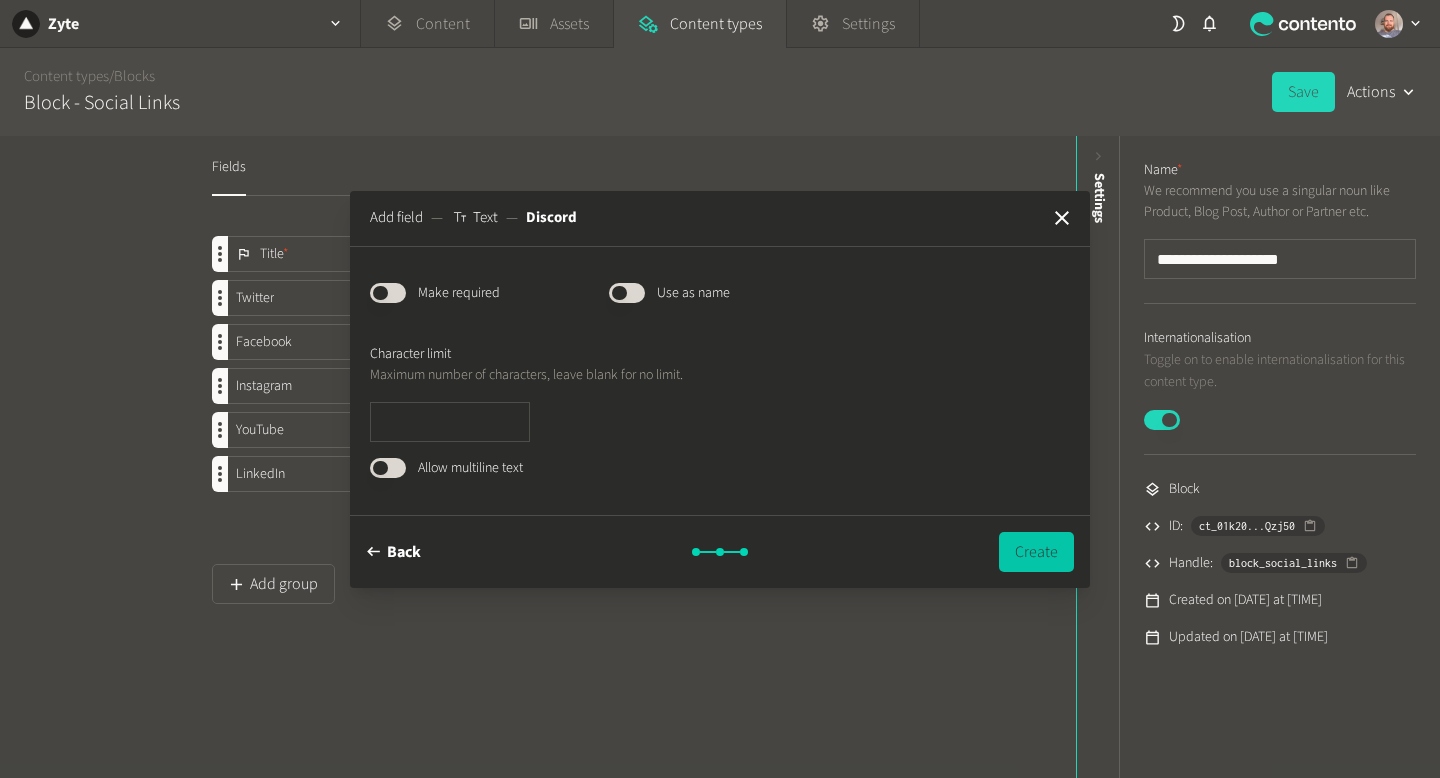 click on "Create" at bounding box center (1036, 552) 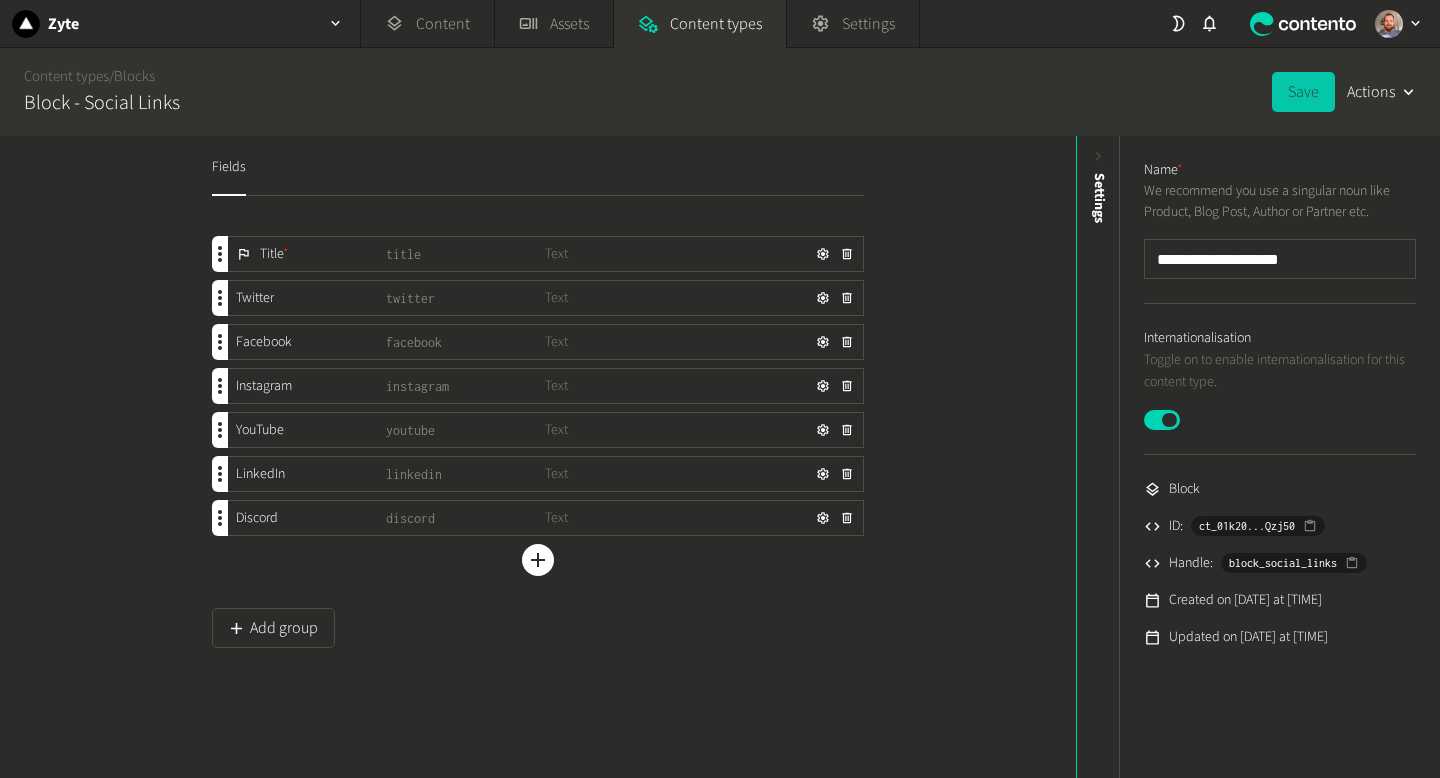 click on "Save" 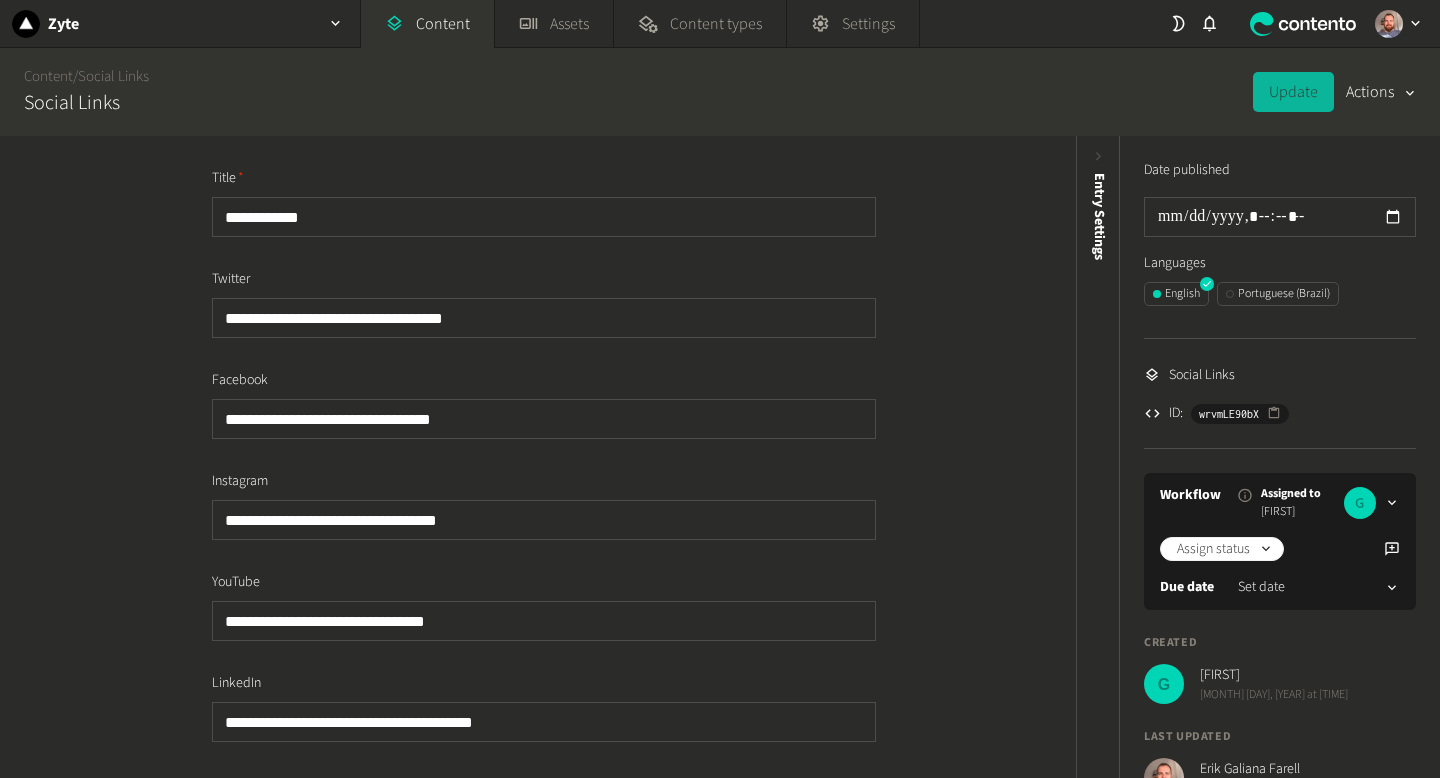 scroll, scrollTop: 0, scrollLeft: 0, axis: both 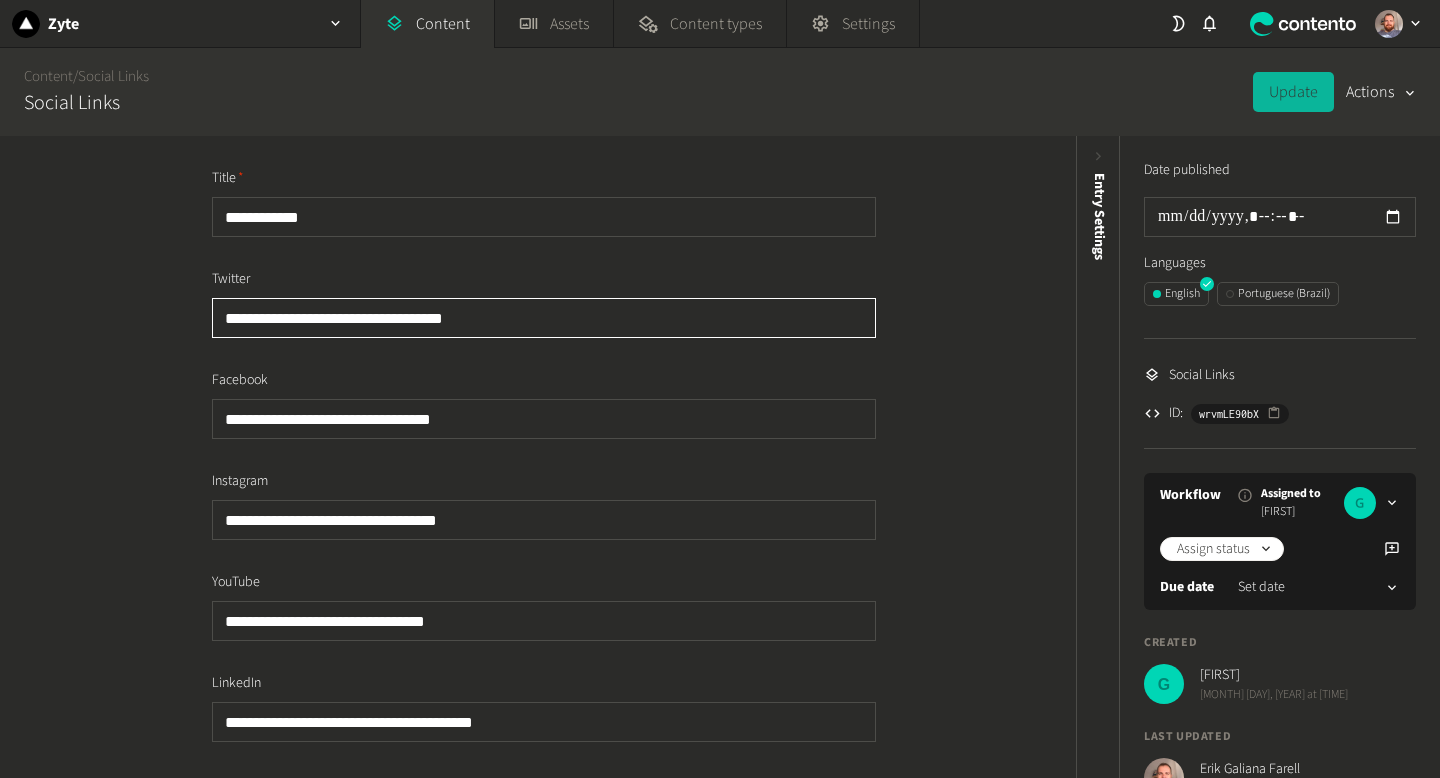 drag, startPoint x: 507, startPoint y: 316, endPoint x: 187, endPoint y: 312, distance: 320.025 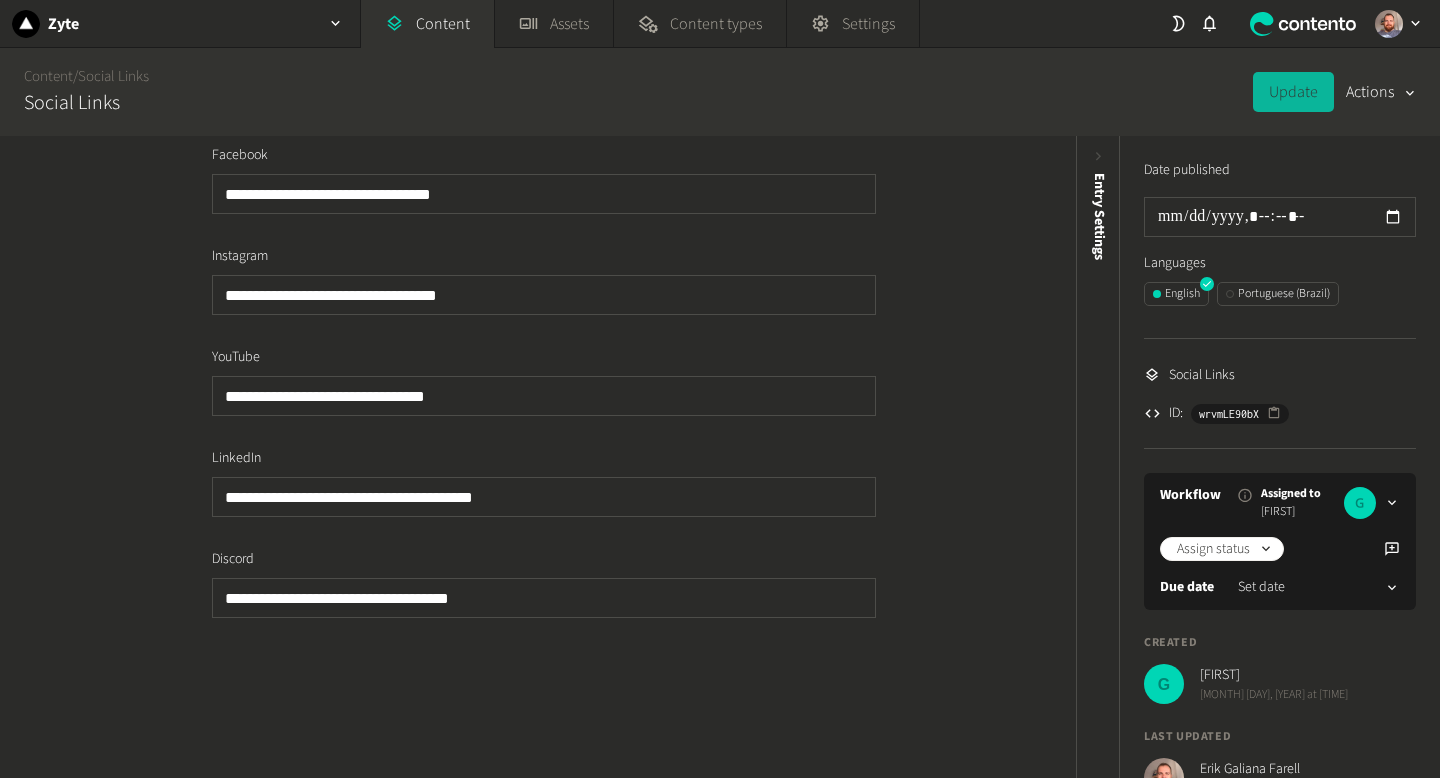 scroll, scrollTop: 224, scrollLeft: 0, axis: vertical 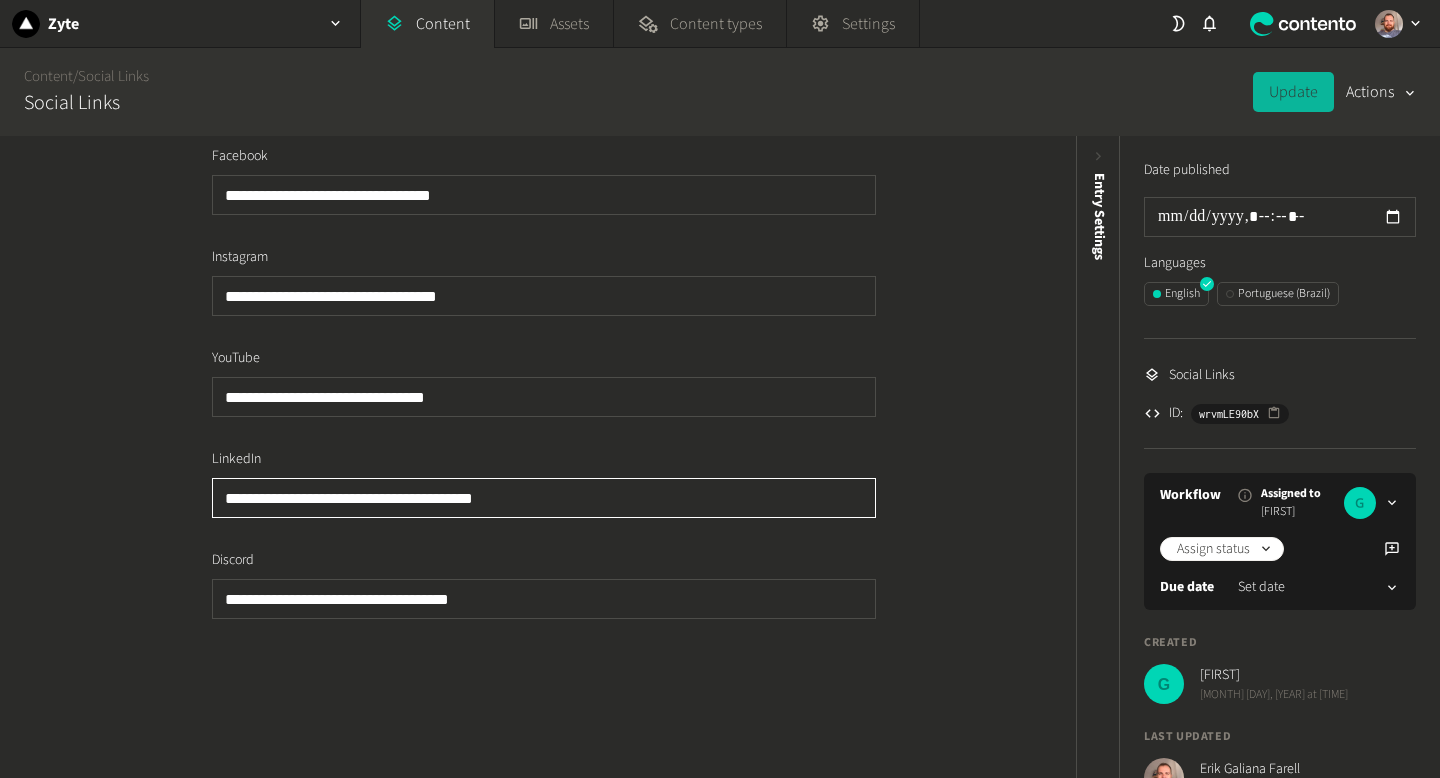drag, startPoint x: 538, startPoint y: 504, endPoint x: 185, endPoint y: 492, distance: 353.20392 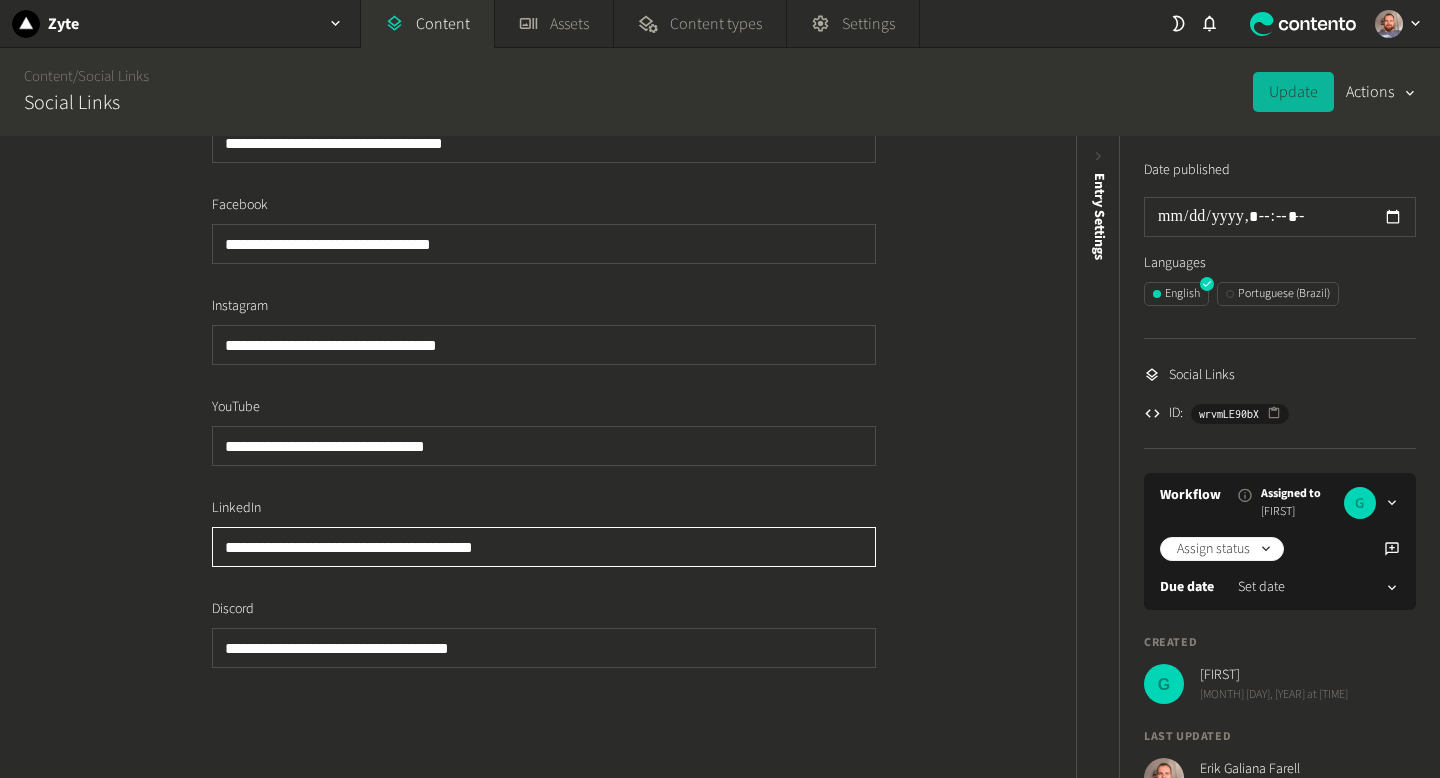 scroll, scrollTop: 187, scrollLeft: 0, axis: vertical 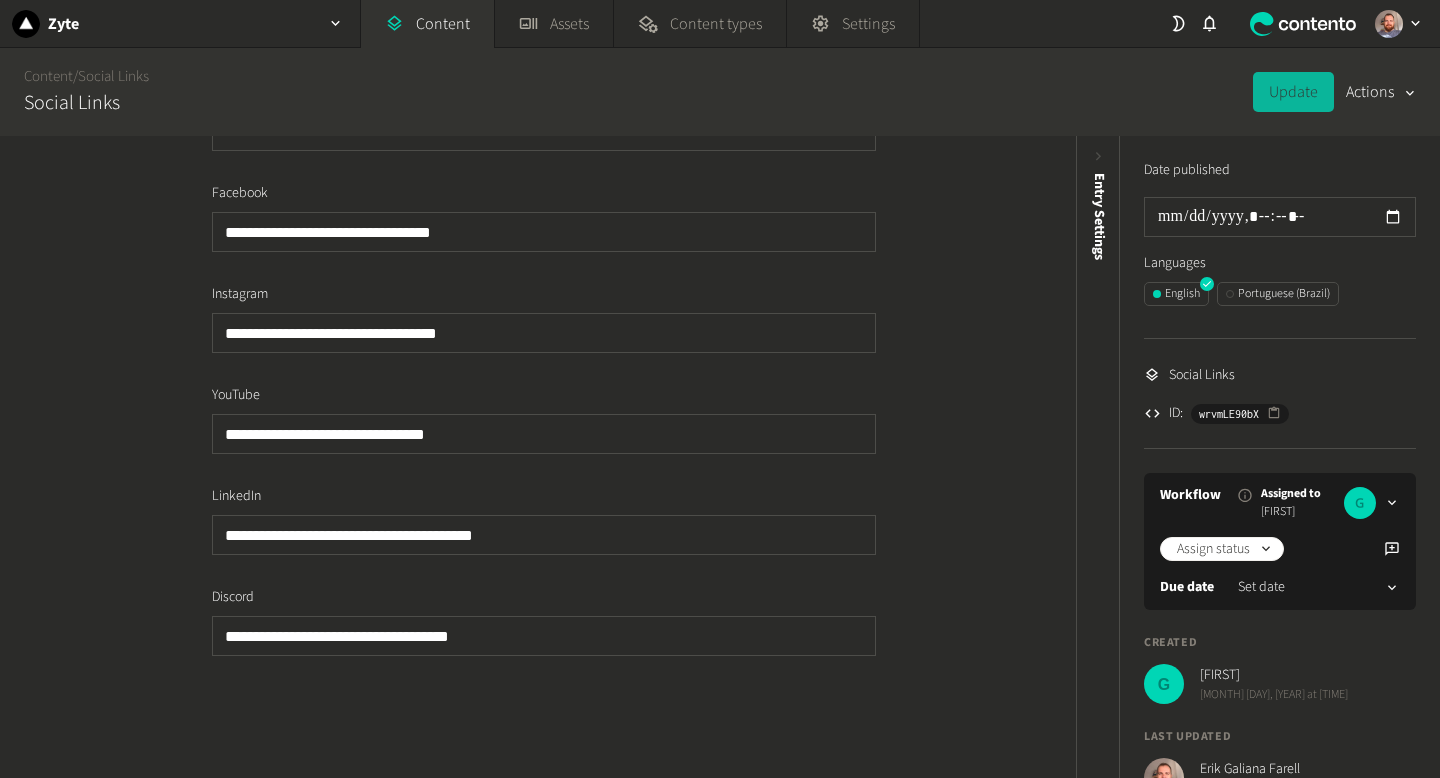 click on "**********" 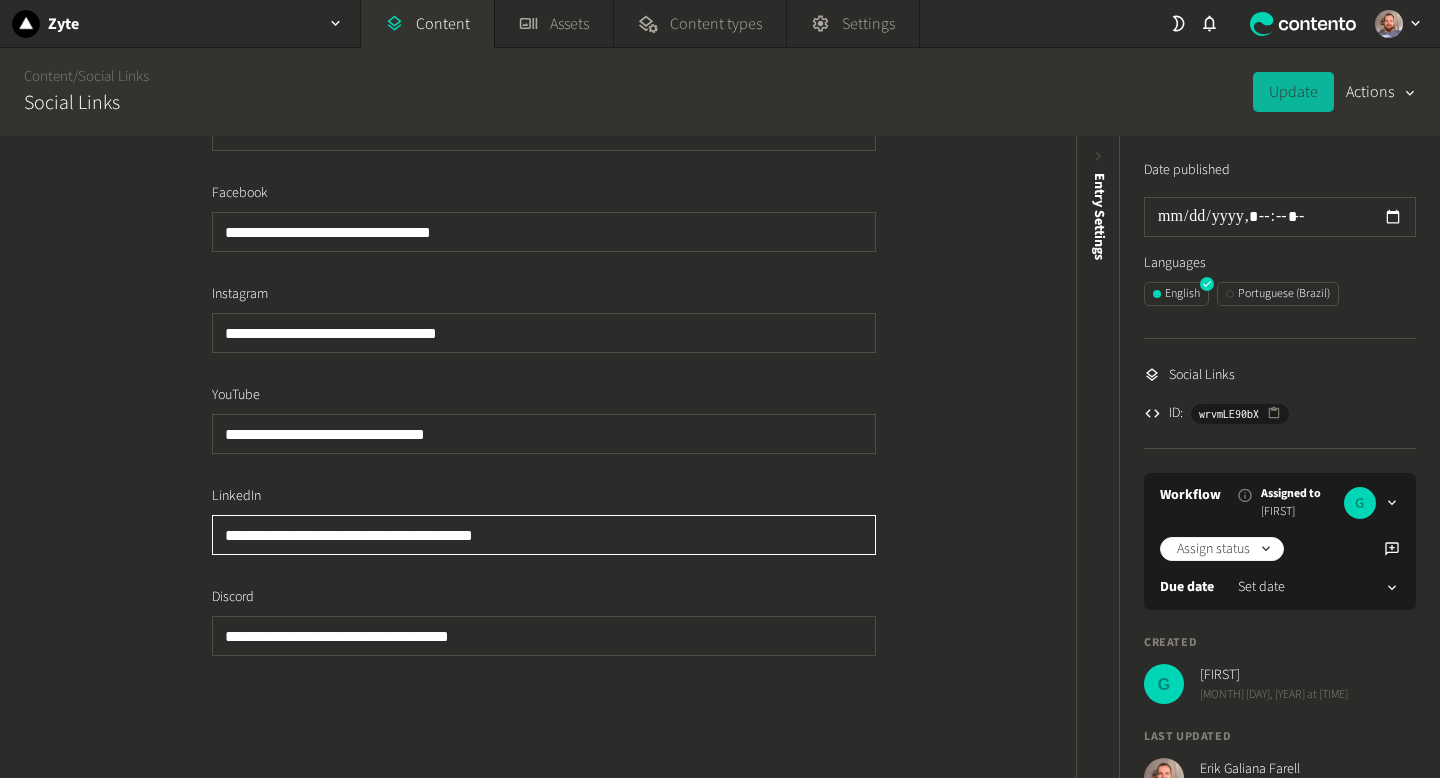 drag, startPoint x: 539, startPoint y: 533, endPoint x: 172, endPoint y: 534, distance: 367.00137 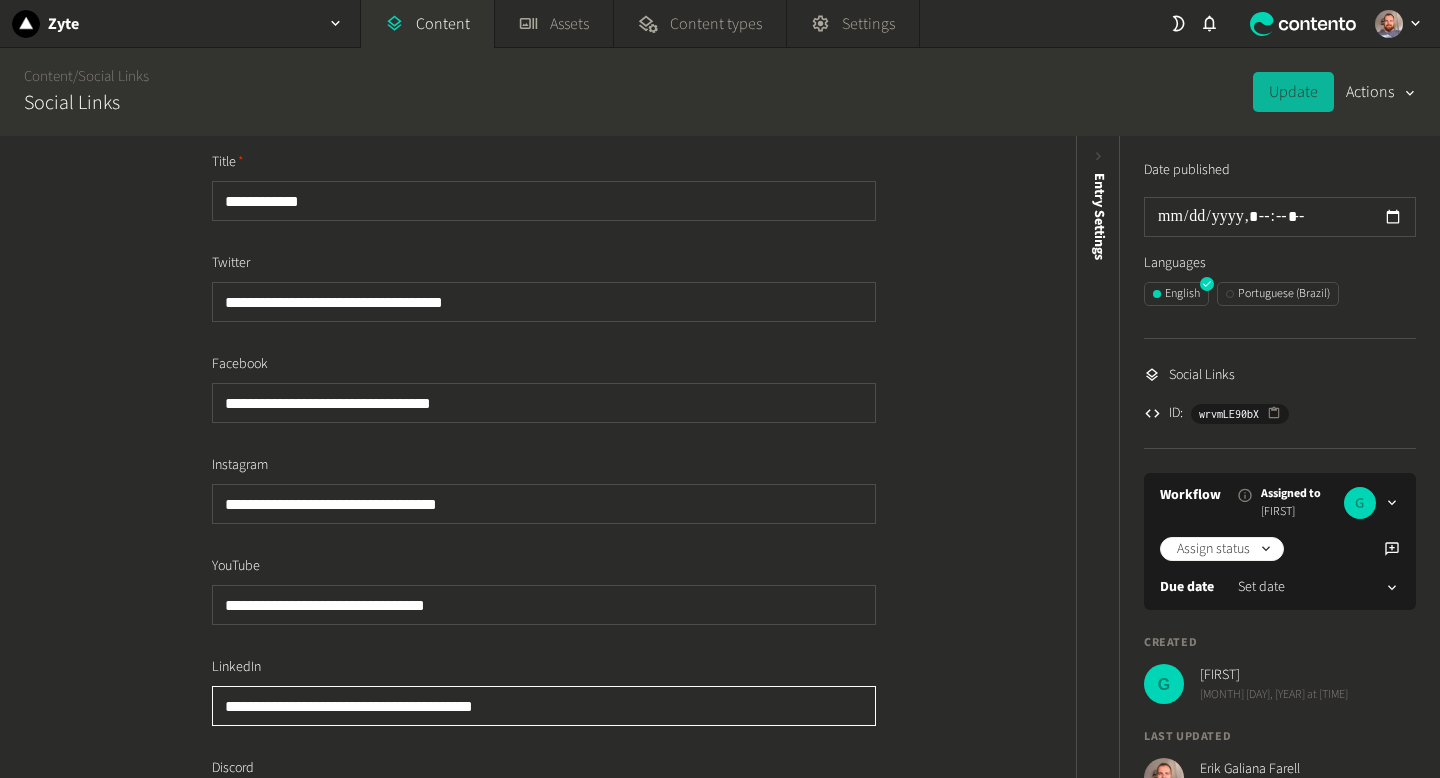 scroll, scrollTop: 0, scrollLeft: 0, axis: both 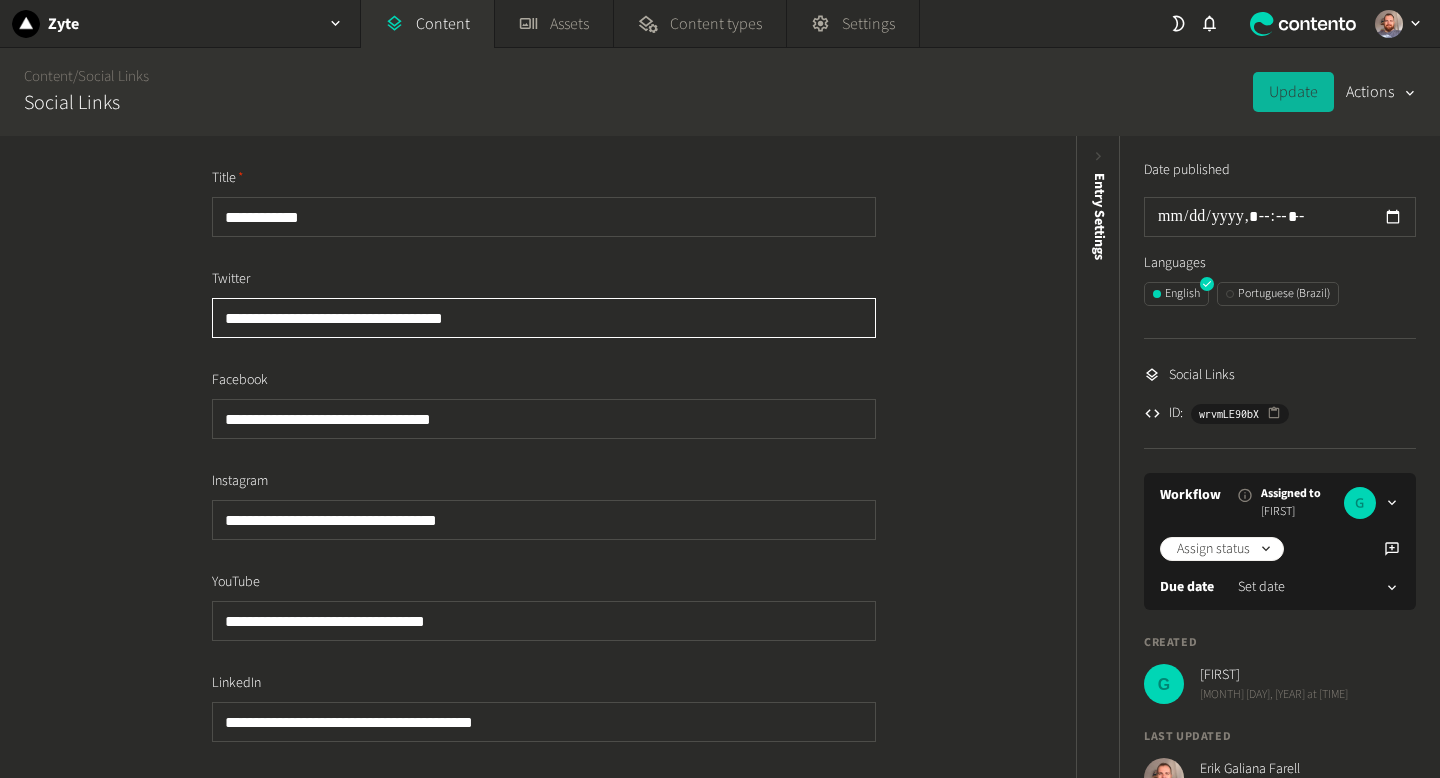 drag, startPoint x: 484, startPoint y: 320, endPoint x: 208, endPoint y: 318, distance: 276.00723 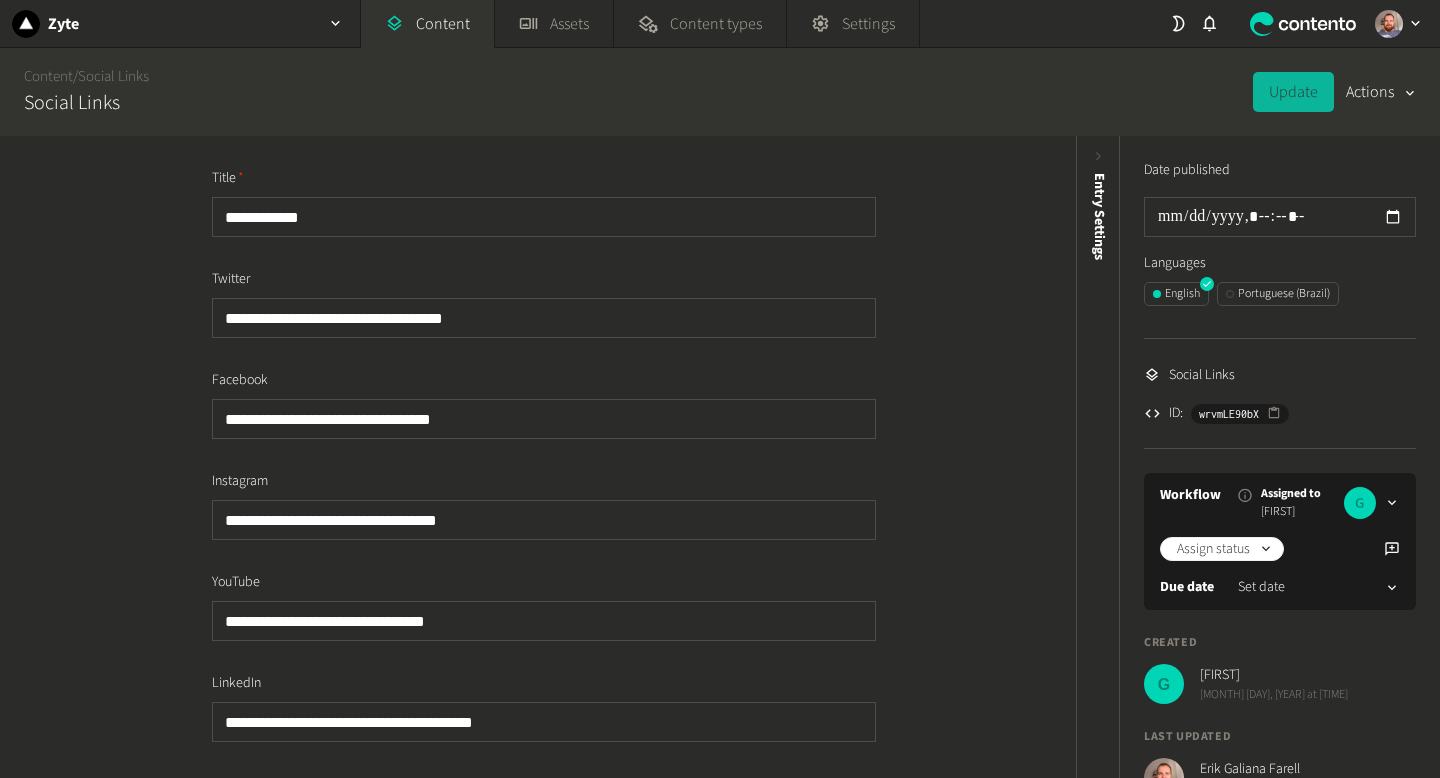 scroll, scrollTop: 0, scrollLeft: 0, axis: both 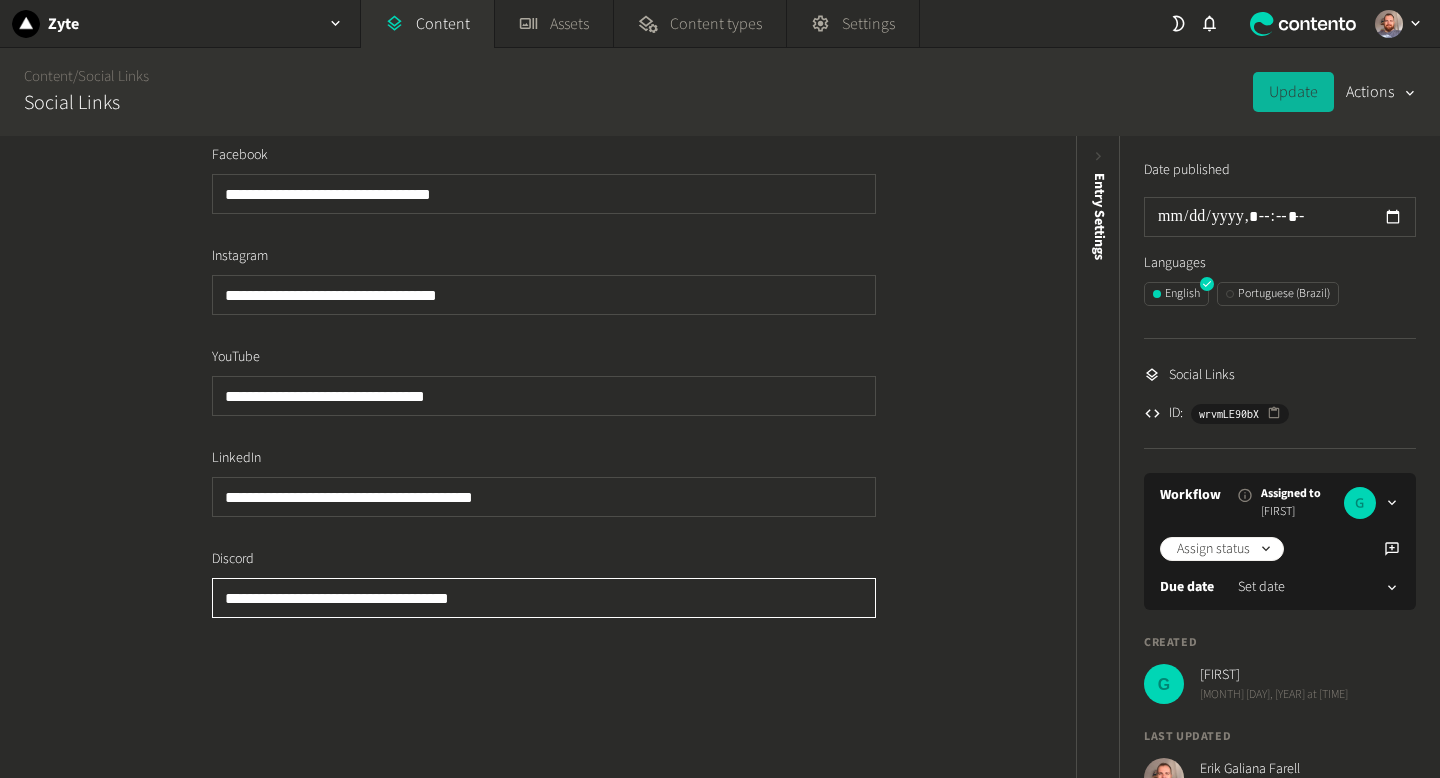 drag, startPoint x: 503, startPoint y: 604, endPoint x: 222, endPoint y: 587, distance: 281.51376 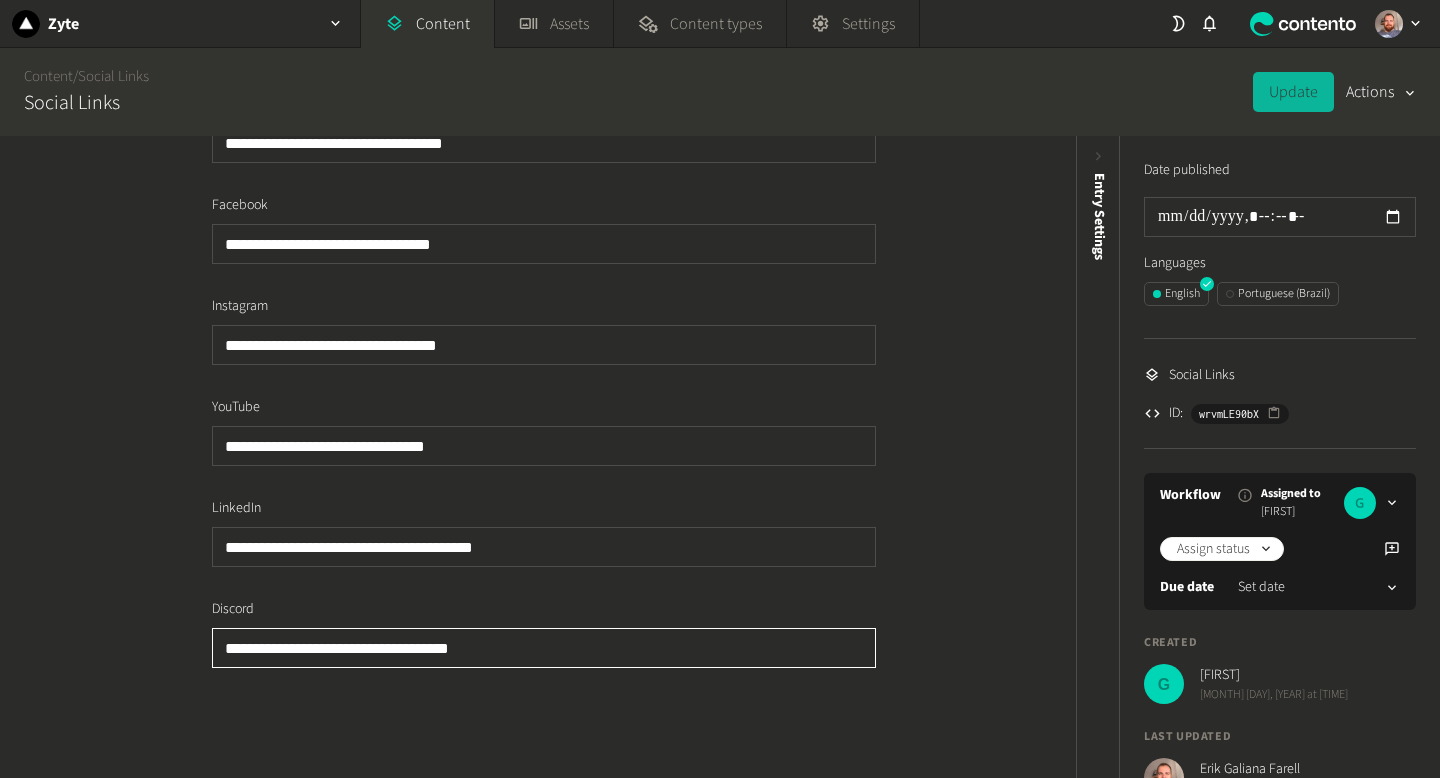 scroll, scrollTop: 169, scrollLeft: 0, axis: vertical 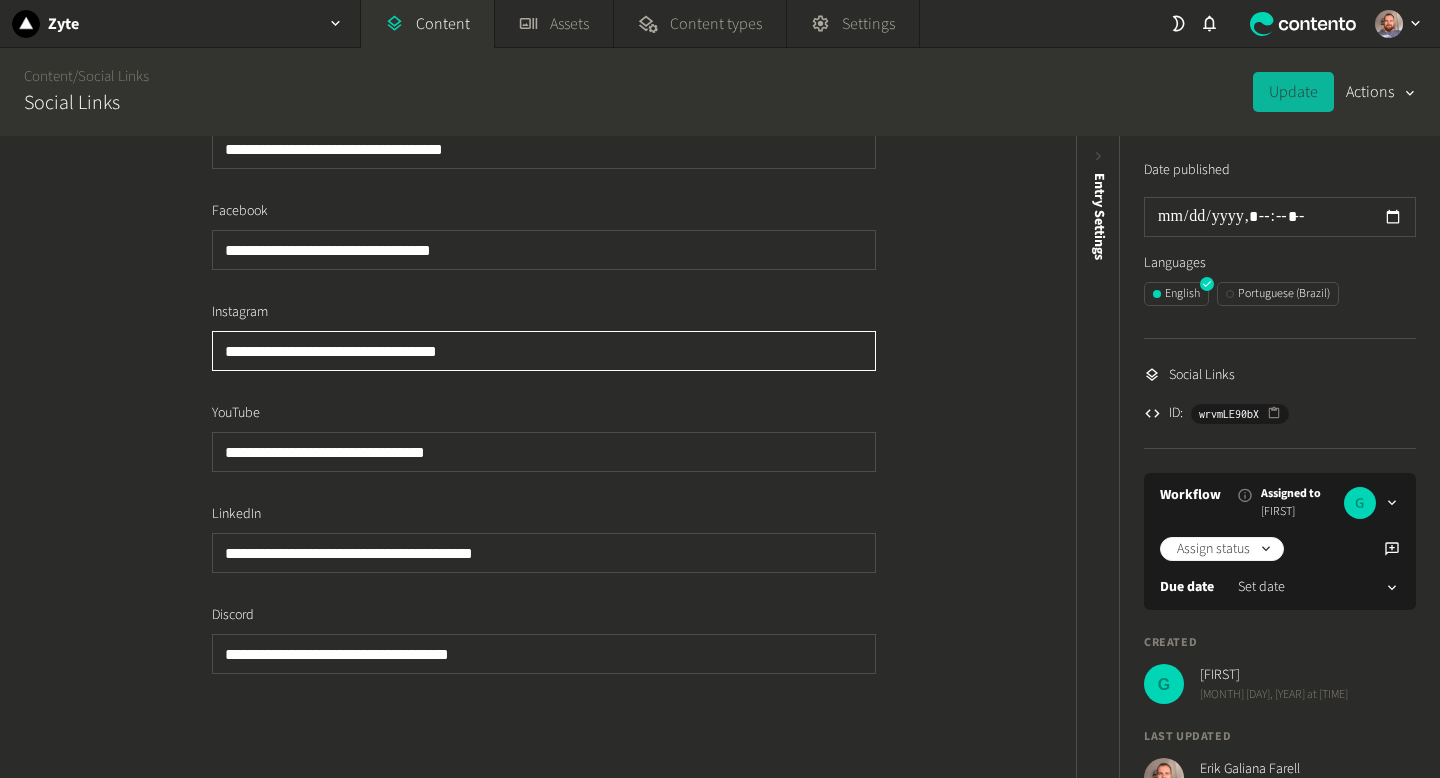 drag, startPoint x: 488, startPoint y: 353, endPoint x: 190, endPoint y: 347, distance: 298.0604 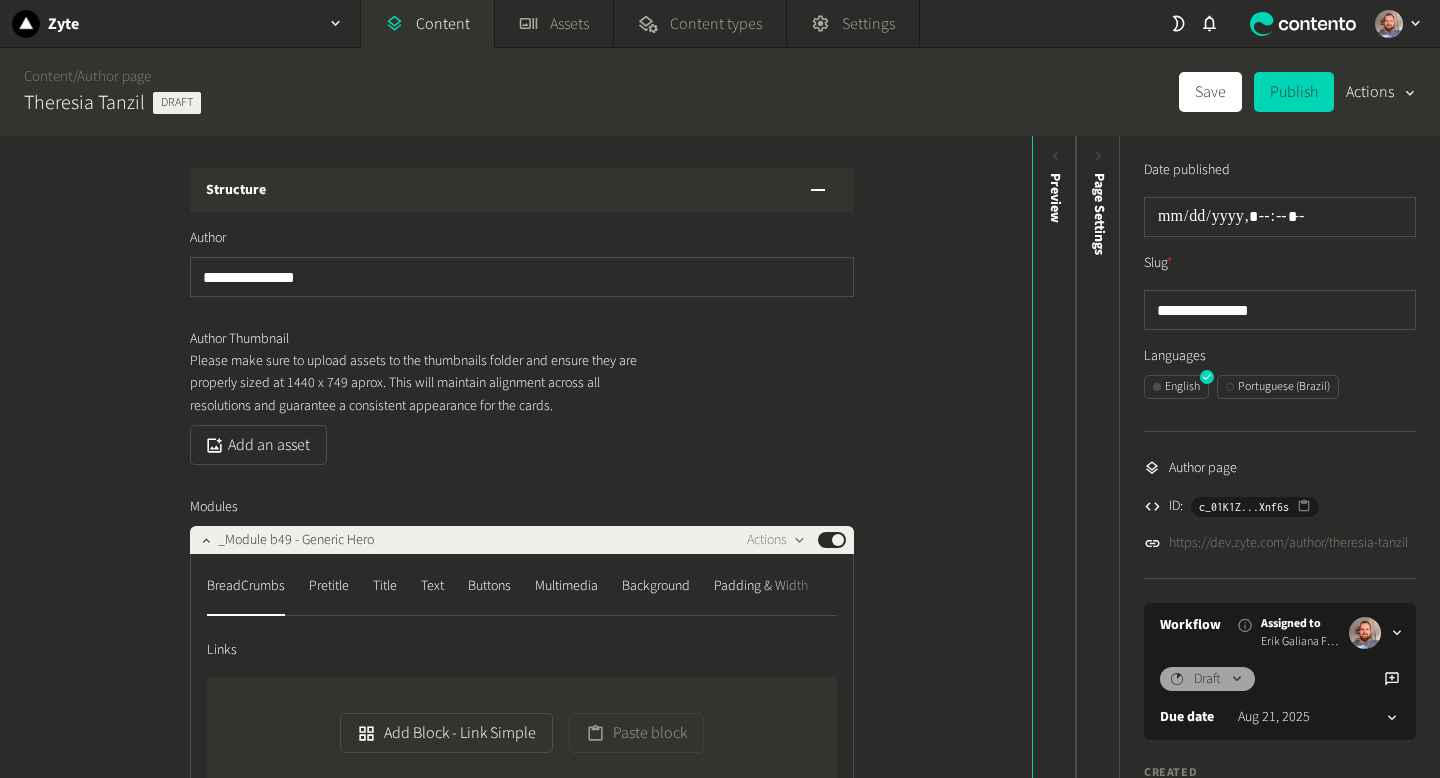 scroll, scrollTop: 0, scrollLeft: 0, axis: both 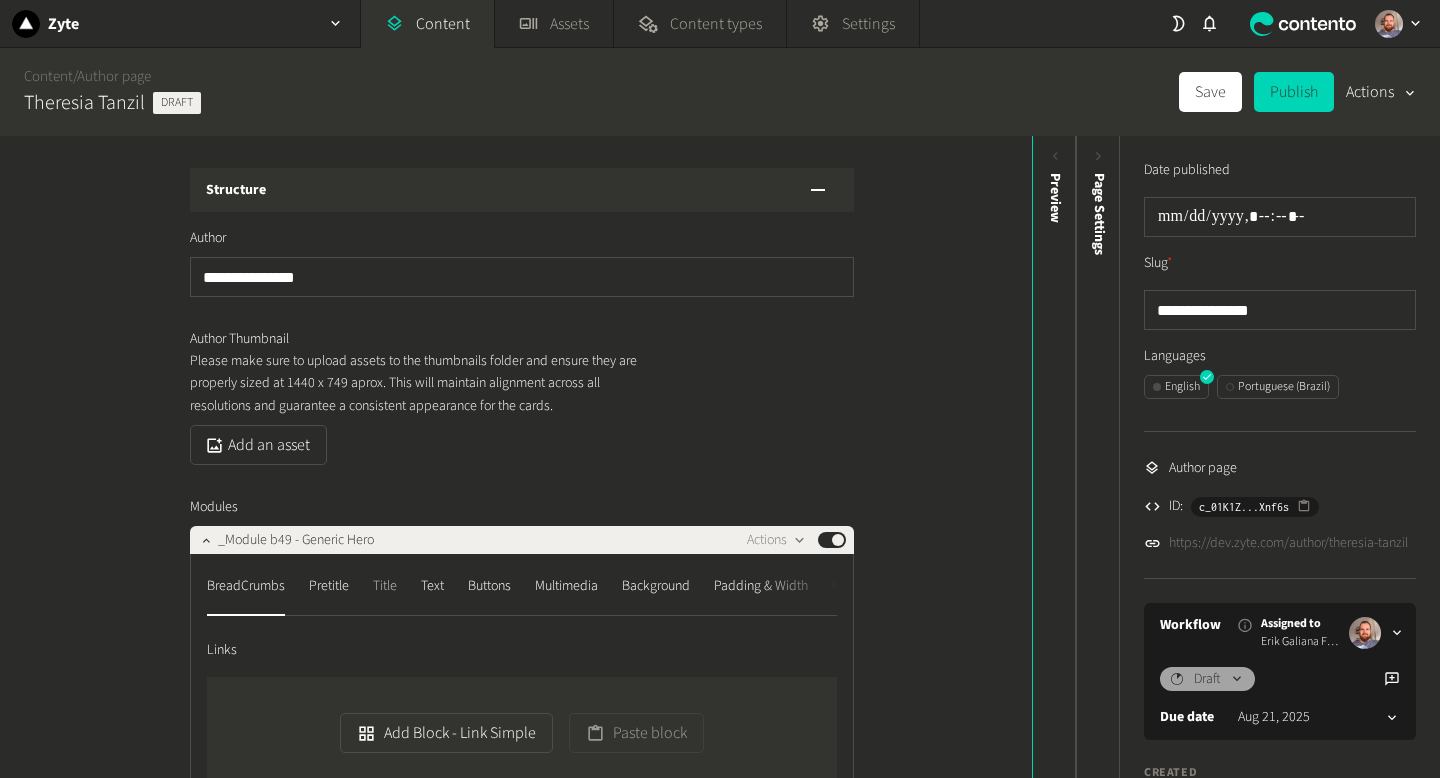 click on "Title" 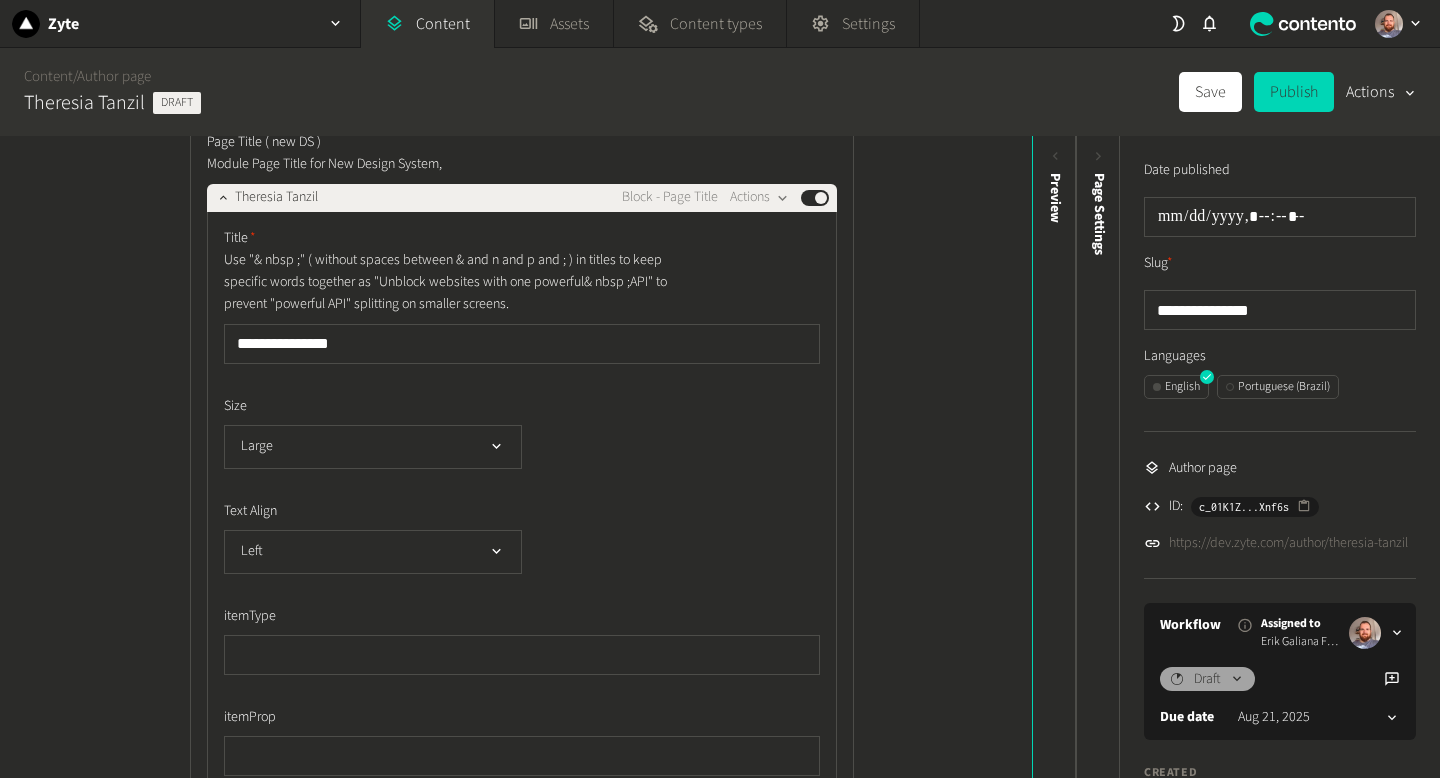 scroll, scrollTop: 398, scrollLeft: 0, axis: vertical 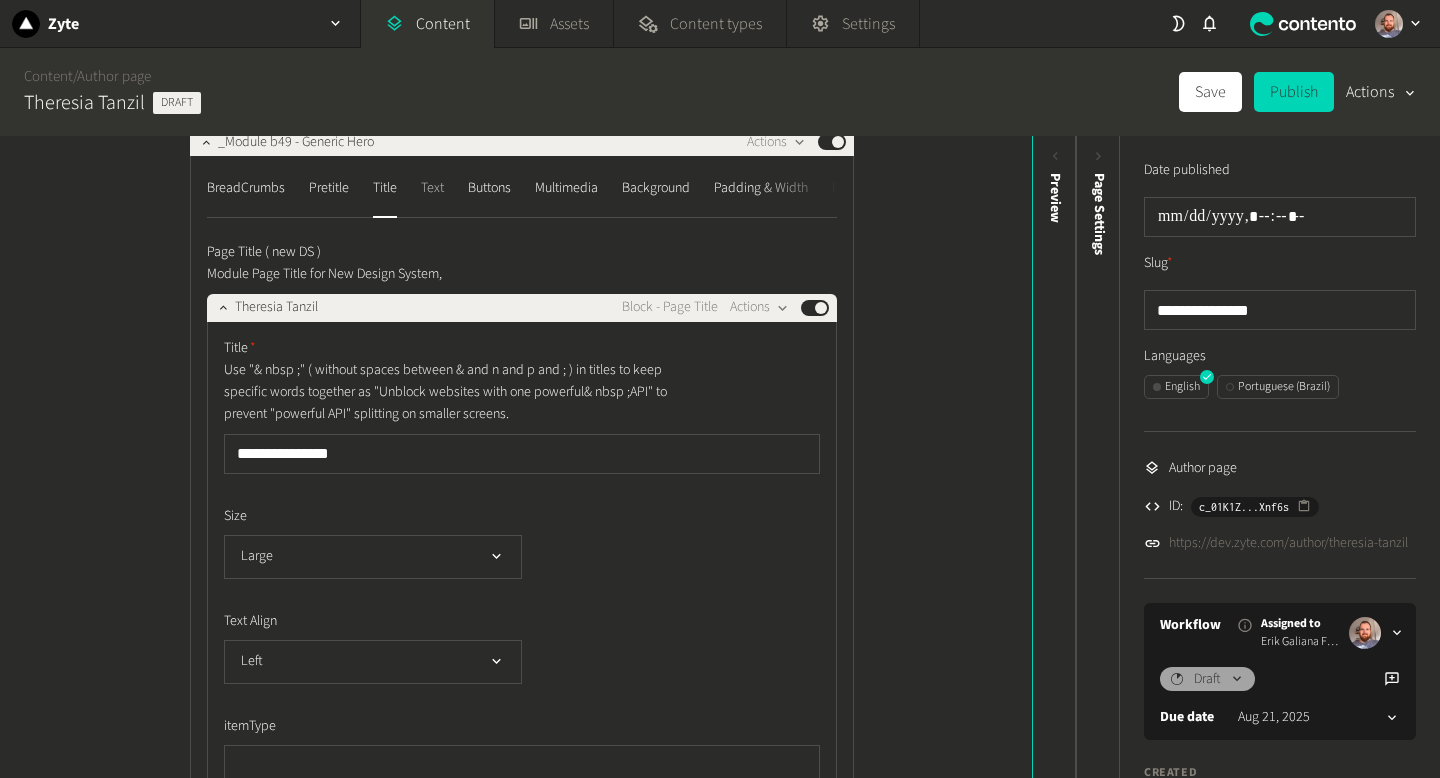click on "Text" 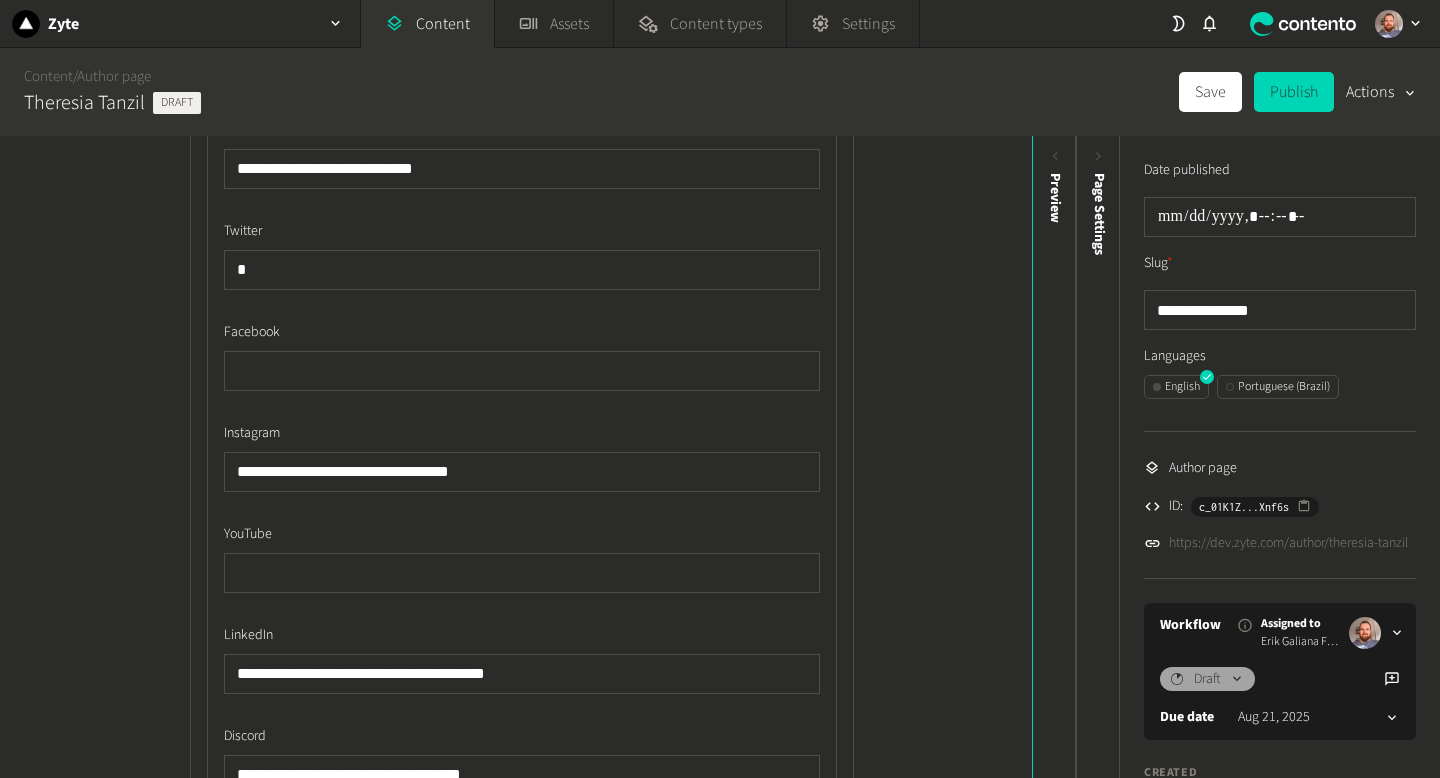 scroll, scrollTop: 1126, scrollLeft: 0, axis: vertical 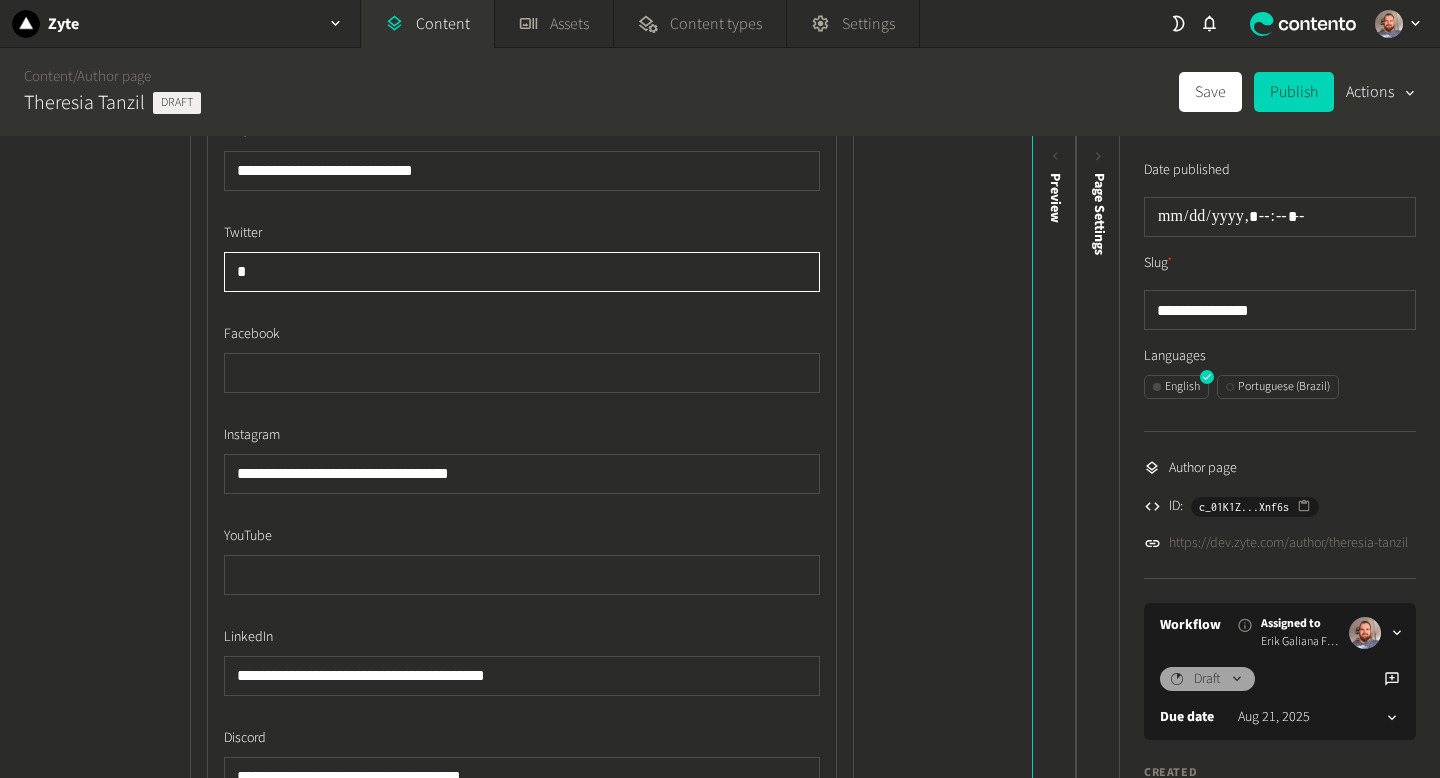 drag, startPoint x: 290, startPoint y: 272, endPoint x: 192, endPoint y: 271, distance: 98.005104 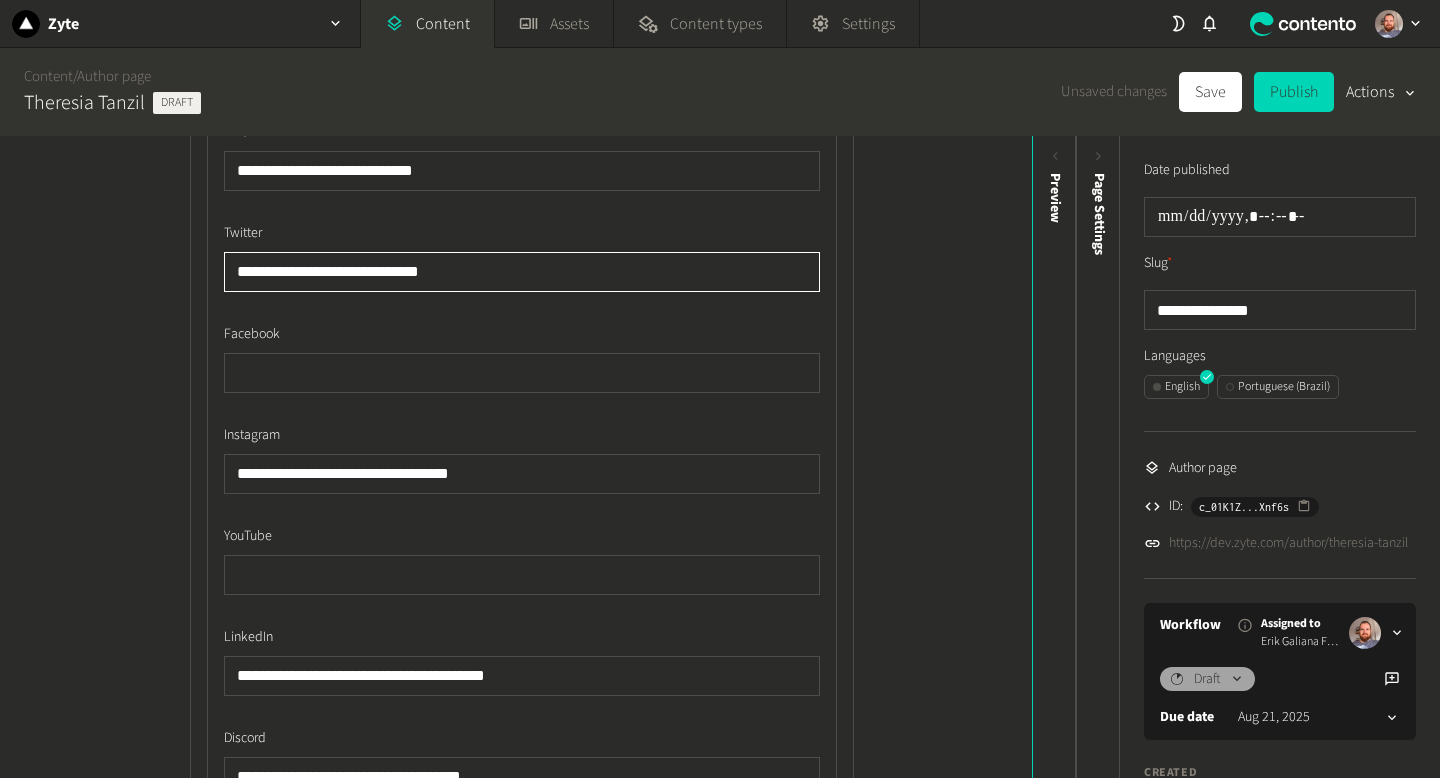 scroll, scrollTop: 1142, scrollLeft: 0, axis: vertical 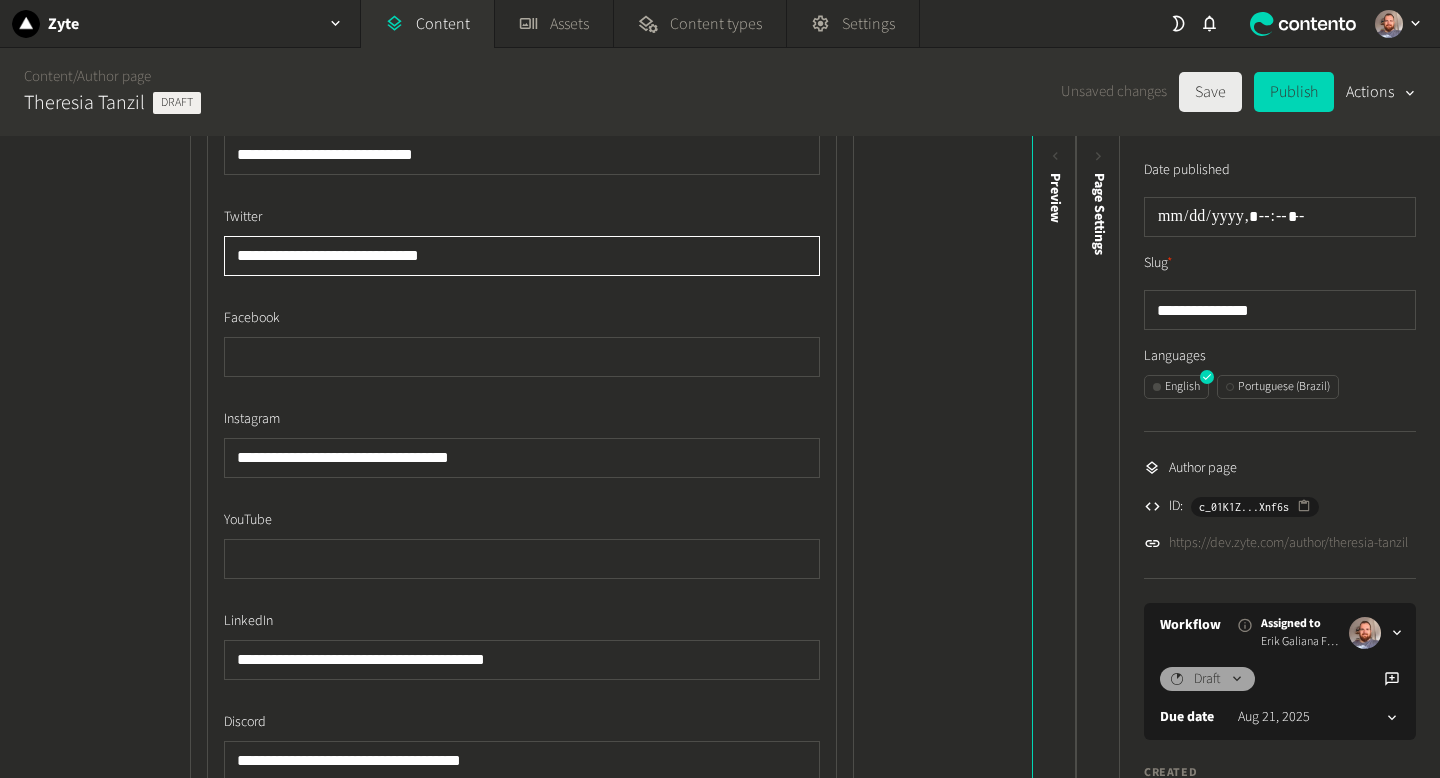 type on "**********" 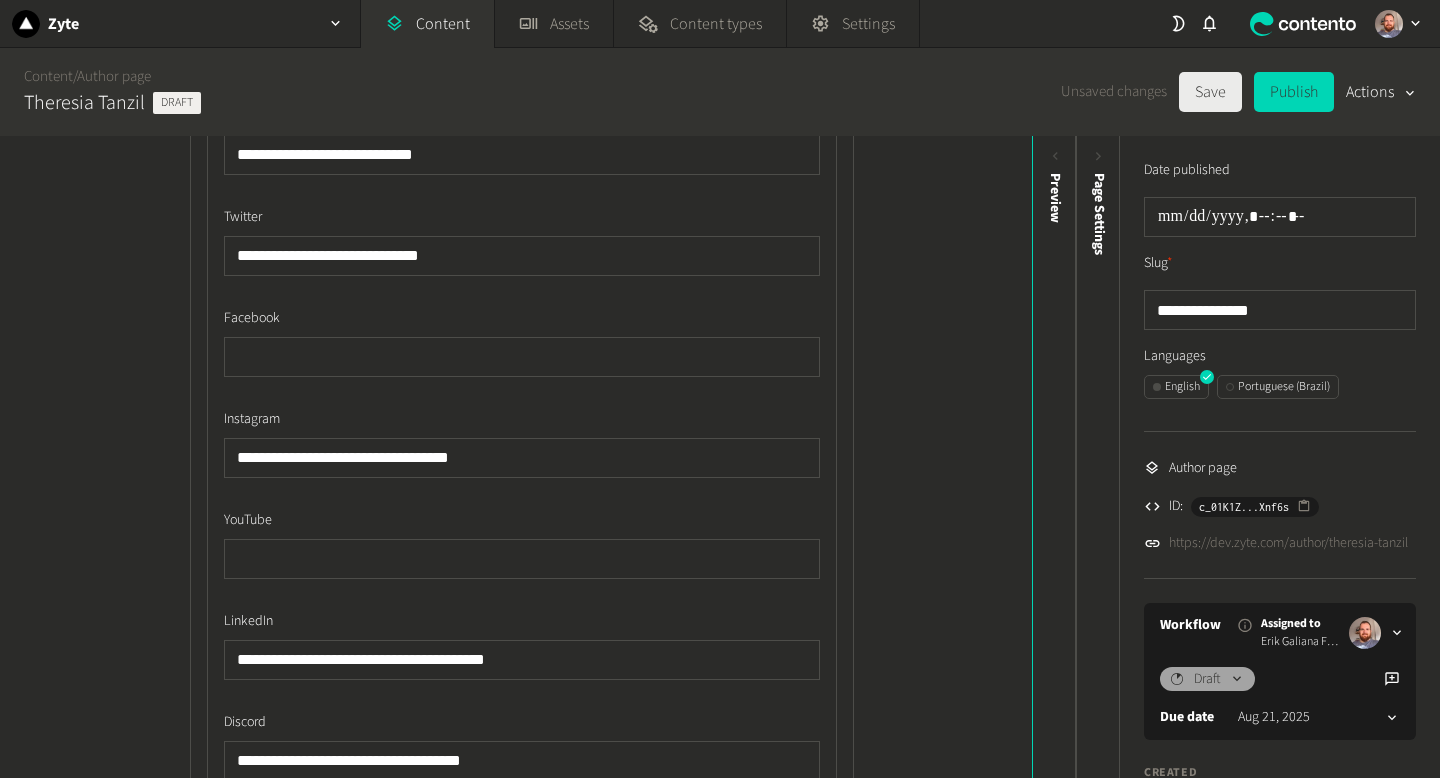 click on "Save" 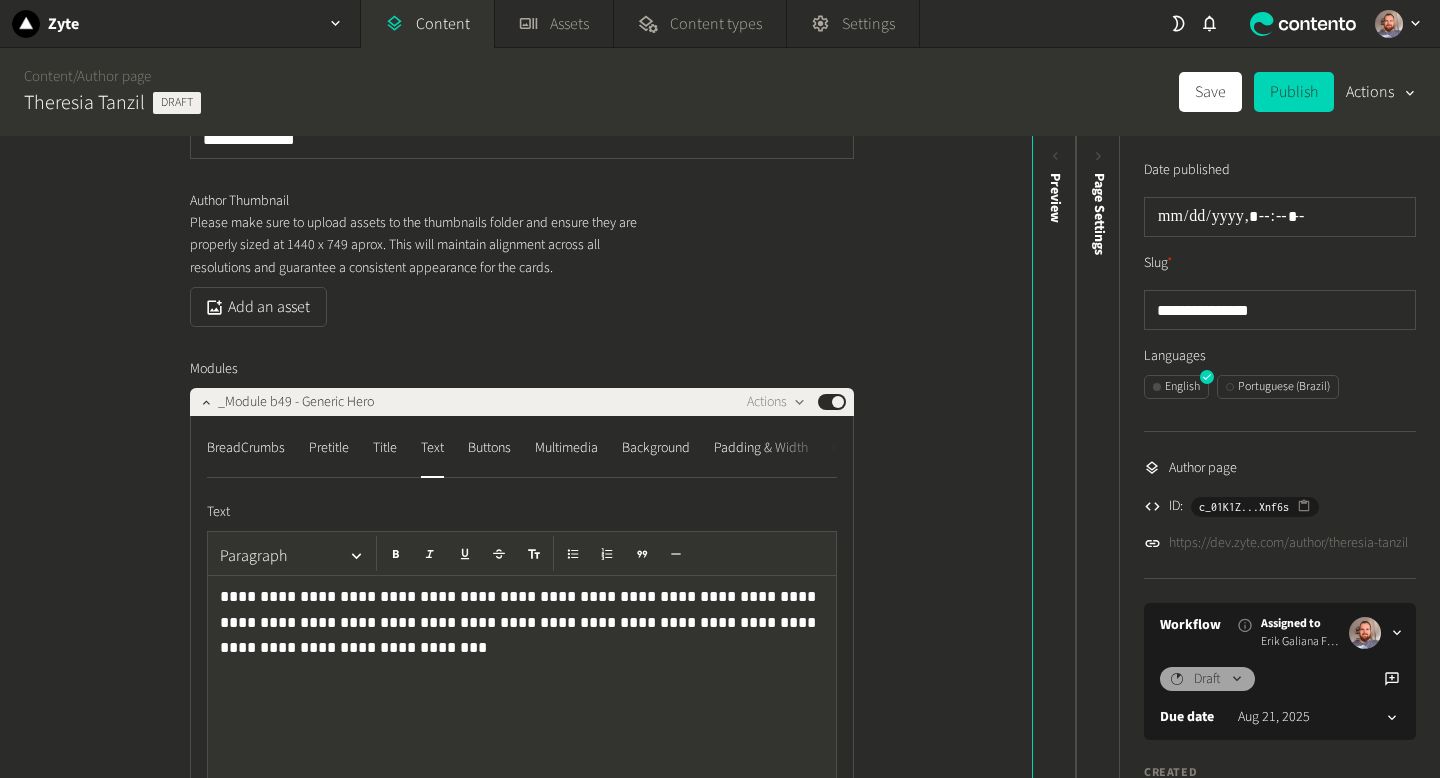 scroll, scrollTop: 0, scrollLeft: 0, axis: both 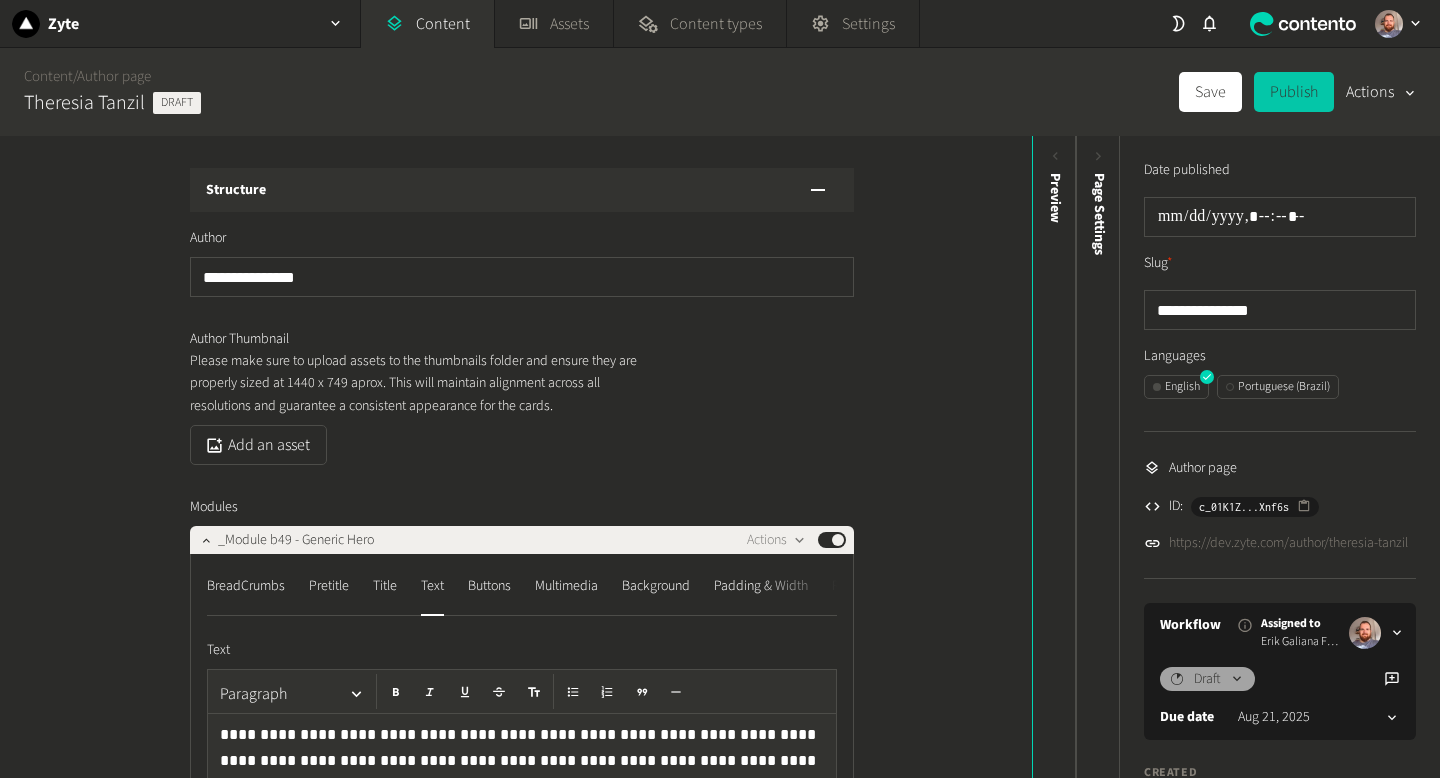 click on "Publish" 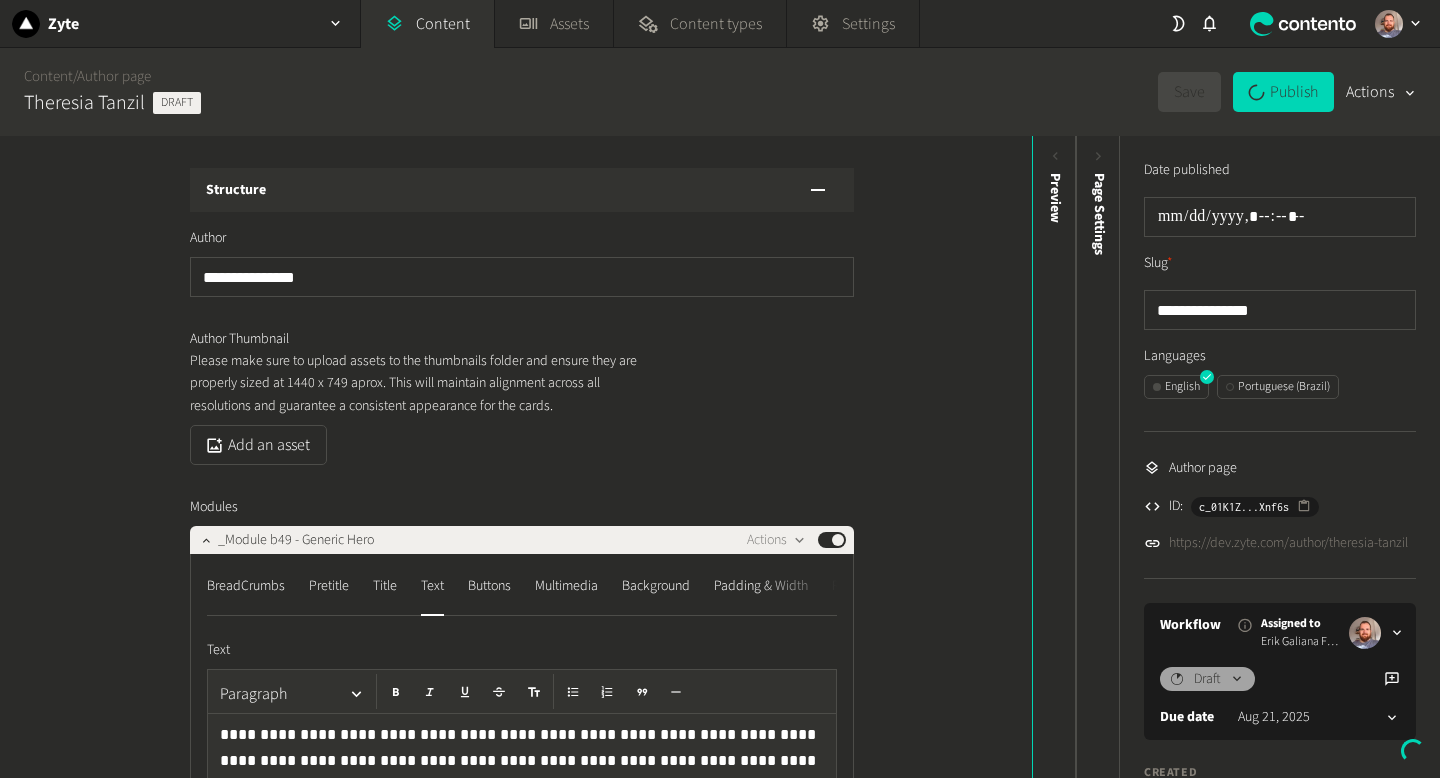 type on "**********" 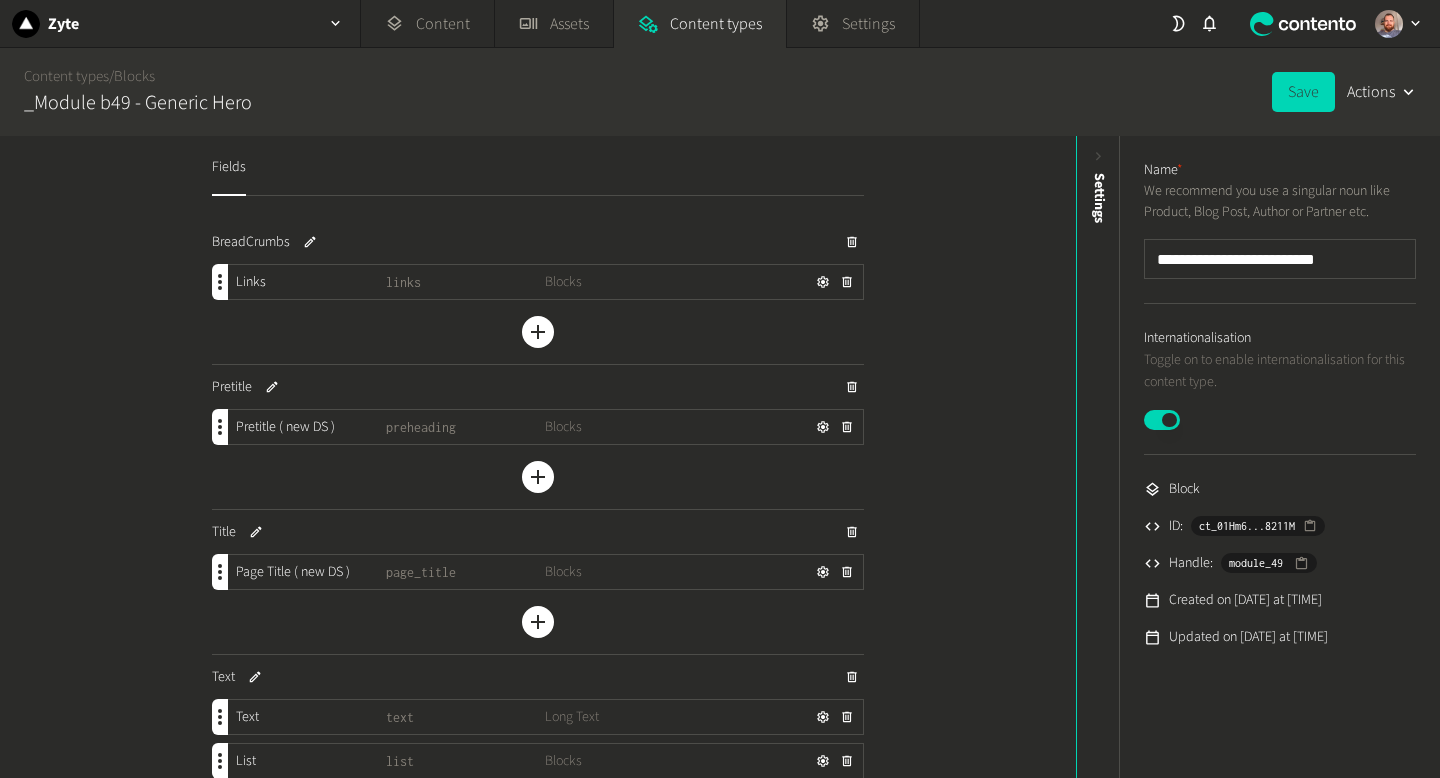 scroll, scrollTop: 0, scrollLeft: 0, axis: both 